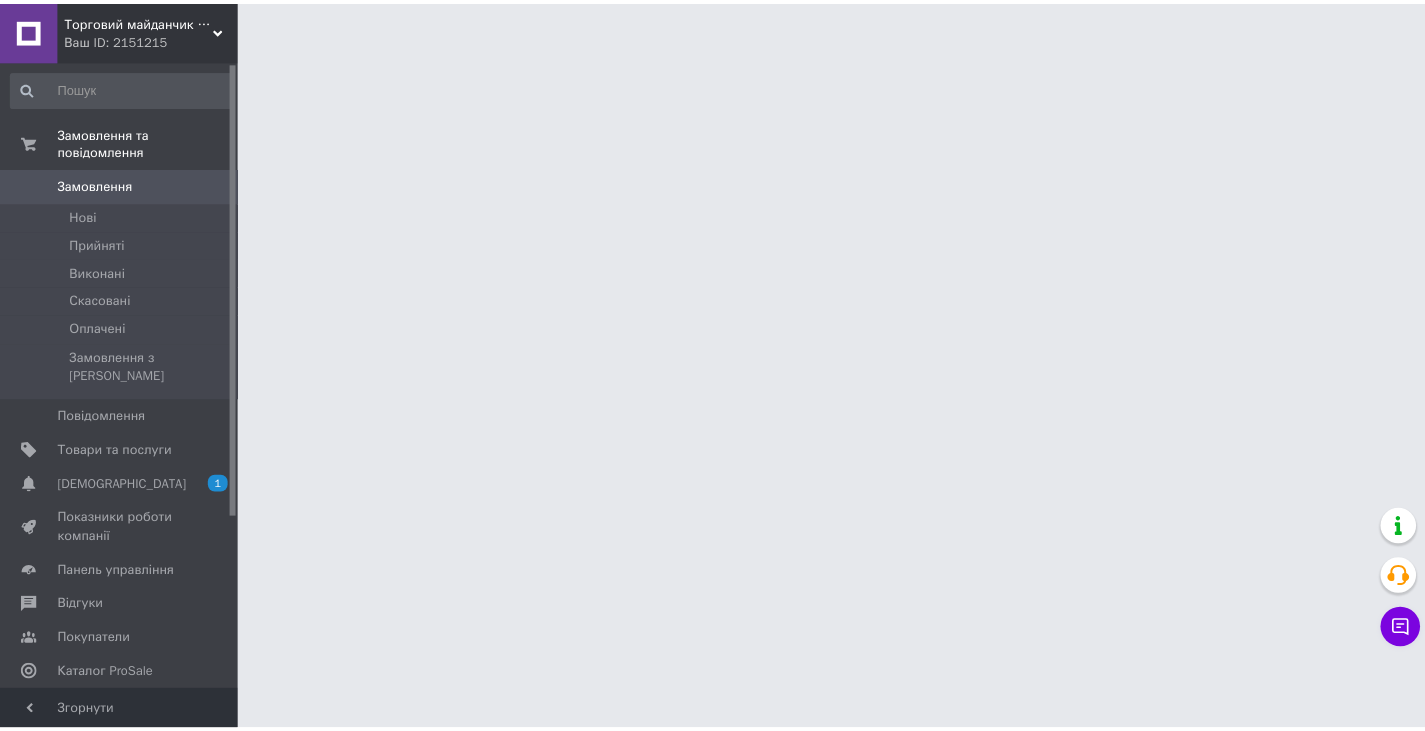 scroll, scrollTop: 0, scrollLeft: 0, axis: both 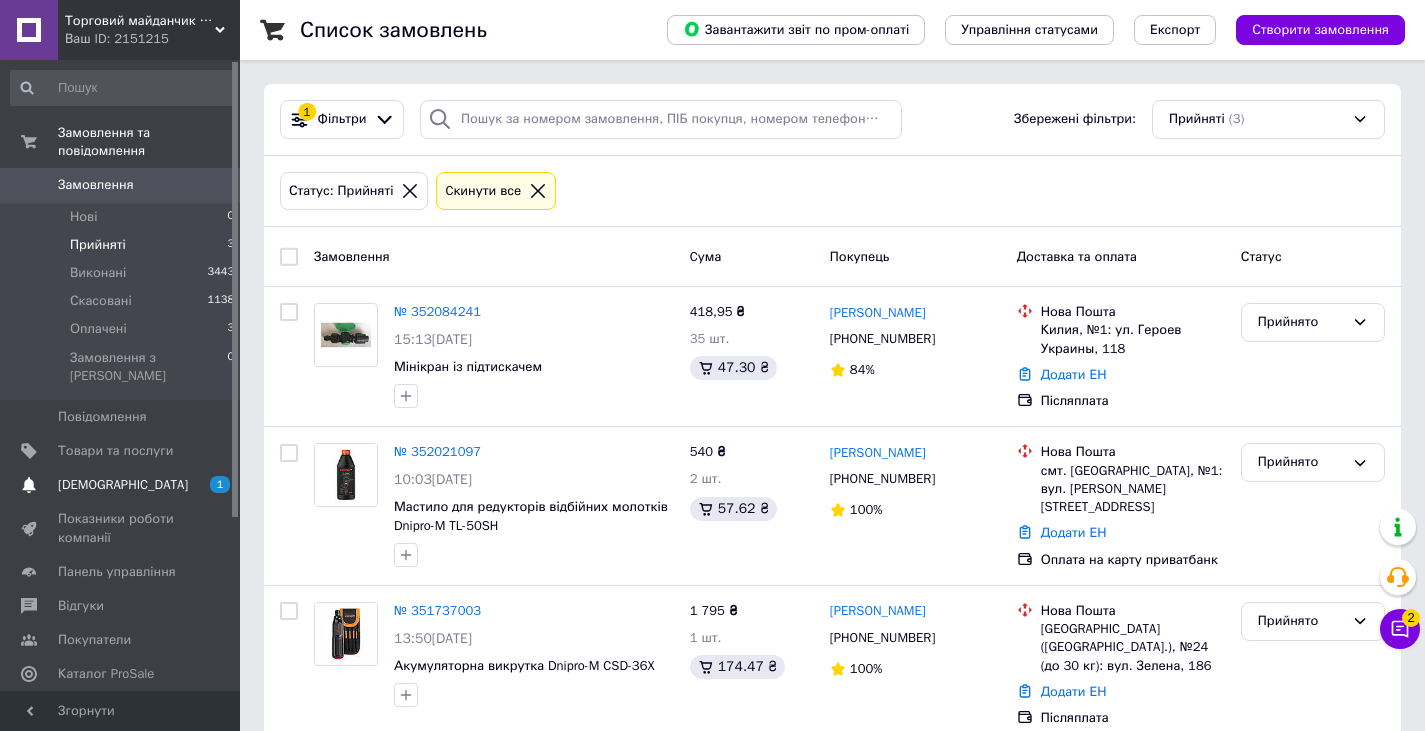 click on "Сповіщення 1 0" at bounding box center (123, 485) 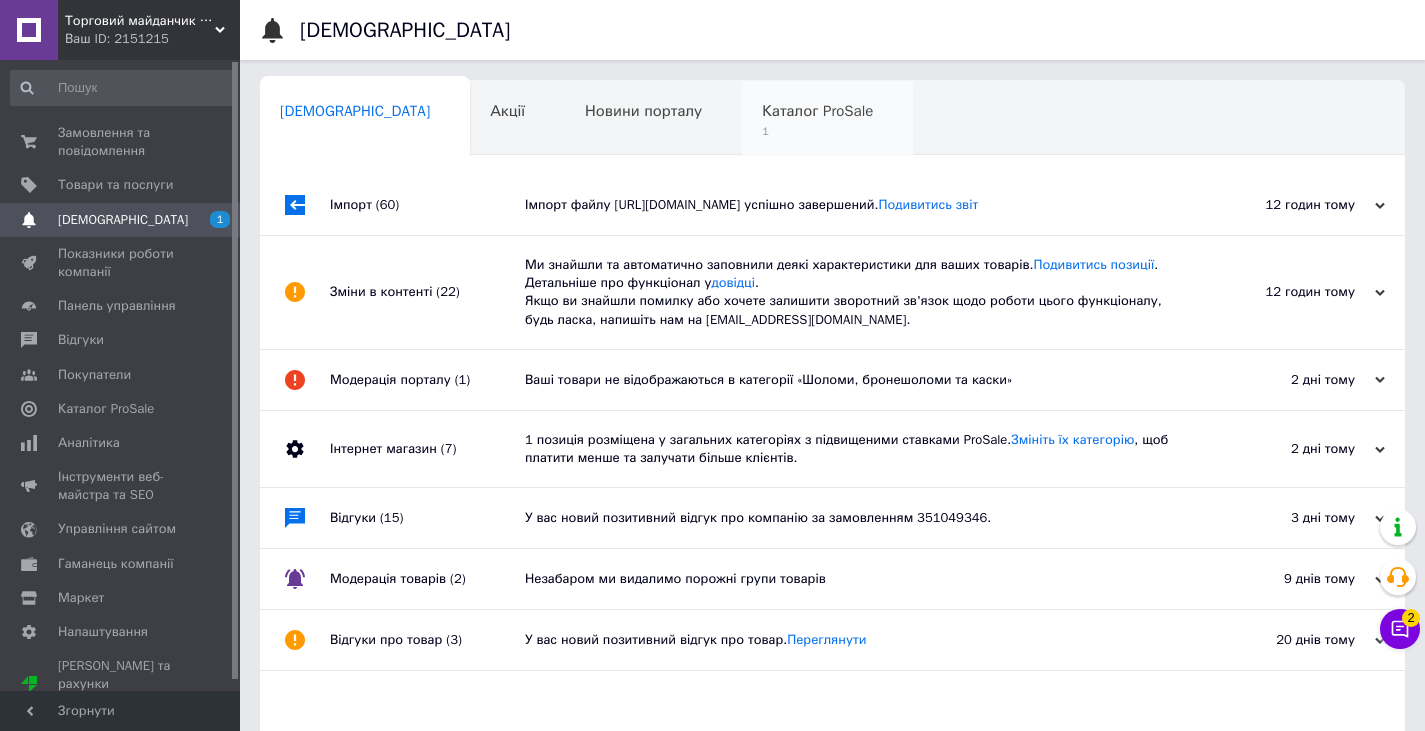 click on "1" at bounding box center [817, 131] 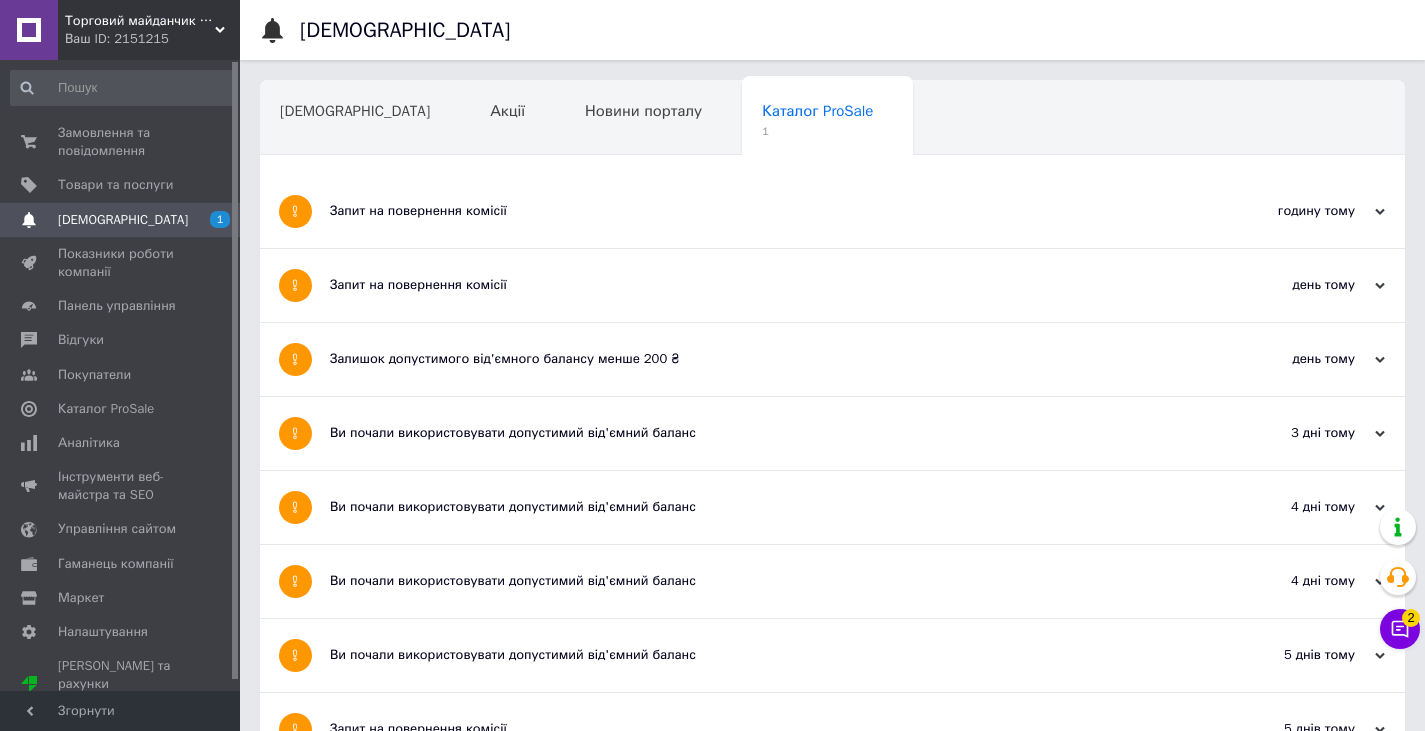 click on "Запит на повернення комісії" at bounding box center (757, 211) 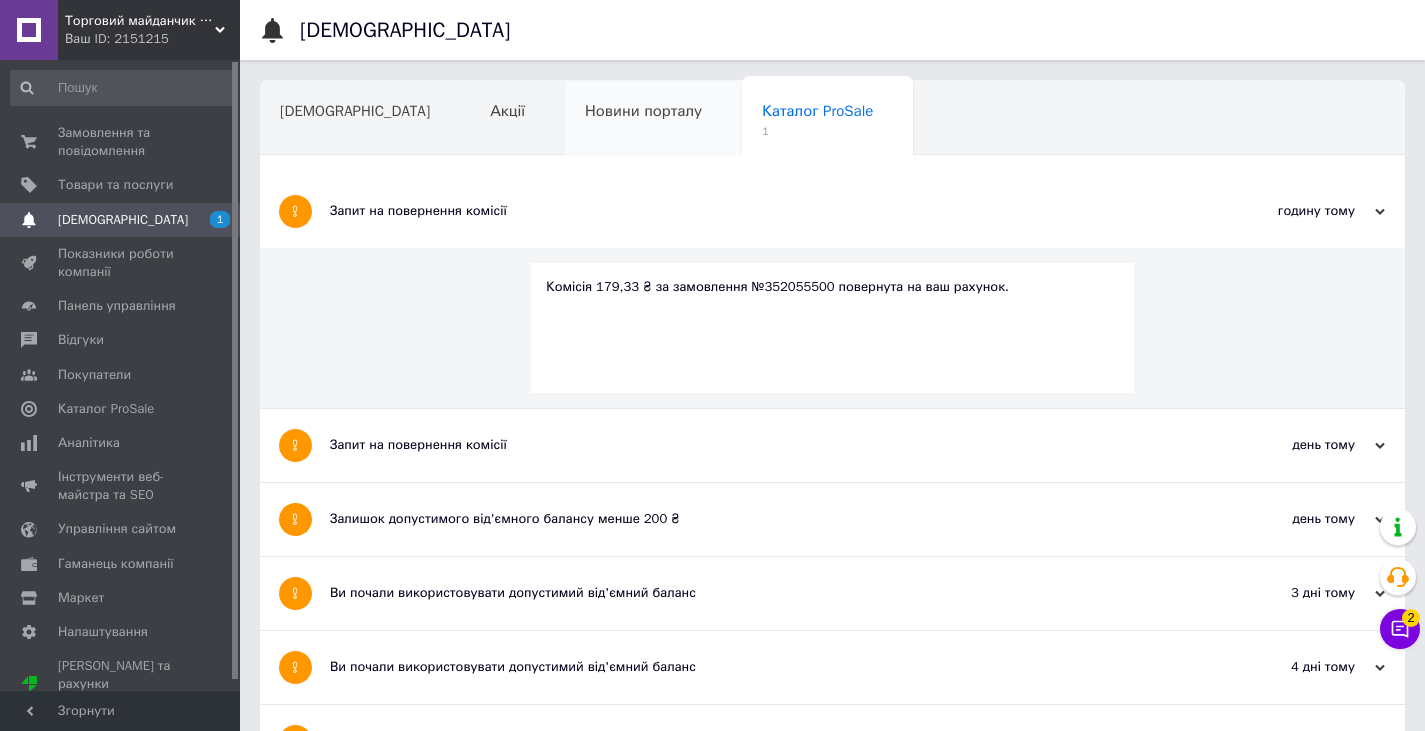 click on "Новини порталу" at bounding box center (643, 111) 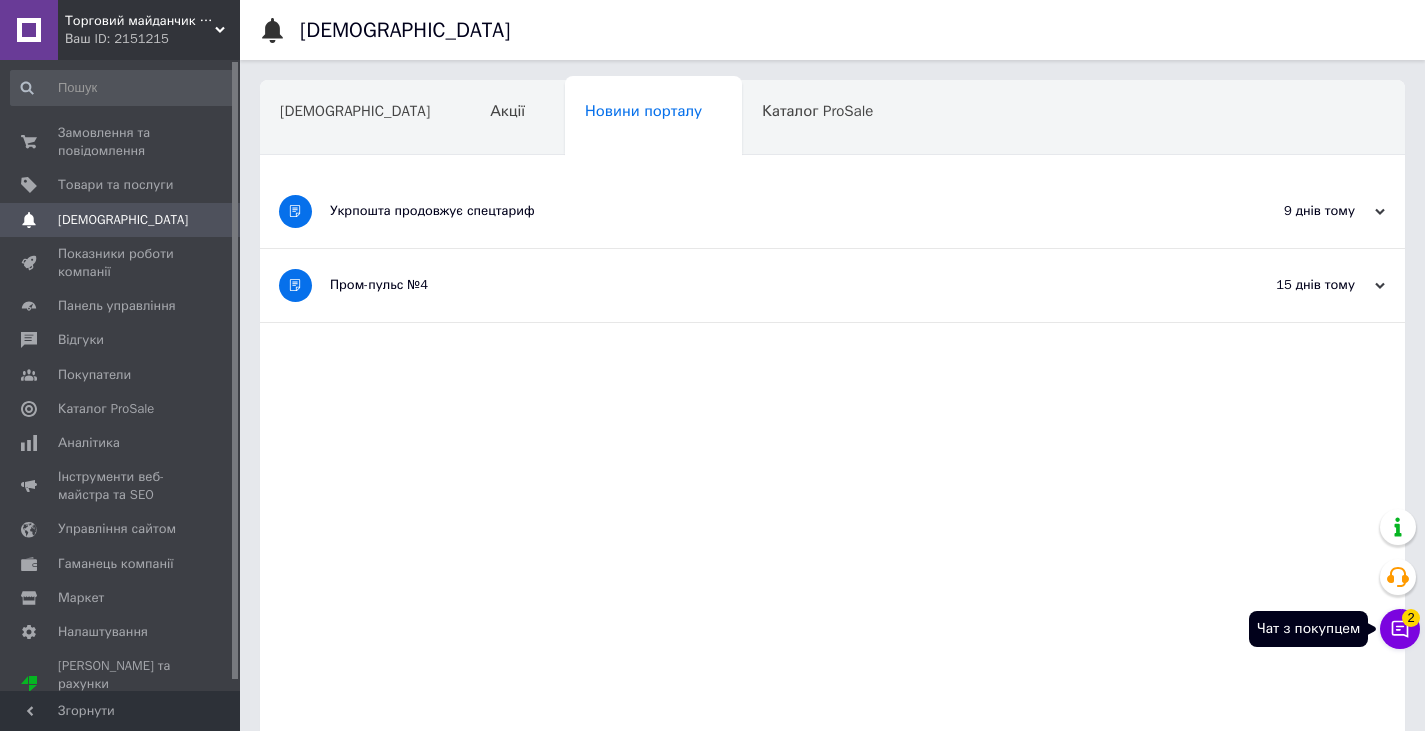 click 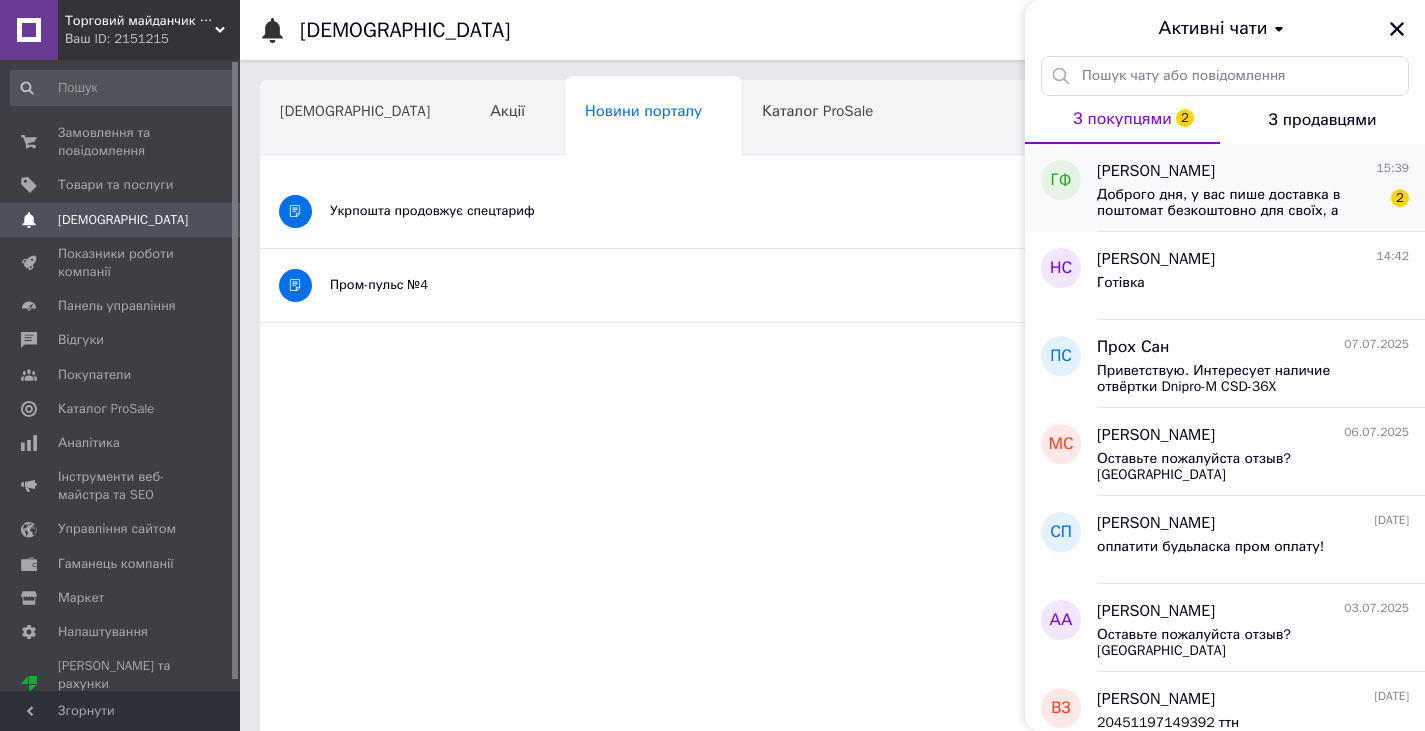 click on "Доброго дня, у вас пише доставка в поштомат безкоштовно для своїх, а ємність поміститься в поштомат? Доставка на адресу скільки коштує?" at bounding box center (1239, 203) 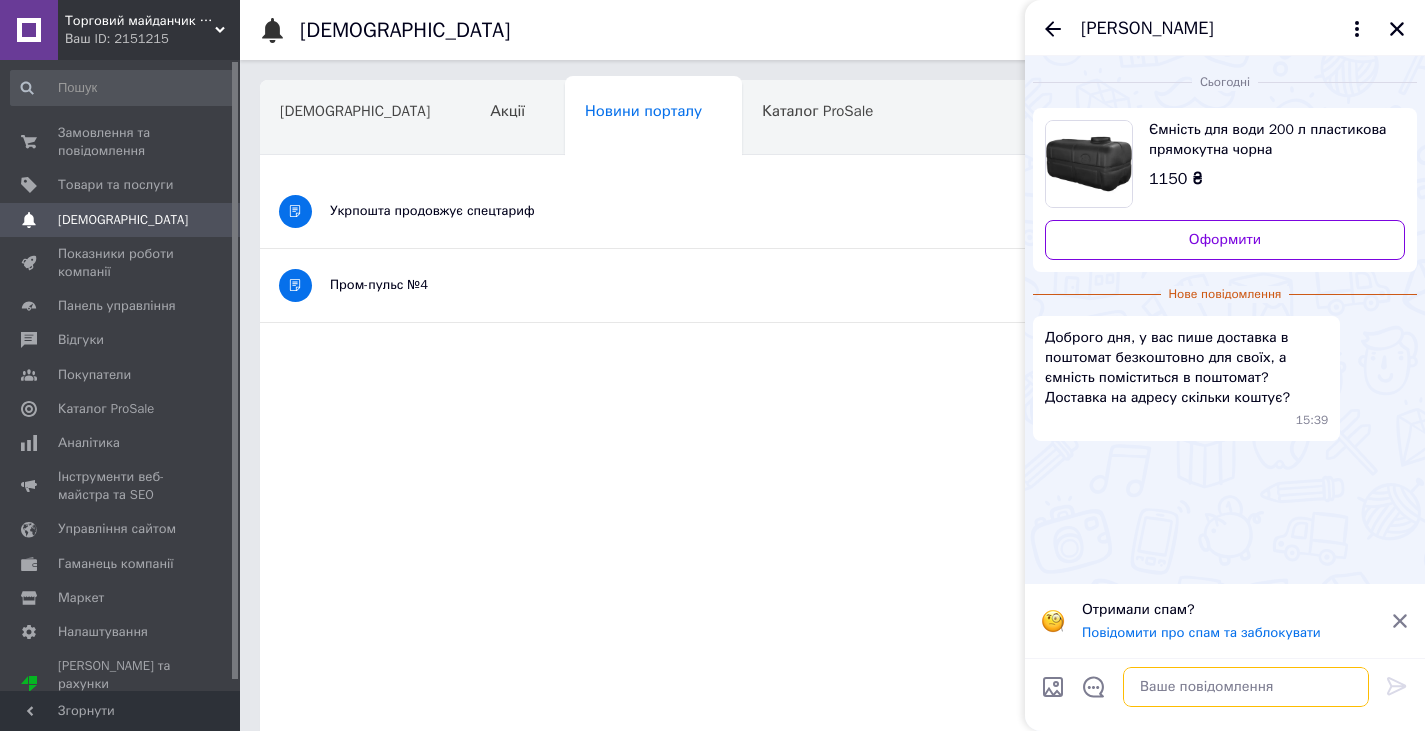 click at bounding box center [1246, 687] 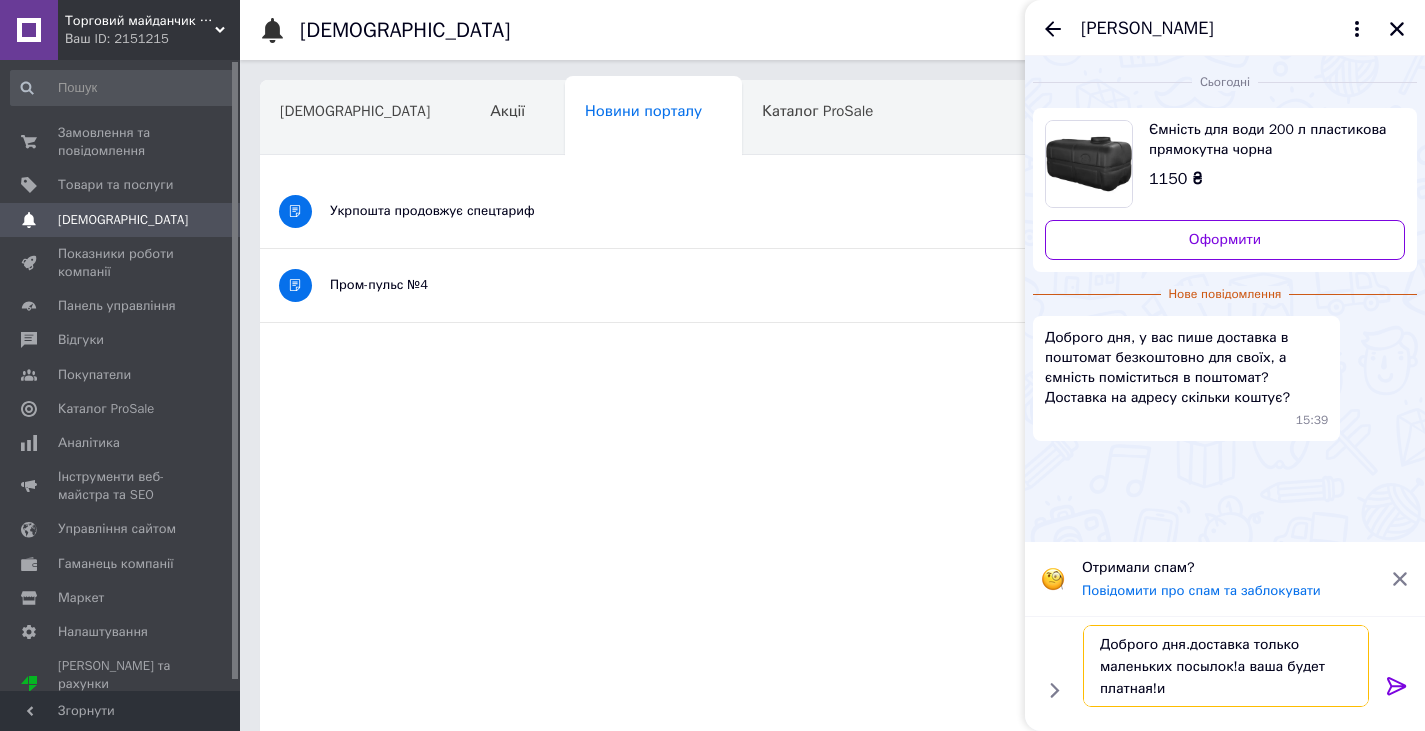 click on "Доброго дня.доставка только маленьких посылок!а ваша будет платная!и" at bounding box center (1226, 666) 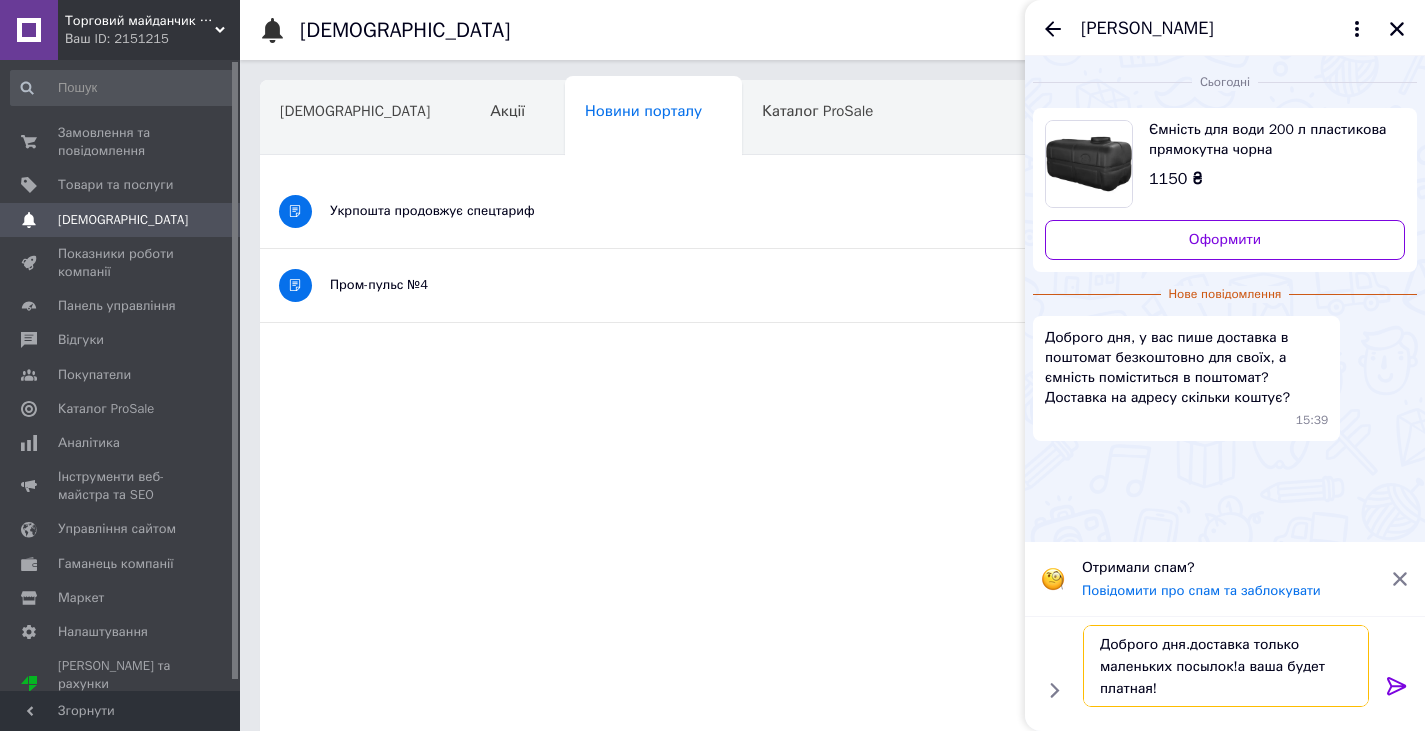 type on "Доброго дня.доставка только маленьких посылок!а ваша будет платная!" 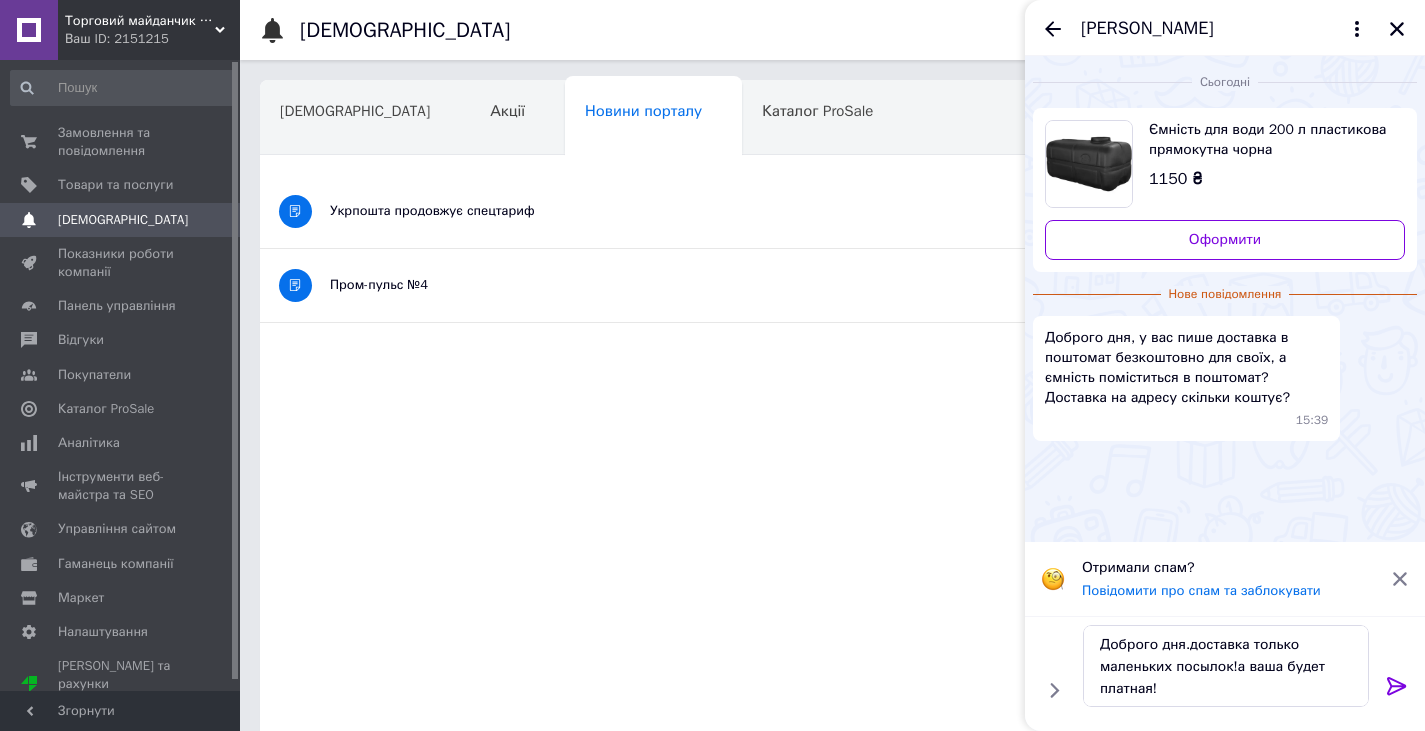 click 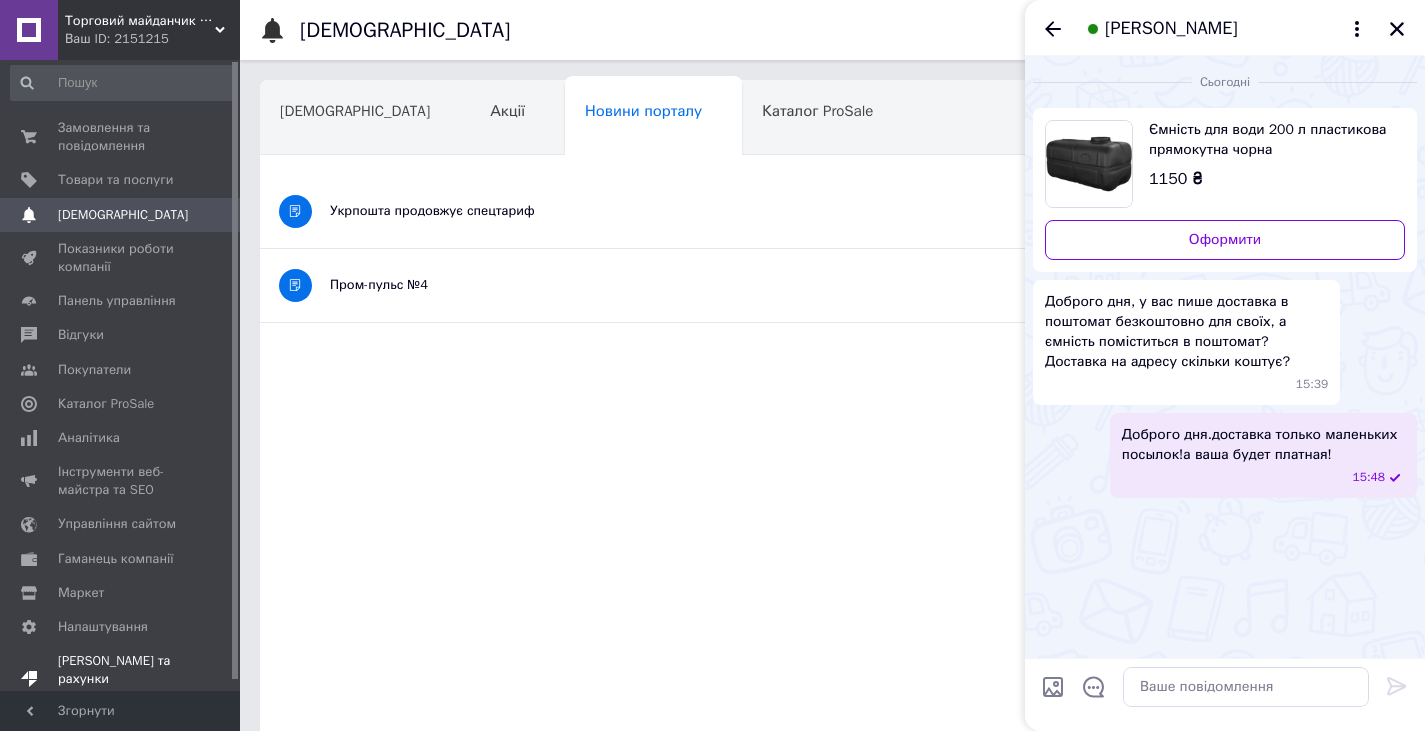 scroll, scrollTop: 10, scrollLeft: 0, axis: vertical 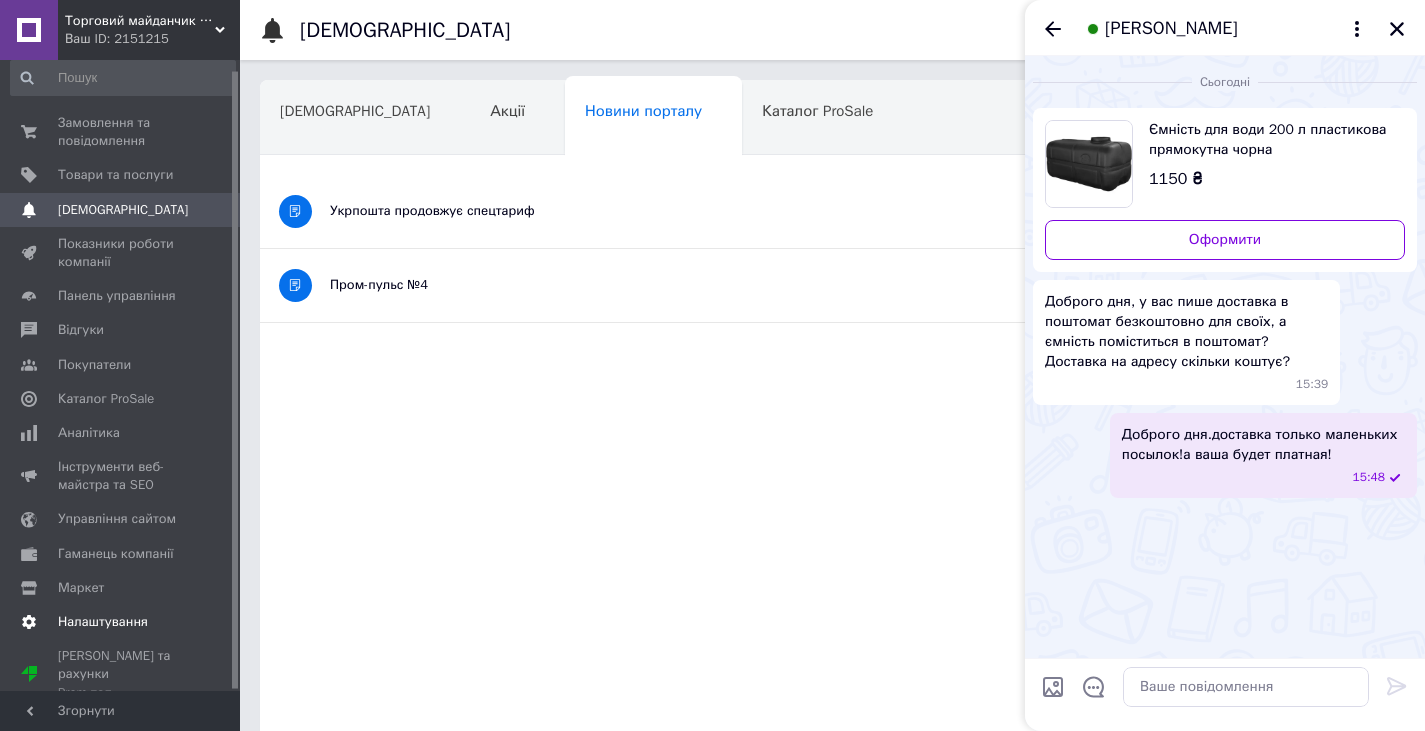click on "Налаштування" at bounding box center (103, 622) 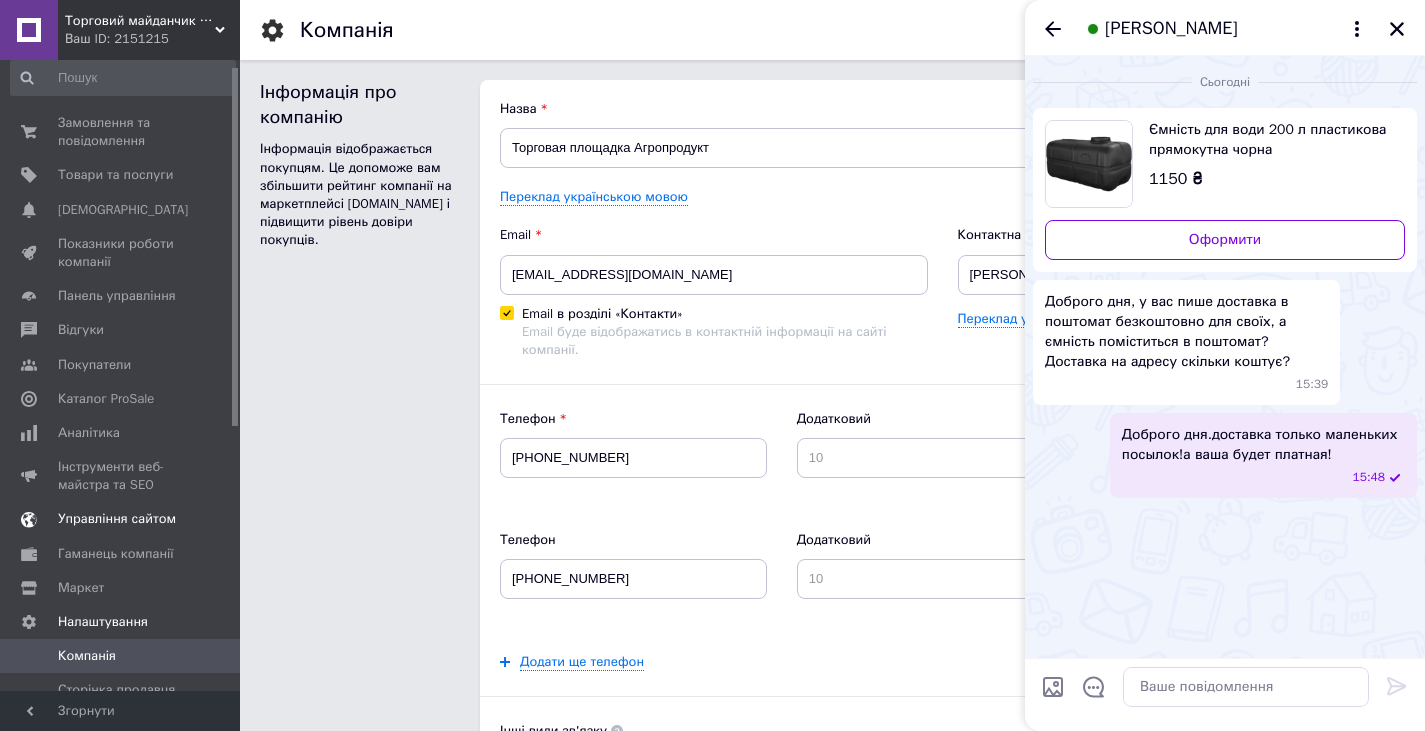 scroll, scrollTop: 0, scrollLeft: 0, axis: both 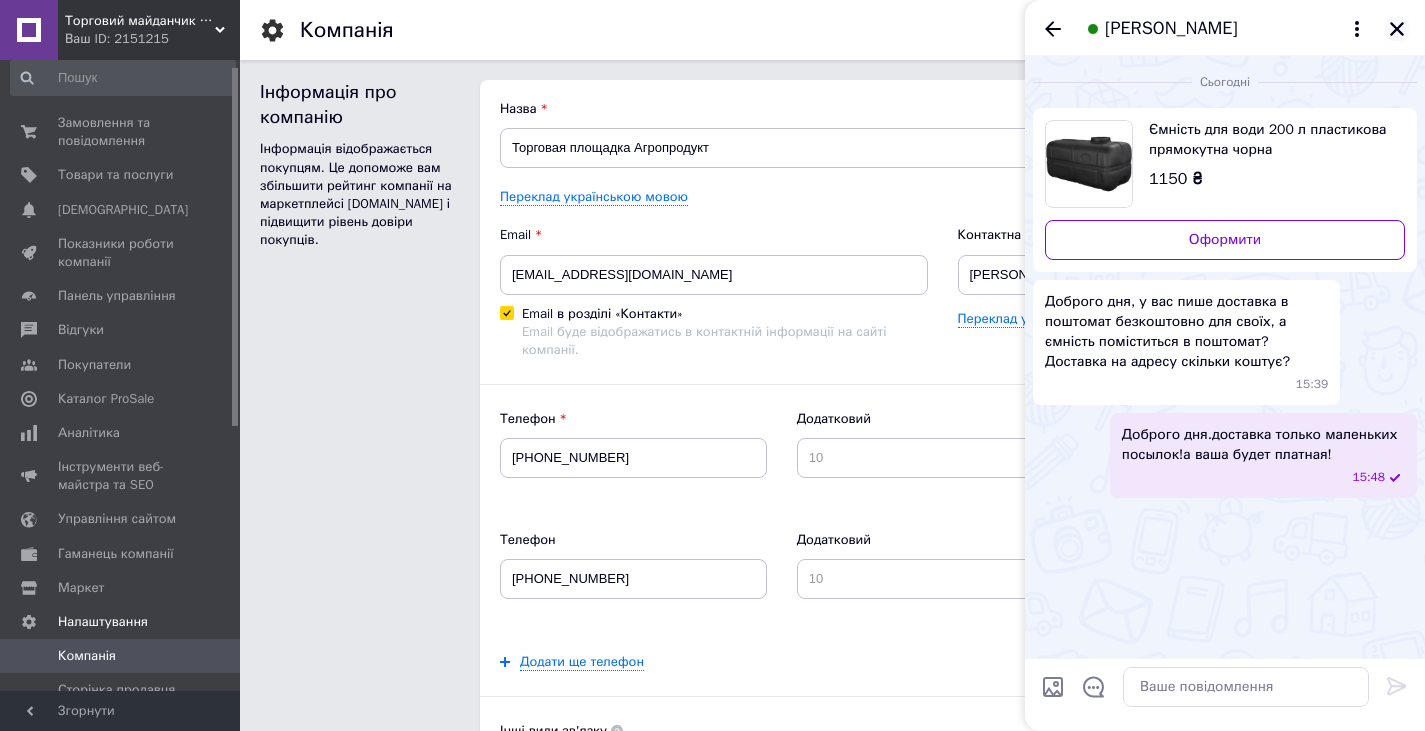 click 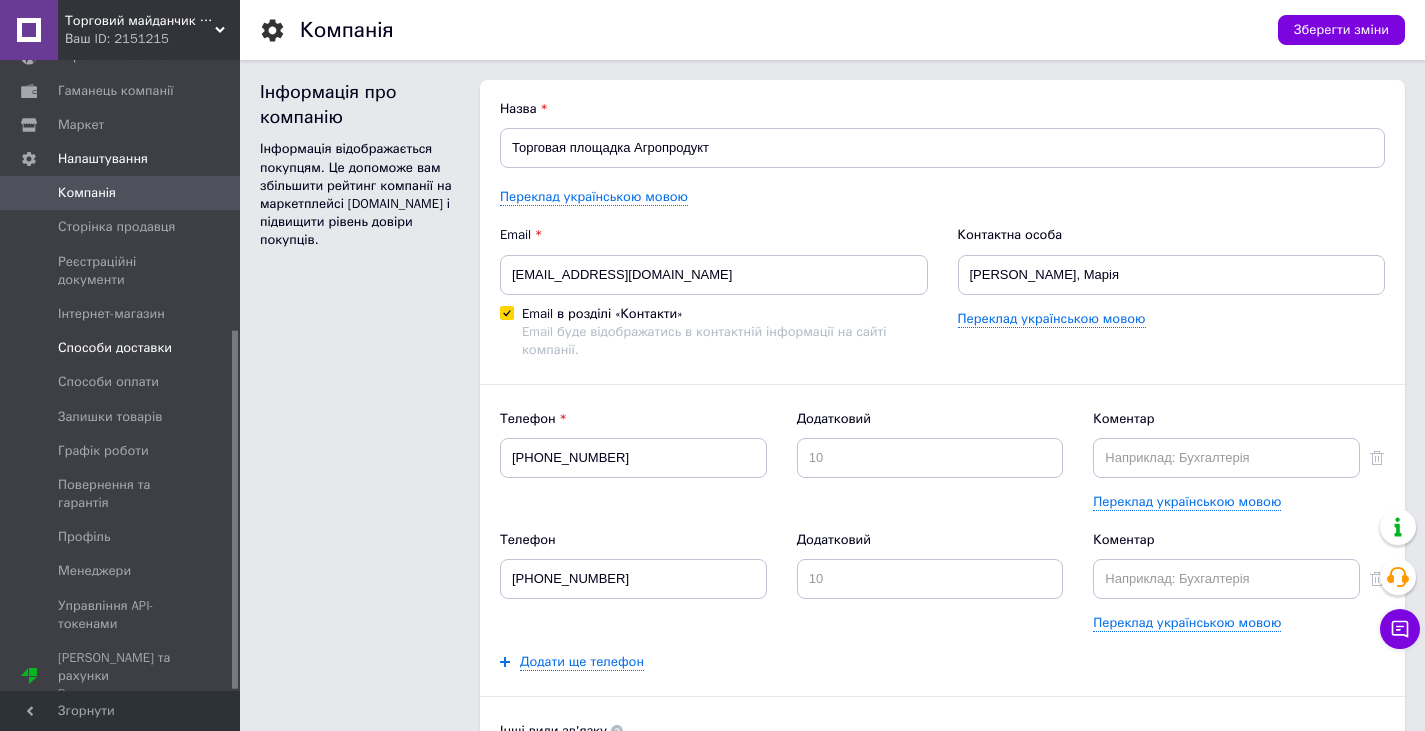 scroll, scrollTop: 475, scrollLeft: 0, axis: vertical 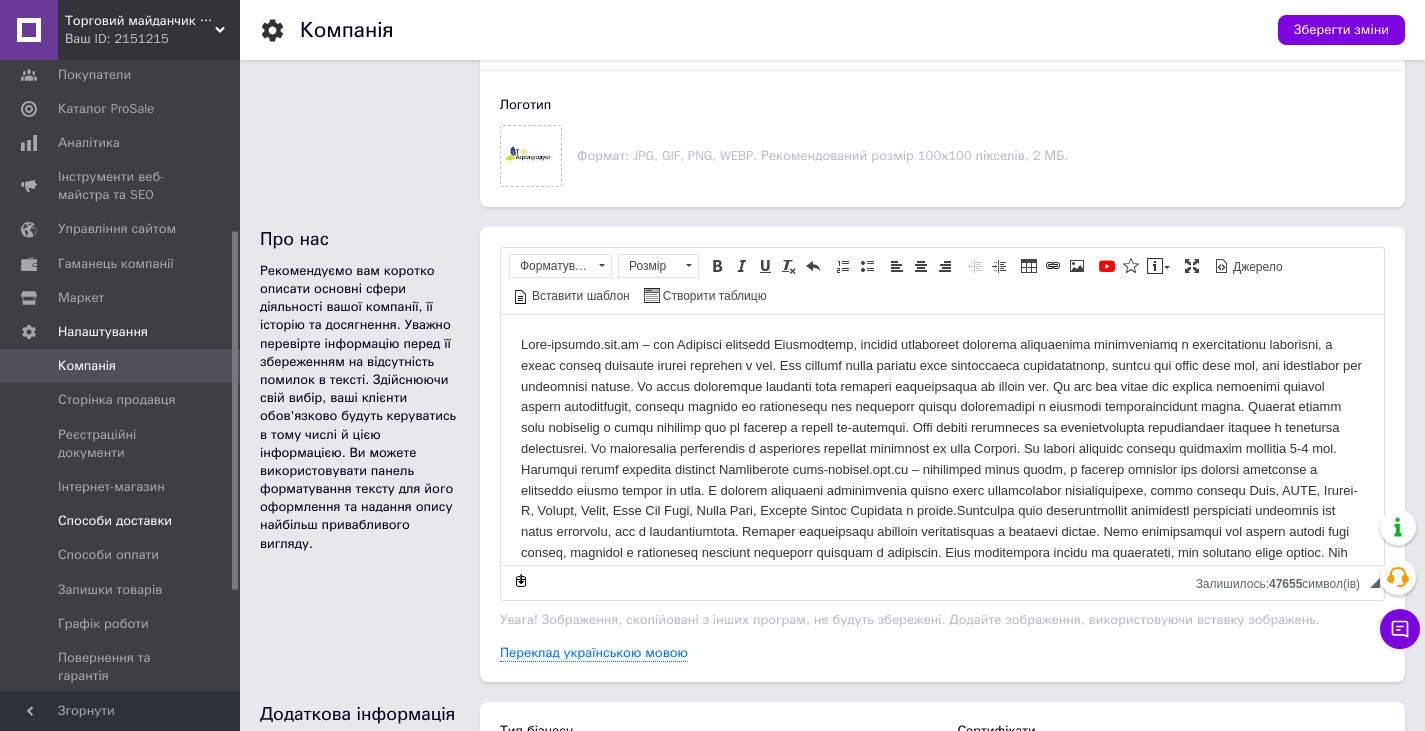 click on "Способи доставки" at bounding box center (115, 521) 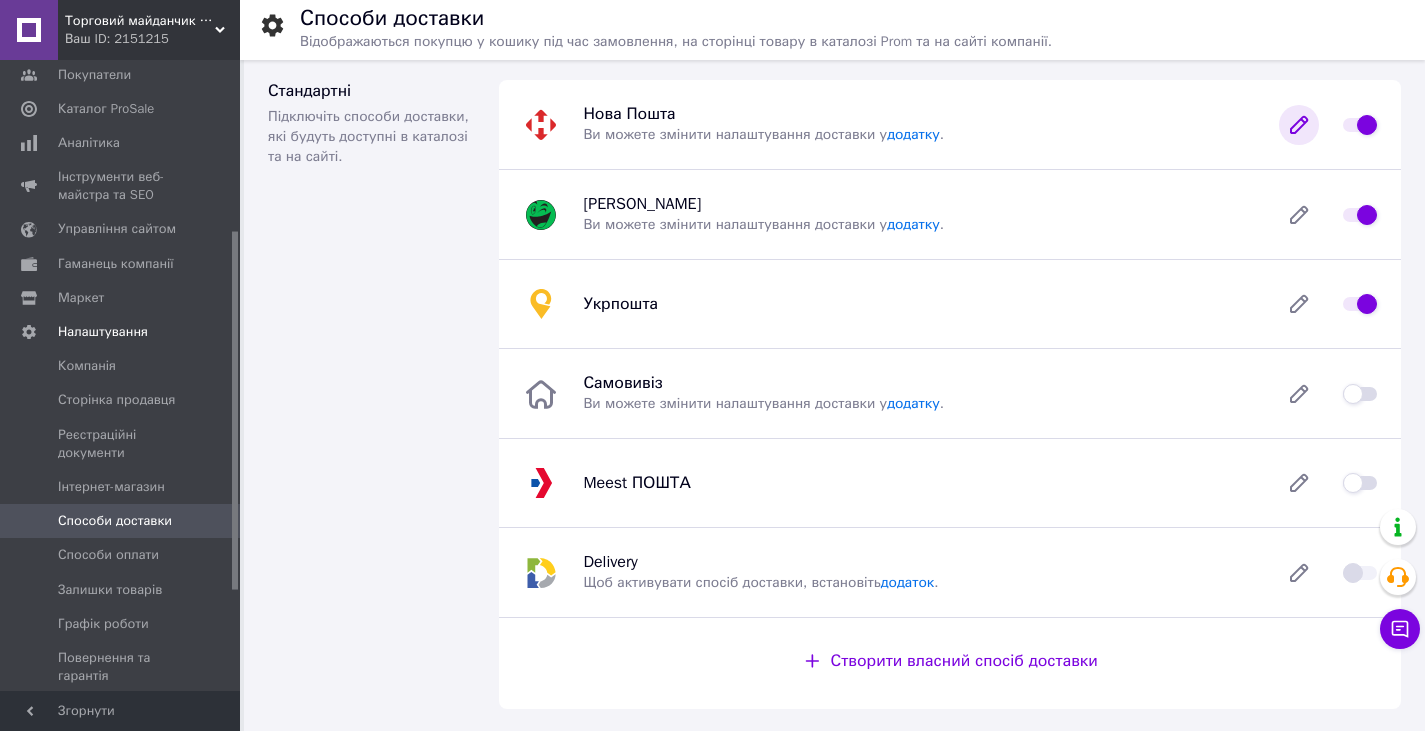 click 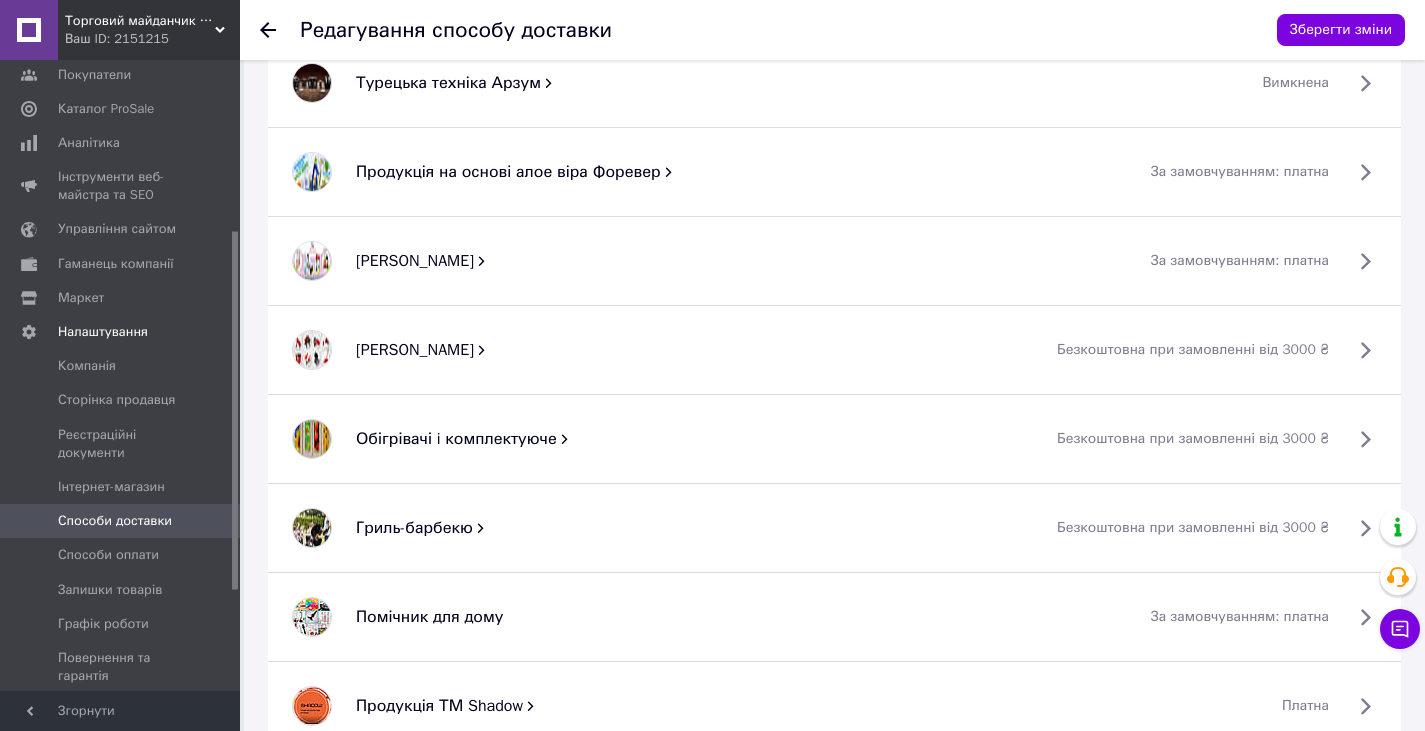scroll, scrollTop: 1199, scrollLeft: 0, axis: vertical 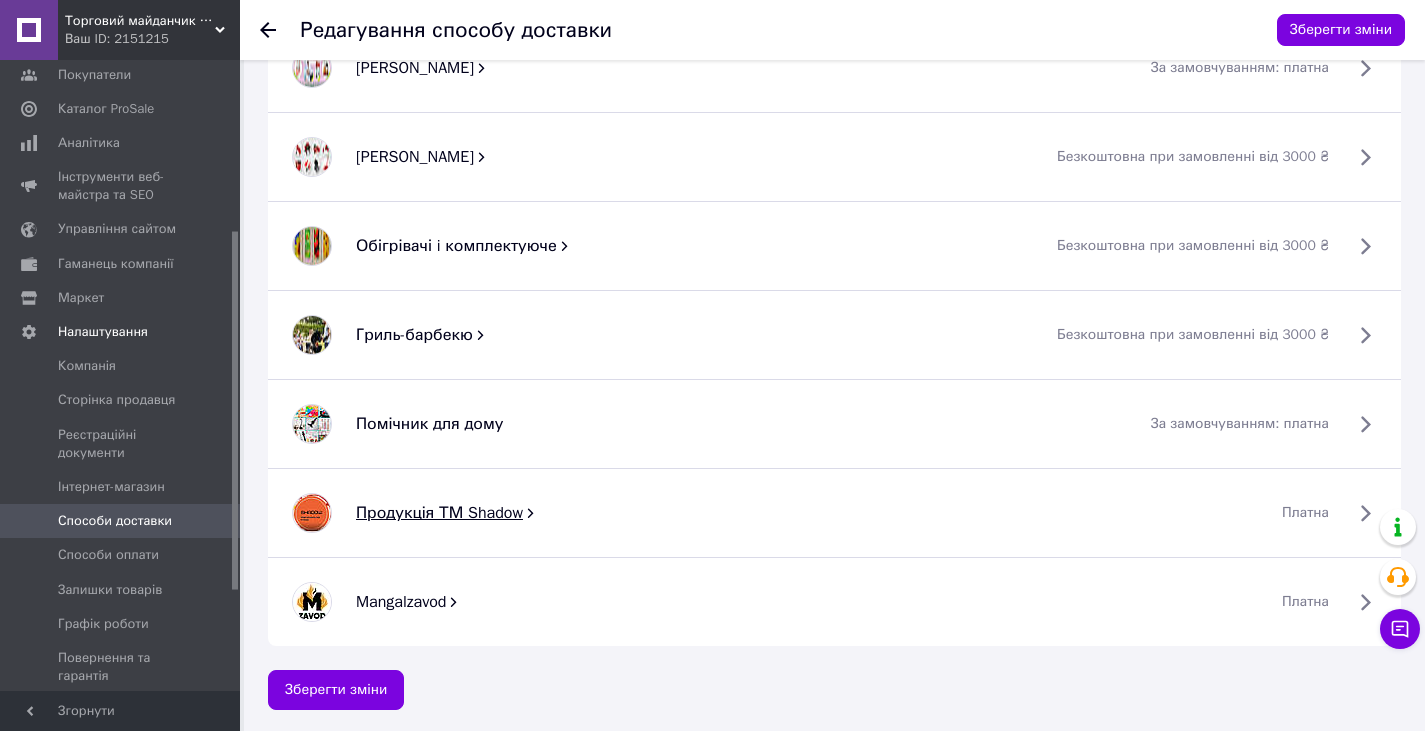 click 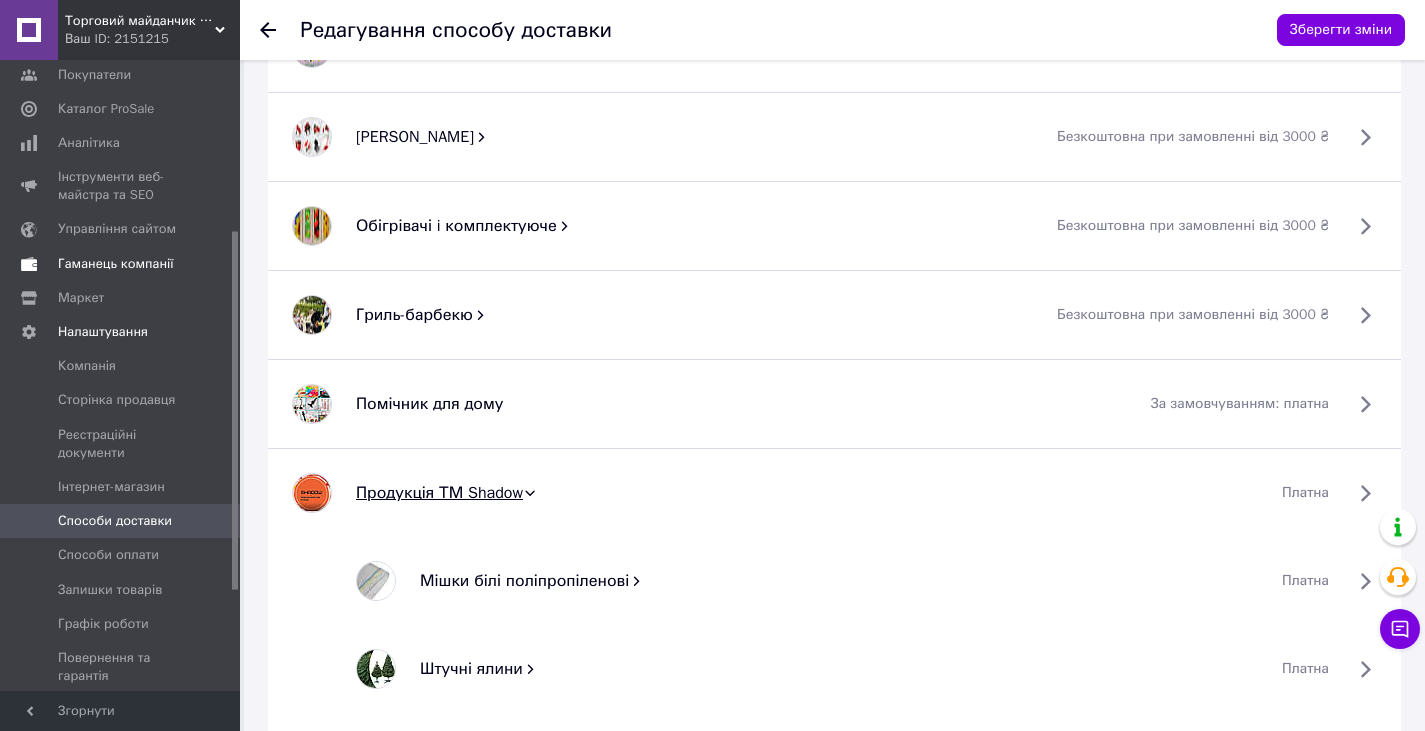scroll, scrollTop: 1199, scrollLeft: 0, axis: vertical 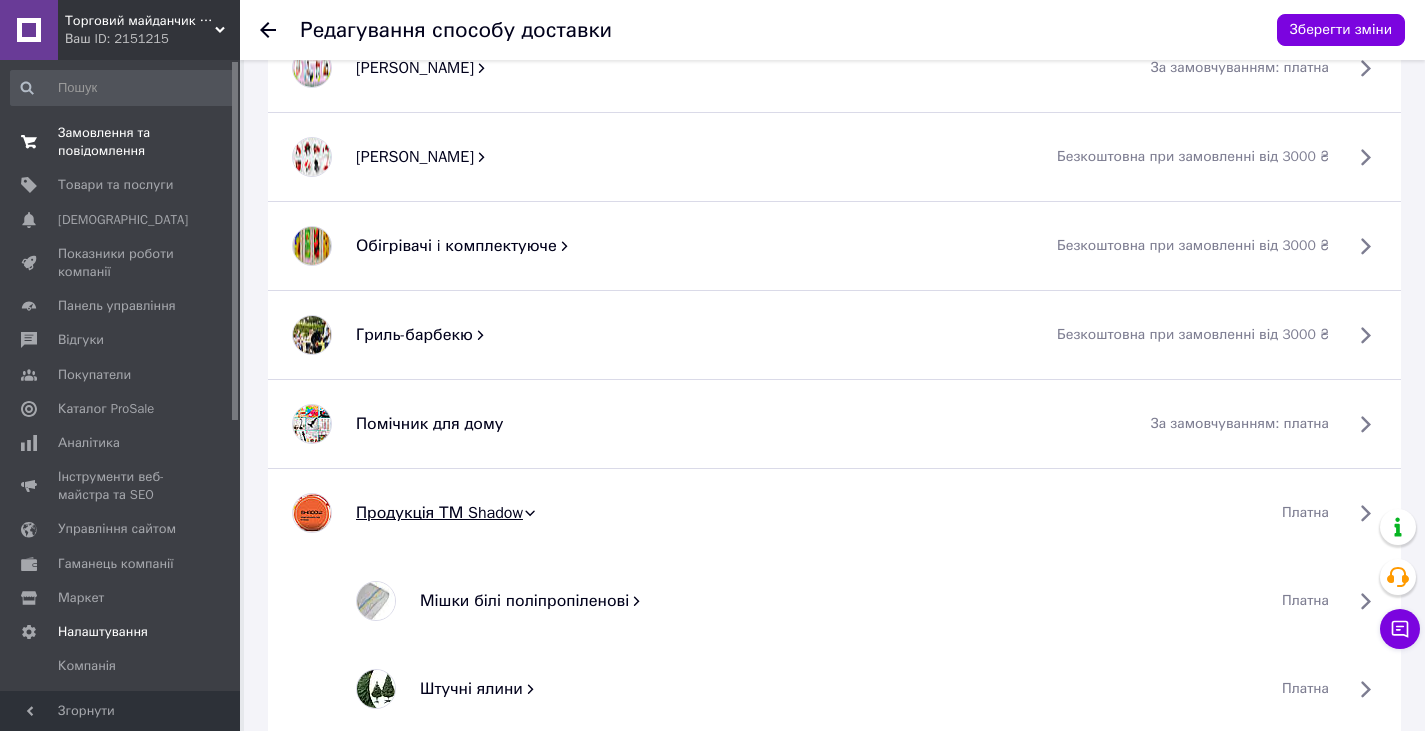 click on "Замовлення та повідомлення 0 0" at bounding box center [123, 142] 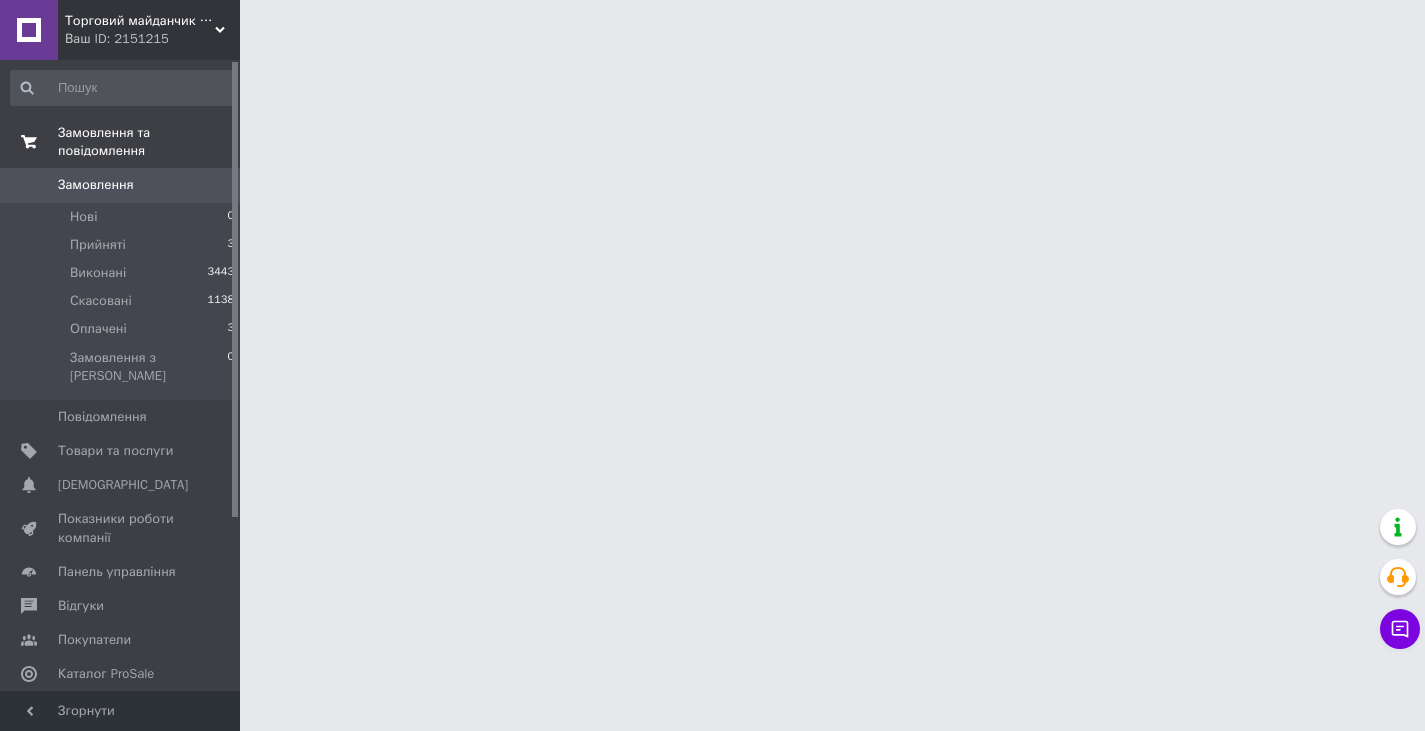 scroll, scrollTop: 0, scrollLeft: 0, axis: both 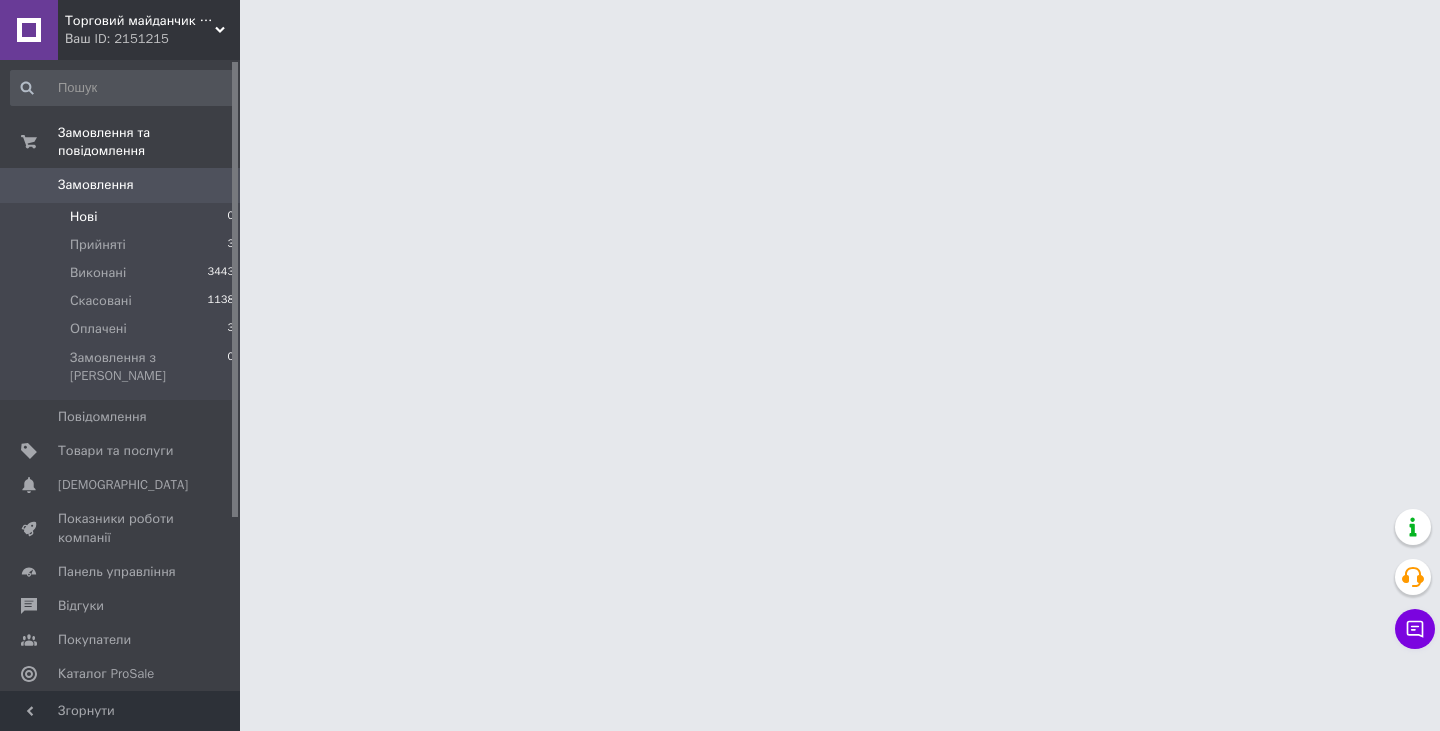 click on "Нові 0" at bounding box center [123, 217] 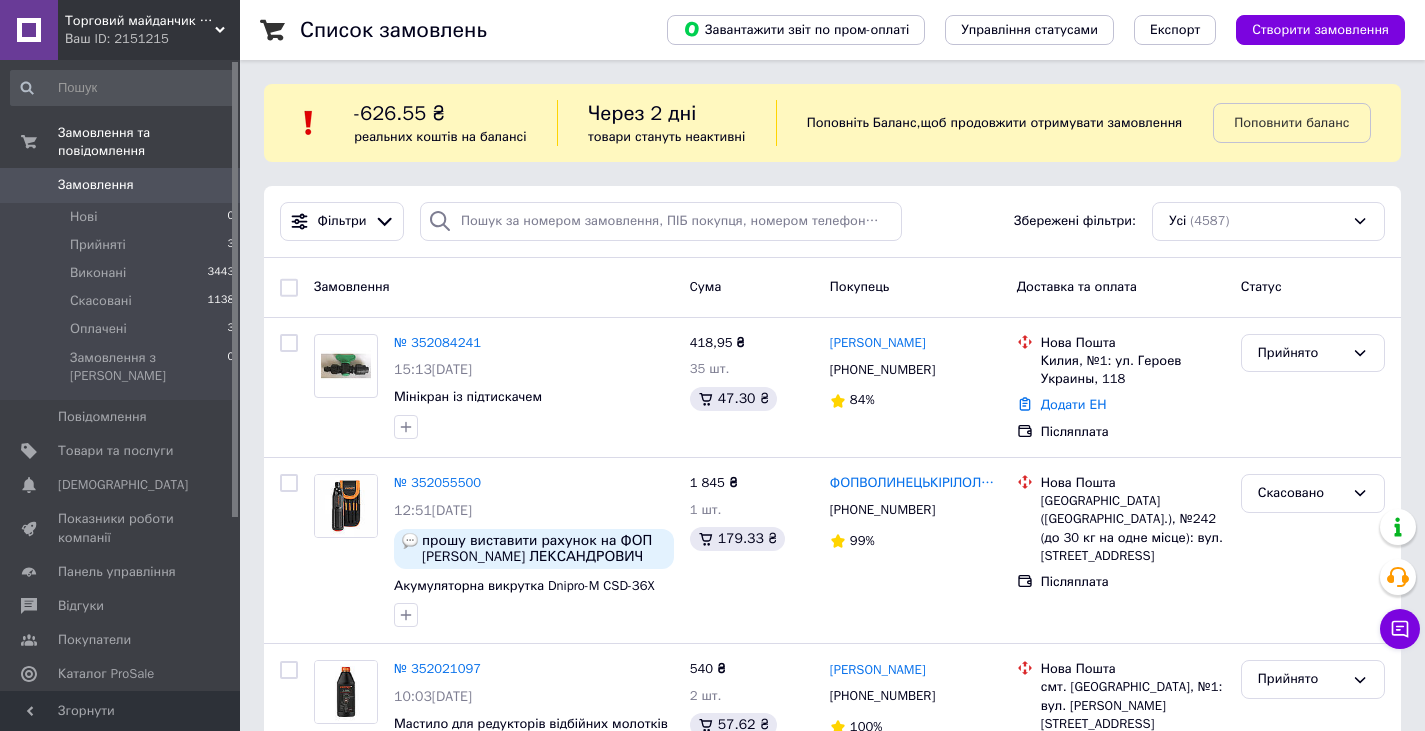 click on "Торговий майданчик Агропродукт" at bounding box center [140, 21] 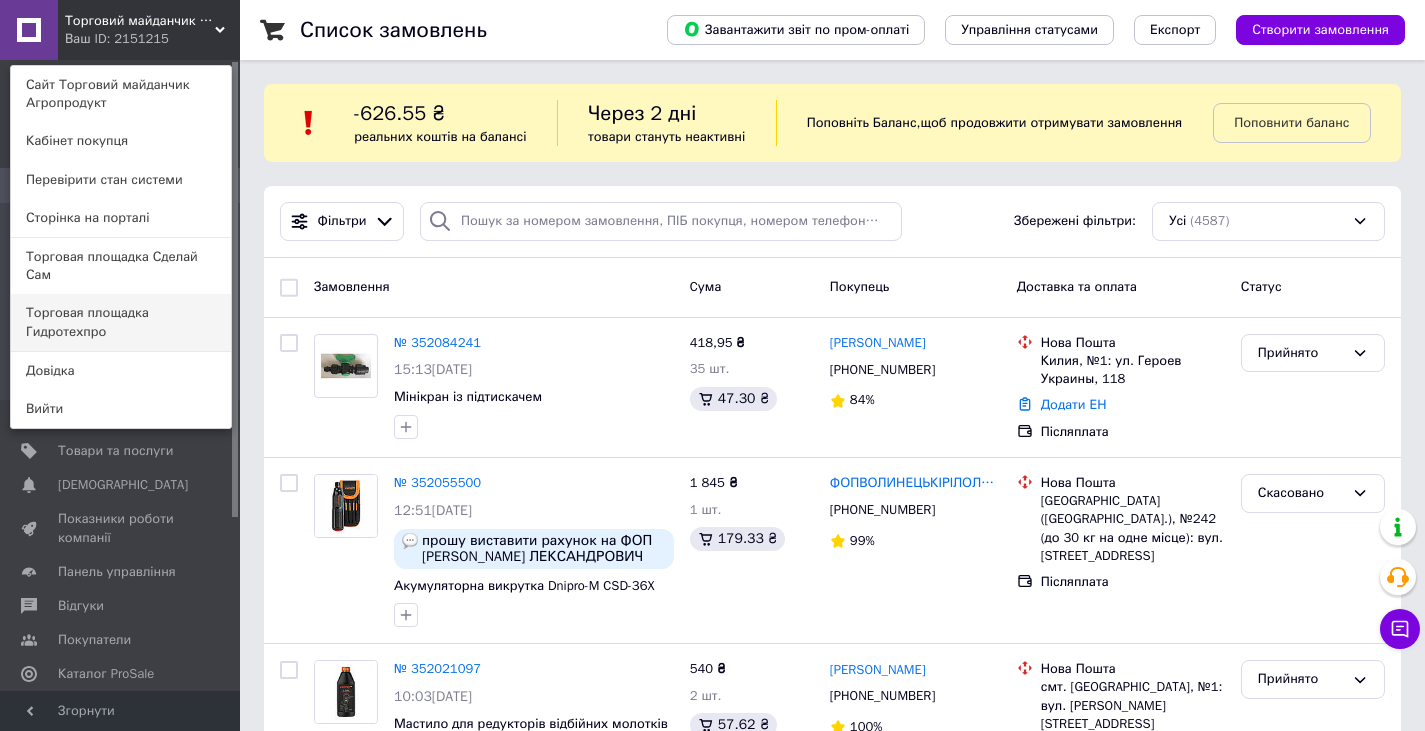 click on "Торговая площадка Гидротехпро" at bounding box center [121, 322] 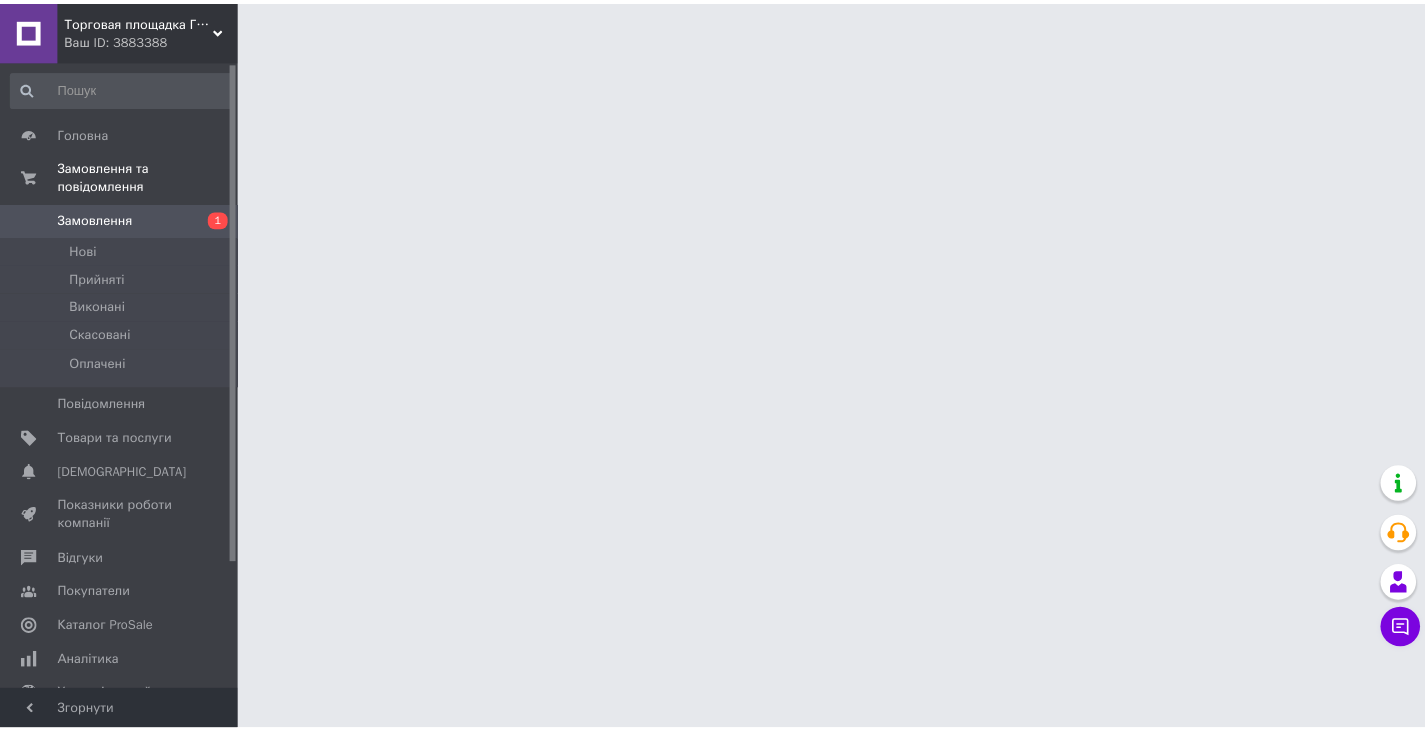 scroll, scrollTop: 0, scrollLeft: 0, axis: both 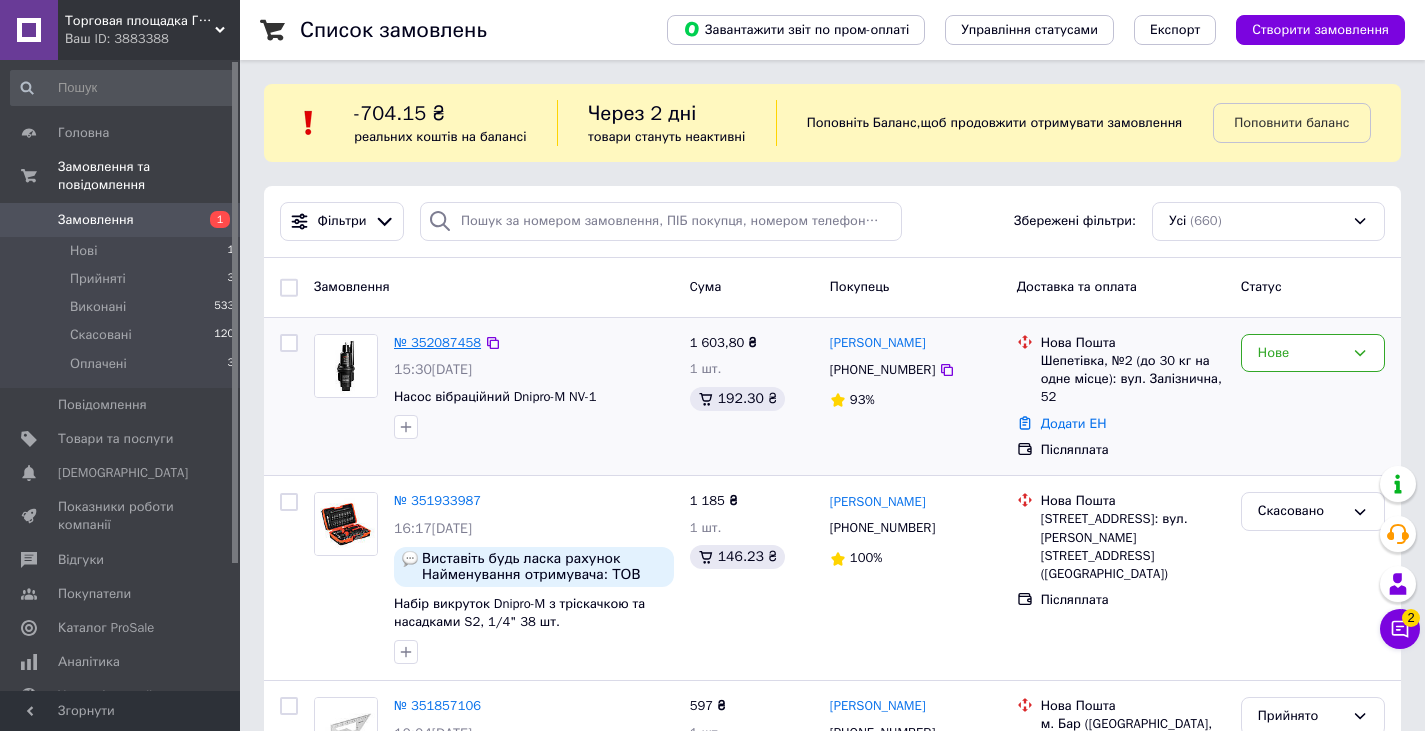 click on "№ 352087458" at bounding box center [437, 342] 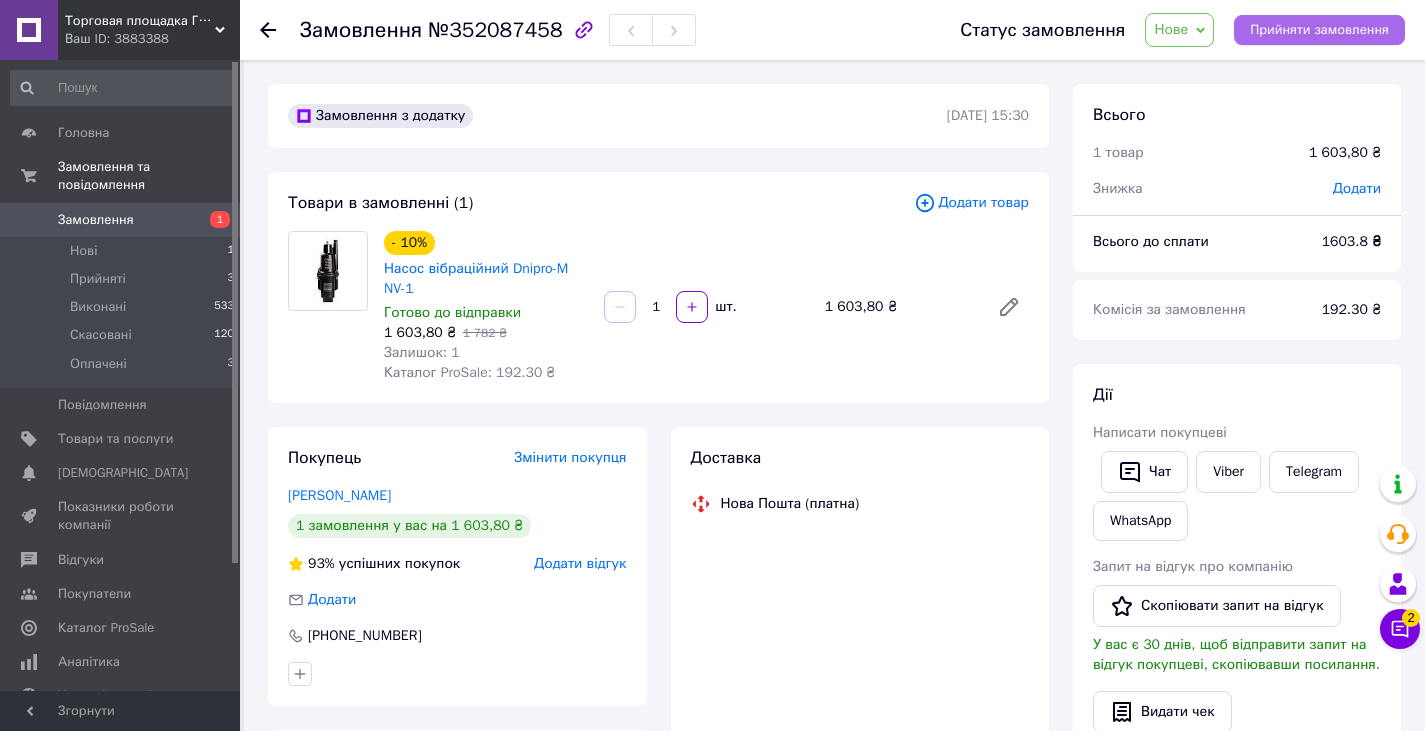 click on "Прийняти замовлення" at bounding box center (1319, 30) 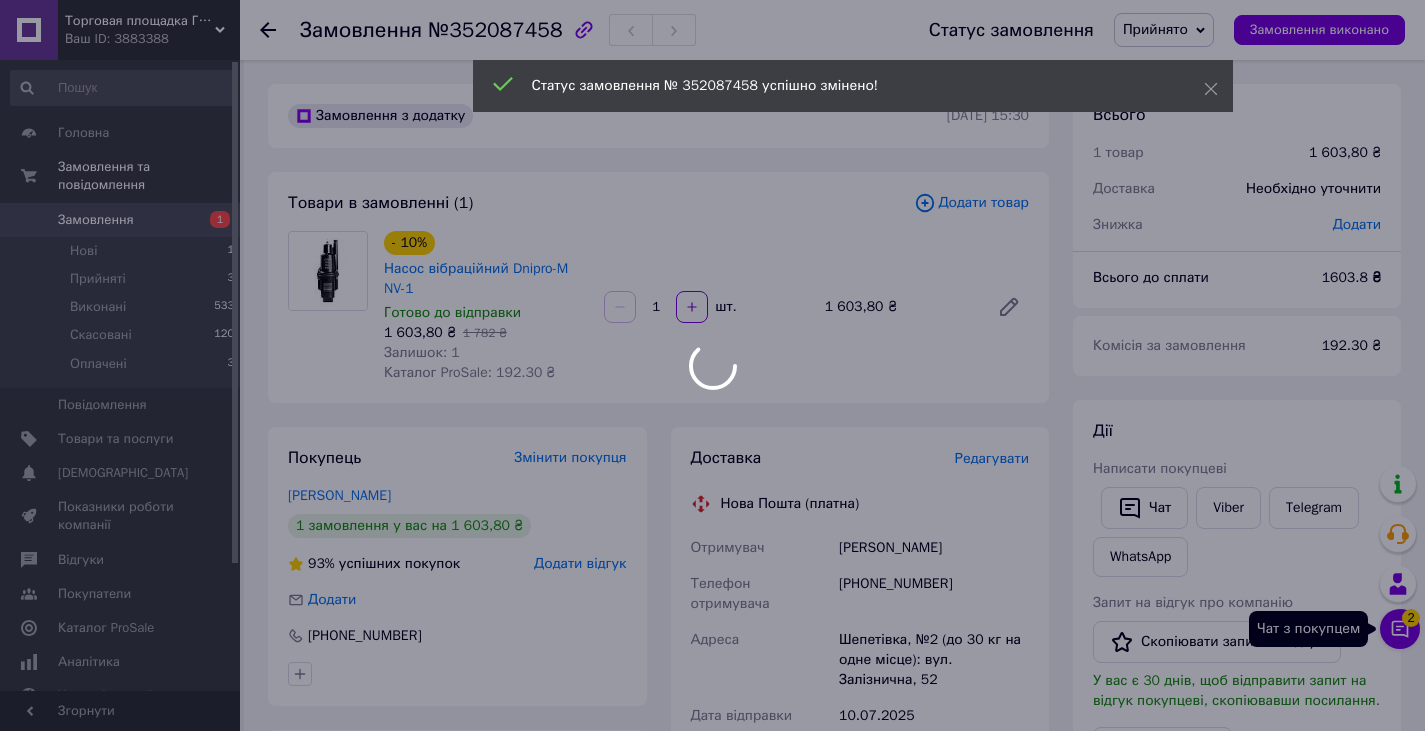 click 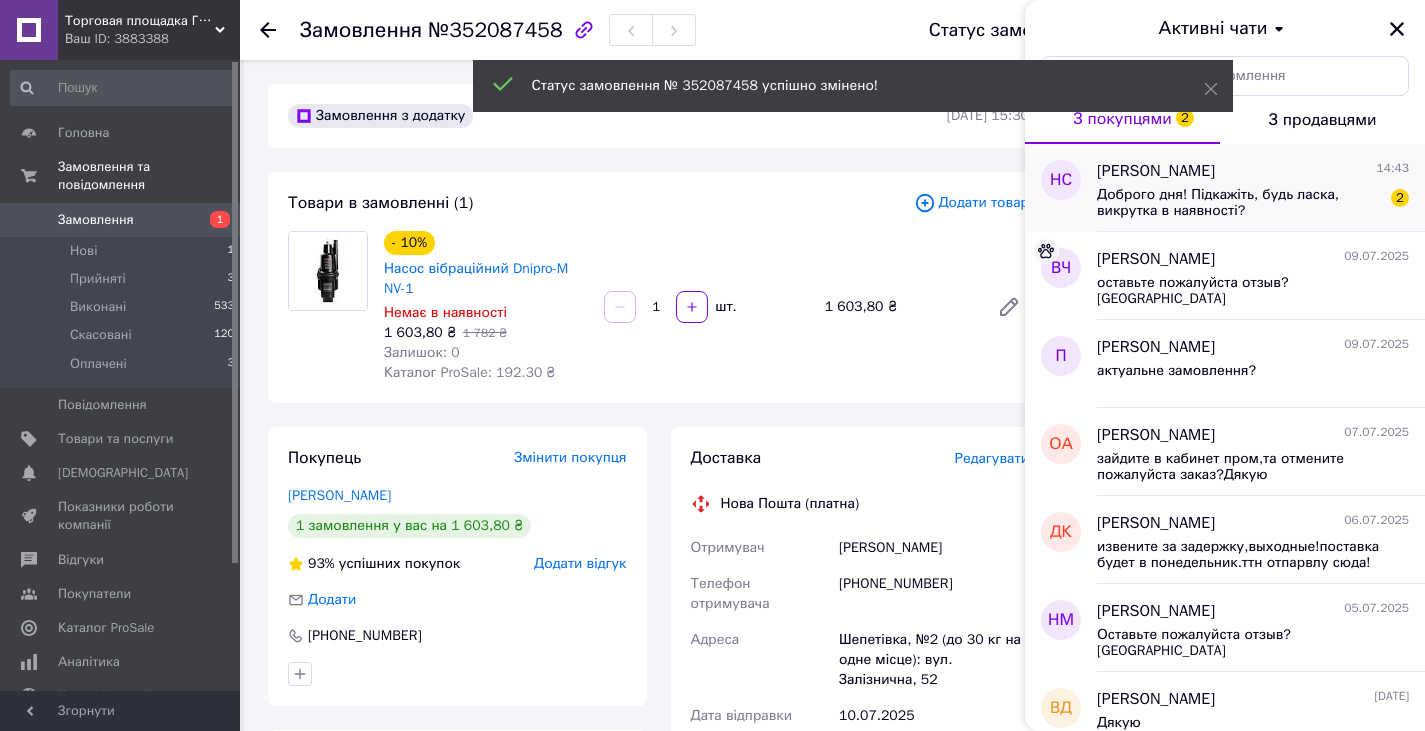 click on "Доброго дня! Підкажіть, будь ласка, викрутка в наявності?" at bounding box center [1239, 203] 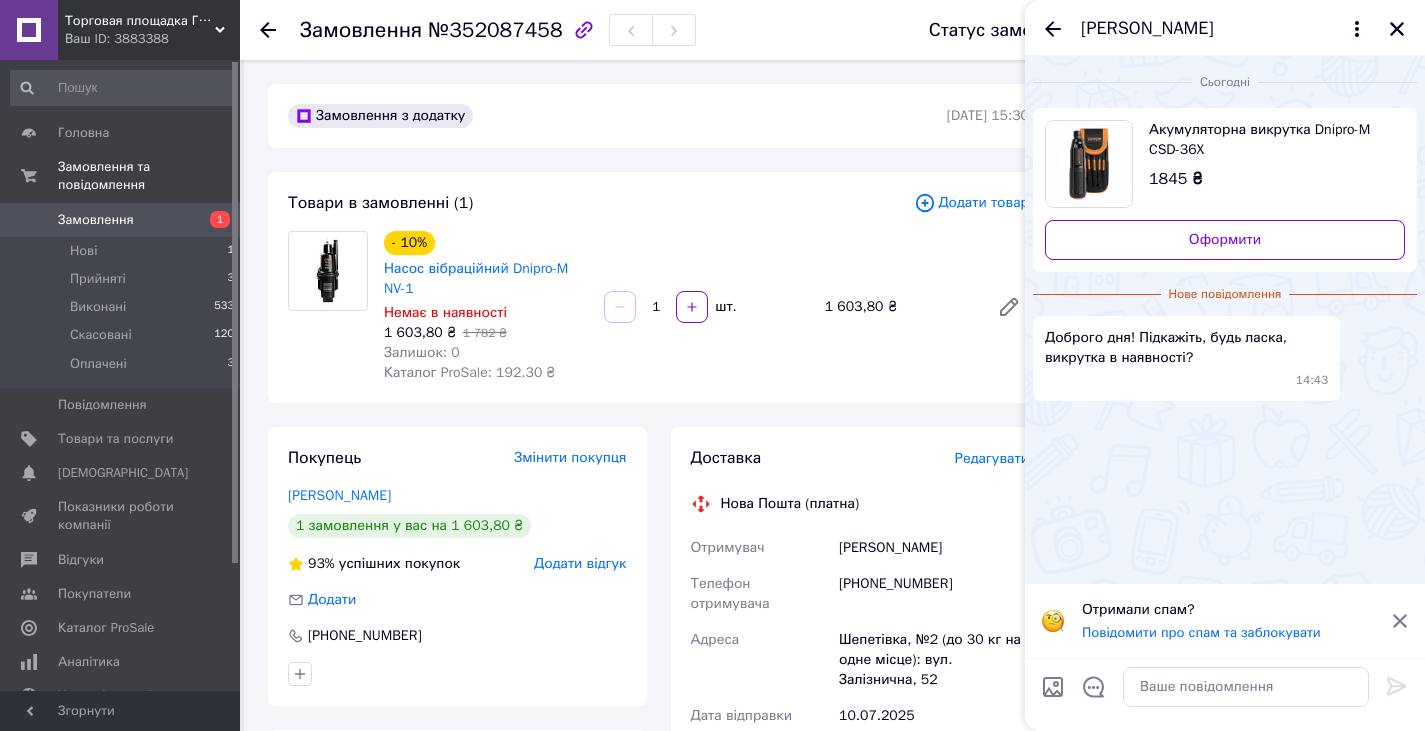 click on "Ваш ID: 3883388" at bounding box center [152, 39] 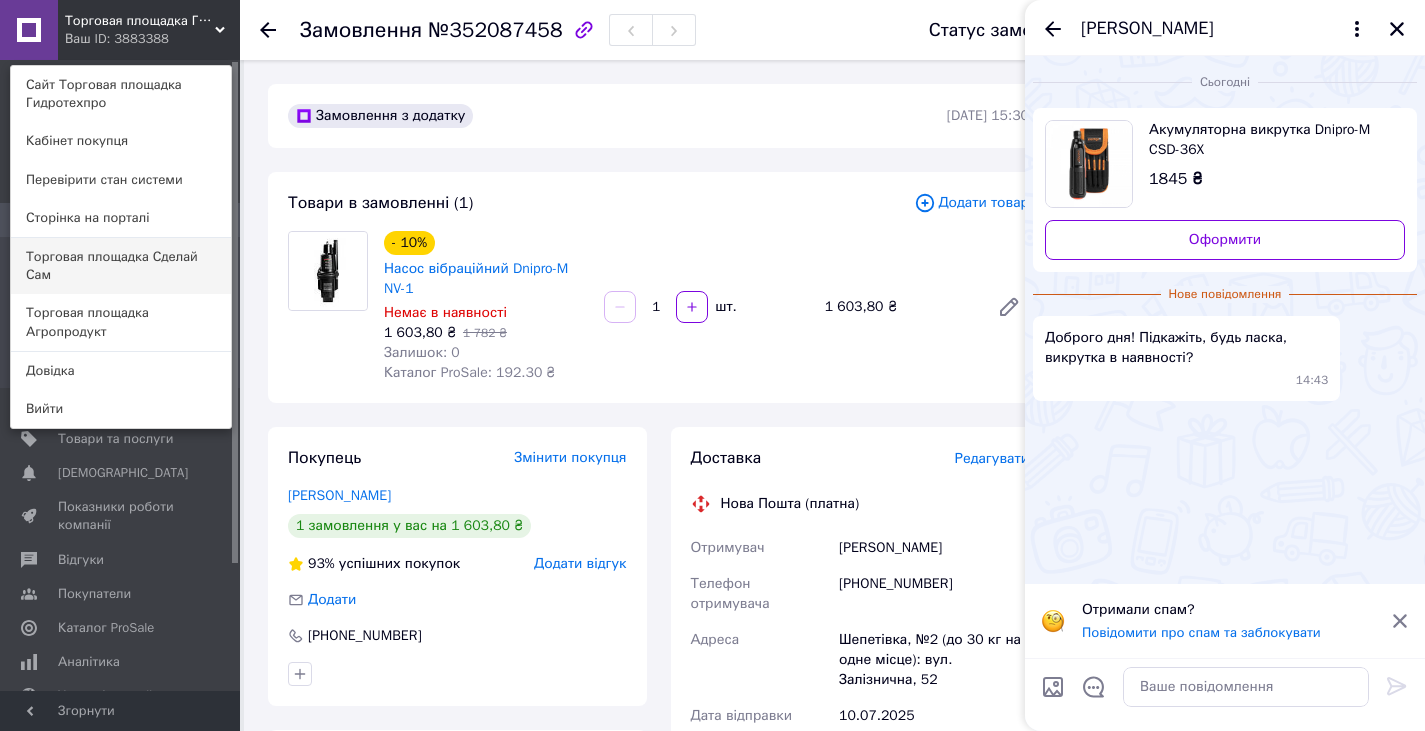 click on "Торговая площадка Сделай Сам" at bounding box center [121, 266] 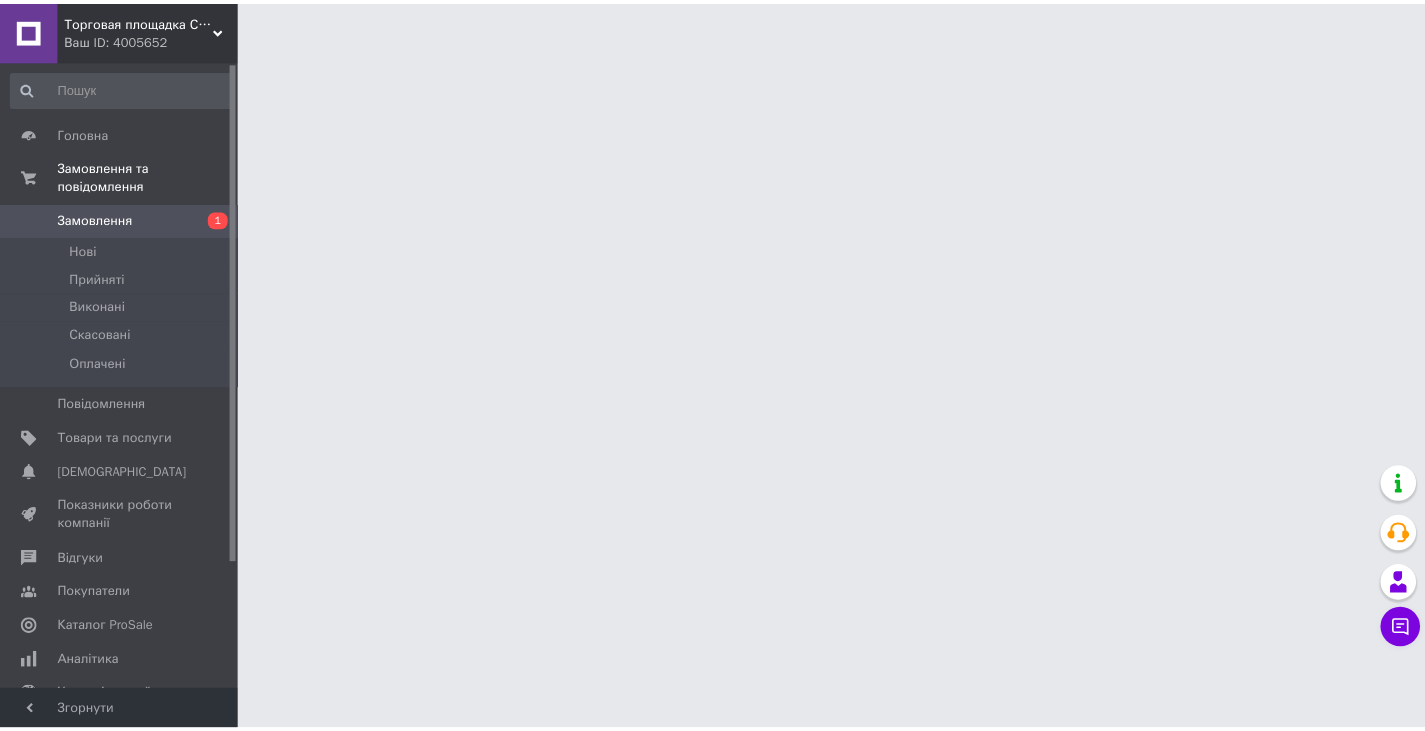 scroll, scrollTop: 0, scrollLeft: 0, axis: both 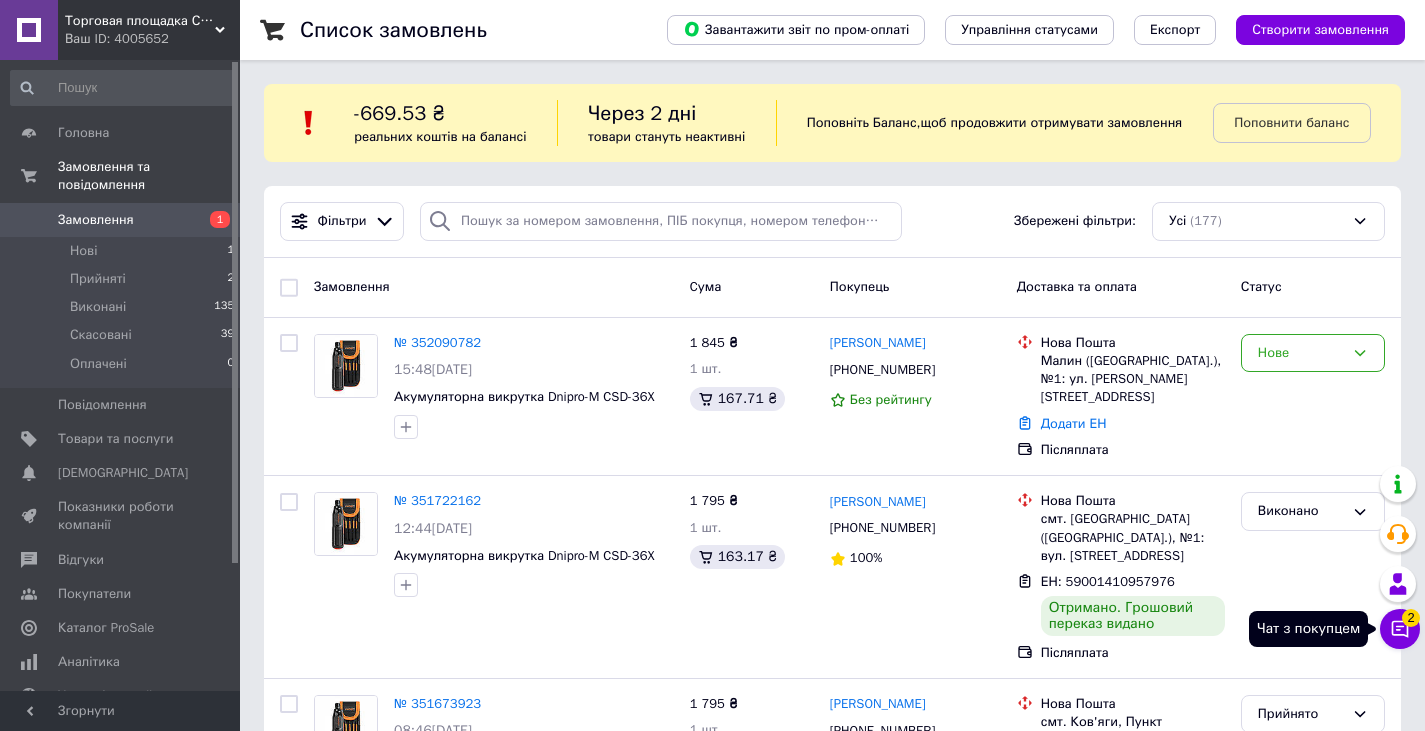 click on "Чат з покупцем 2" at bounding box center (1400, 629) 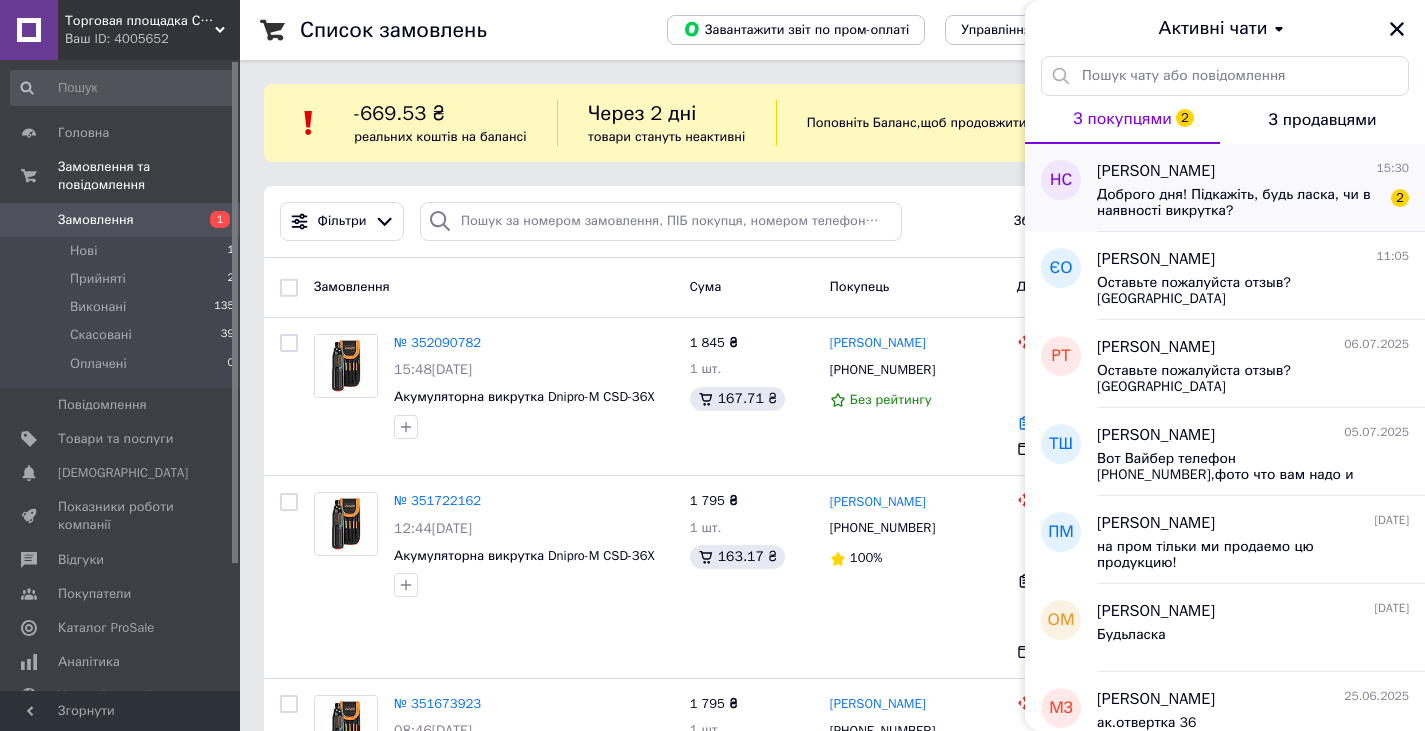 click on "Наталія Сокол 15:30 Доброго дня! Підкажіть, будь ласка, чи в наявності викрутка? 2" at bounding box center (1261, 188) 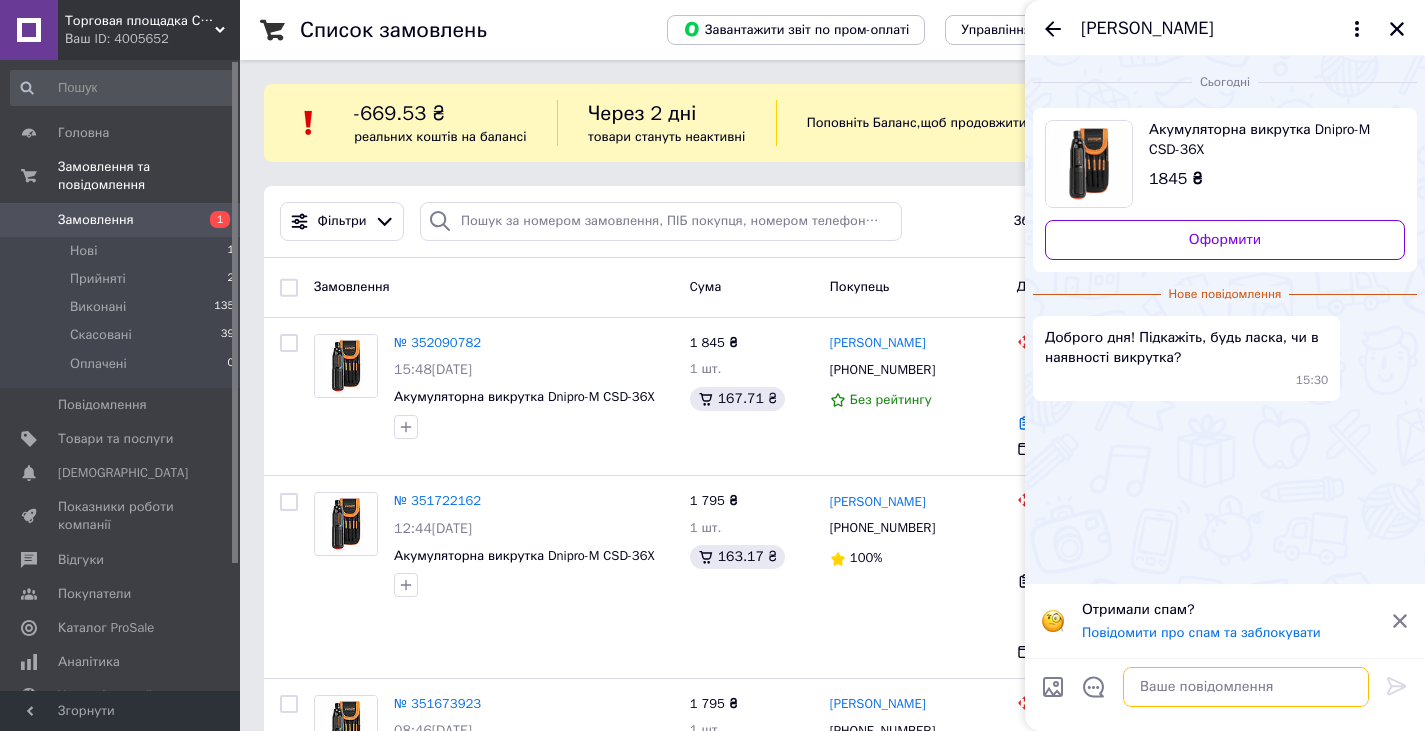 click at bounding box center [1246, 687] 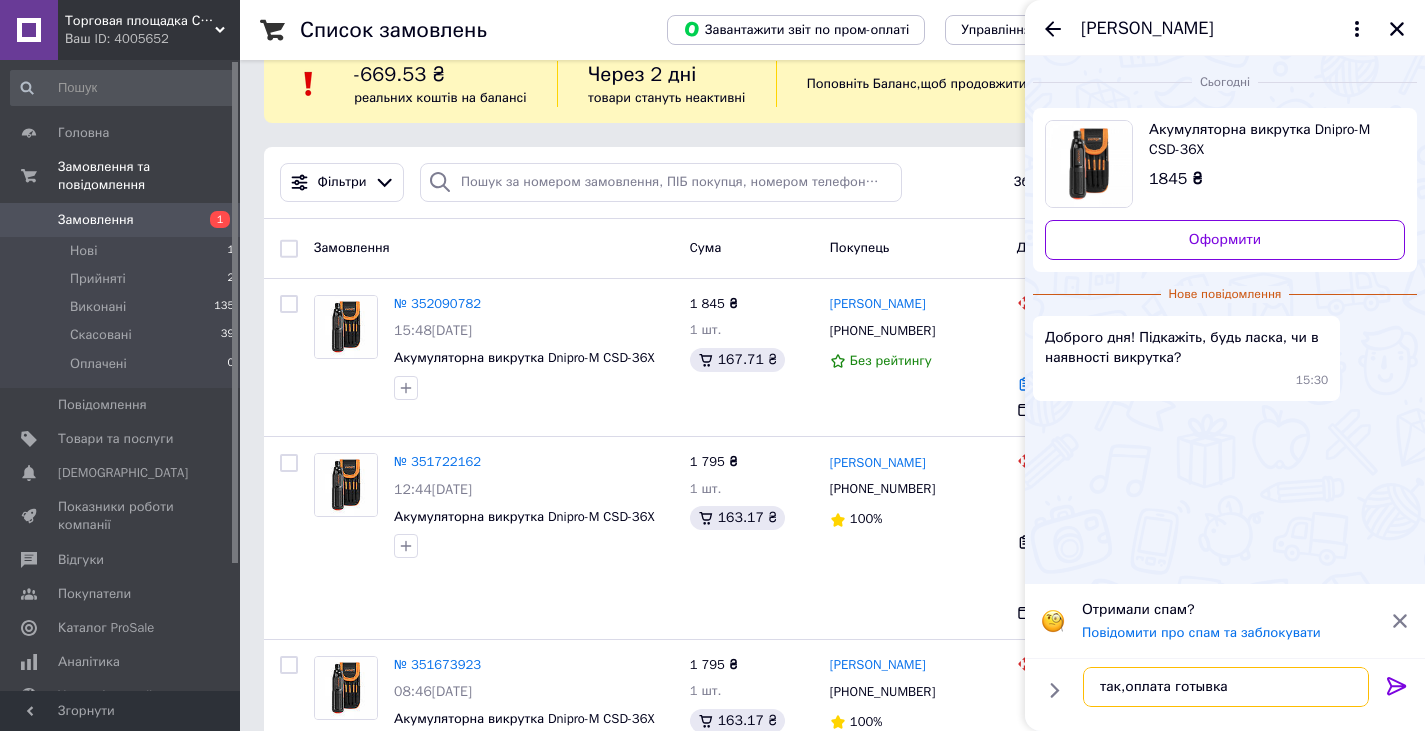 scroll, scrollTop: 100, scrollLeft: 0, axis: vertical 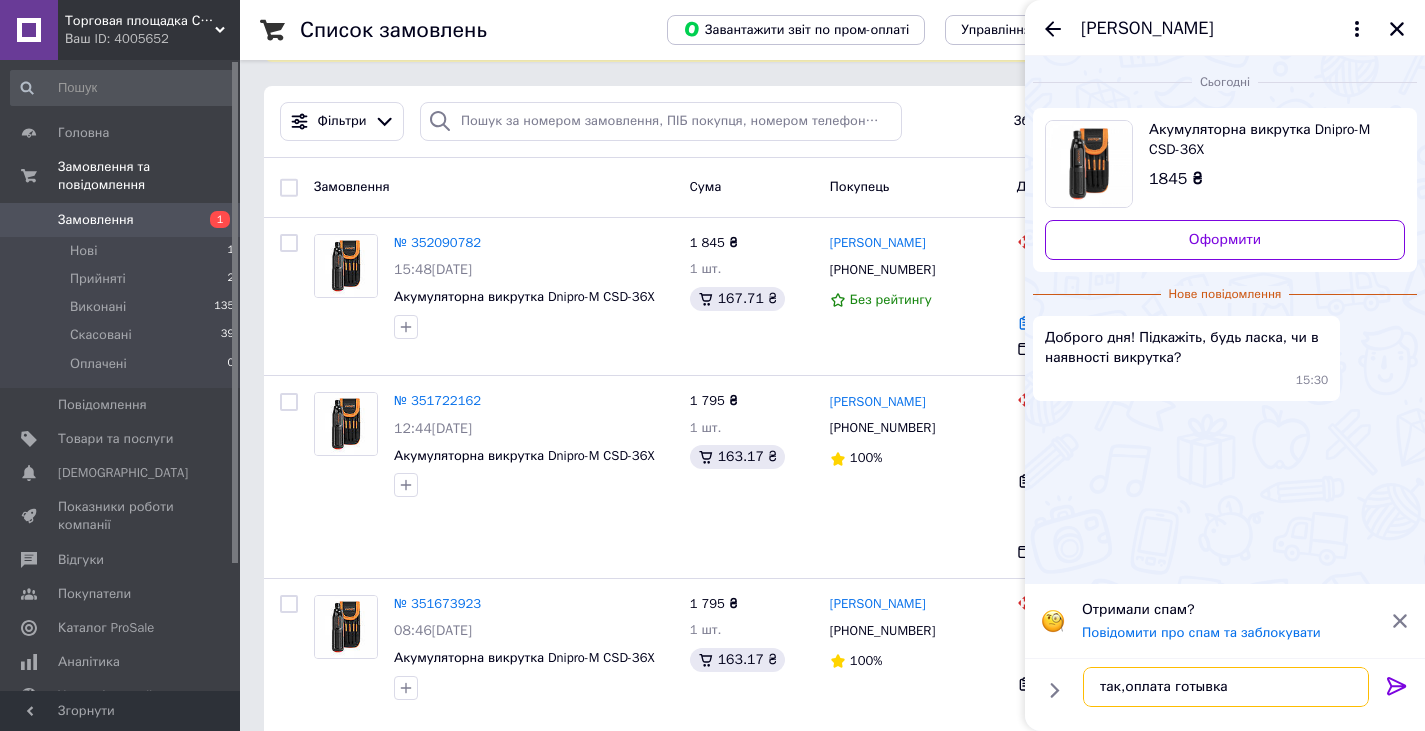 click on "так,оплата готывка" at bounding box center (1226, 687) 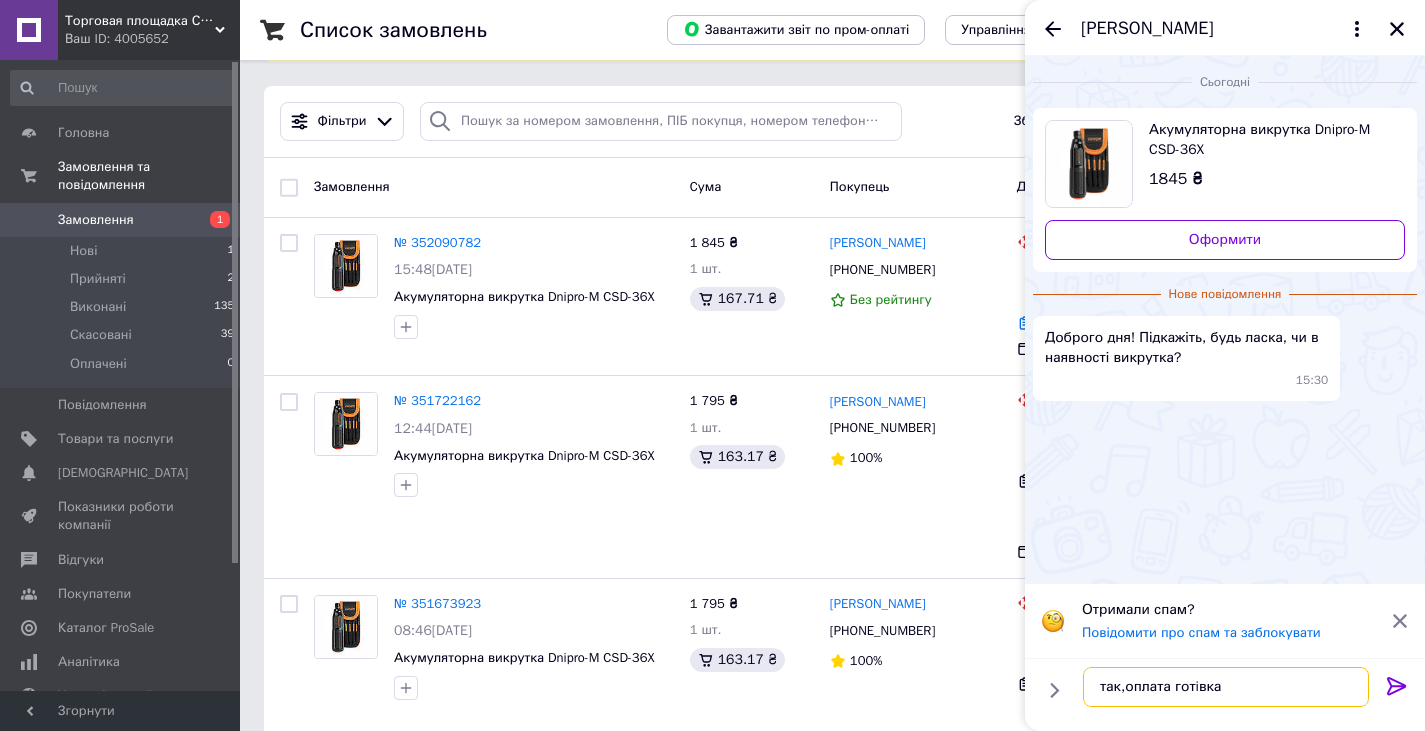 drag, startPoint x: 1231, startPoint y: 697, endPoint x: 1107, endPoint y: 689, distance: 124.2578 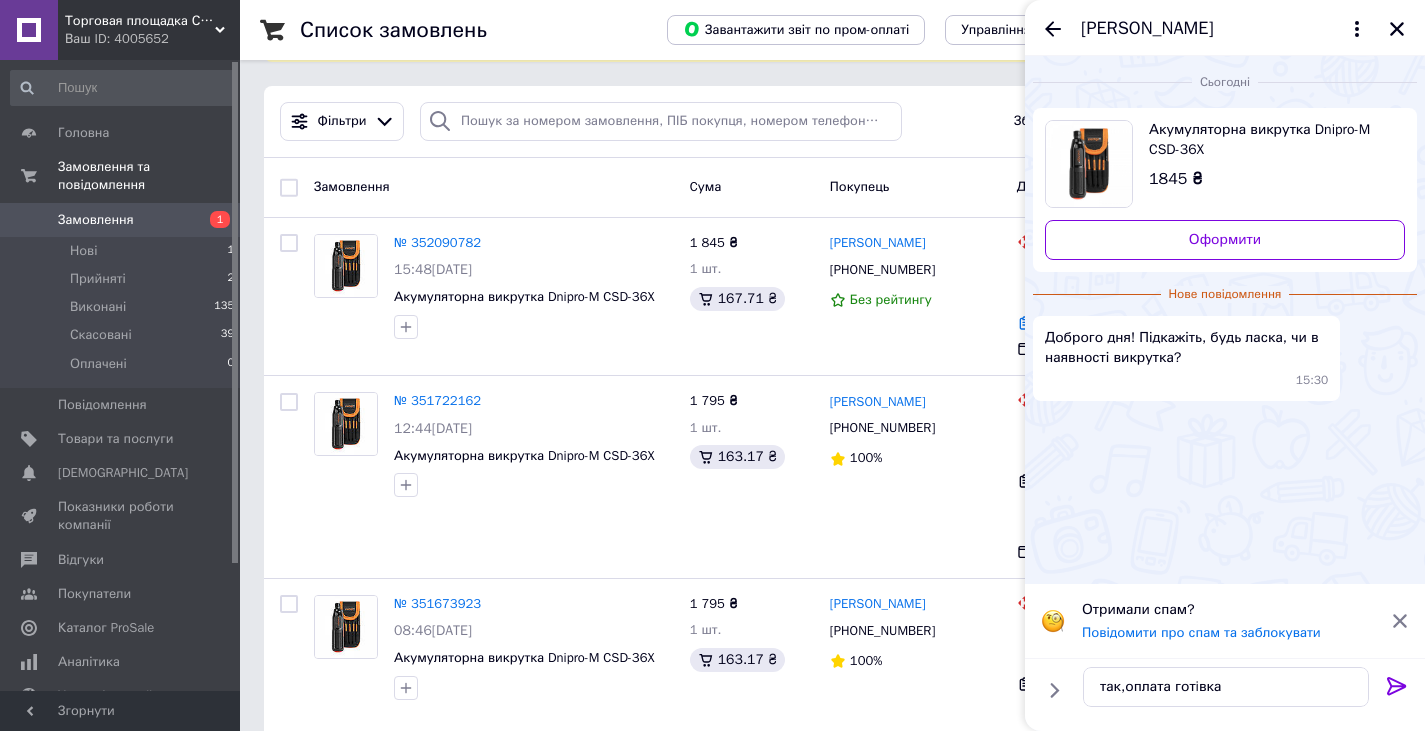 click 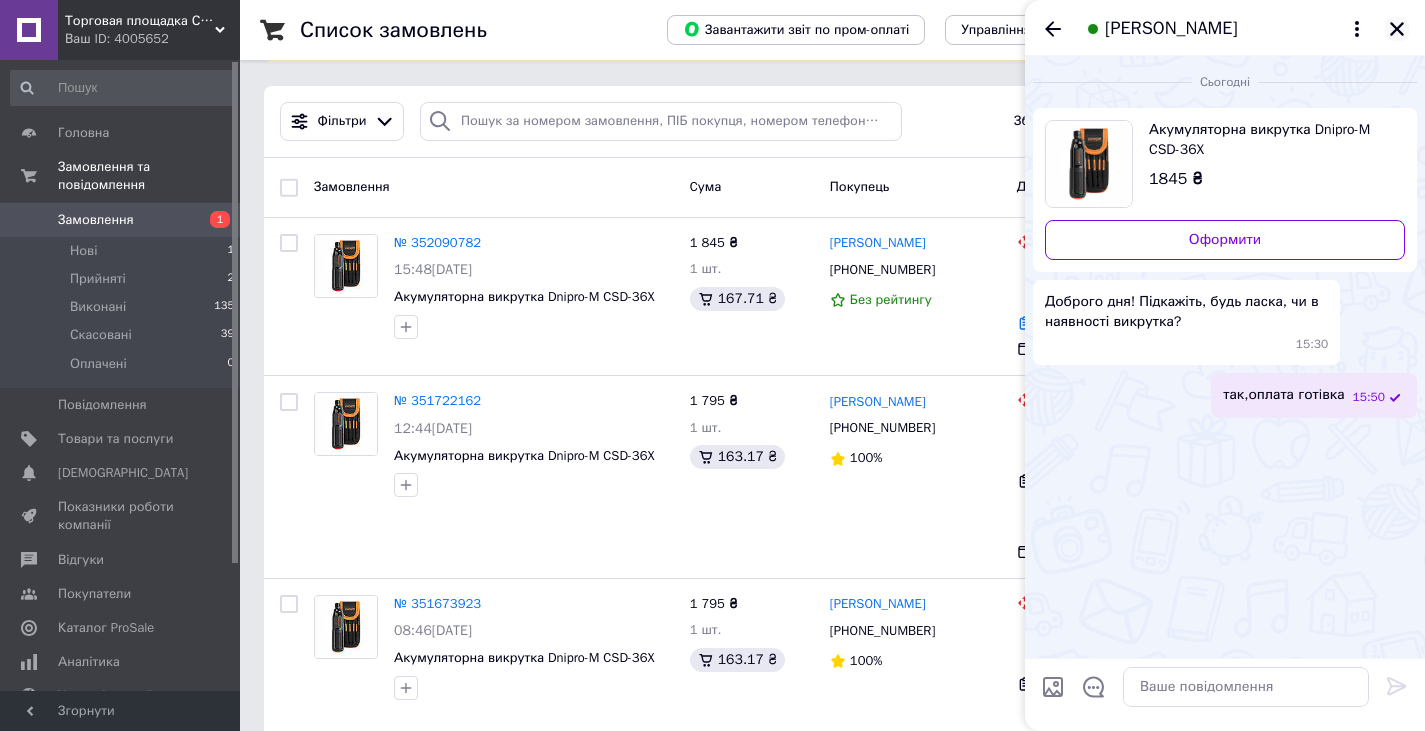 click 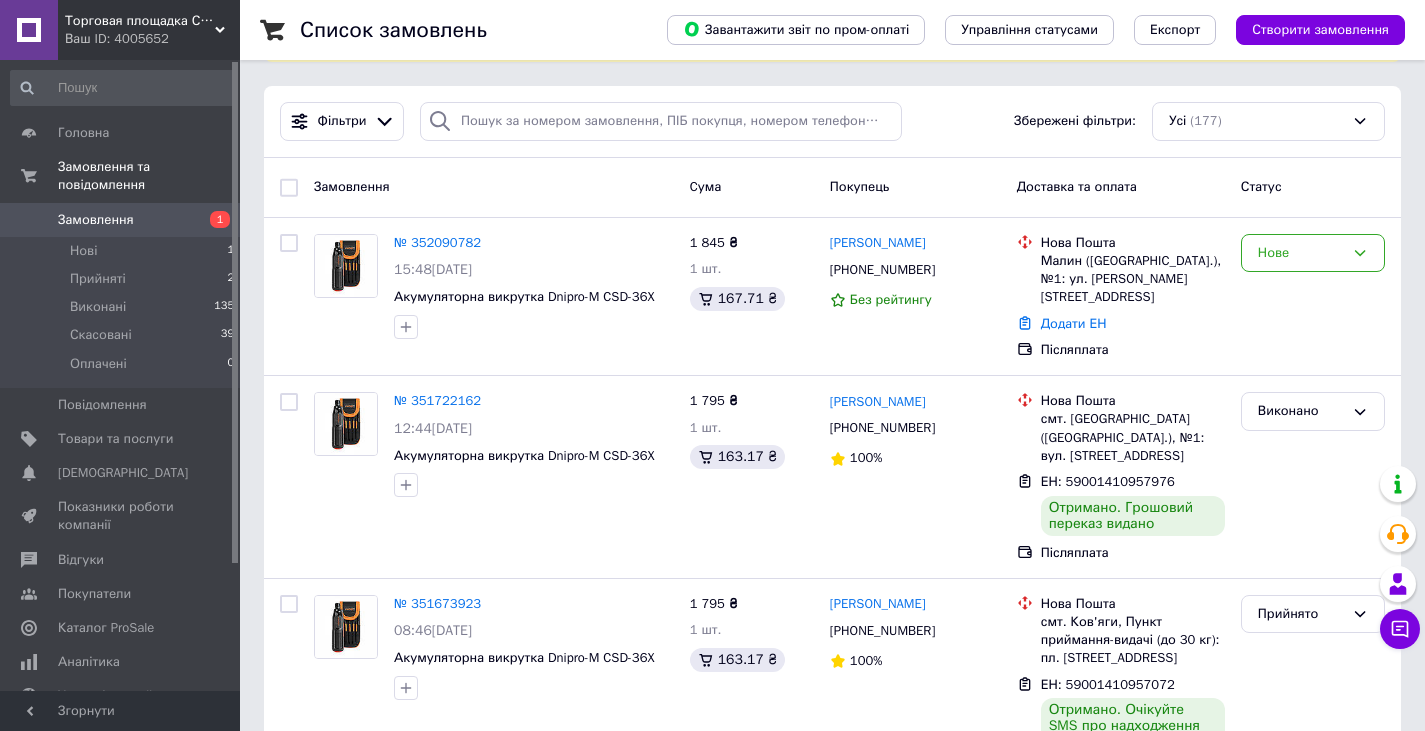 click on "Торговая площадка Сделай Сам" at bounding box center [140, 21] 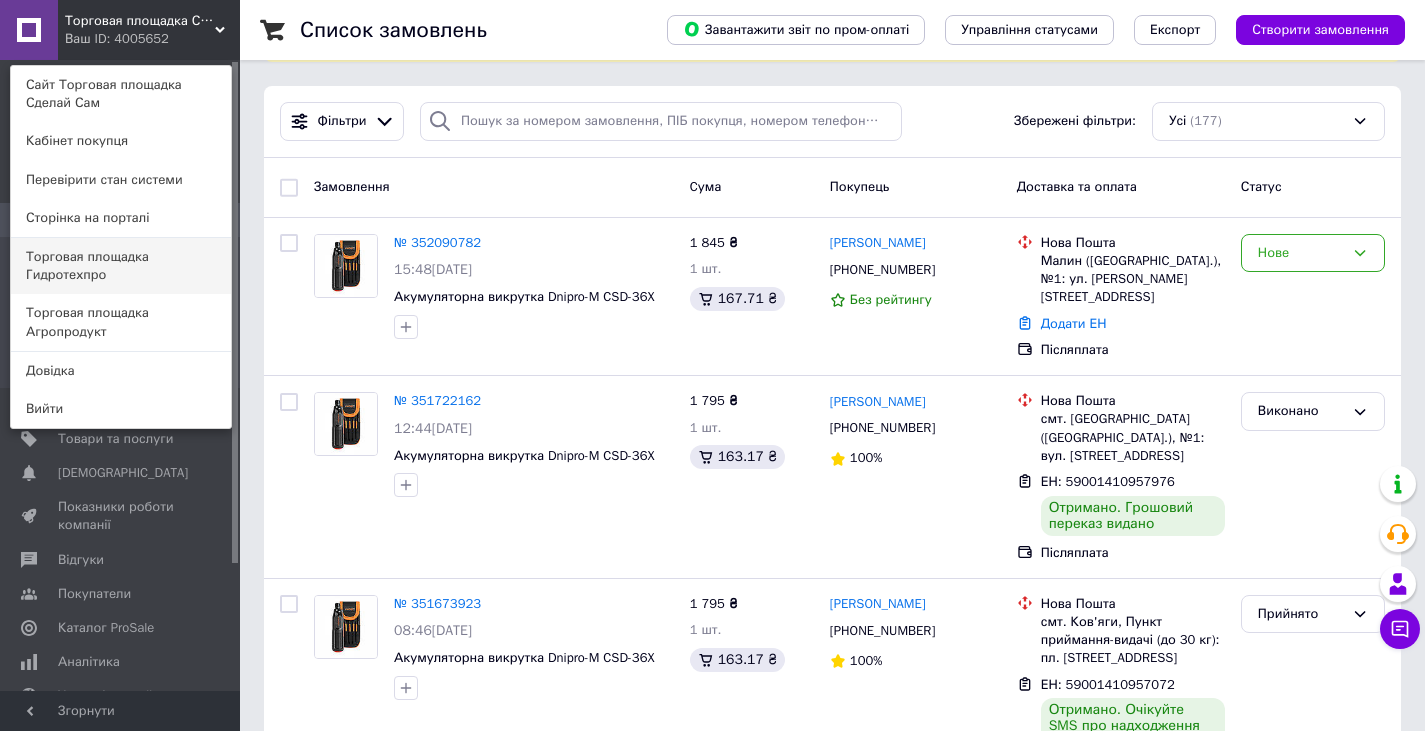 click on "Торговая площадка Гидротехпро" at bounding box center (121, 266) 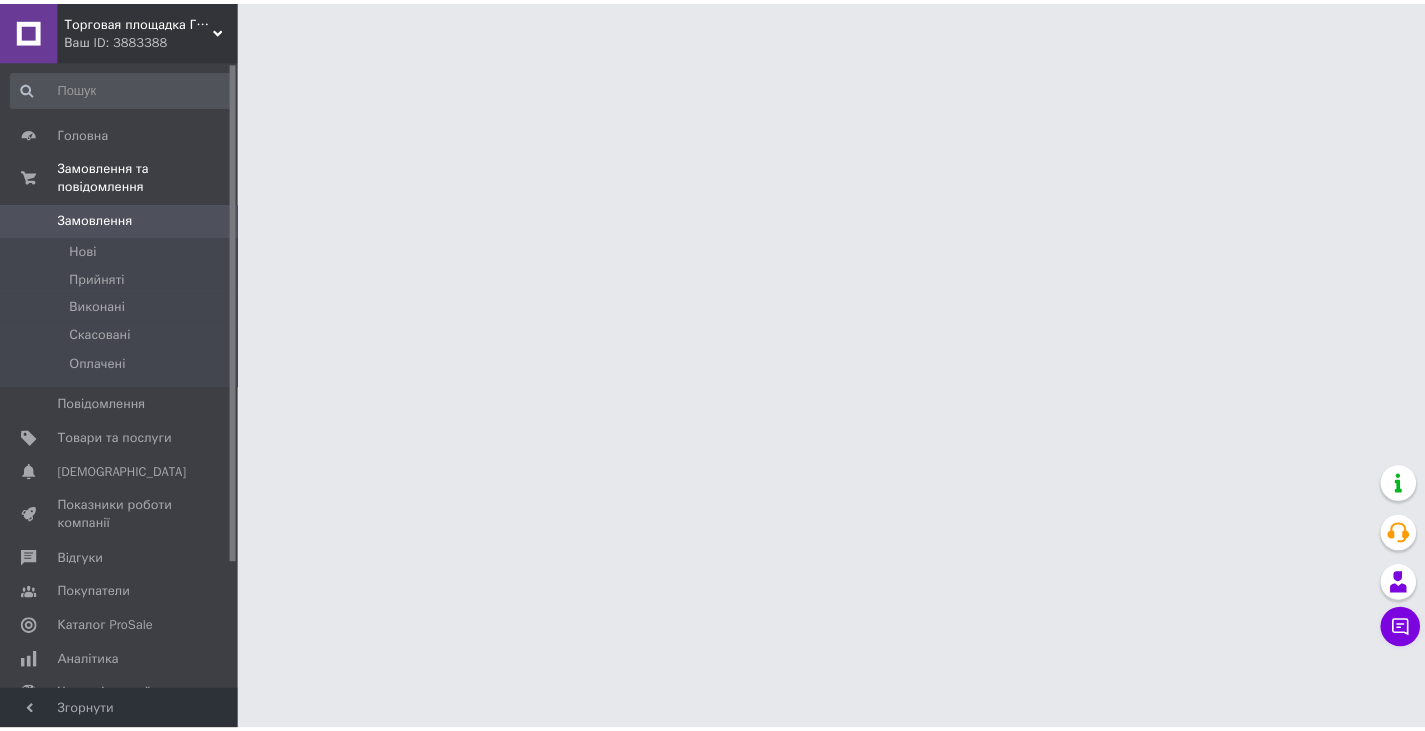scroll, scrollTop: 0, scrollLeft: 0, axis: both 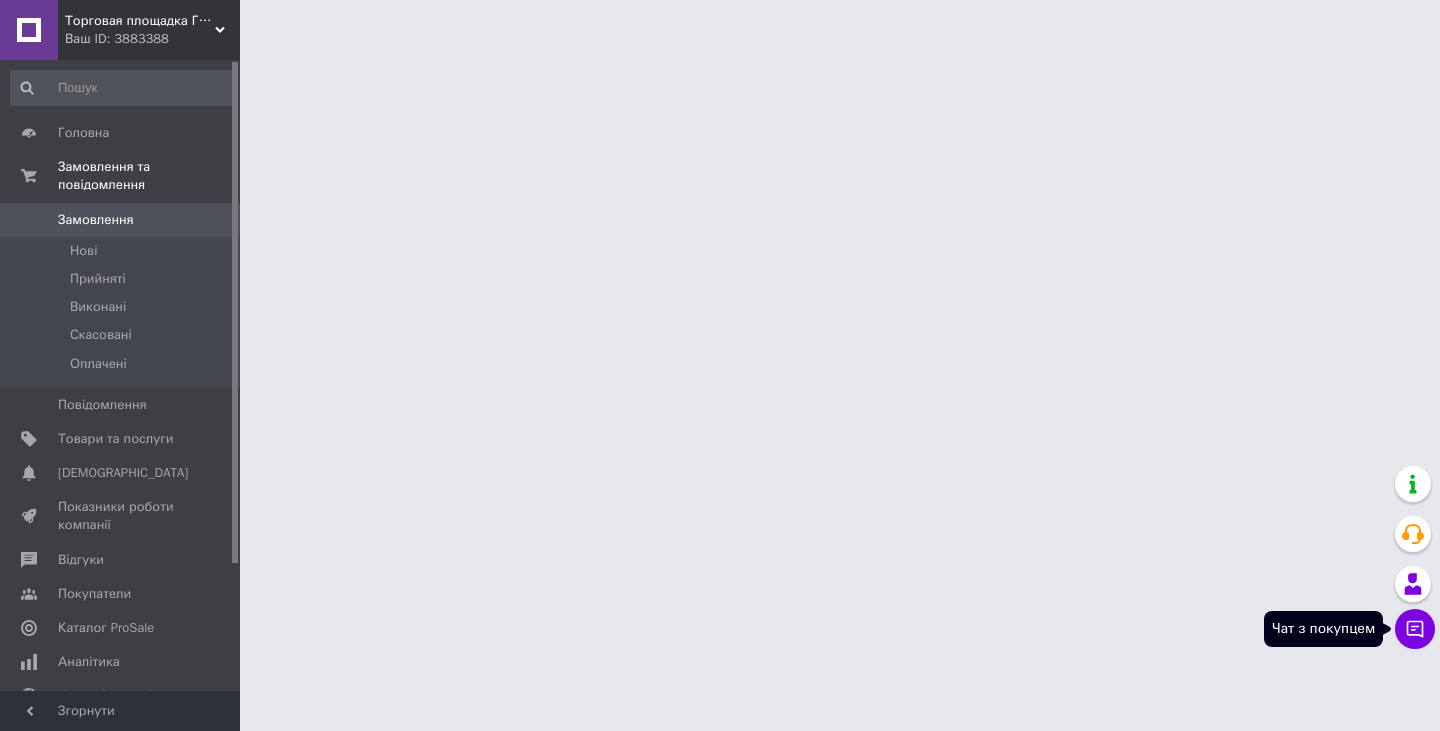 click 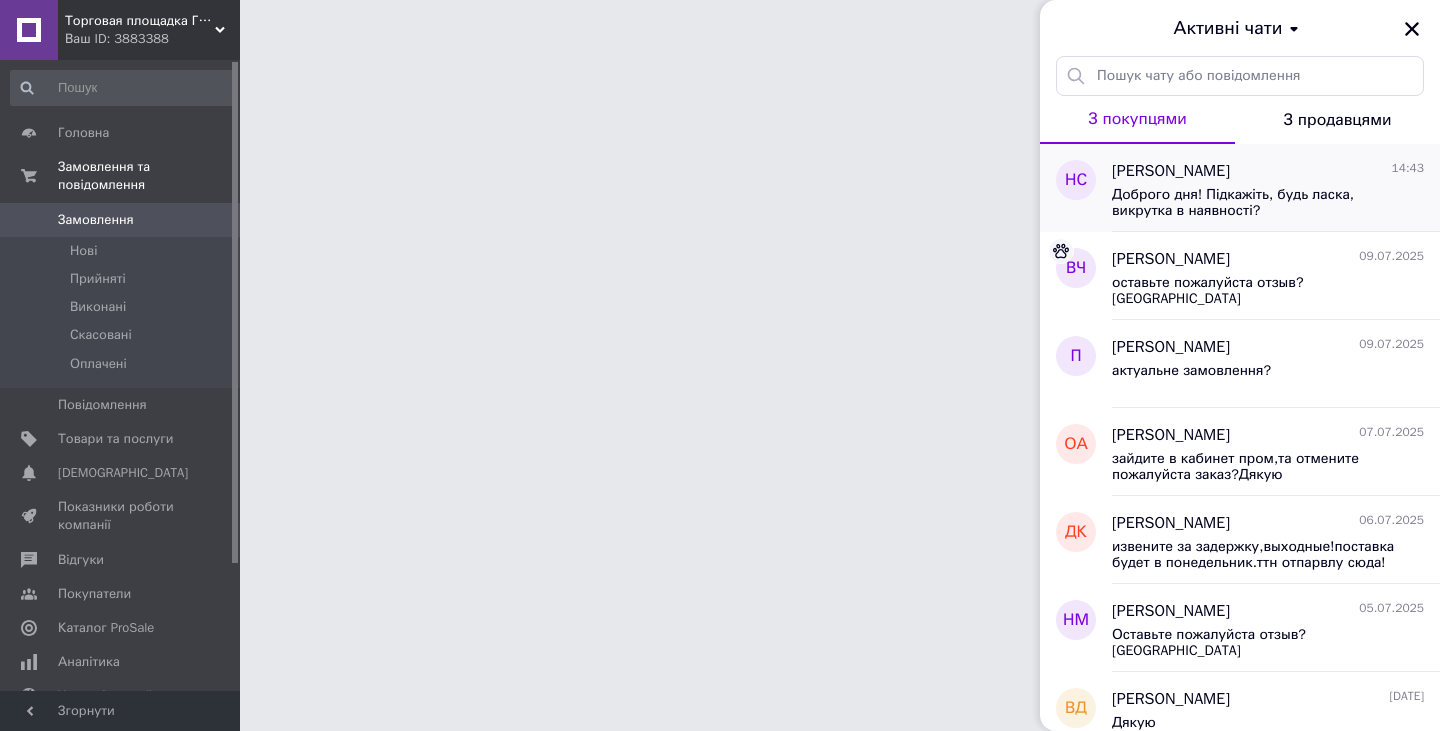click on "Доброго дня! Підкажіть, будь ласка, викрутка в наявності?" at bounding box center [1254, 203] 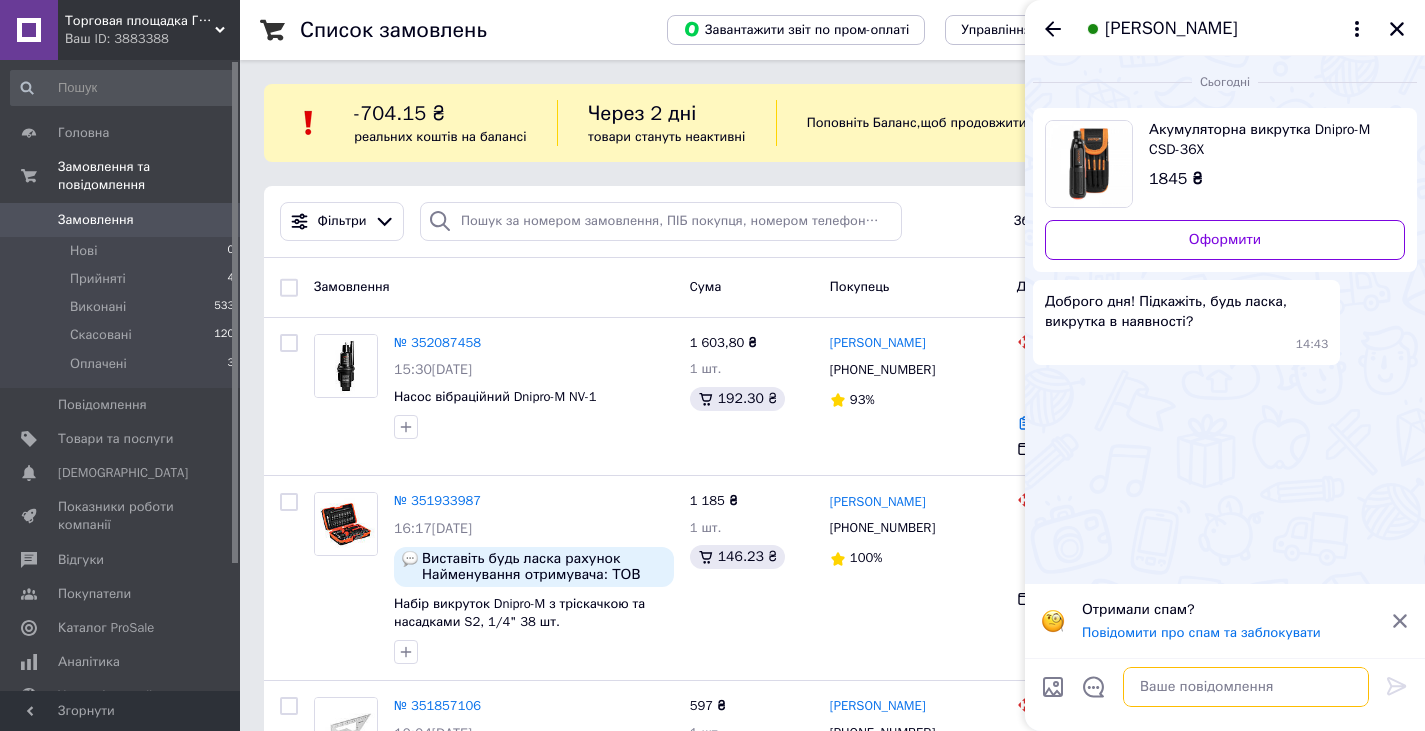 paste on "так,оплата готiвка" 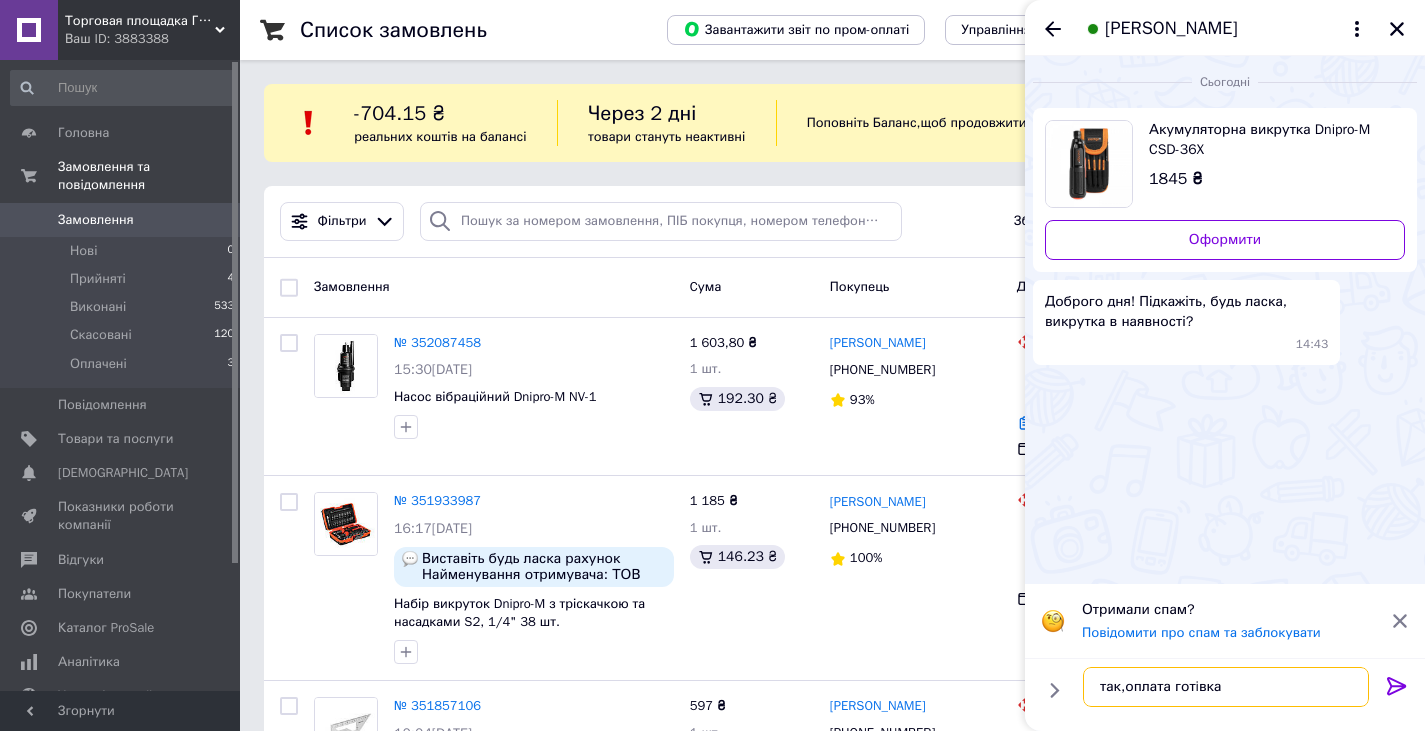 type on "так,оплата готiвка" 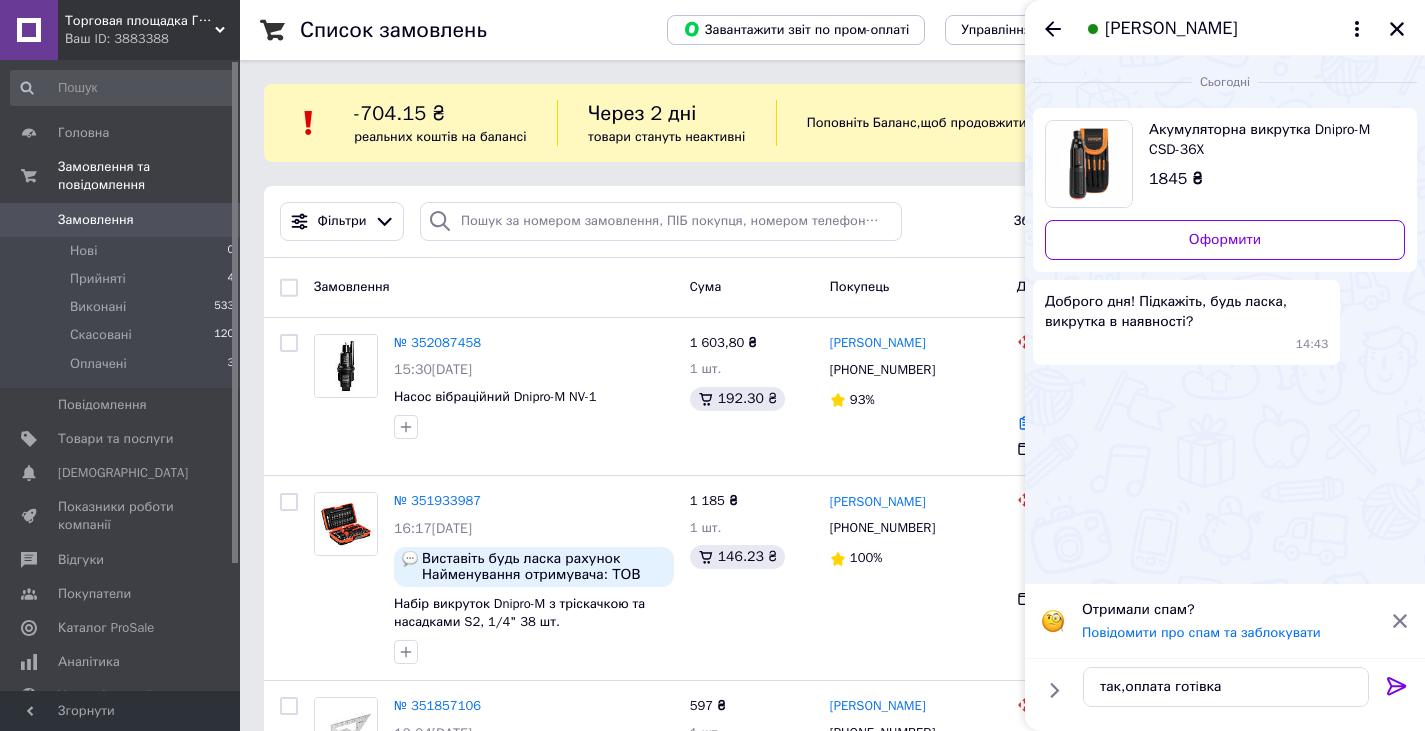 click 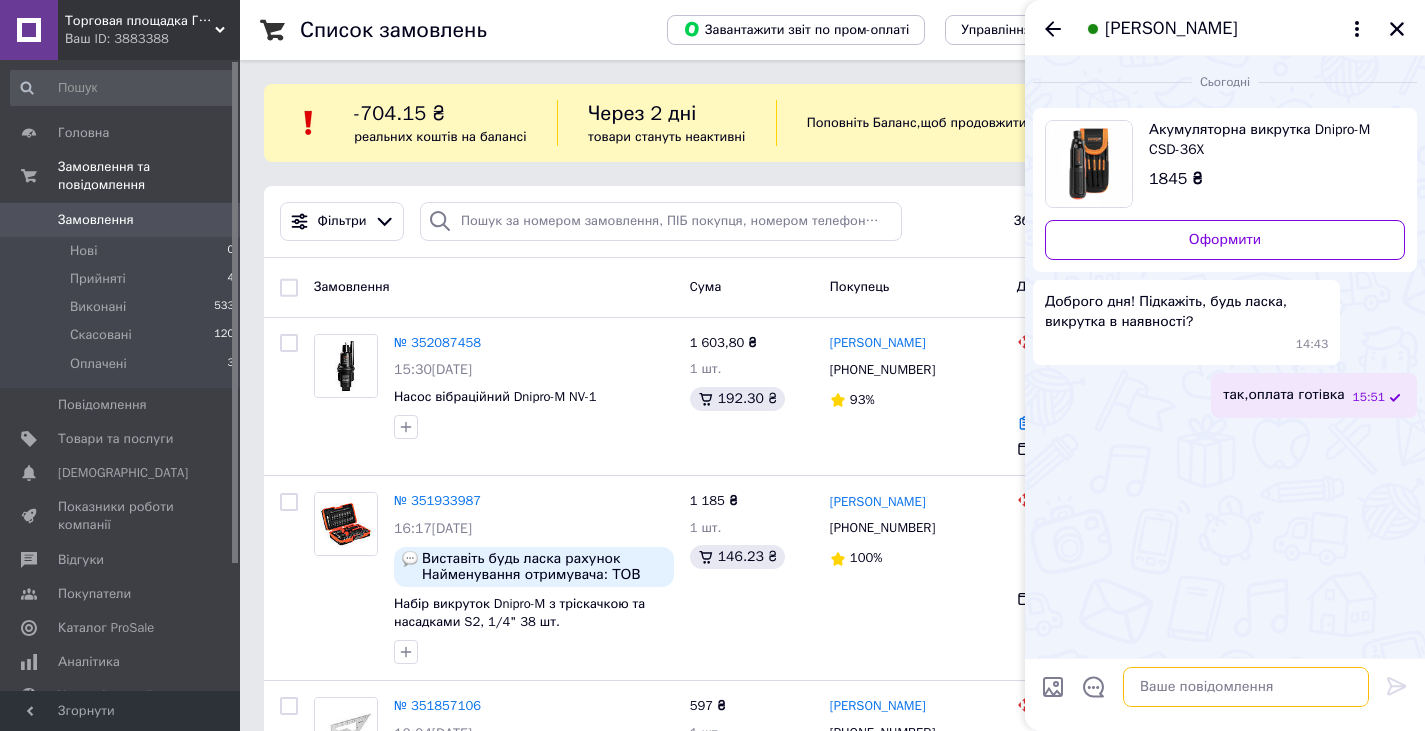 click at bounding box center [1246, 687] 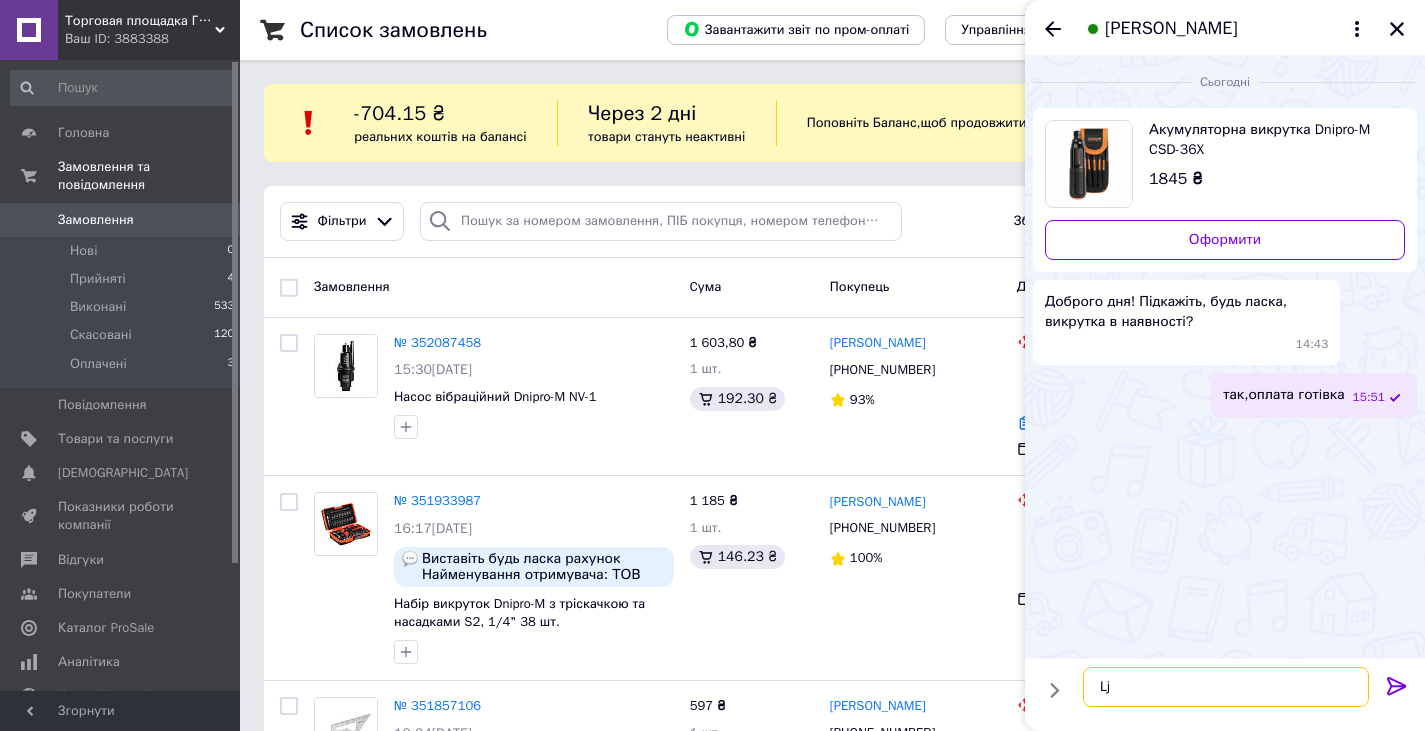 type on "L" 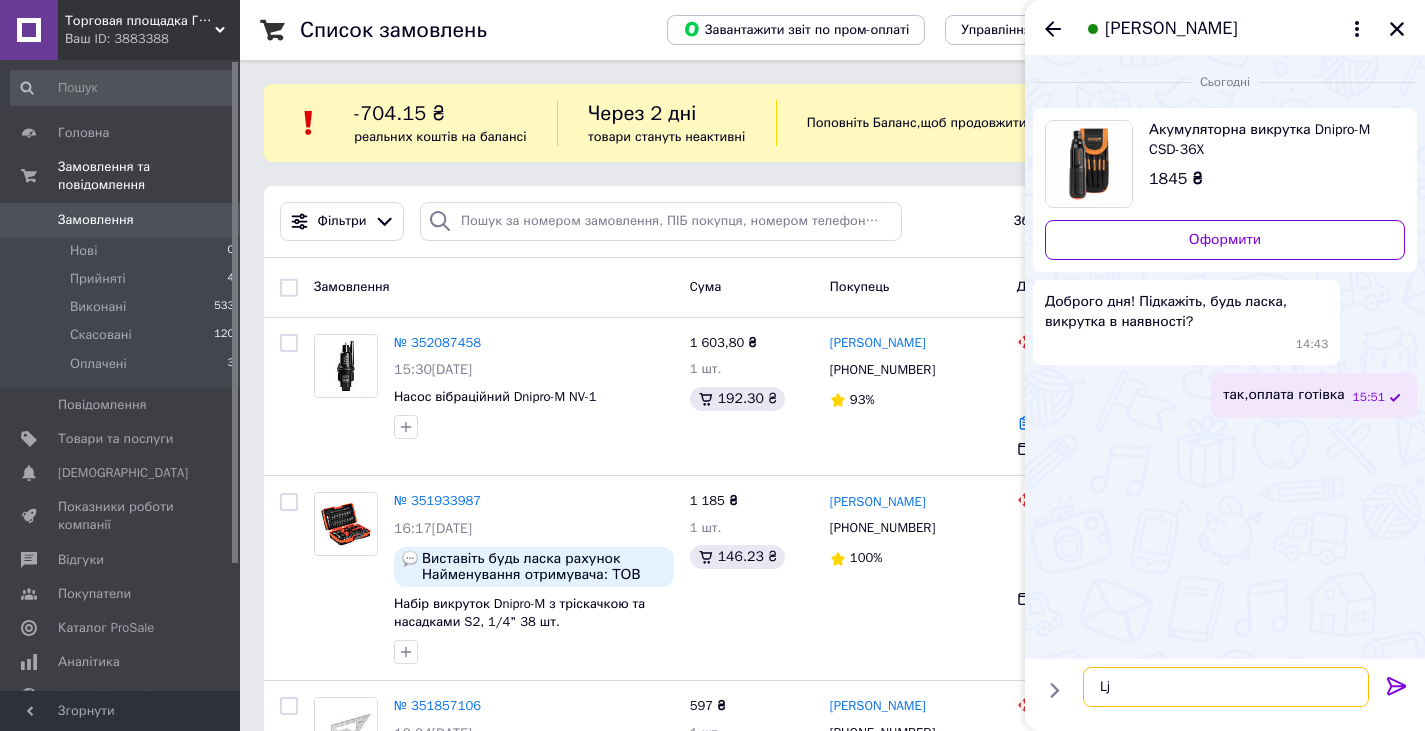 type on "L" 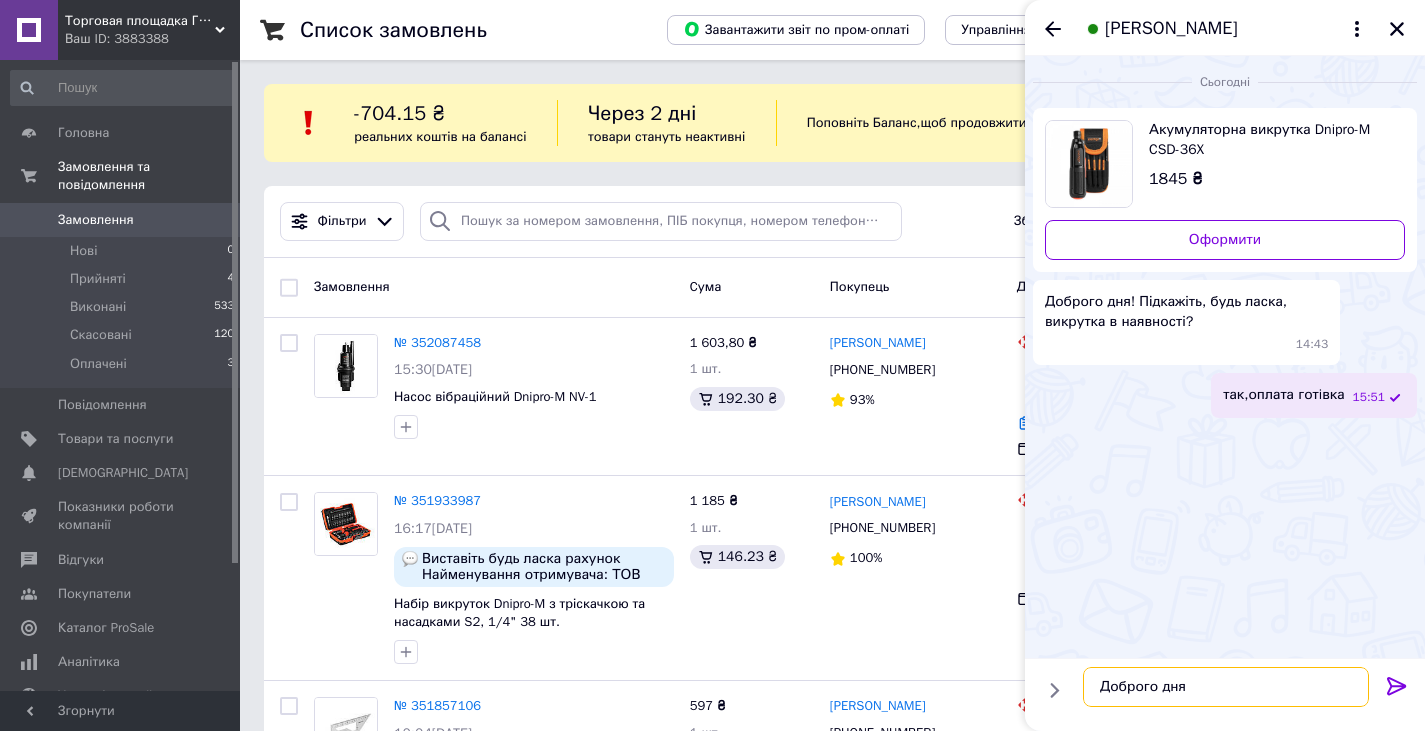 drag, startPoint x: 1193, startPoint y: 681, endPoint x: 1136, endPoint y: 686, distance: 57.21888 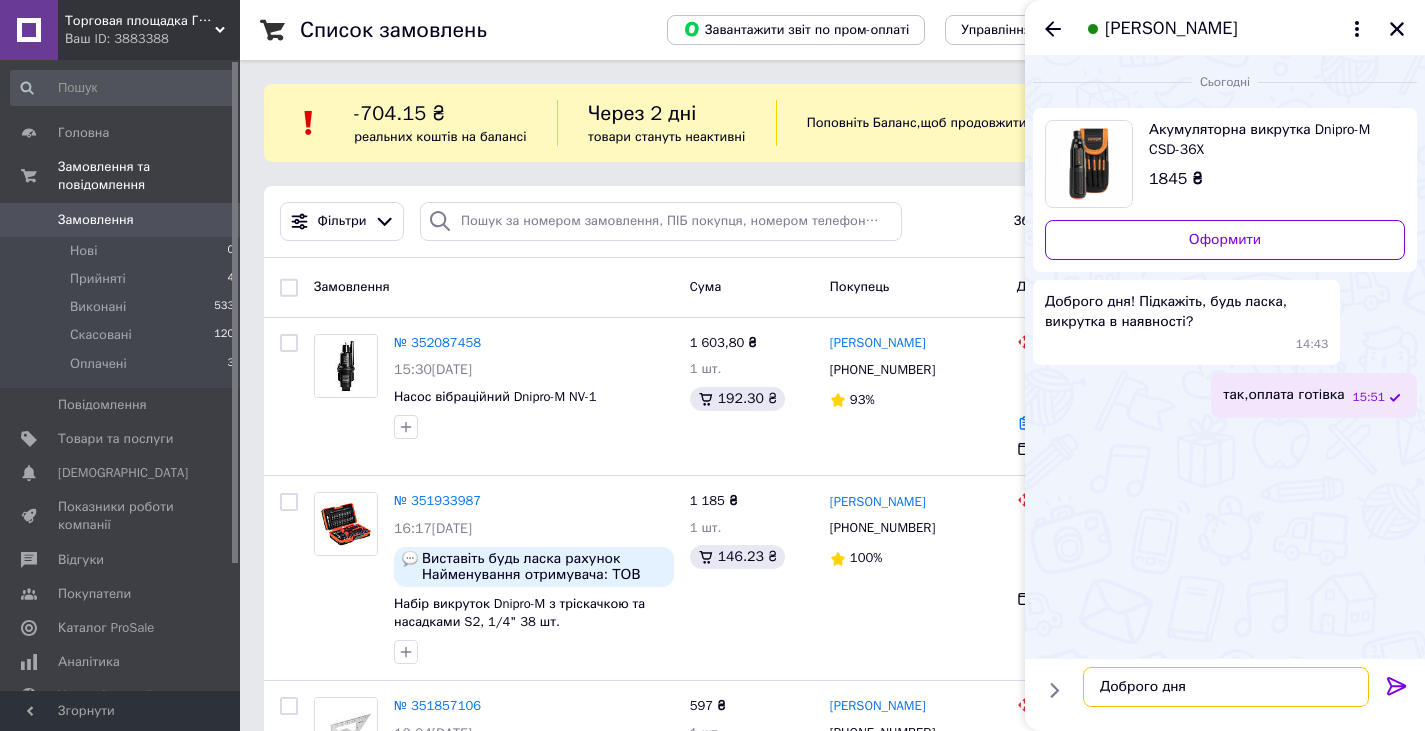 type on "Доброго дня" 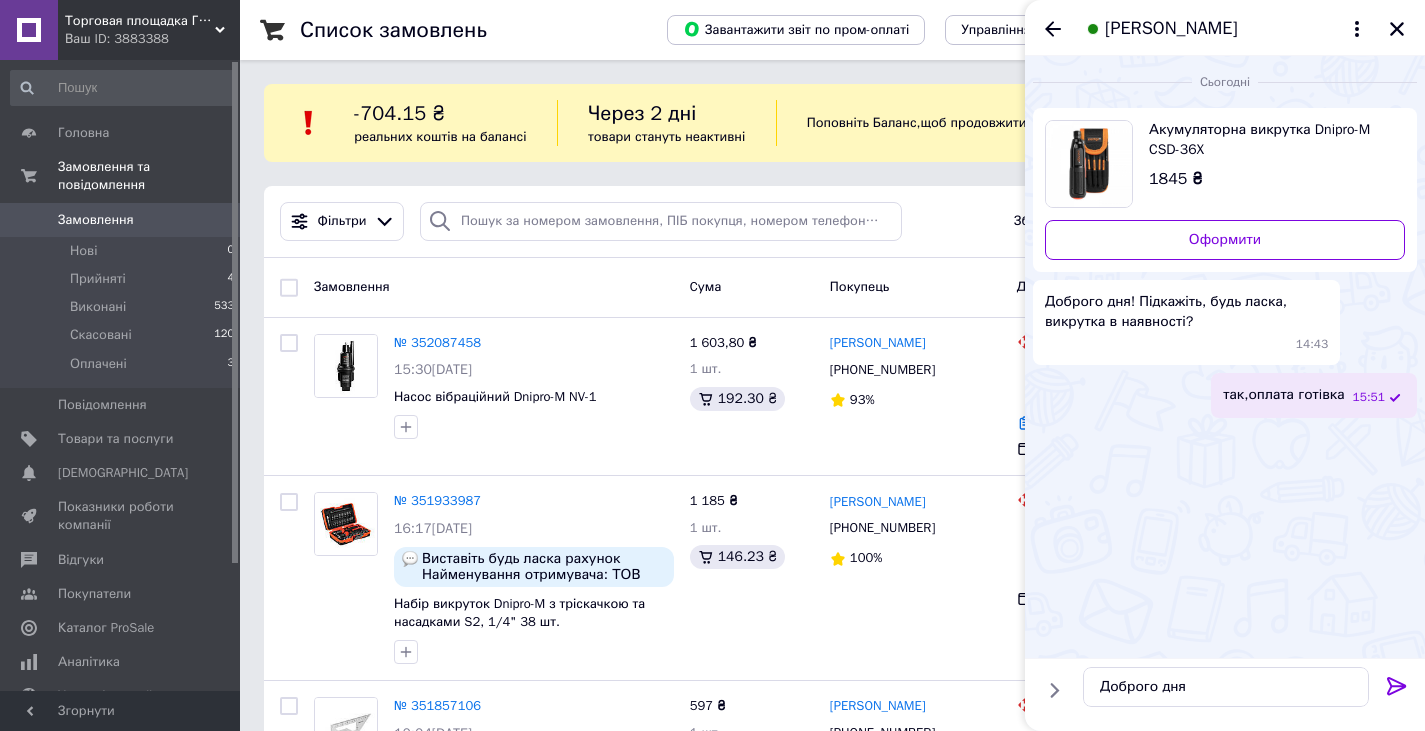 click 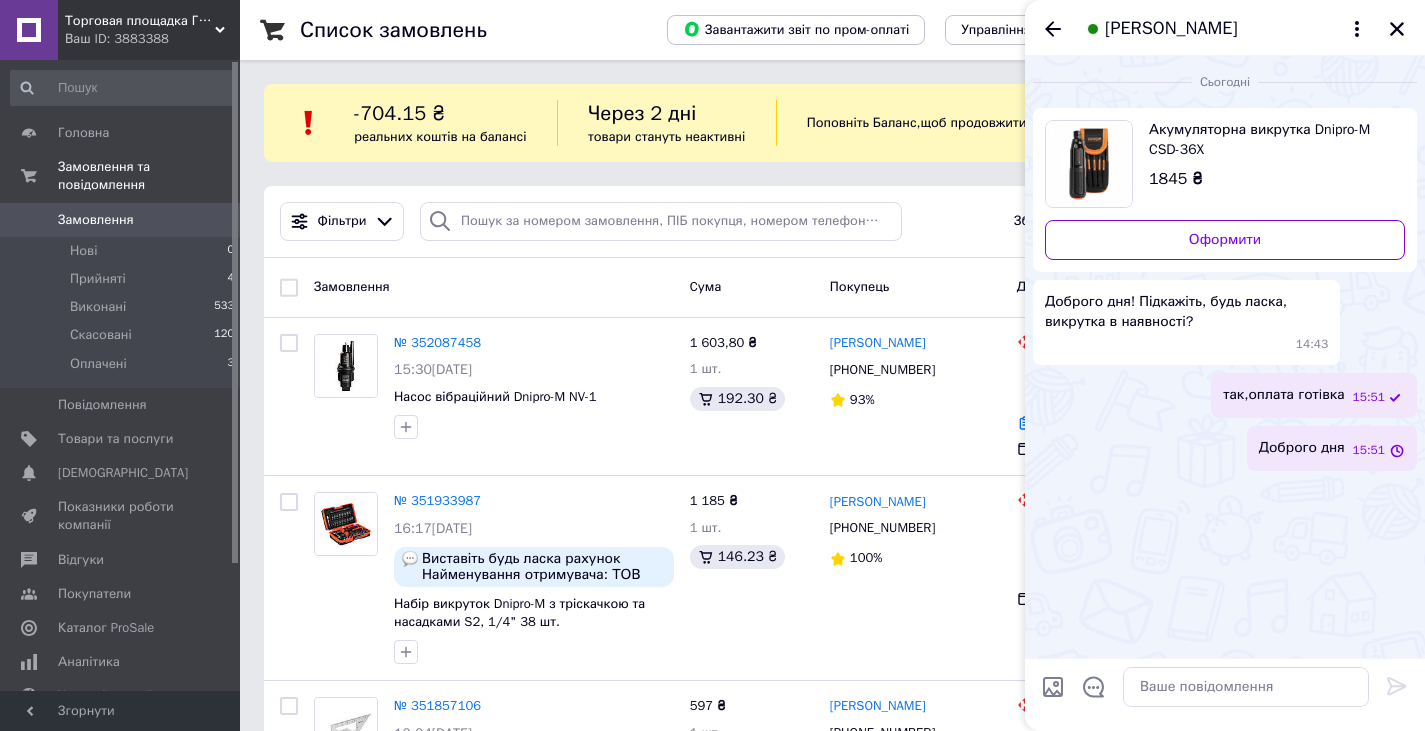 click on "Ваш ID: 3883388" at bounding box center [152, 39] 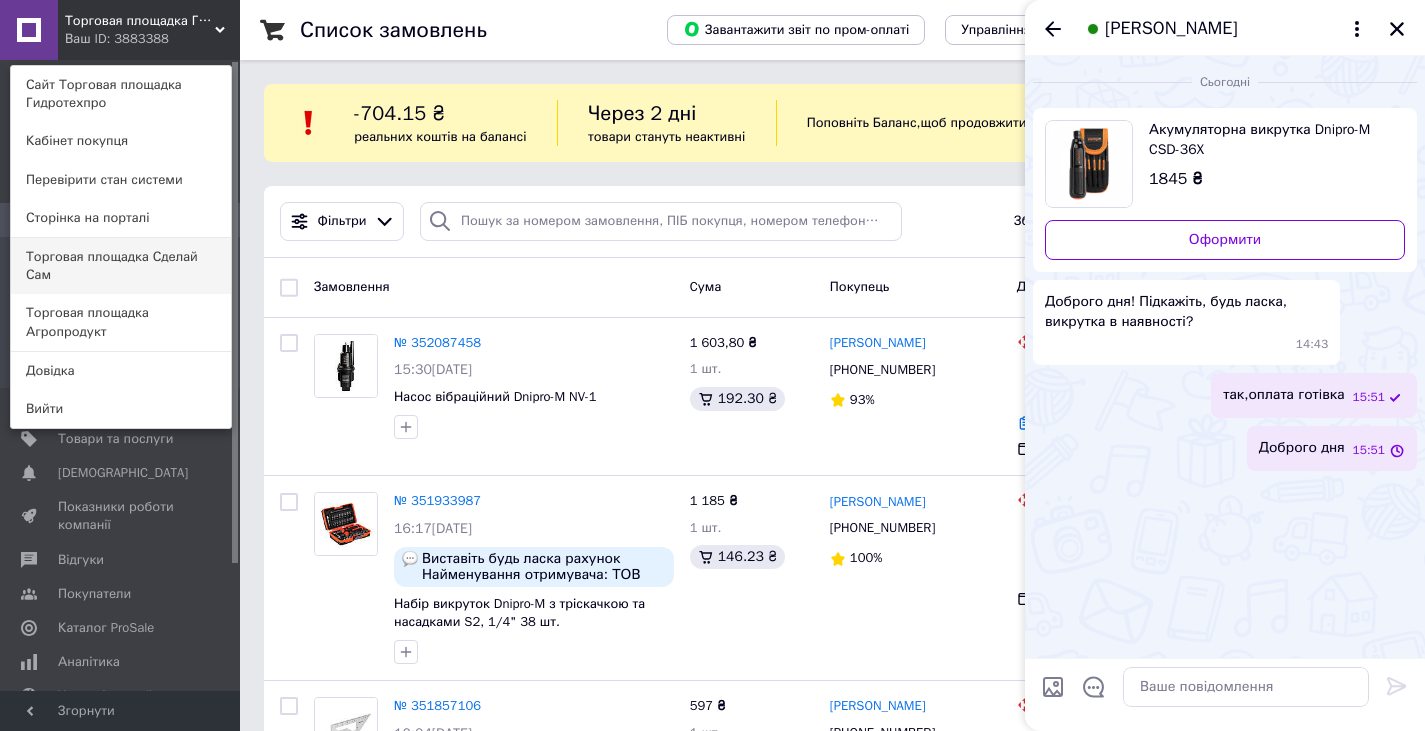 click on "Торговая площадка Сделай Сам" at bounding box center [121, 266] 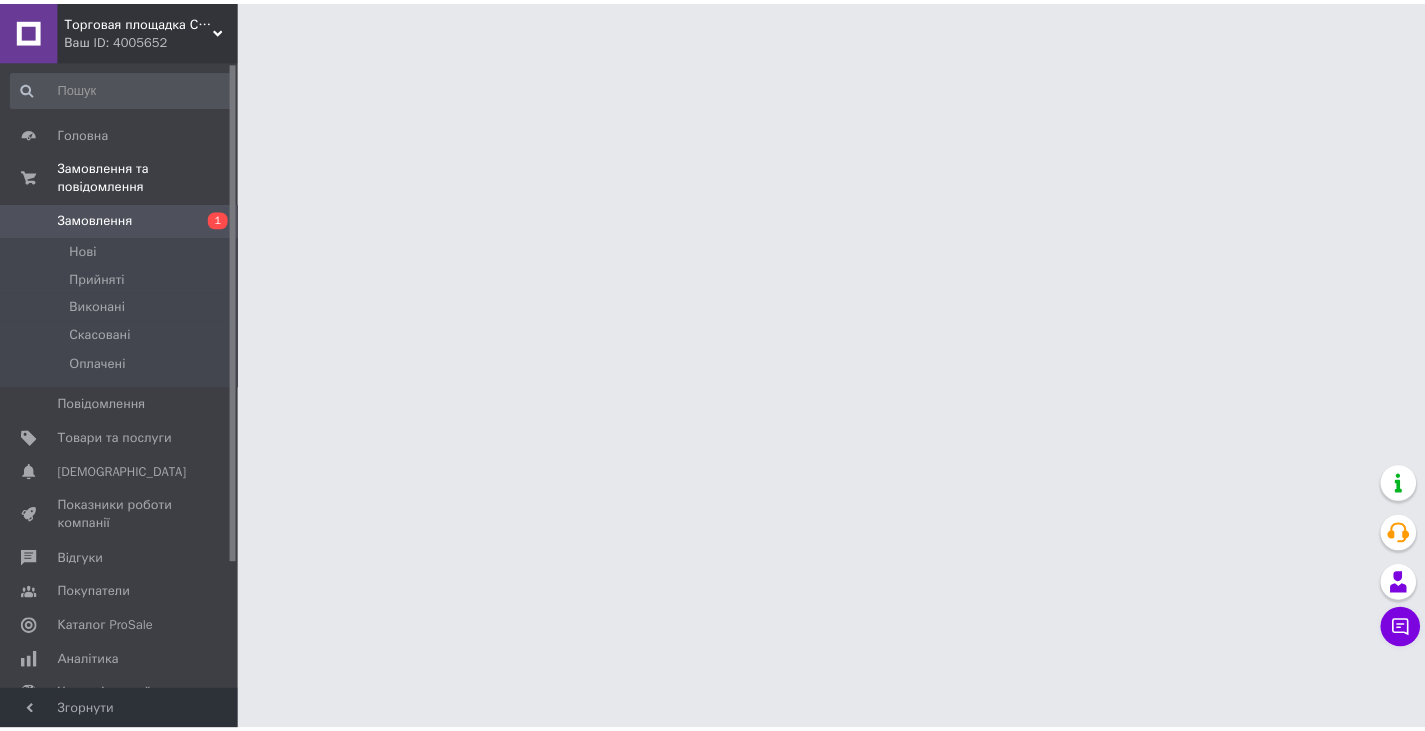 scroll, scrollTop: 0, scrollLeft: 0, axis: both 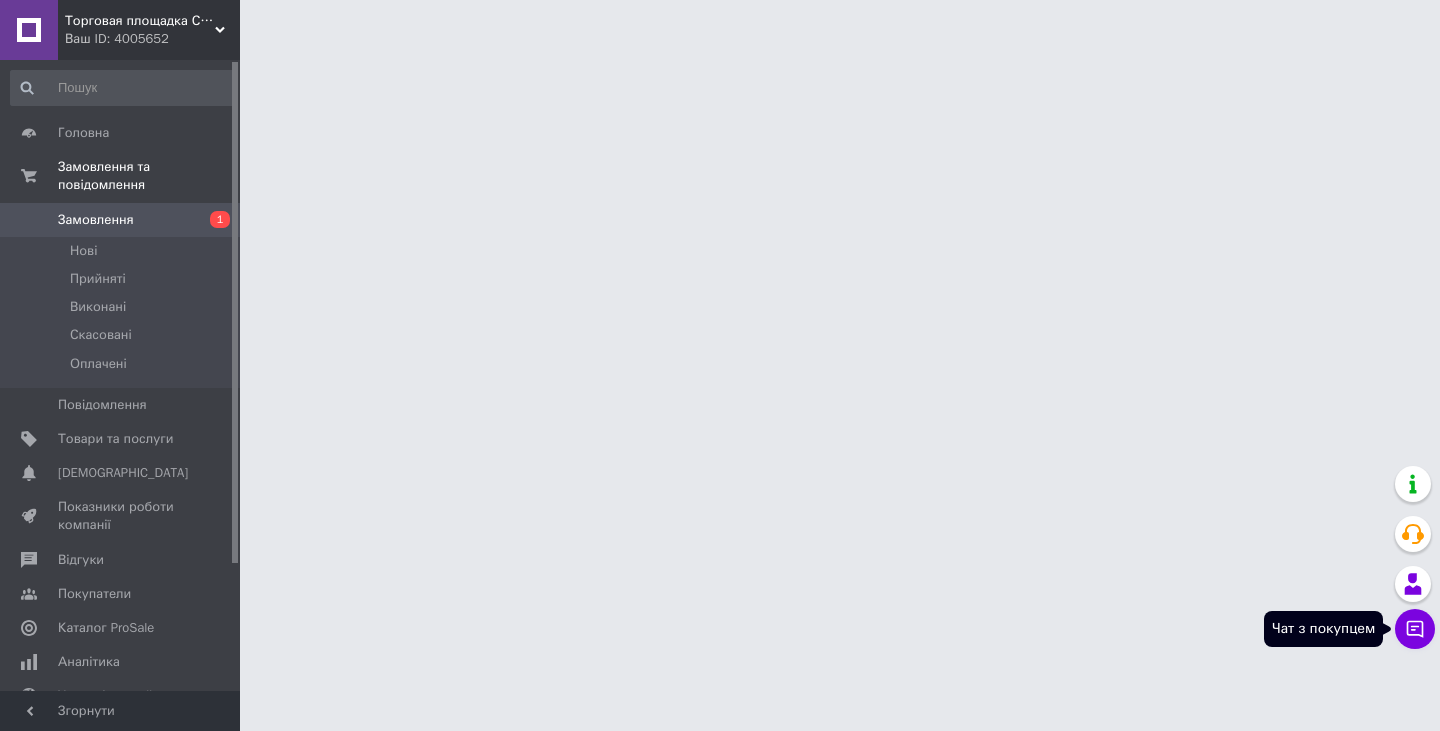 click 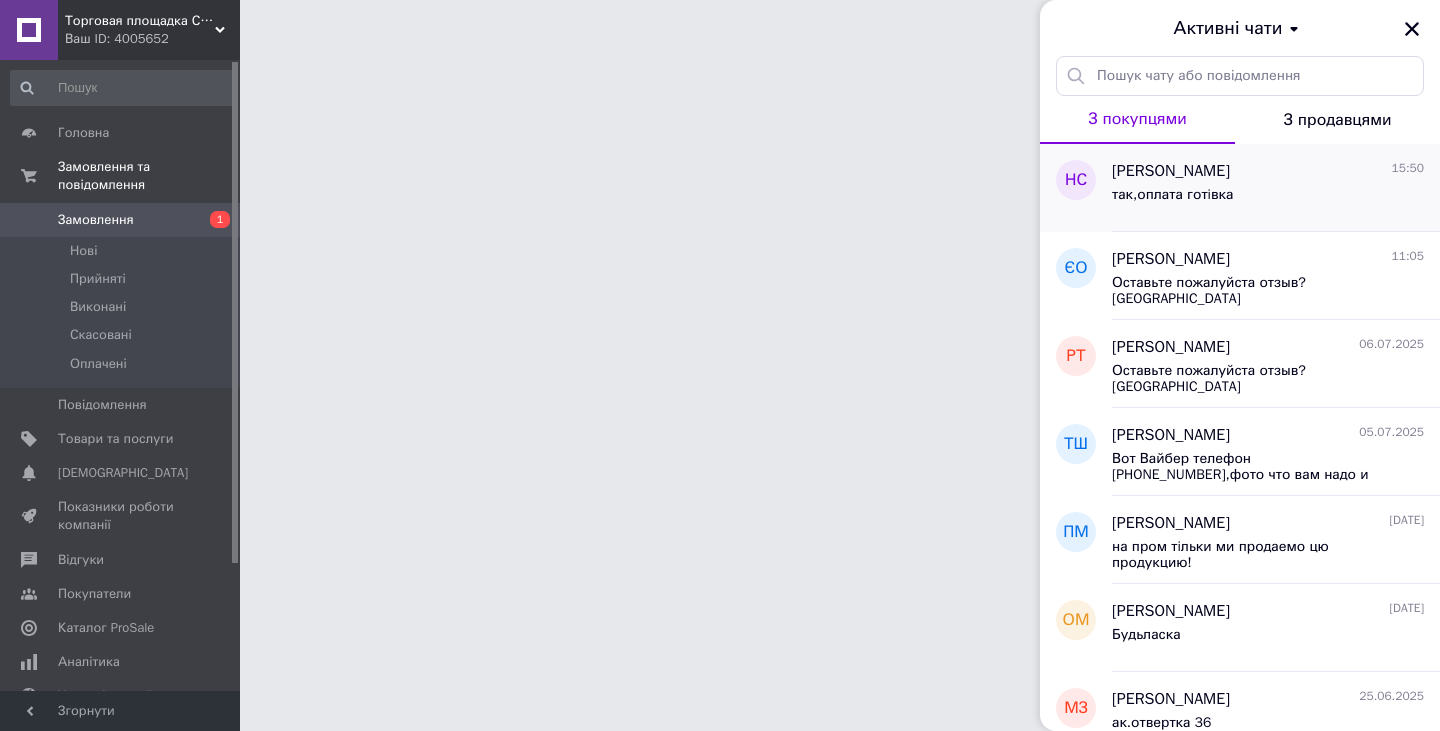 click on "так,оплата готiвка" at bounding box center (1268, 199) 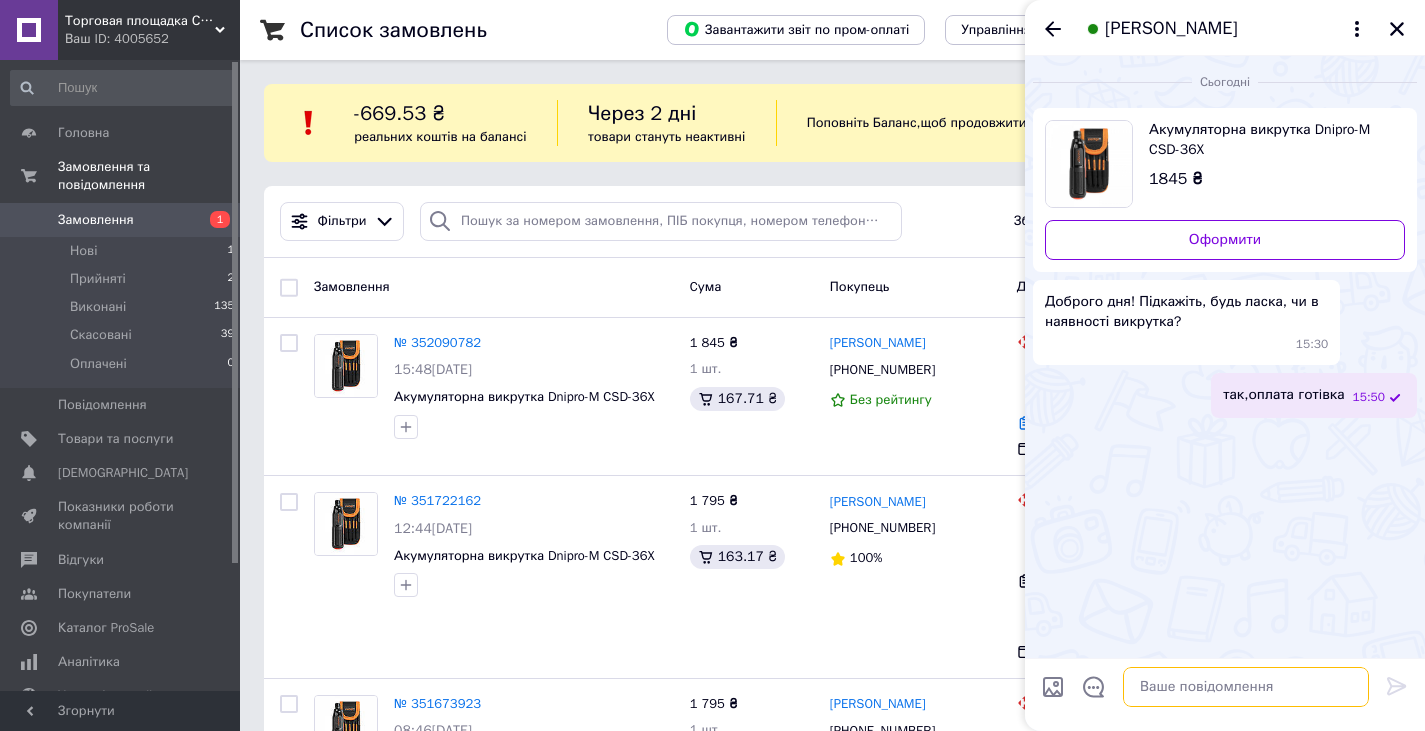 paste on "Доброго дня" 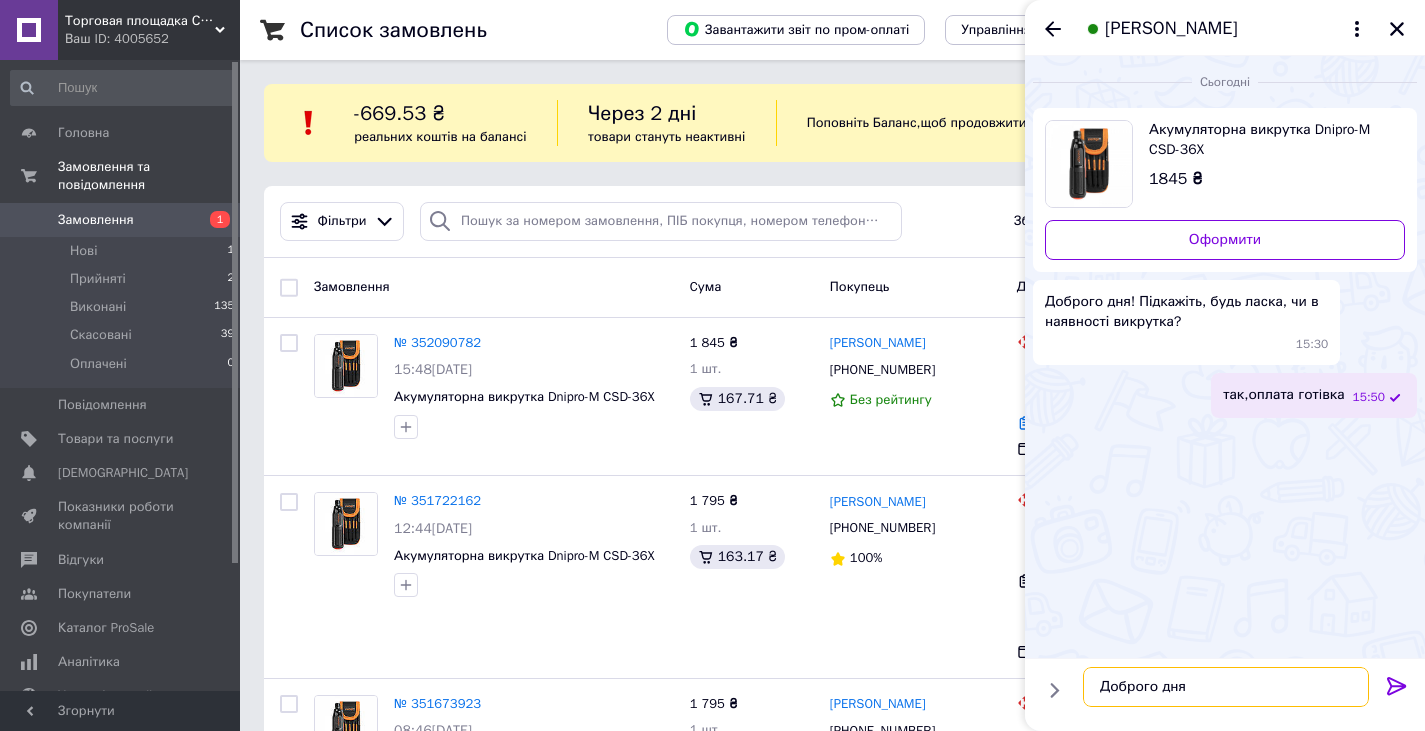 type on "Доброго дня" 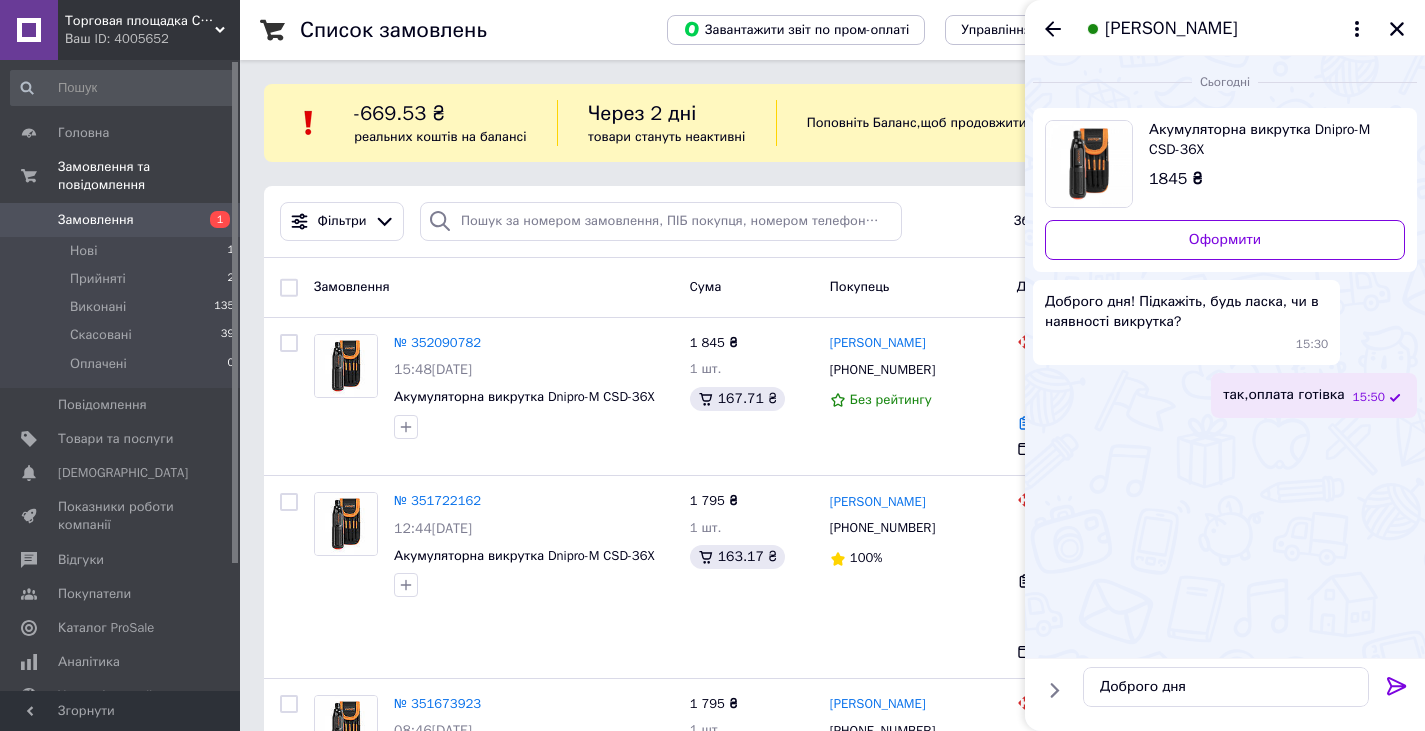 click 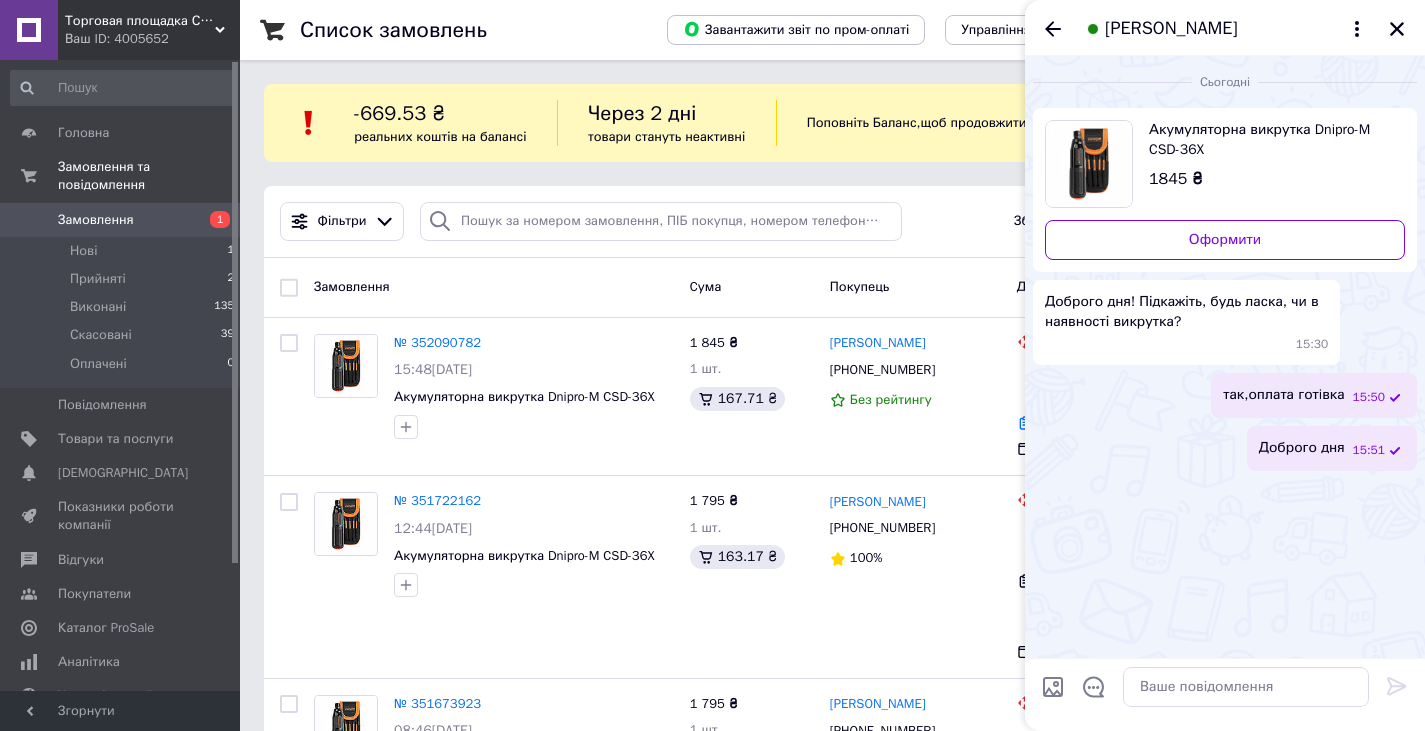 click on "Ваш ID: 4005652" at bounding box center (152, 39) 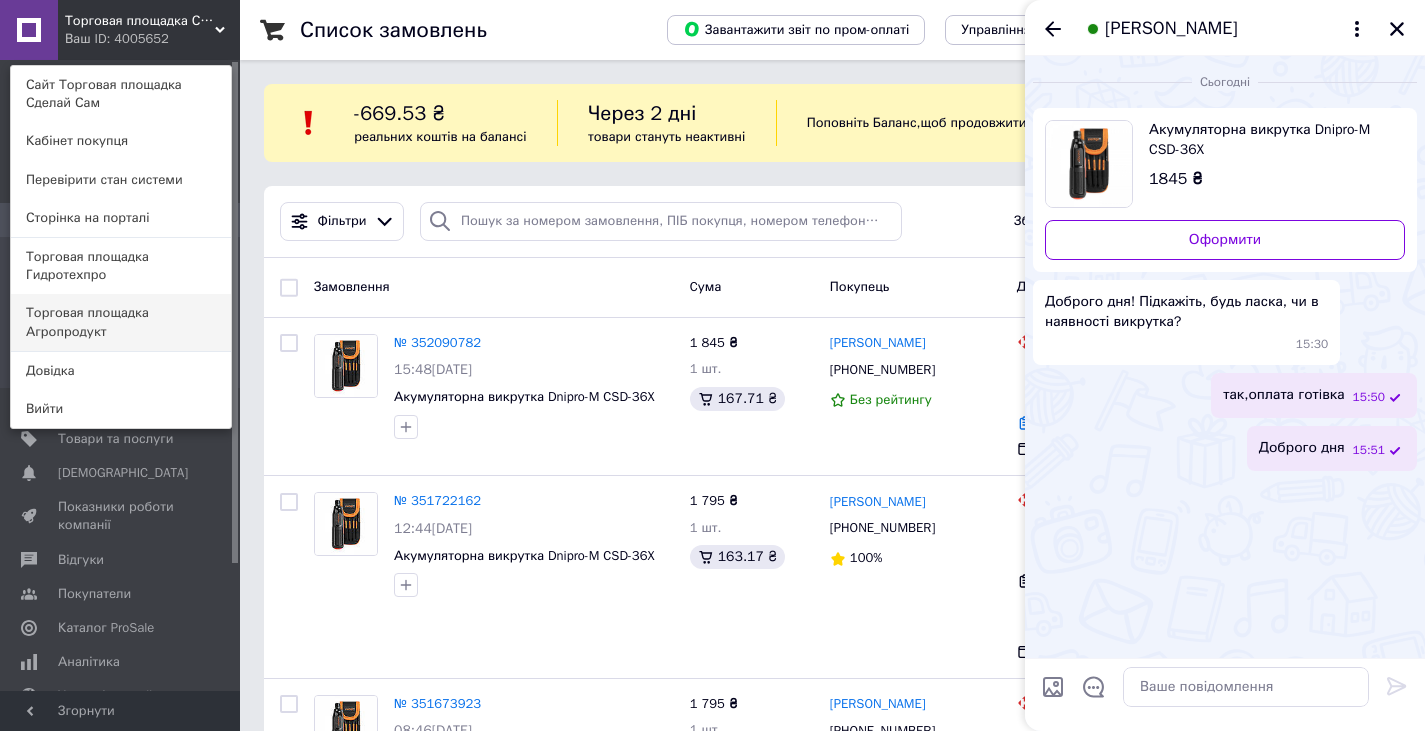 click on "Торговая площадка Агропродукт" at bounding box center [121, 322] 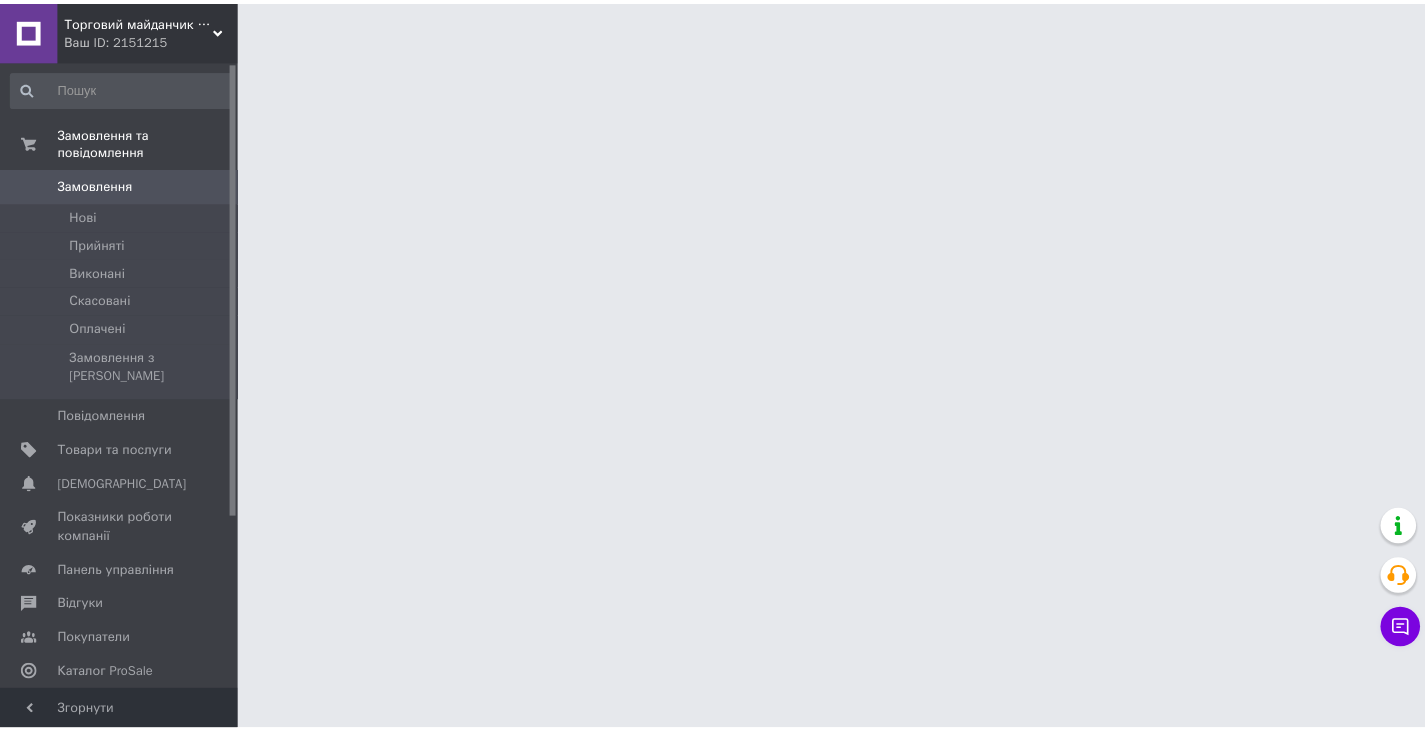 scroll, scrollTop: 0, scrollLeft: 0, axis: both 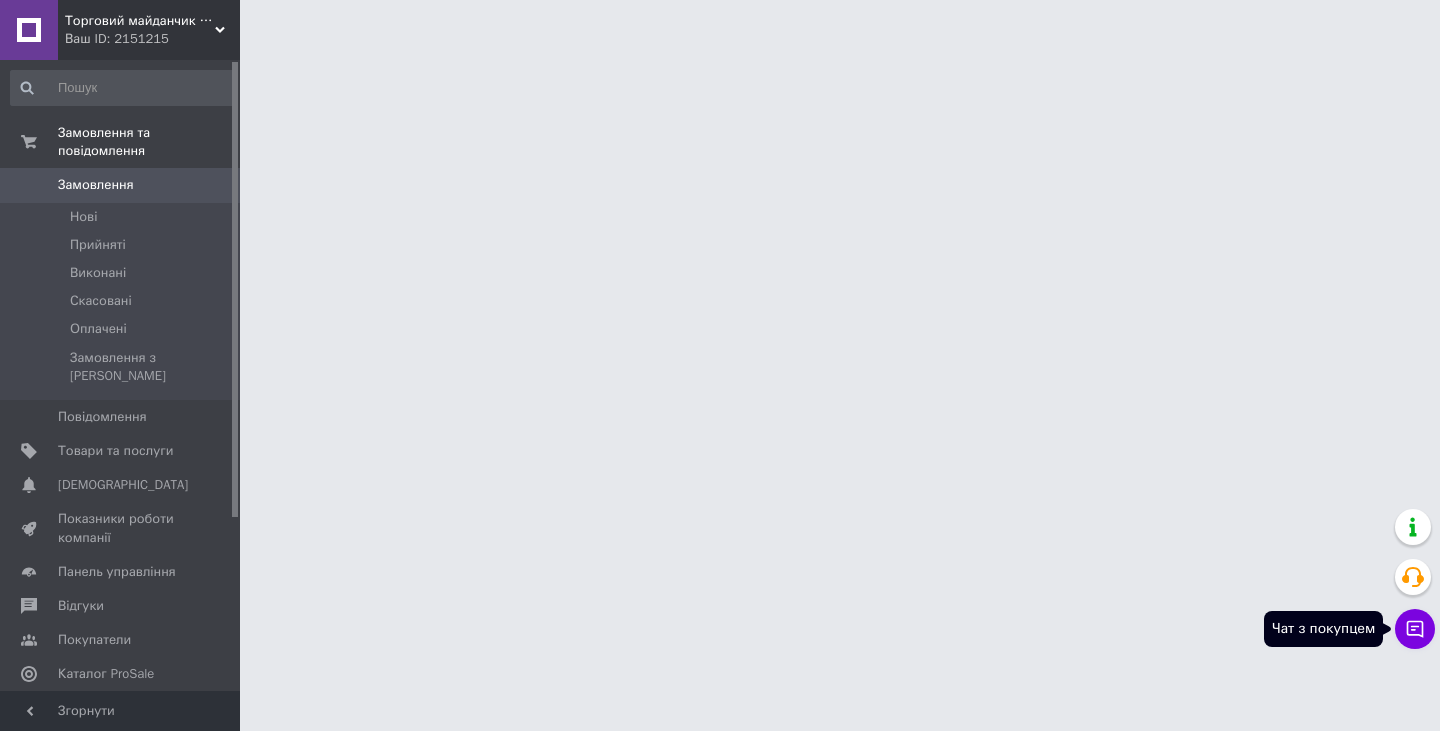 click 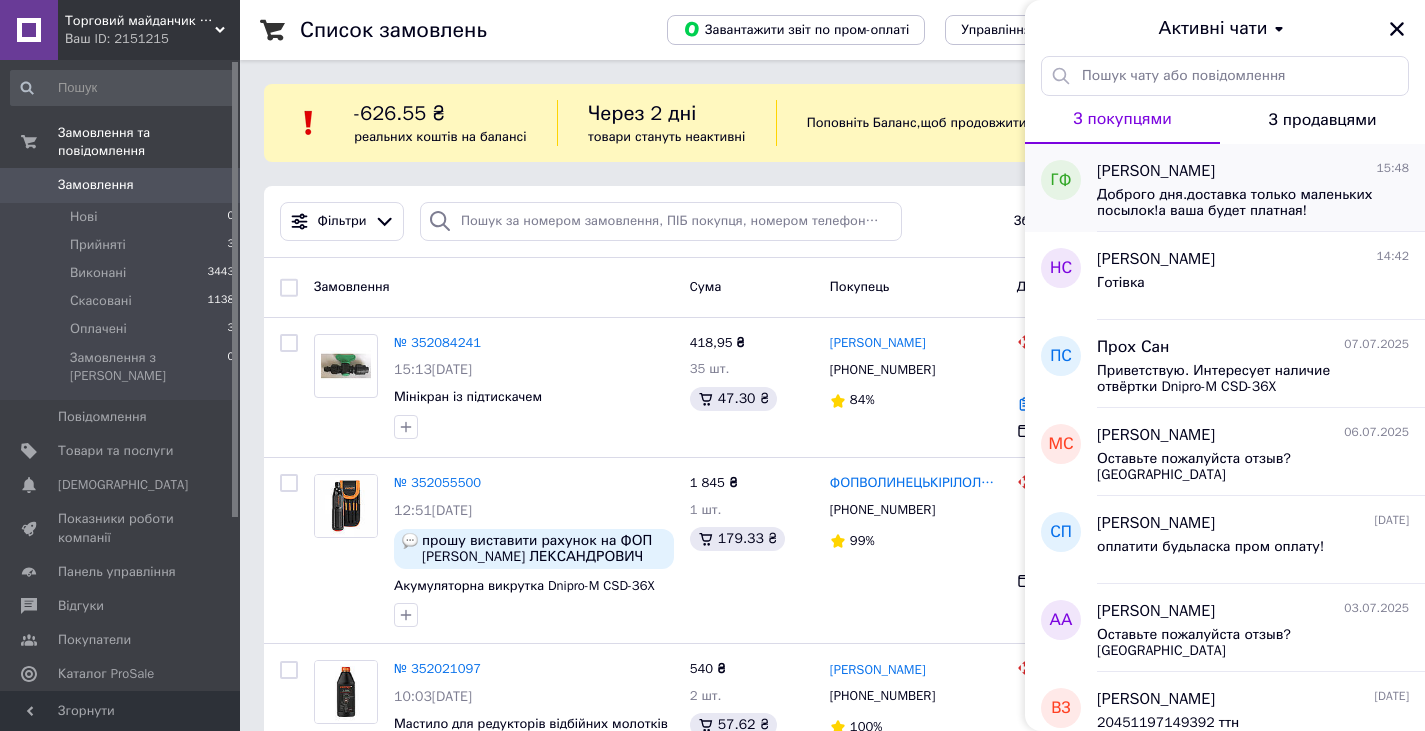 click on "Доброго дня.доставка только маленьких посылок!а ваша будет платная!" at bounding box center (1239, 203) 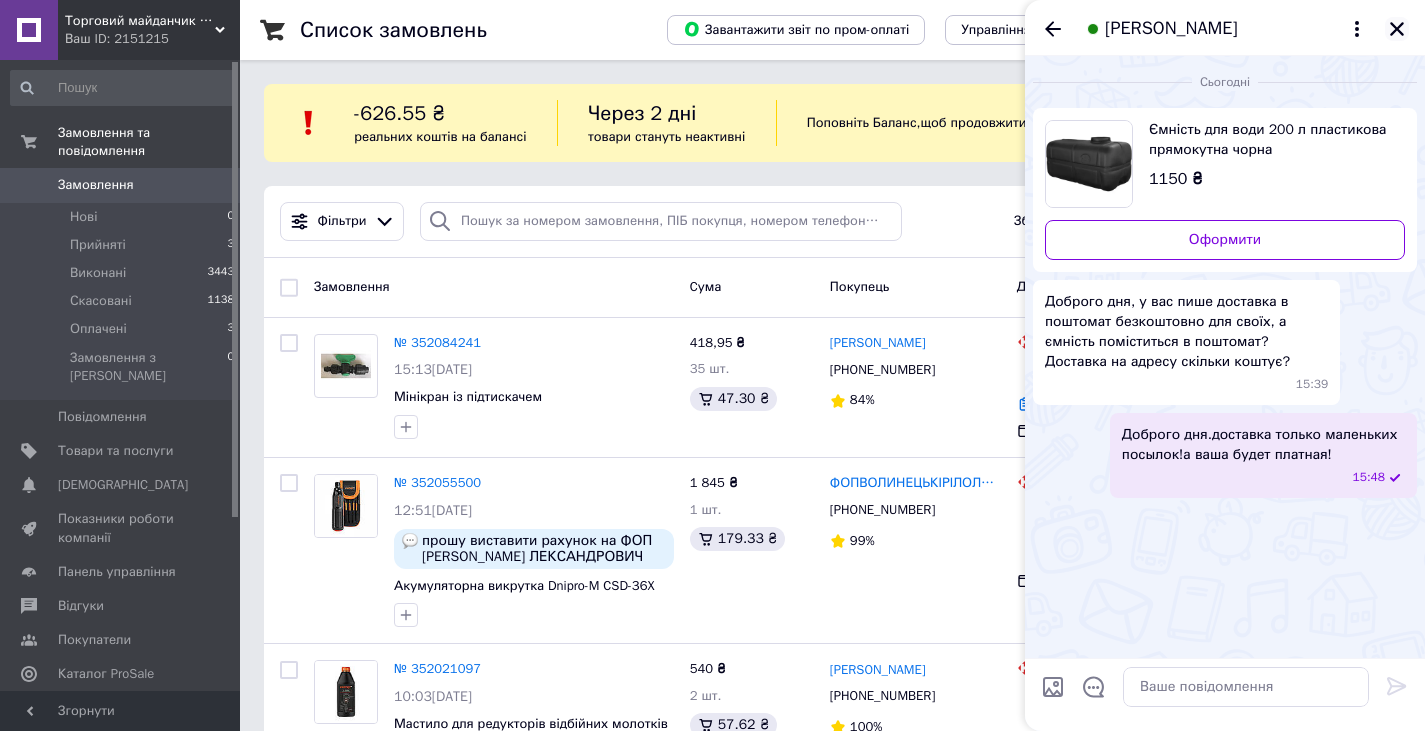 click 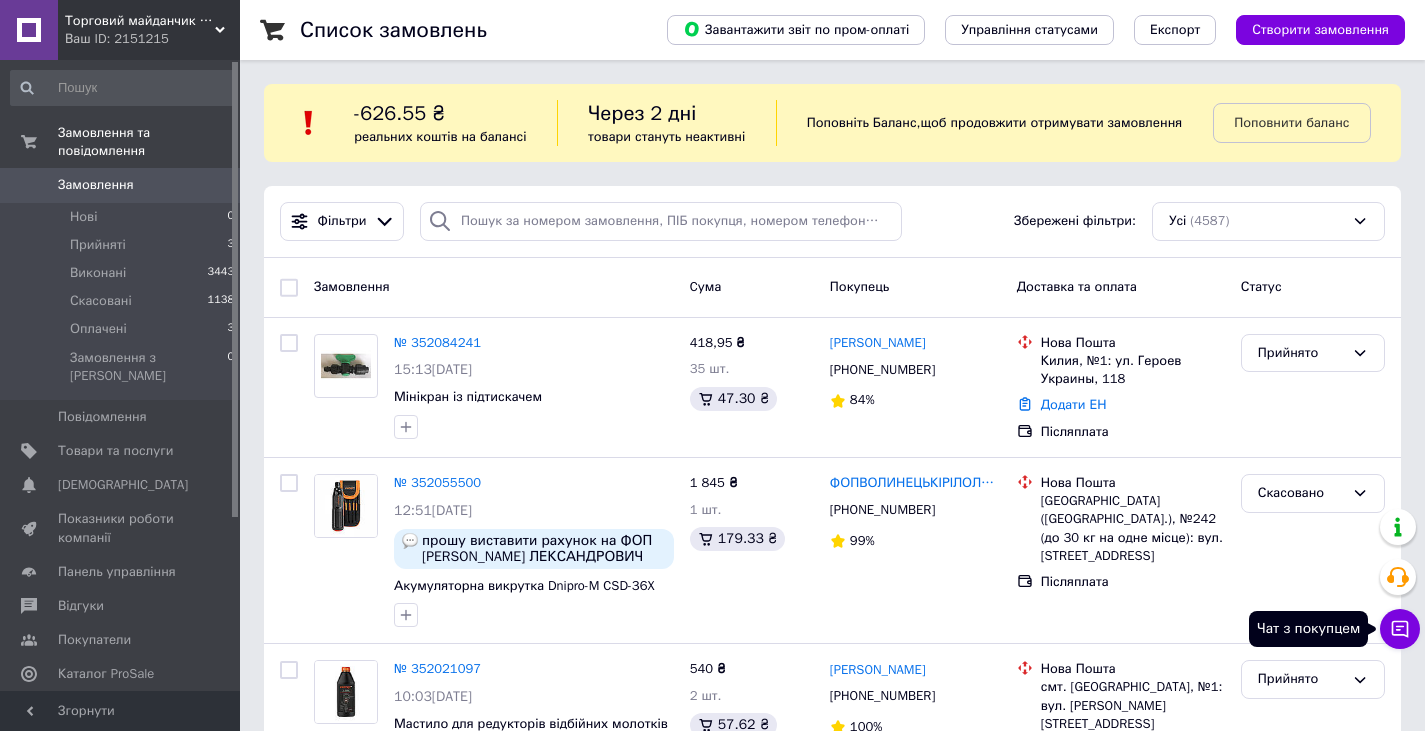 click on "Чат з покупцем" at bounding box center (1400, 629) 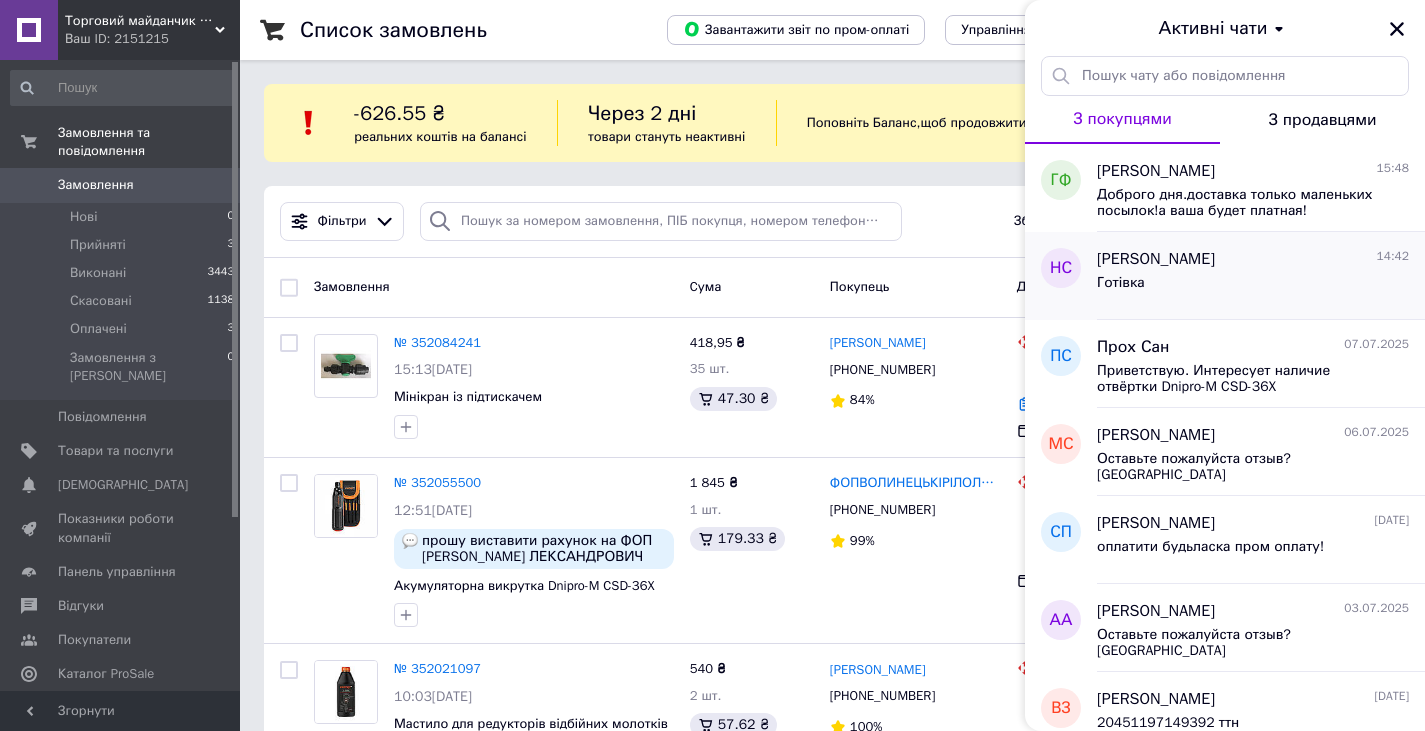 click on "Готівка" at bounding box center (1253, 287) 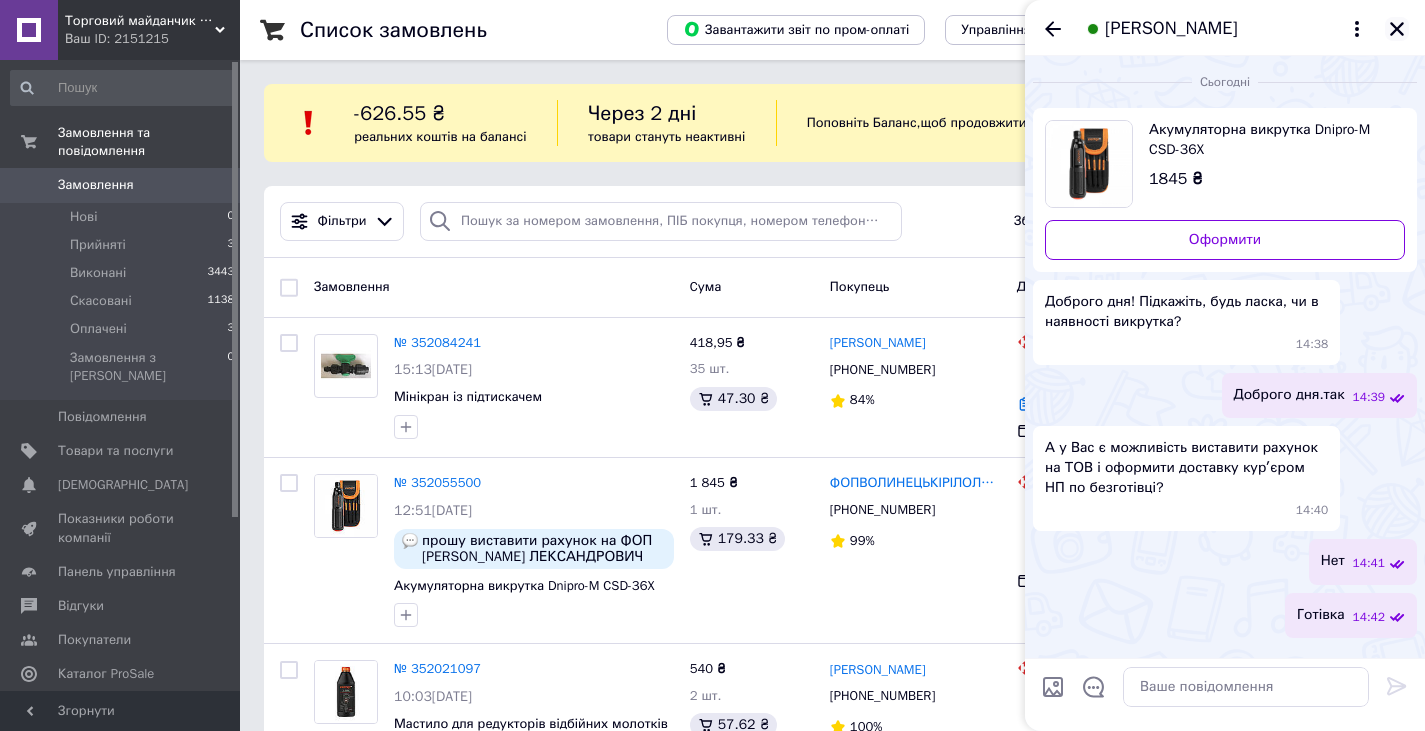 click 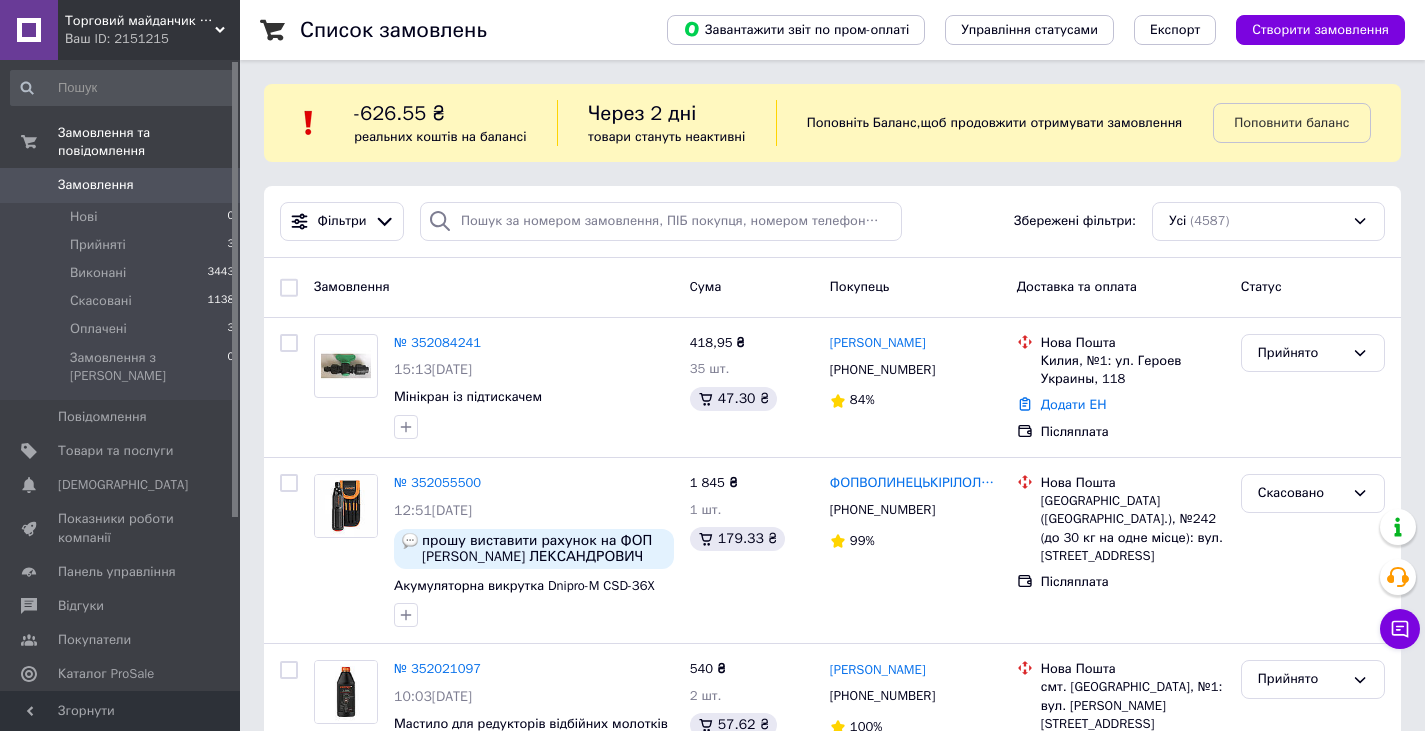 click on "Торговий майданчик Агропродукт" at bounding box center [140, 21] 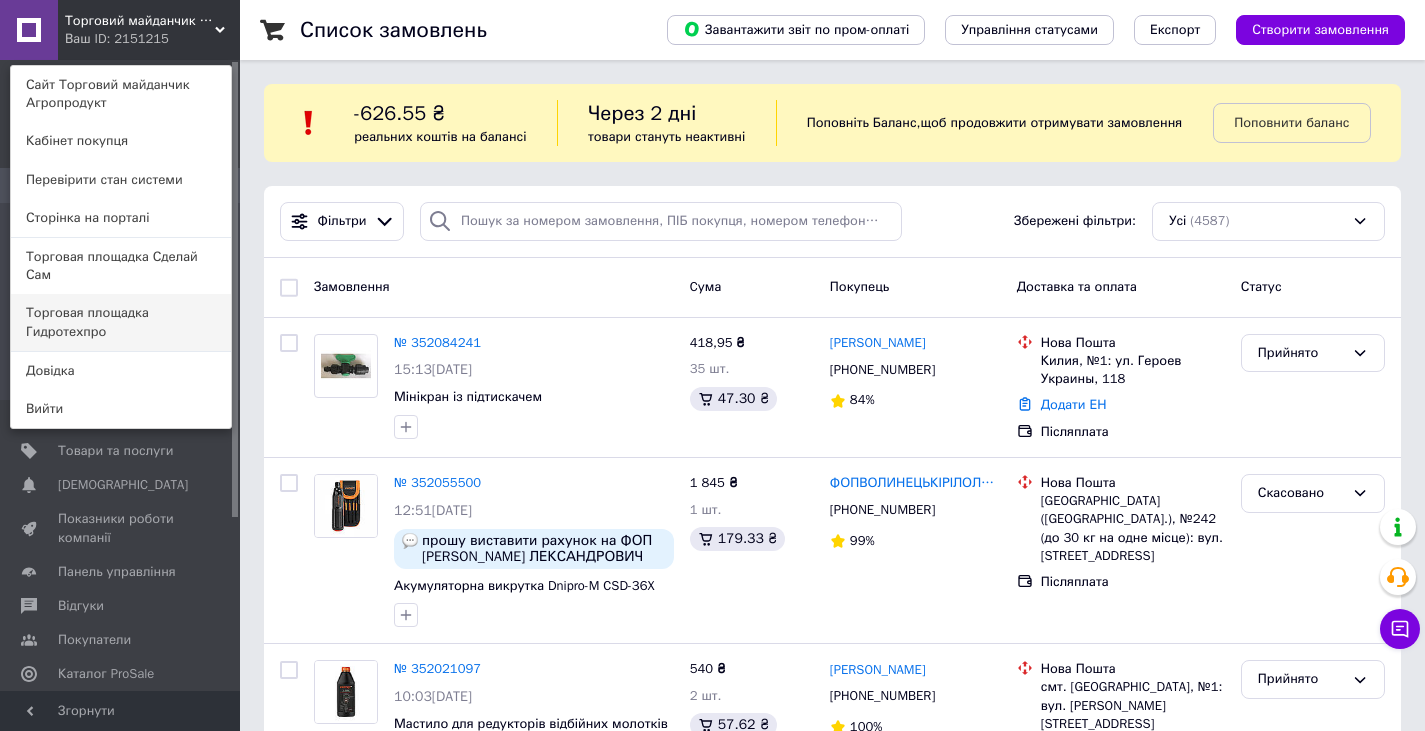 click on "Торговая площадка Гидротехпро" at bounding box center [121, 322] 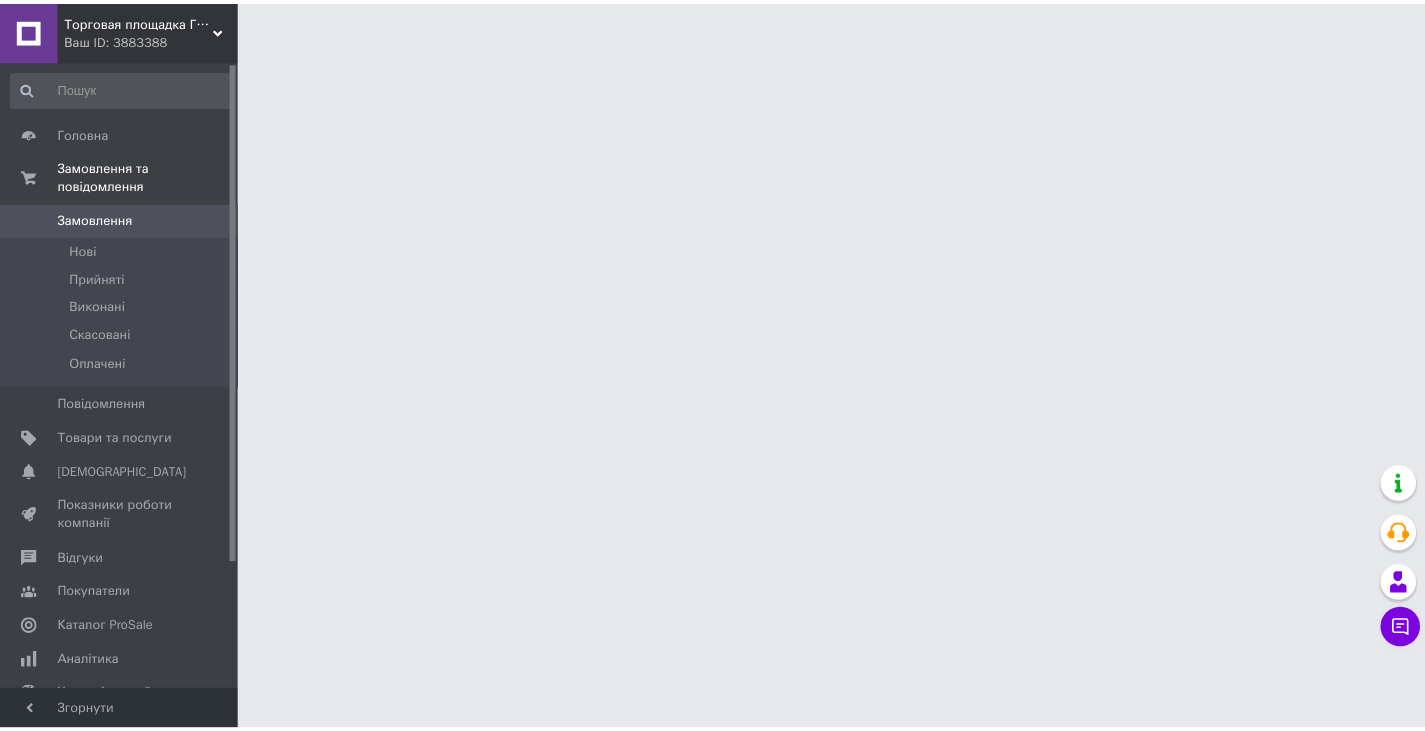 scroll, scrollTop: 0, scrollLeft: 0, axis: both 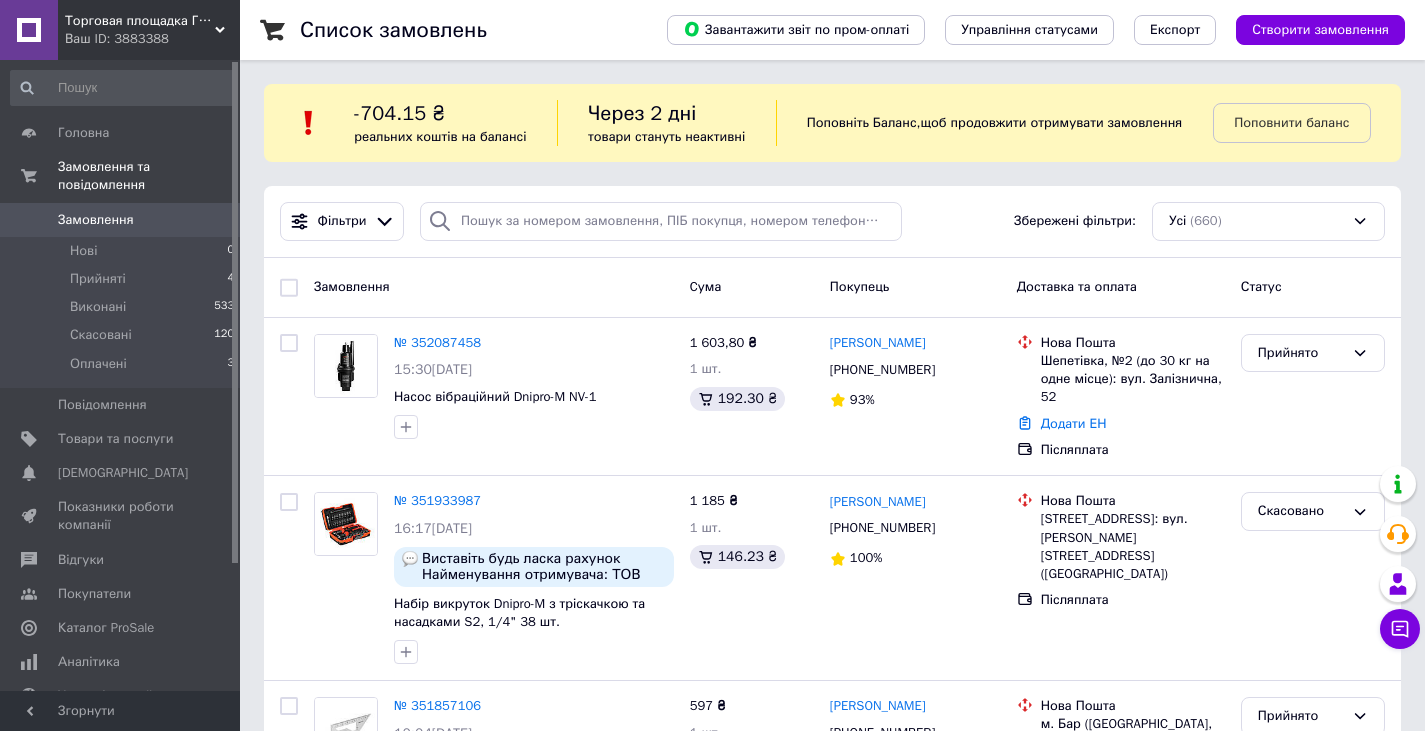 click on "Торговая площадка Гидротехпро" at bounding box center [140, 21] 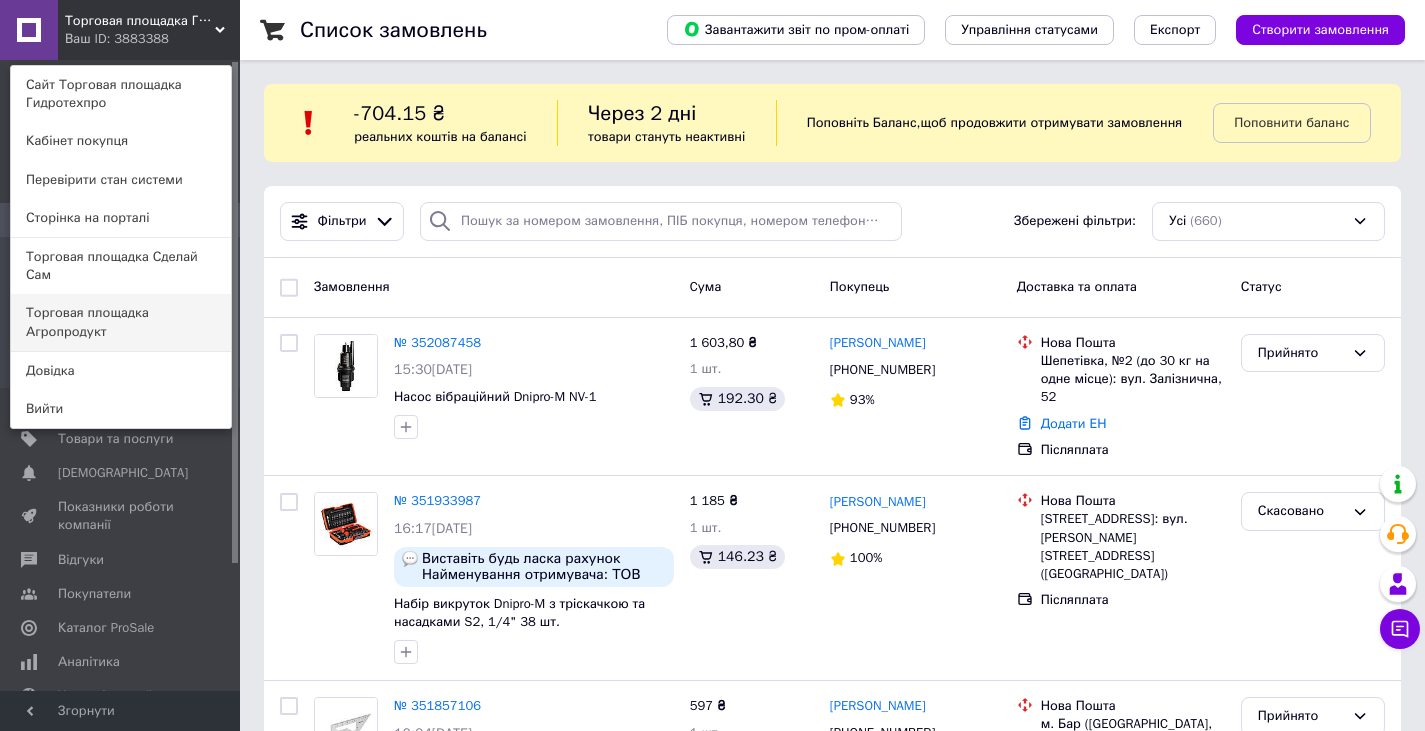 click on "Торговая площадка Агропродукт" at bounding box center (121, 322) 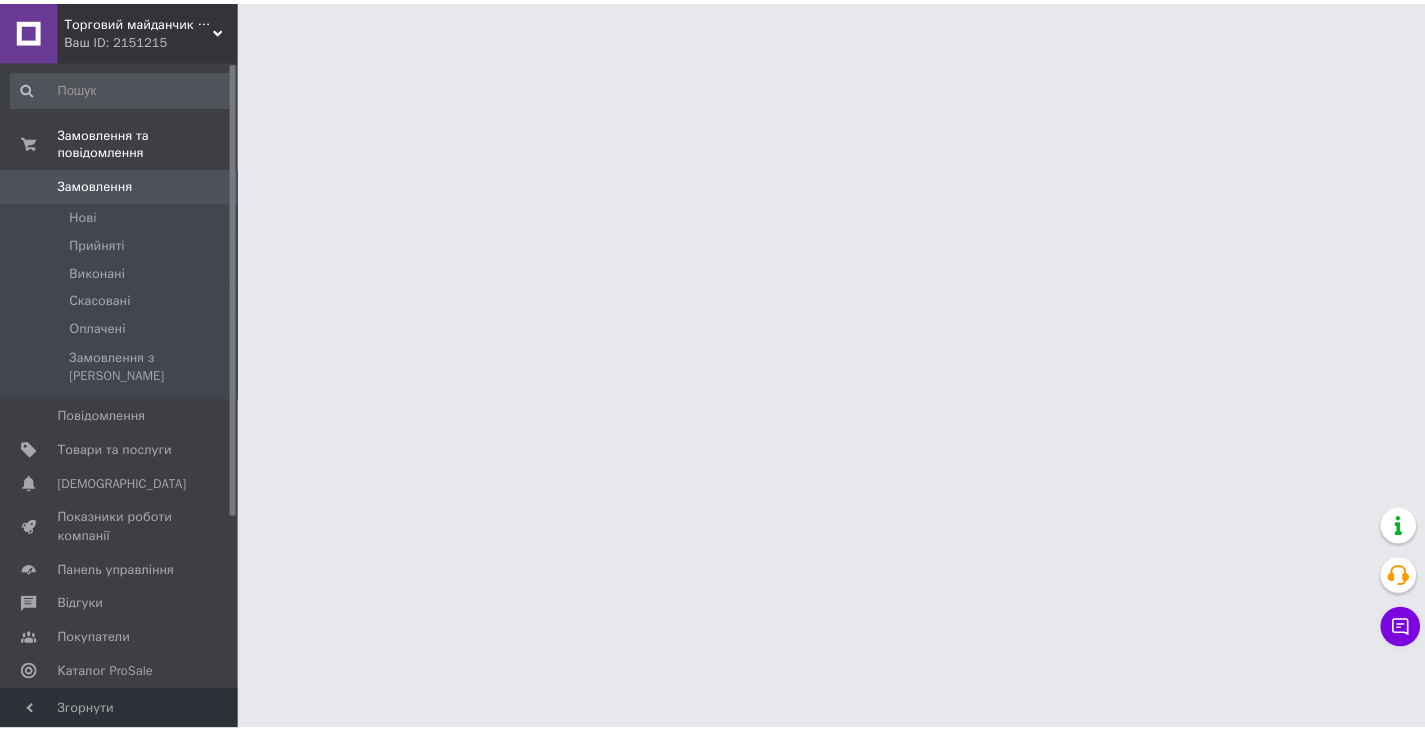 scroll, scrollTop: 0, scrollLeft: 0, axis: both 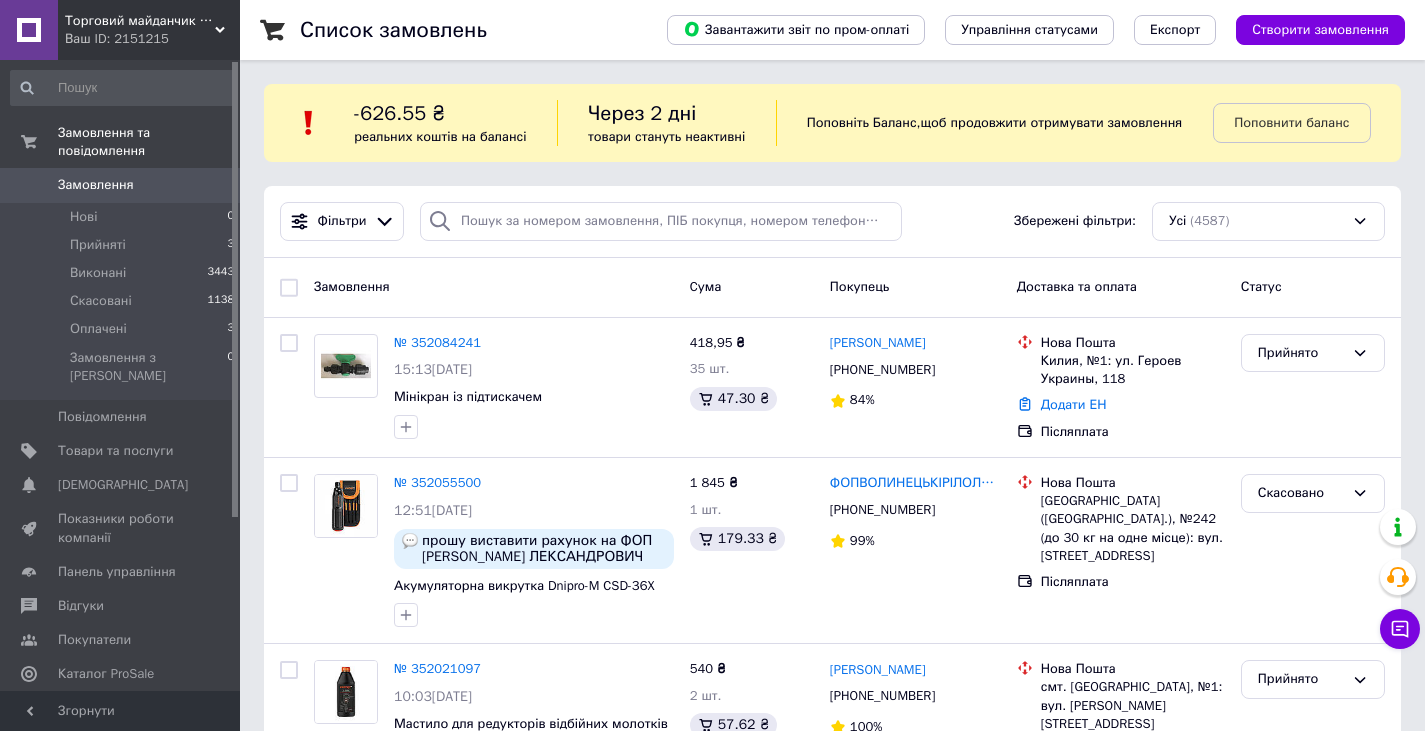 click on "Ваш ID: 2151215" at bounding box center [152, 39] 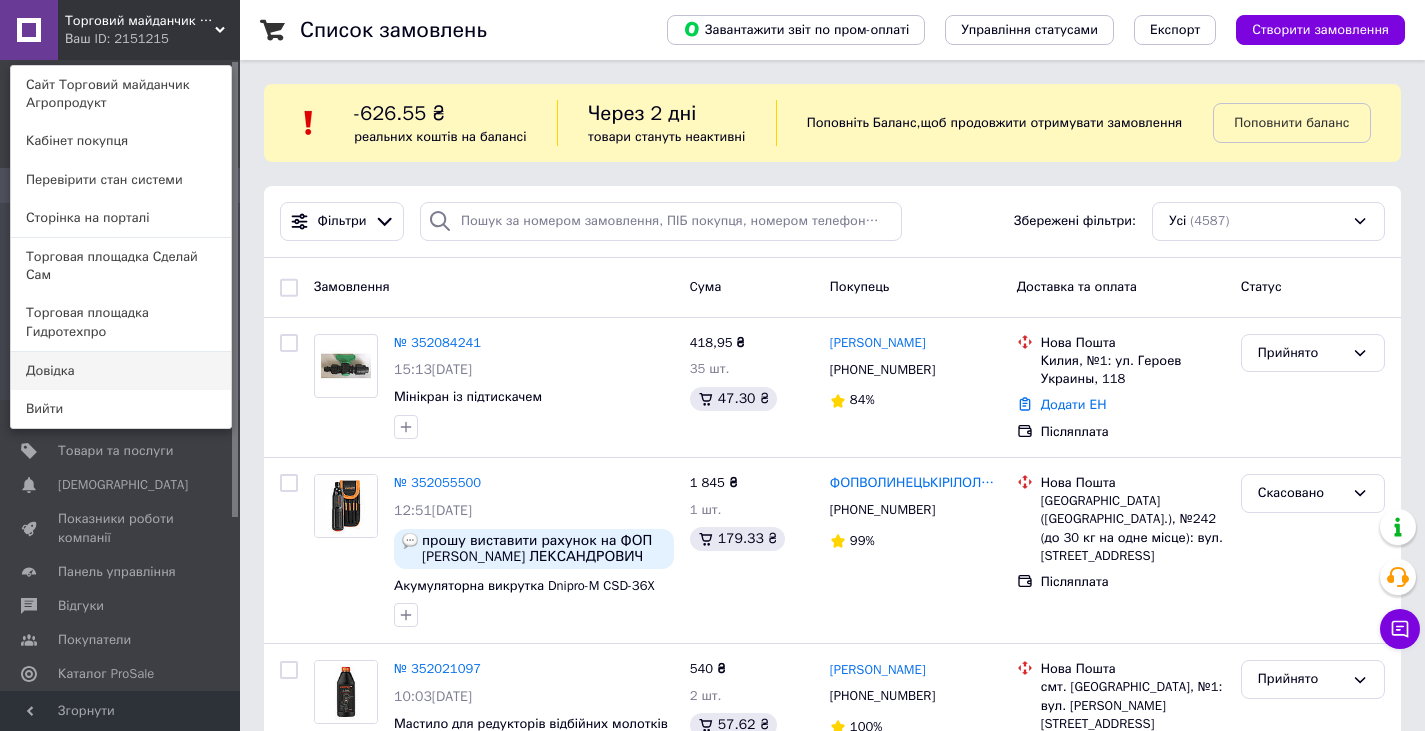 click on "Довідка" at bounding box center [121, 371] 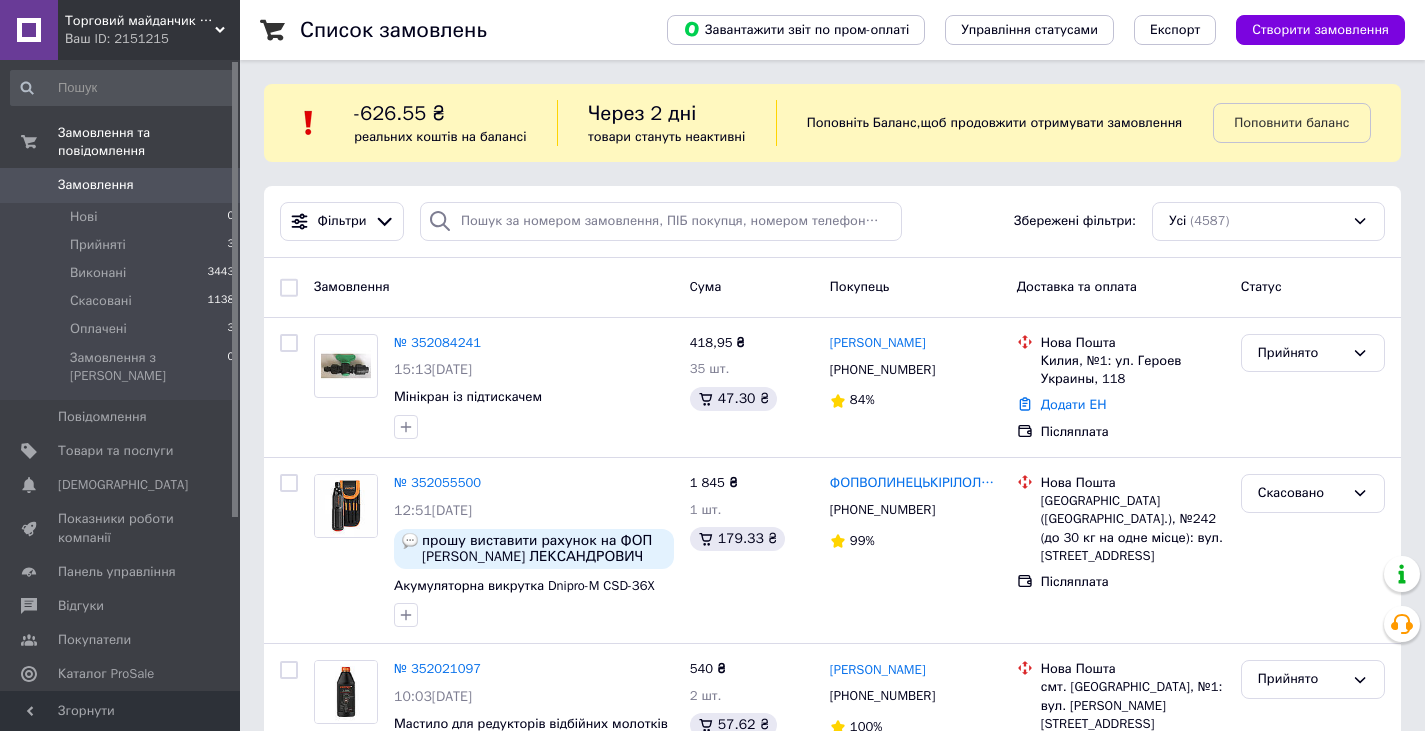 scroll, scrollTop: 0, scrollLeft: 0, axis: both 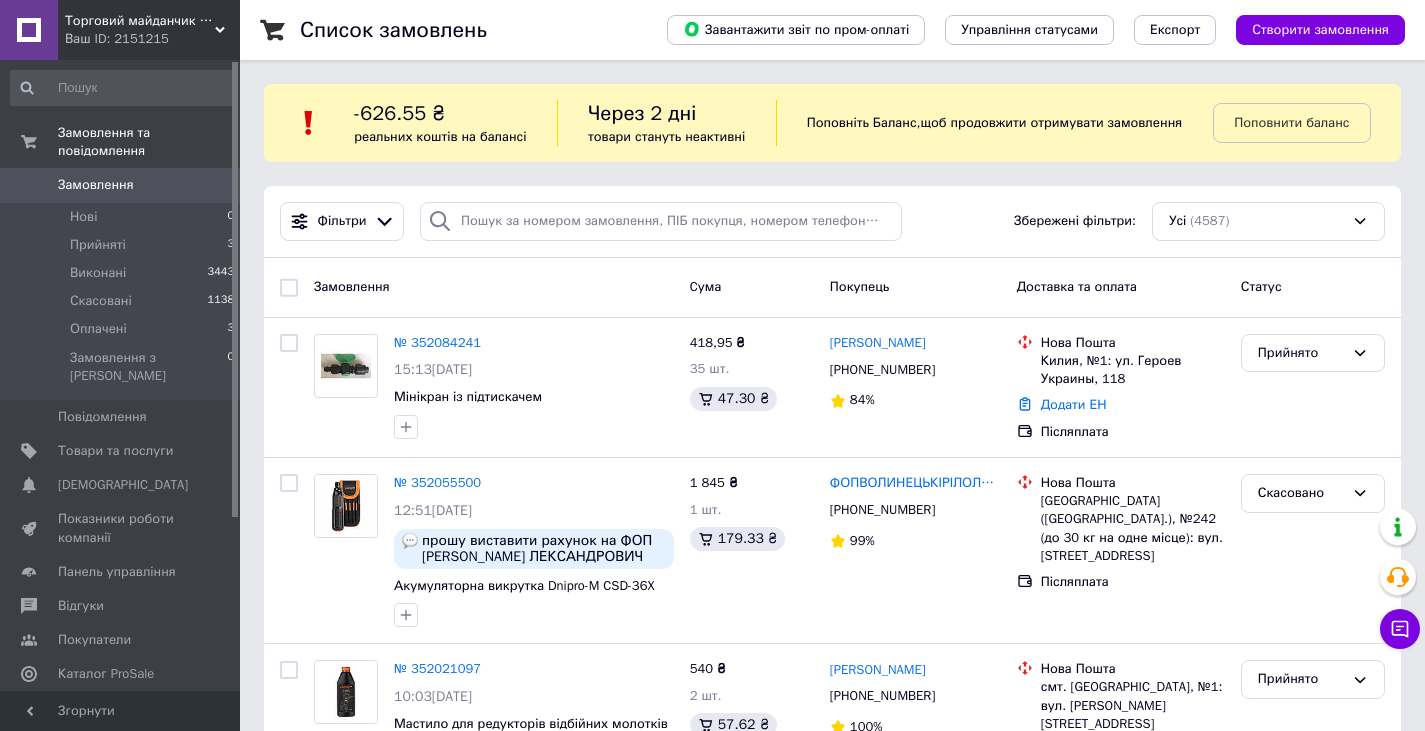 click on "Ваш ID: 2151215" at bounding box center [152, 39] 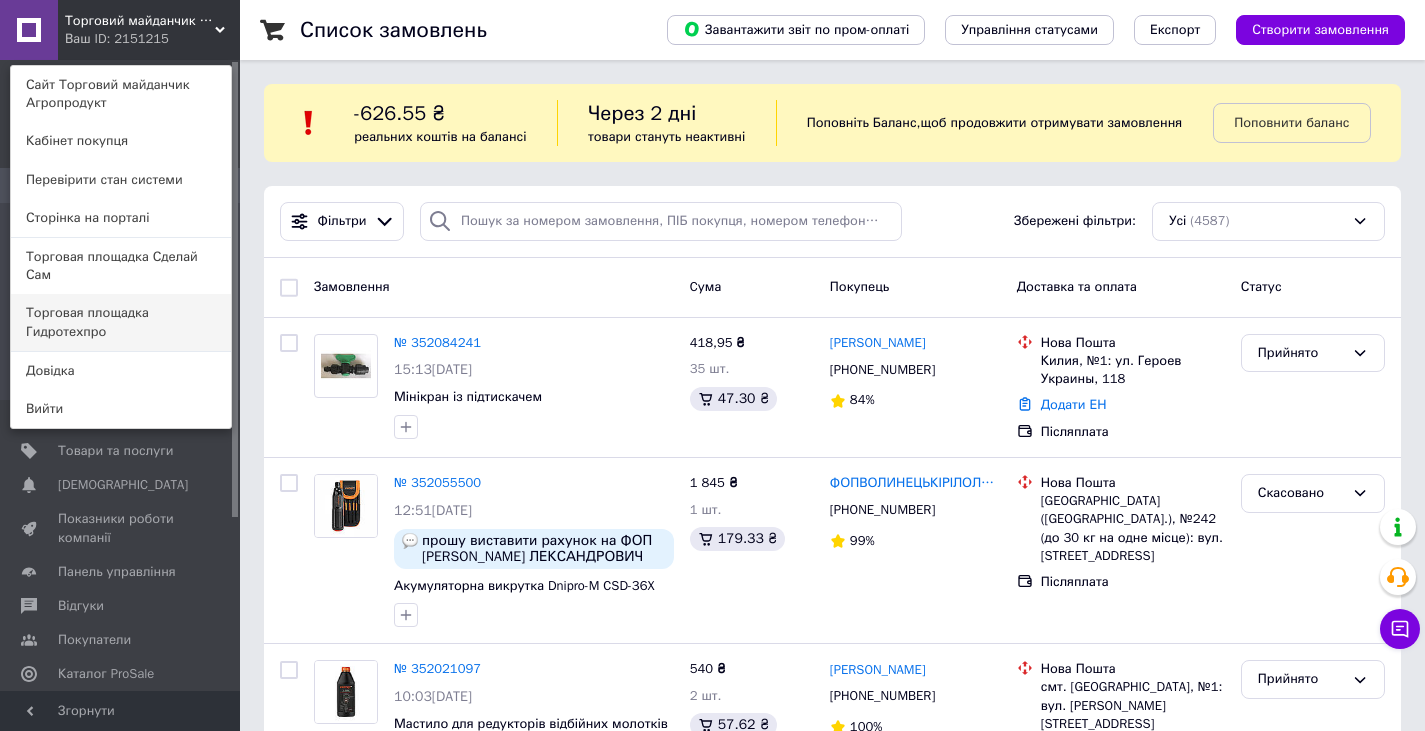 click on "Торговая площадка Гидротехпро" at bounding box center [121, 322] 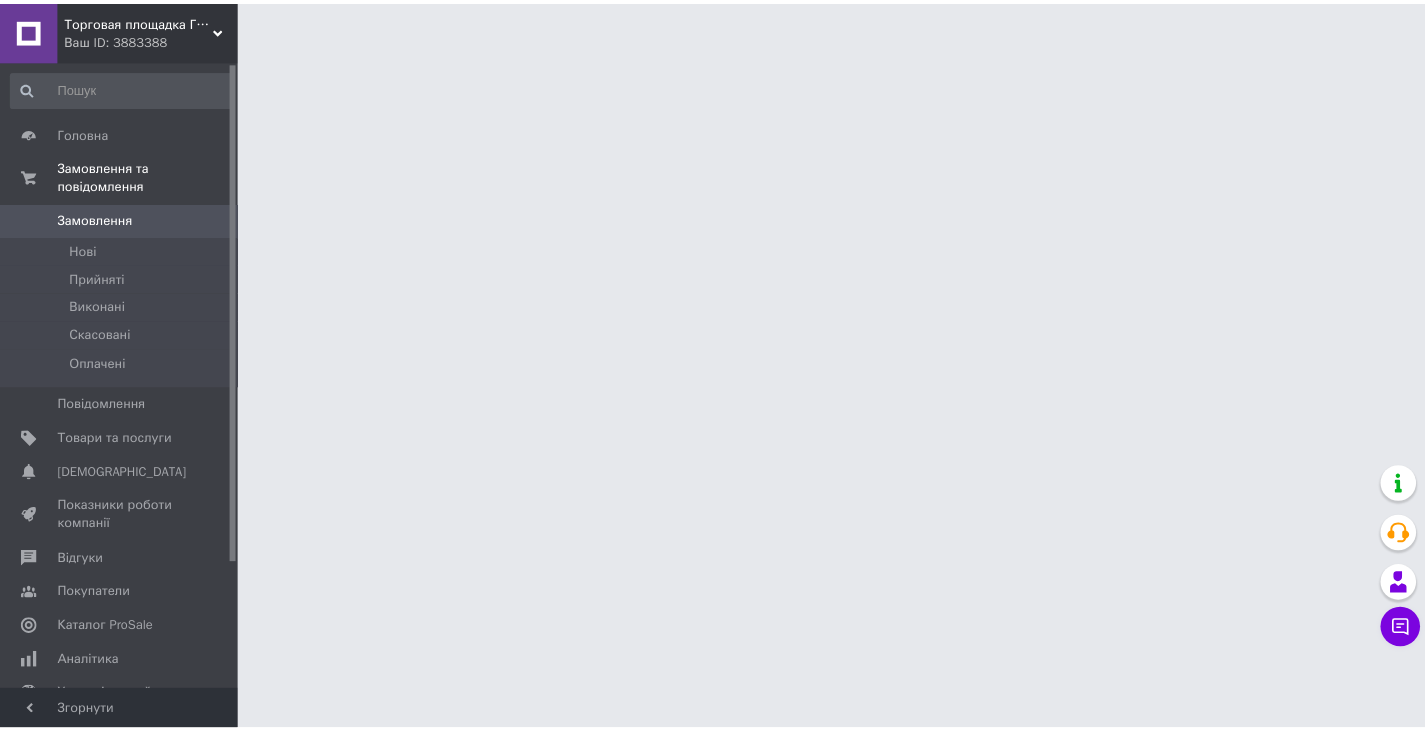 scroll, scrollTop: 0, scrollLeft: 0, axis: both 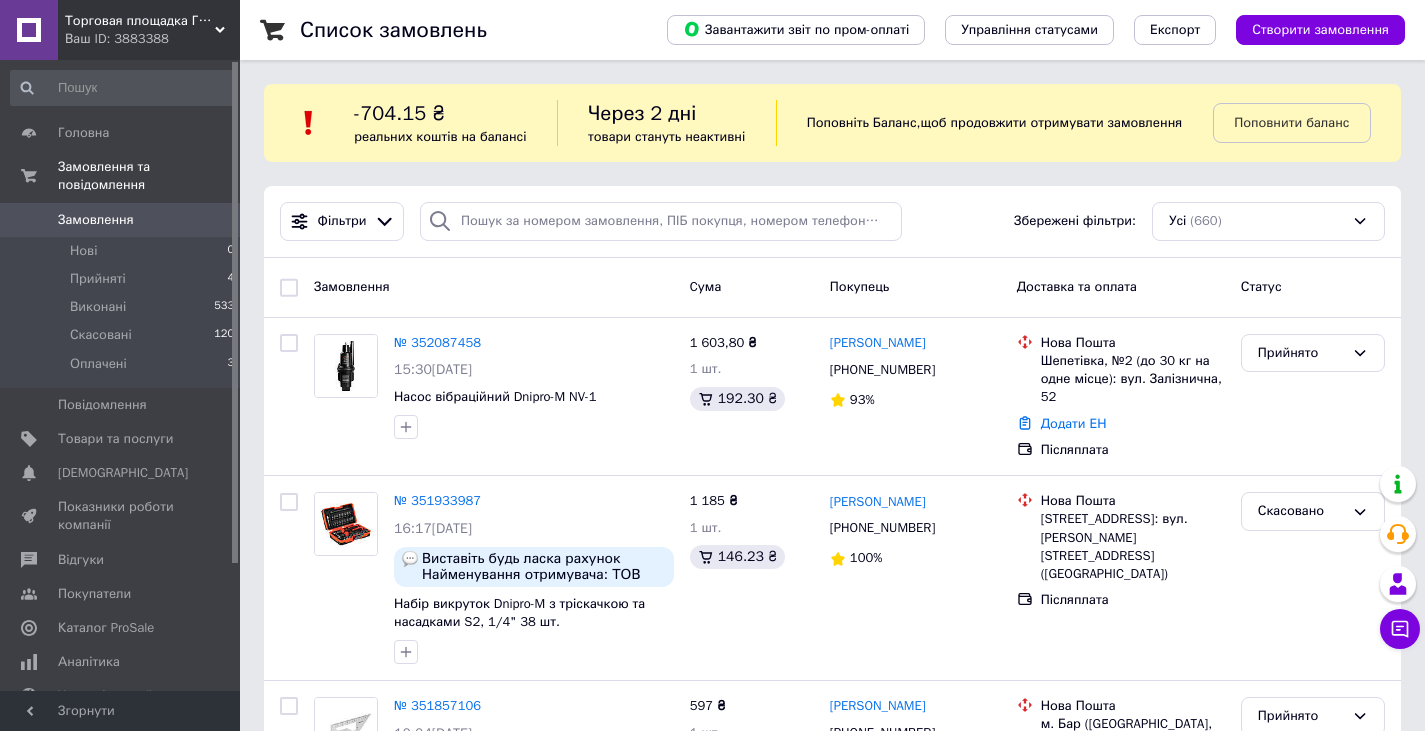 click on "Ваш ID: 3883388" at bounding box center (152, 39) 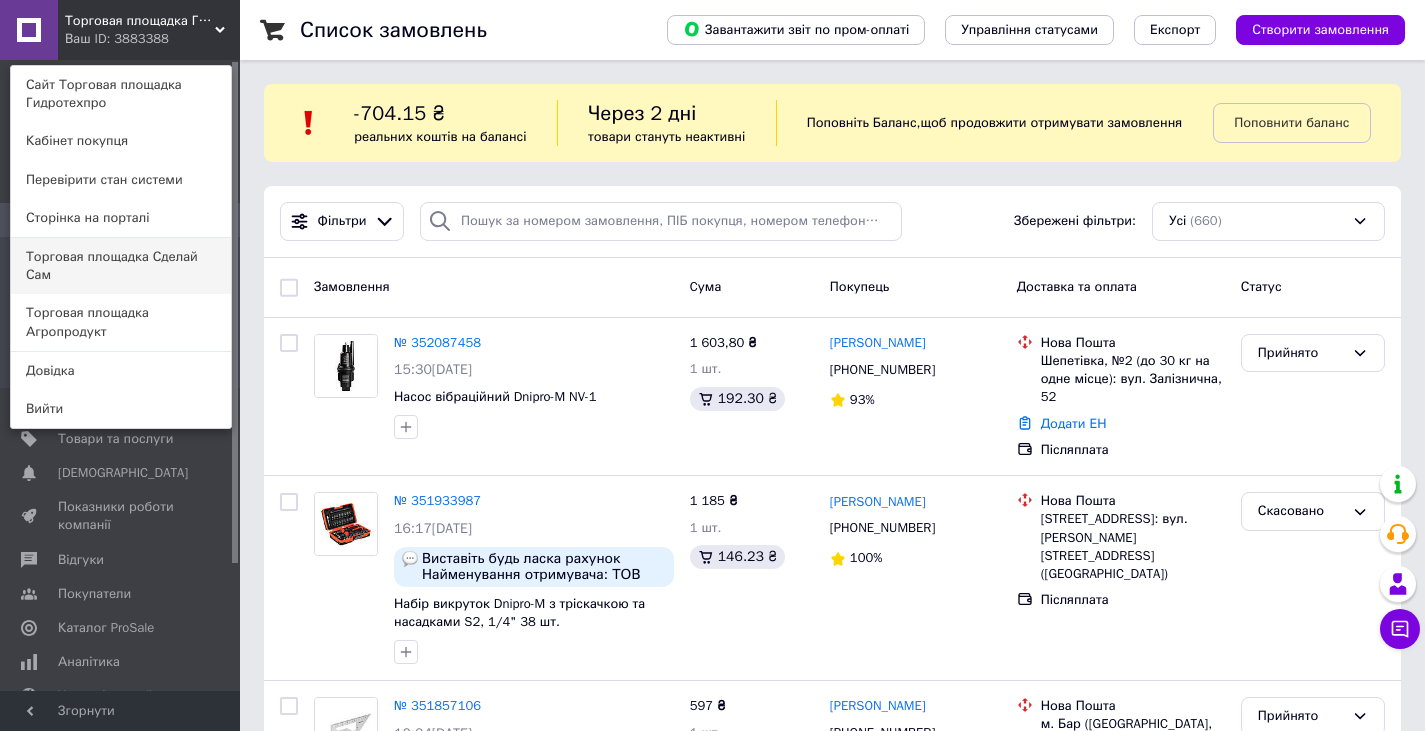 click on "Торговая площадка Сделай Сам" at bounding box center (121, 266) 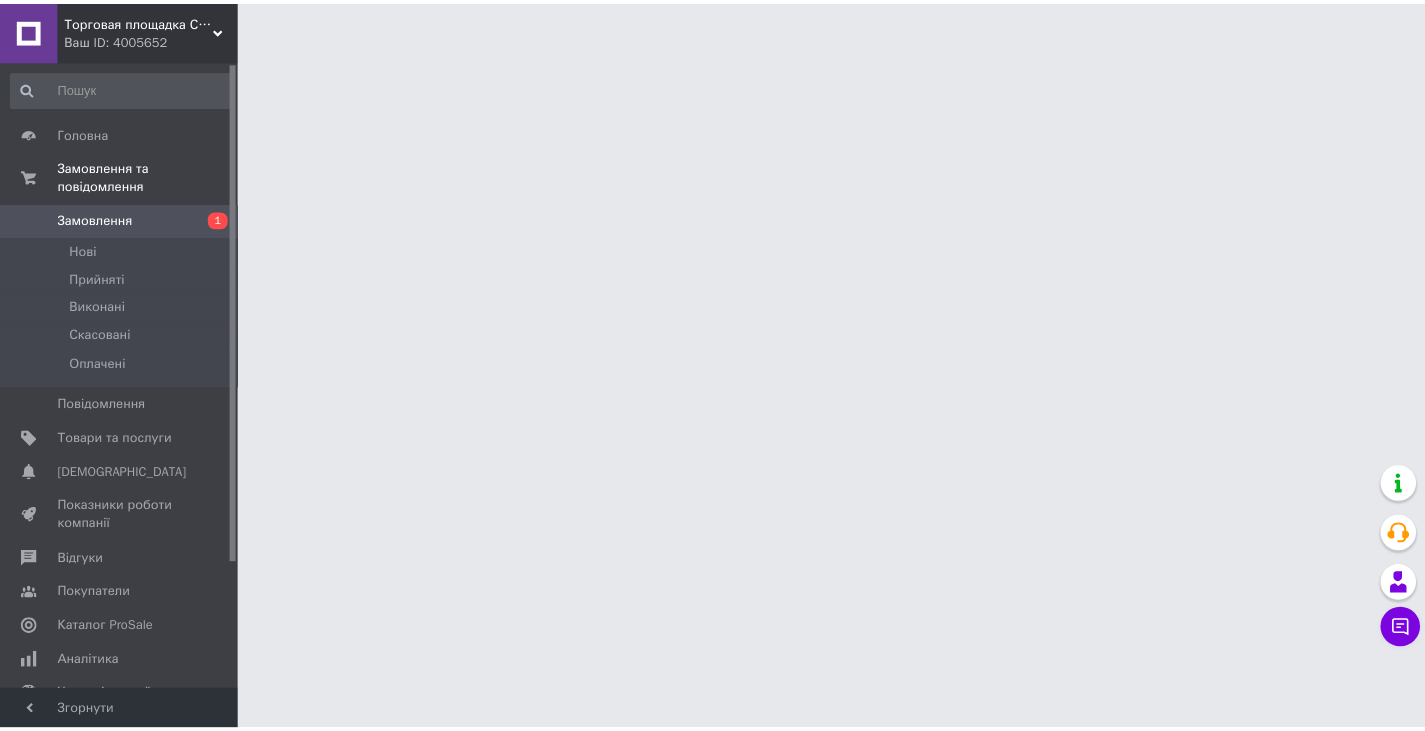 scroll, scrollTop: 0, scrollLeft: 0, axis: both 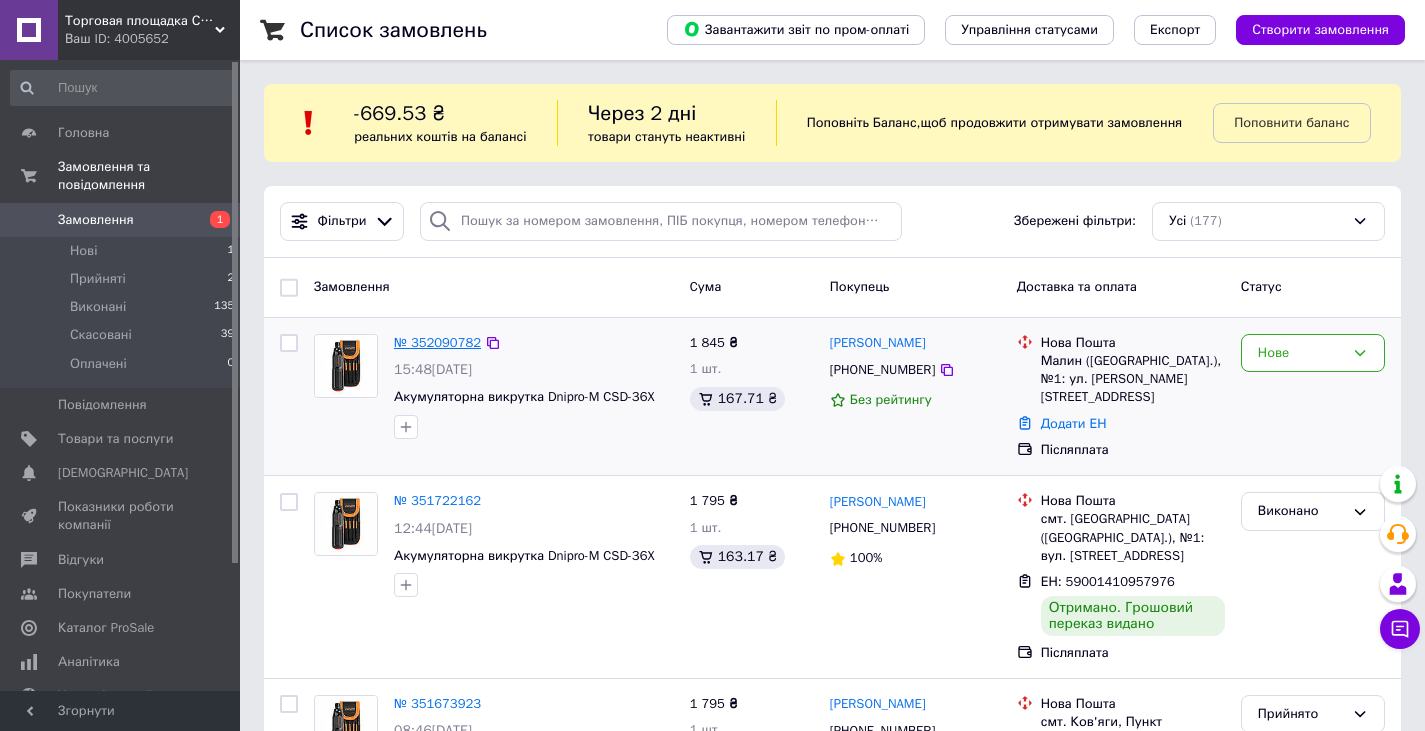 click on "№ 352090782" at bounding box center (437, 342) 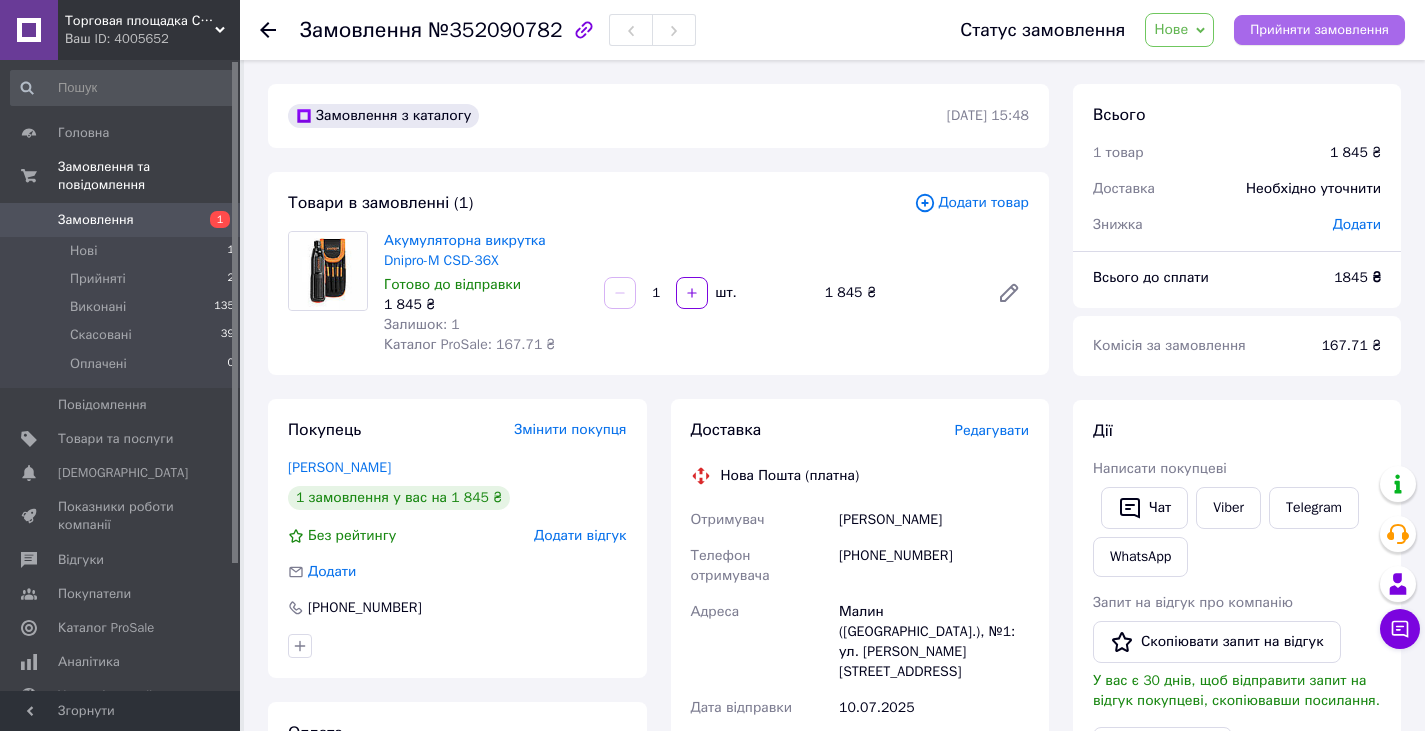 click on "Прийняти замовлення" at bounding box center (1319, 30) 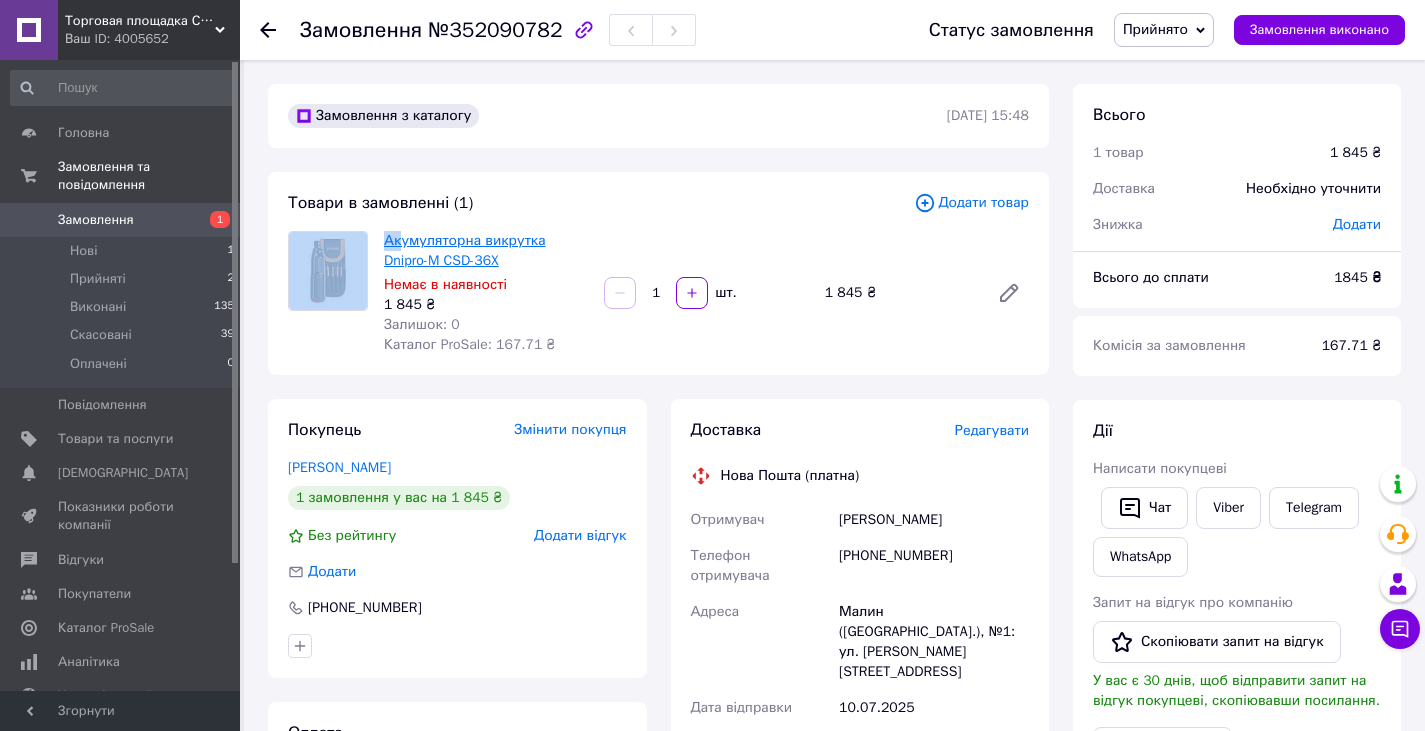 drag, startPoint x: 374, startPoint y: 230, endPoint x: 403, endPoint y: 242, distance: 31.38471 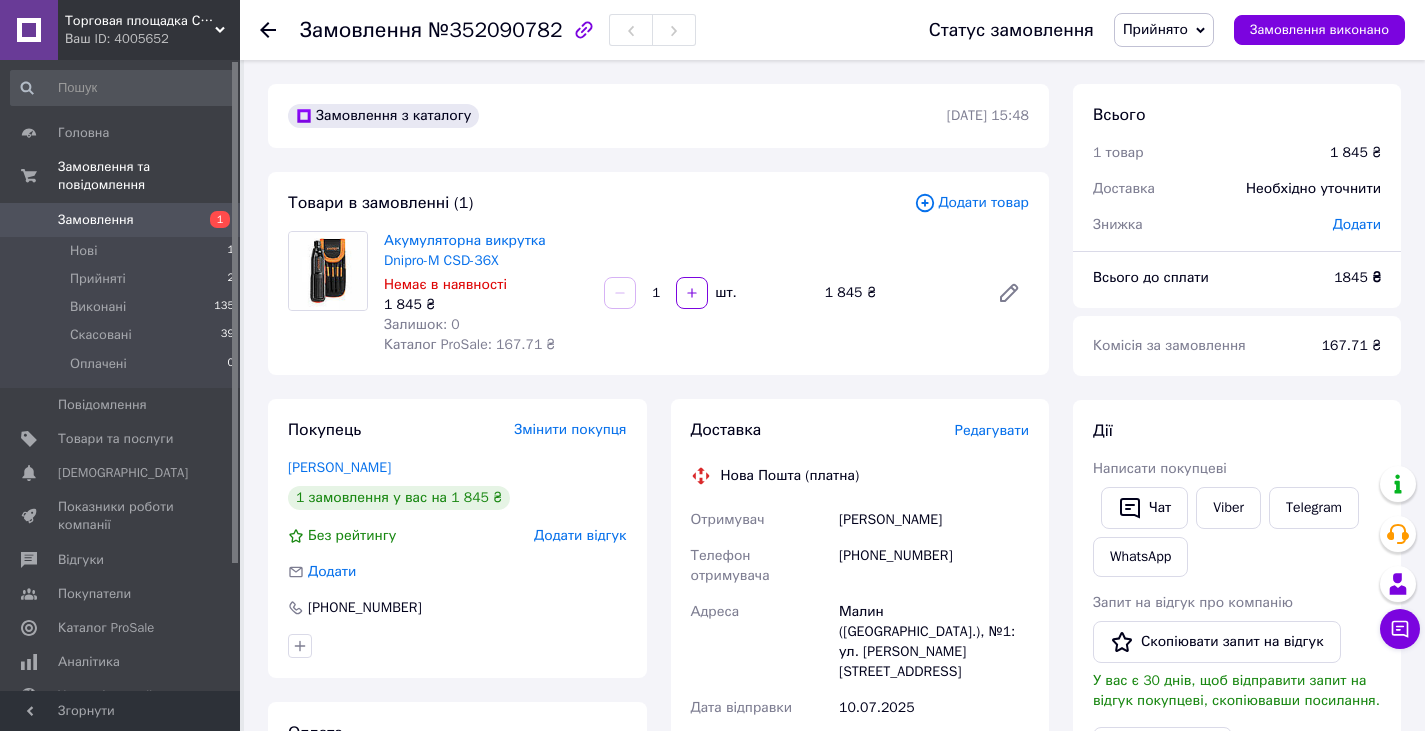 click on "Акумуляторна викрутка Dnipro-M CSD-36X" at bounding box center [486, 251] 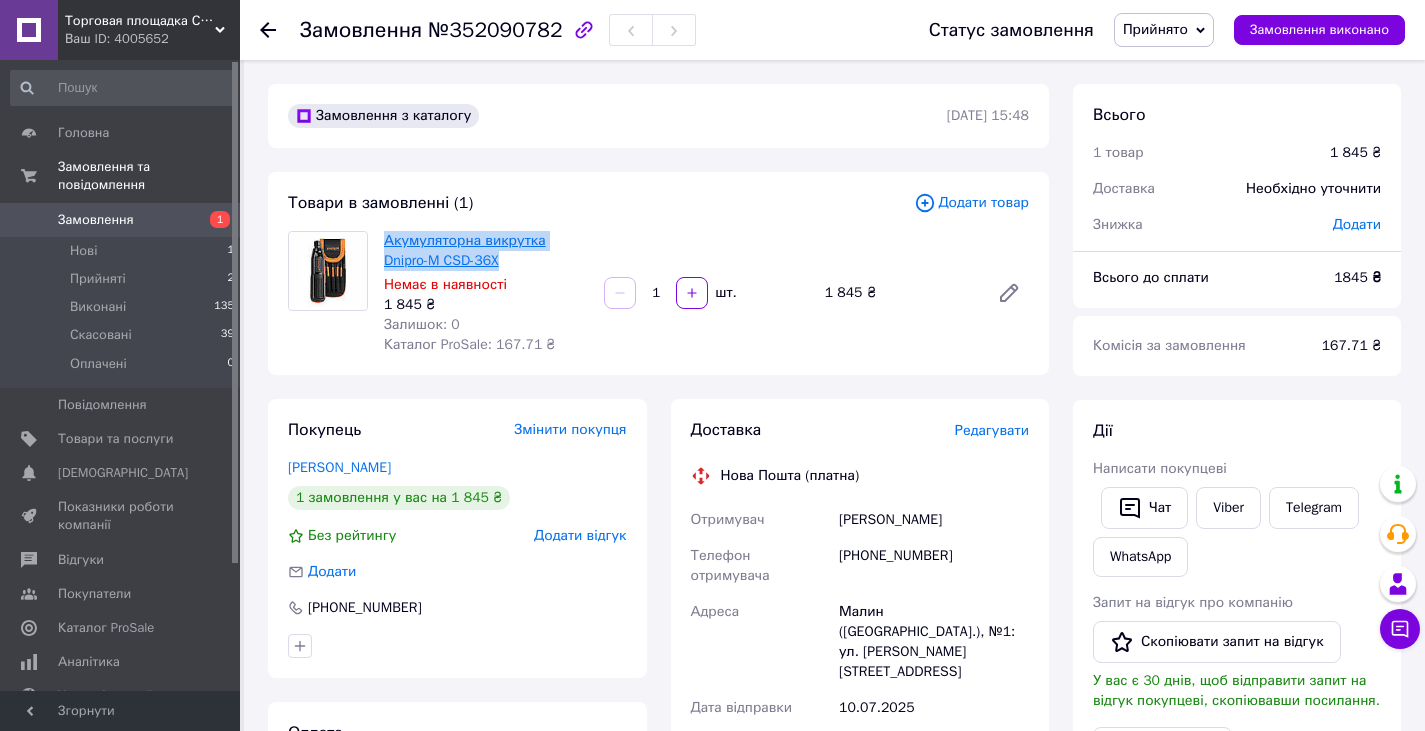 drag, startPoint x: 480, startPoint y: 266, endPoint x: 385, endPoint y: 246, distance: 97.082436 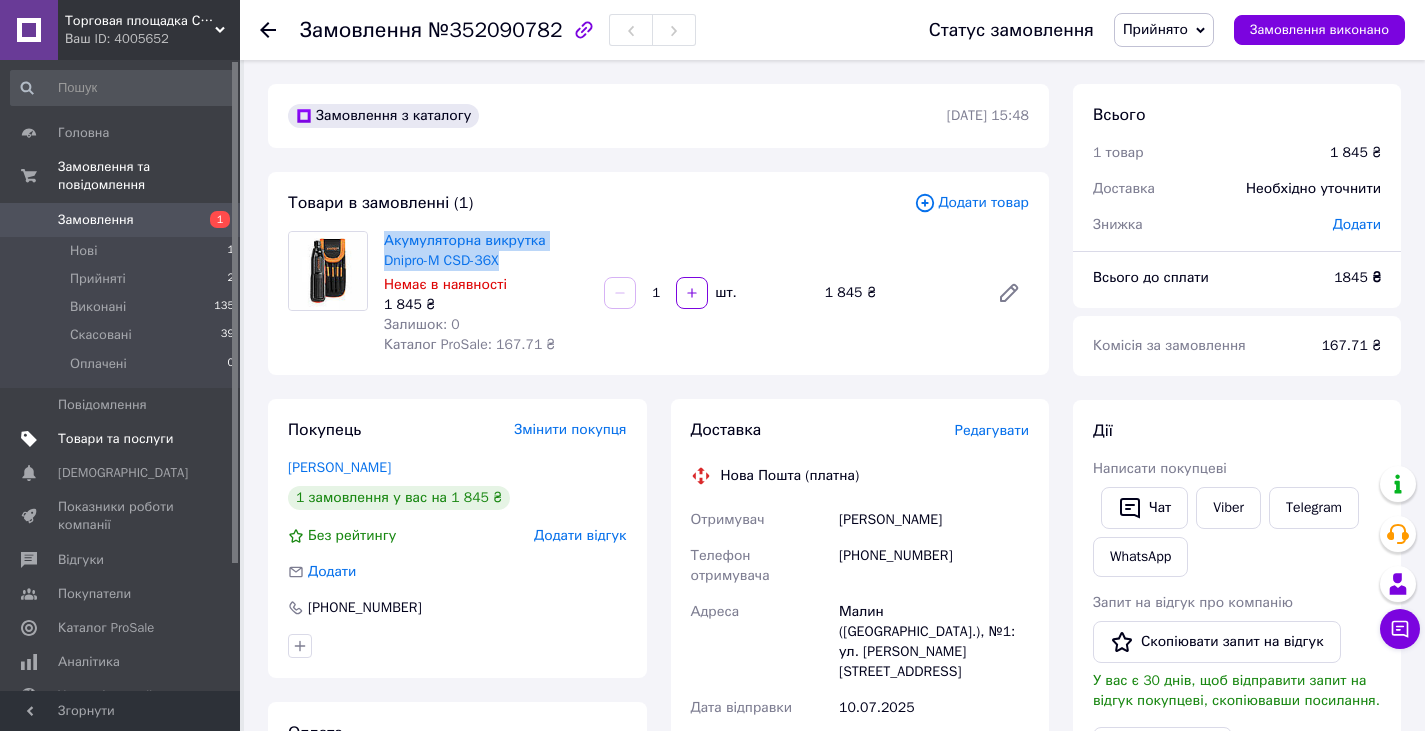 click on "Товари та послуги" at bounding box center (115, 439) 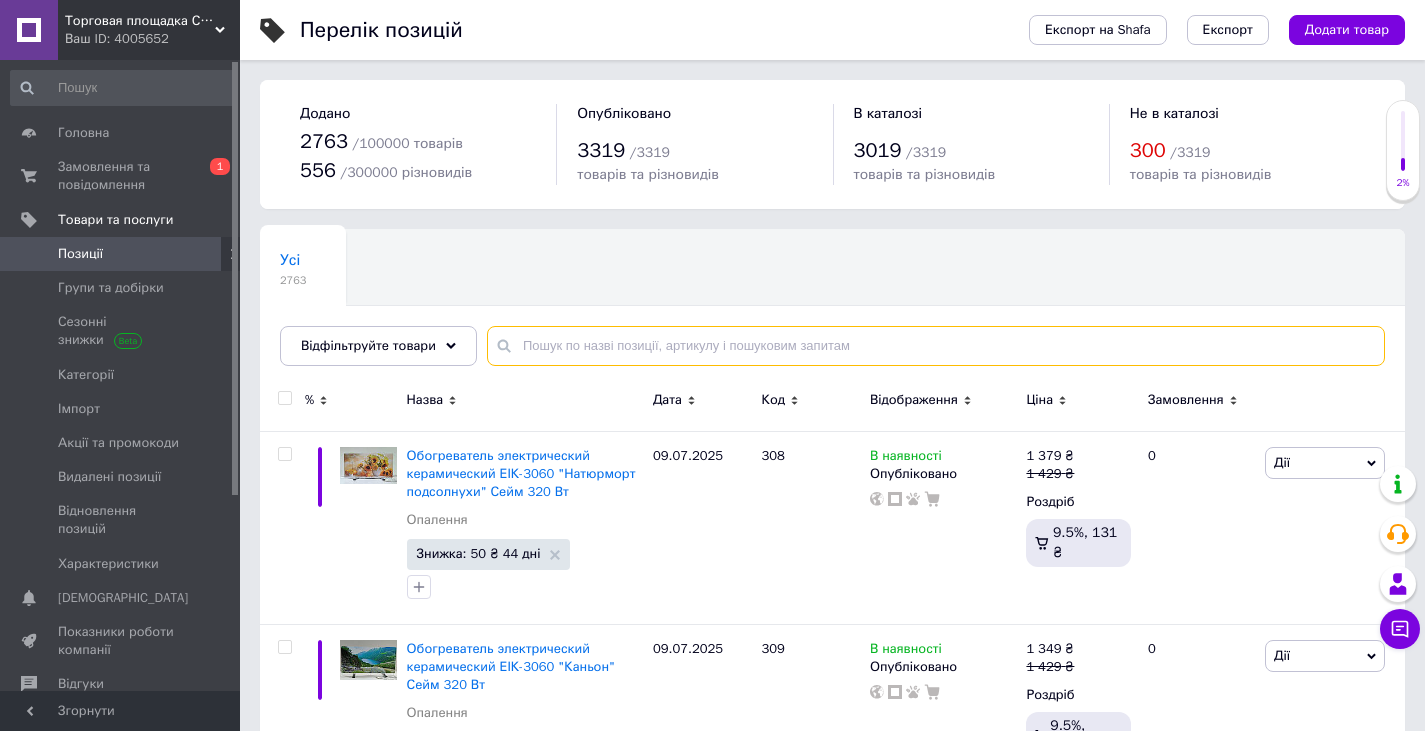 paste on "Акумуляторна викрутка Dnipro-M CSD-36X" 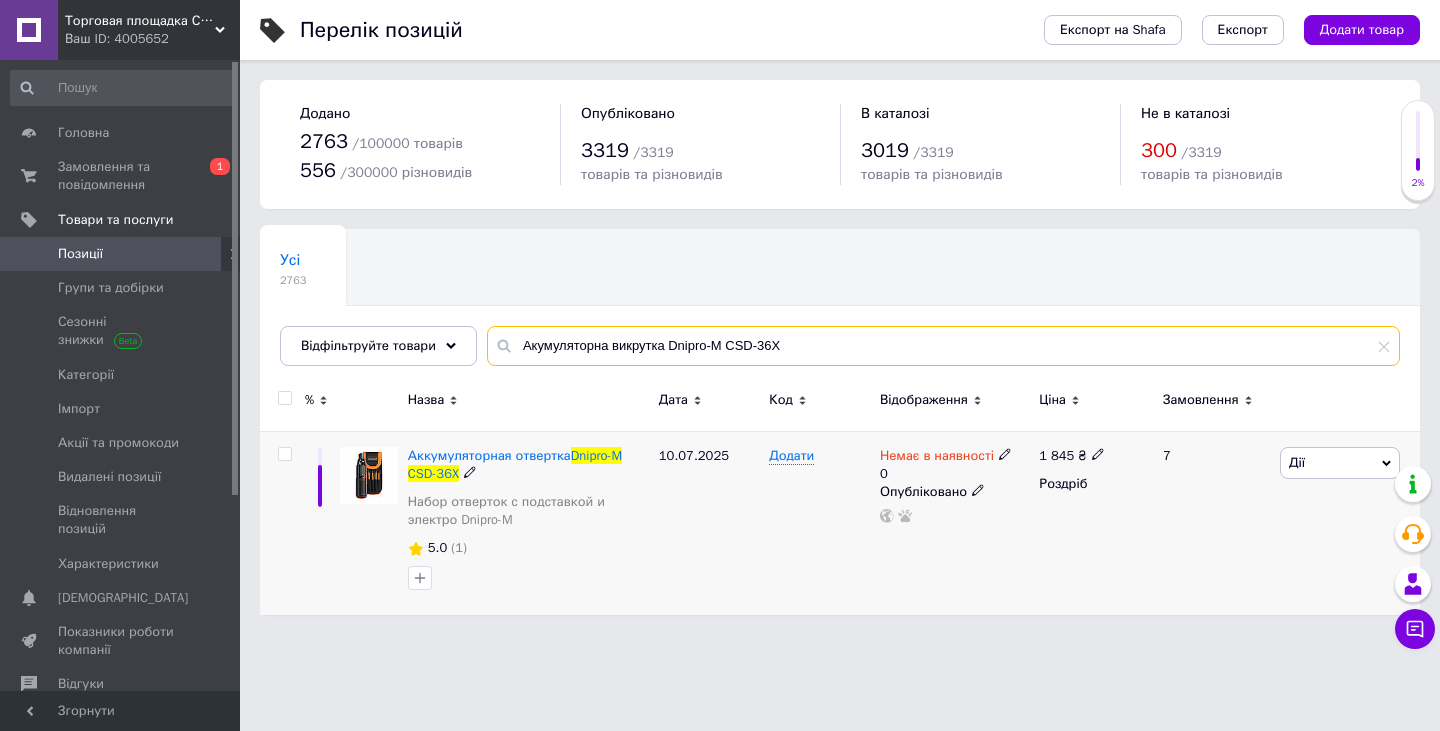 type on "Акумуляторна викрутка Dnipro-M CSD-36X" 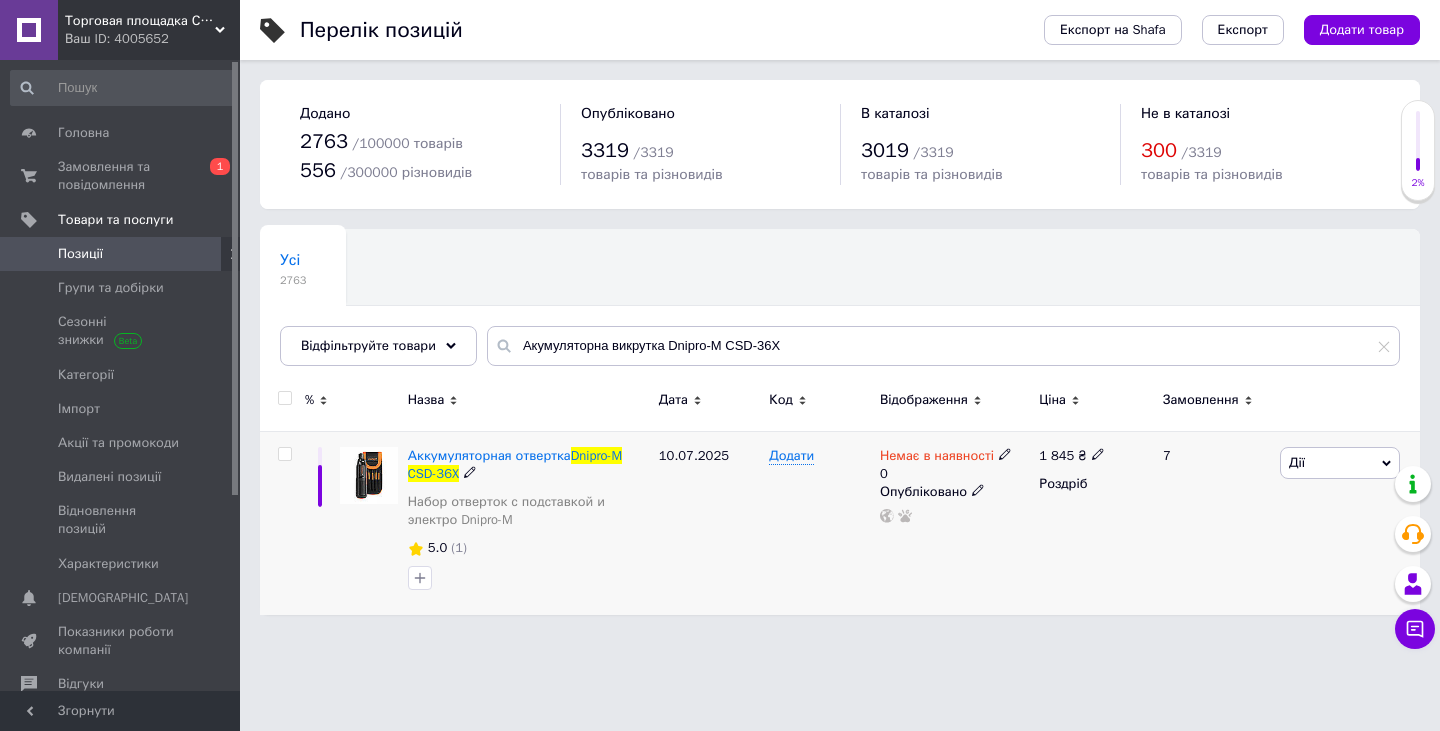 click 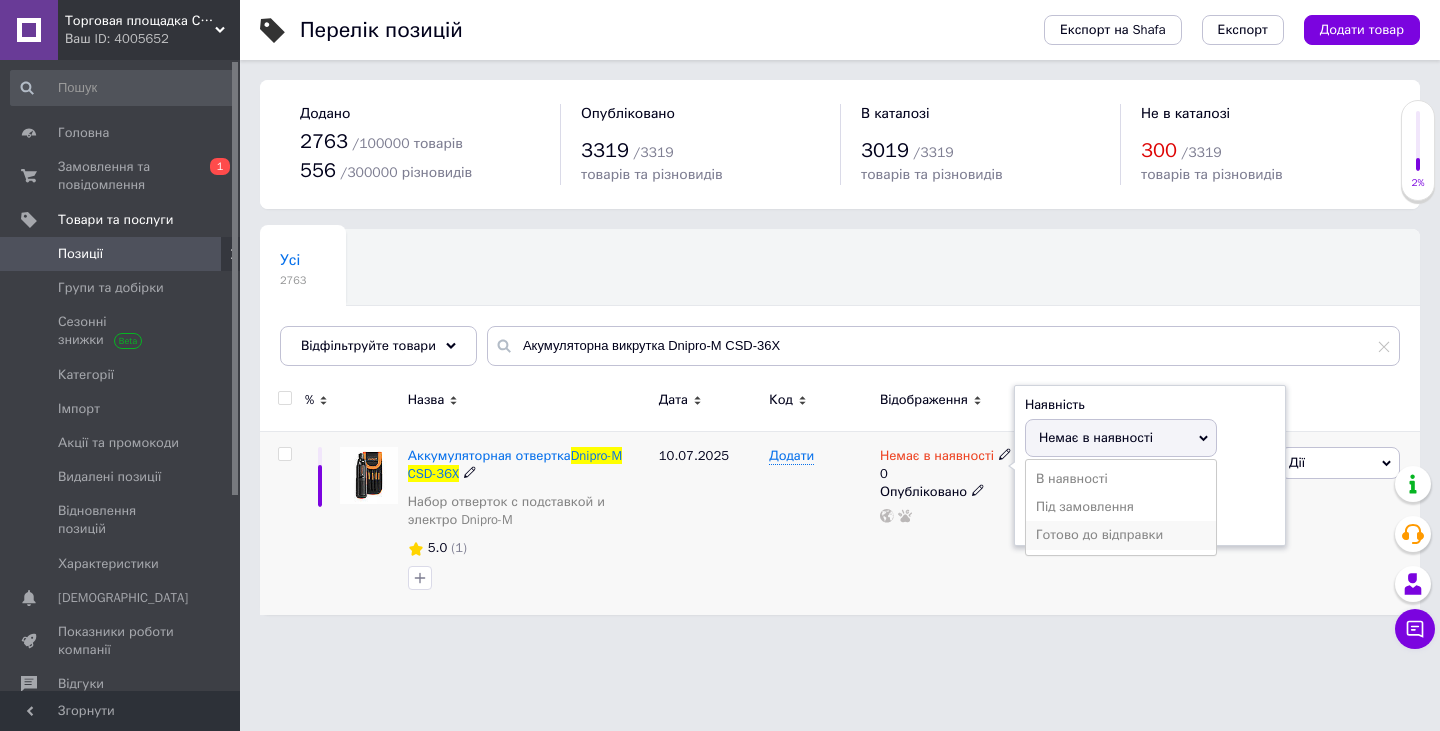 click on "Готово до відправки" at bounding box center (1121, 535) 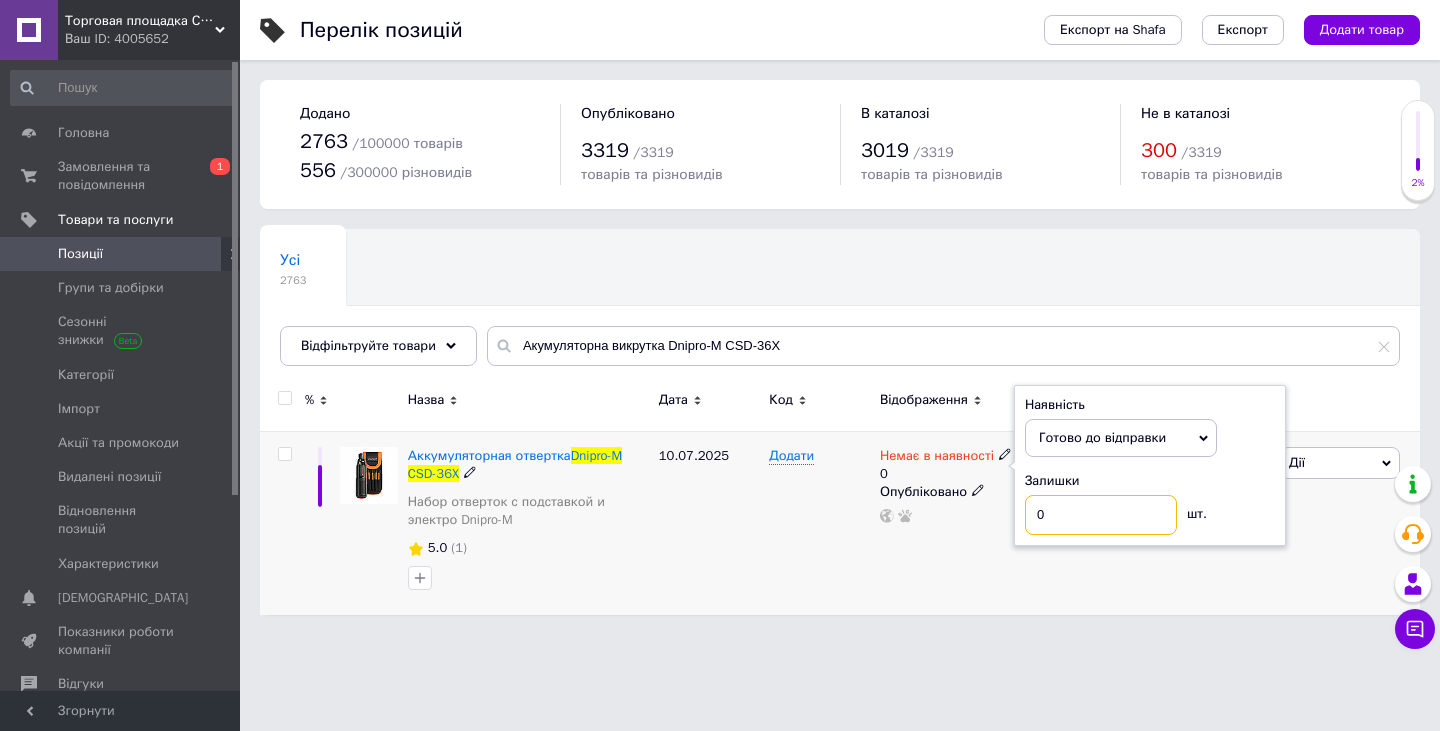 click on "0" at bounding box center (1101, 515) 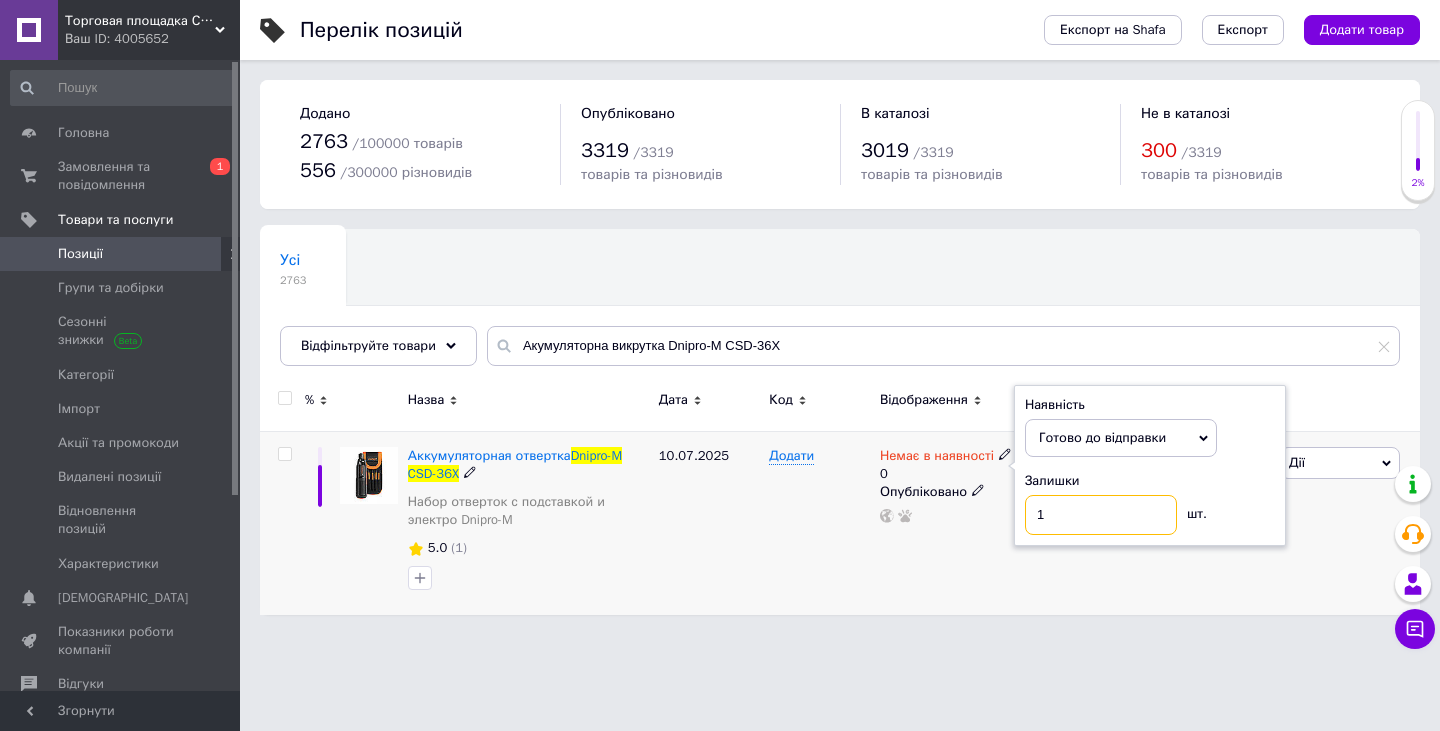 type on "1" 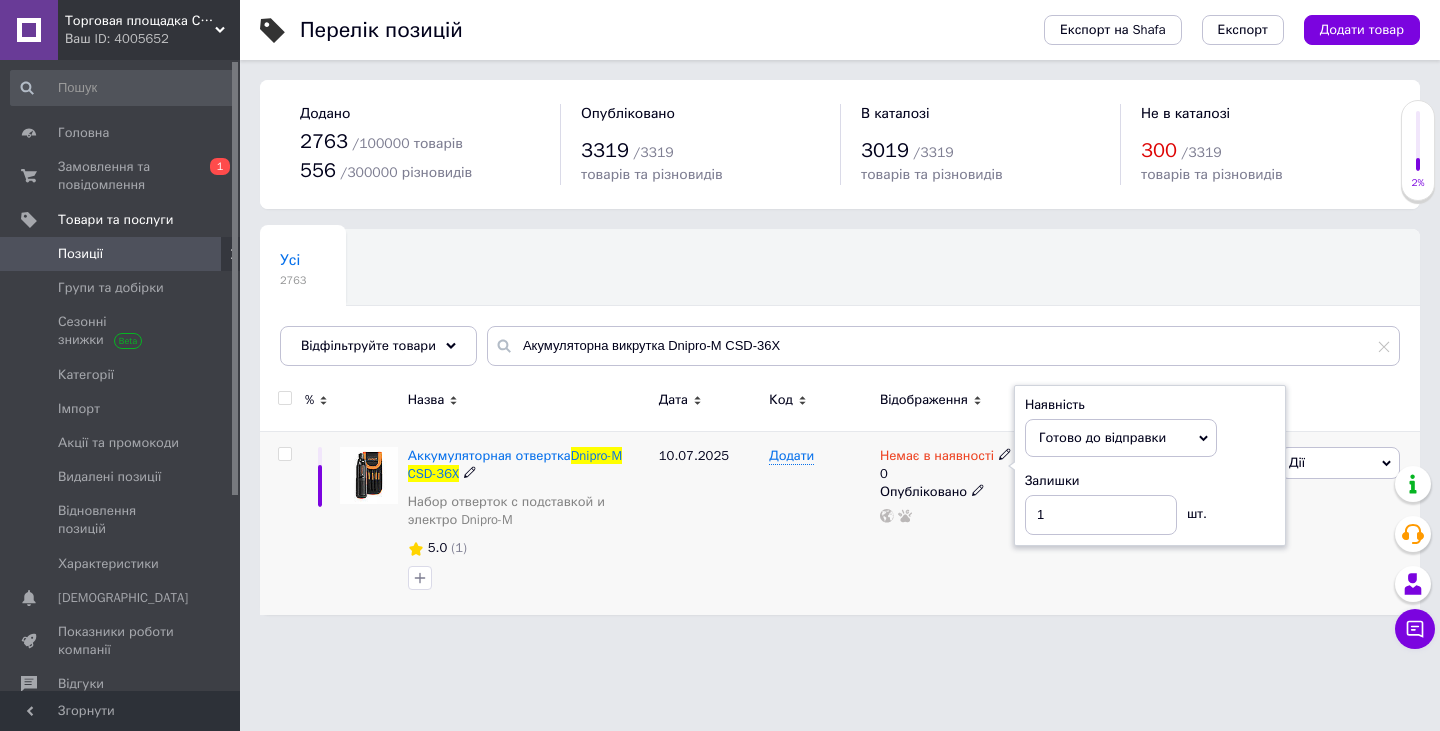 click on "Немає в наявності 0 Наявність Готово до відправки В наявності Немає в наявності Під замовлення Залишки 1 шт. Опубліковано" at bounding box center [954, 523] 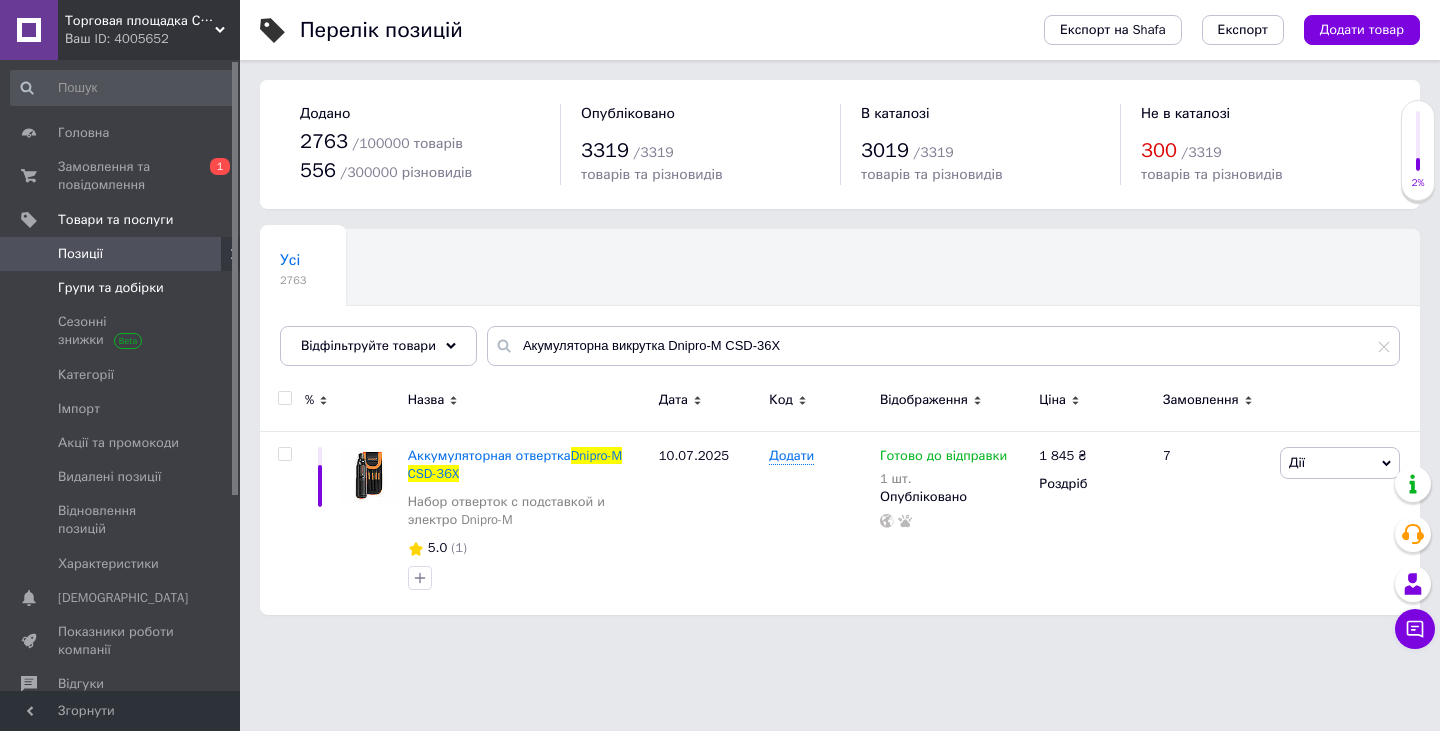 click on "Групи та добірки" at bounding box center (111, 288) 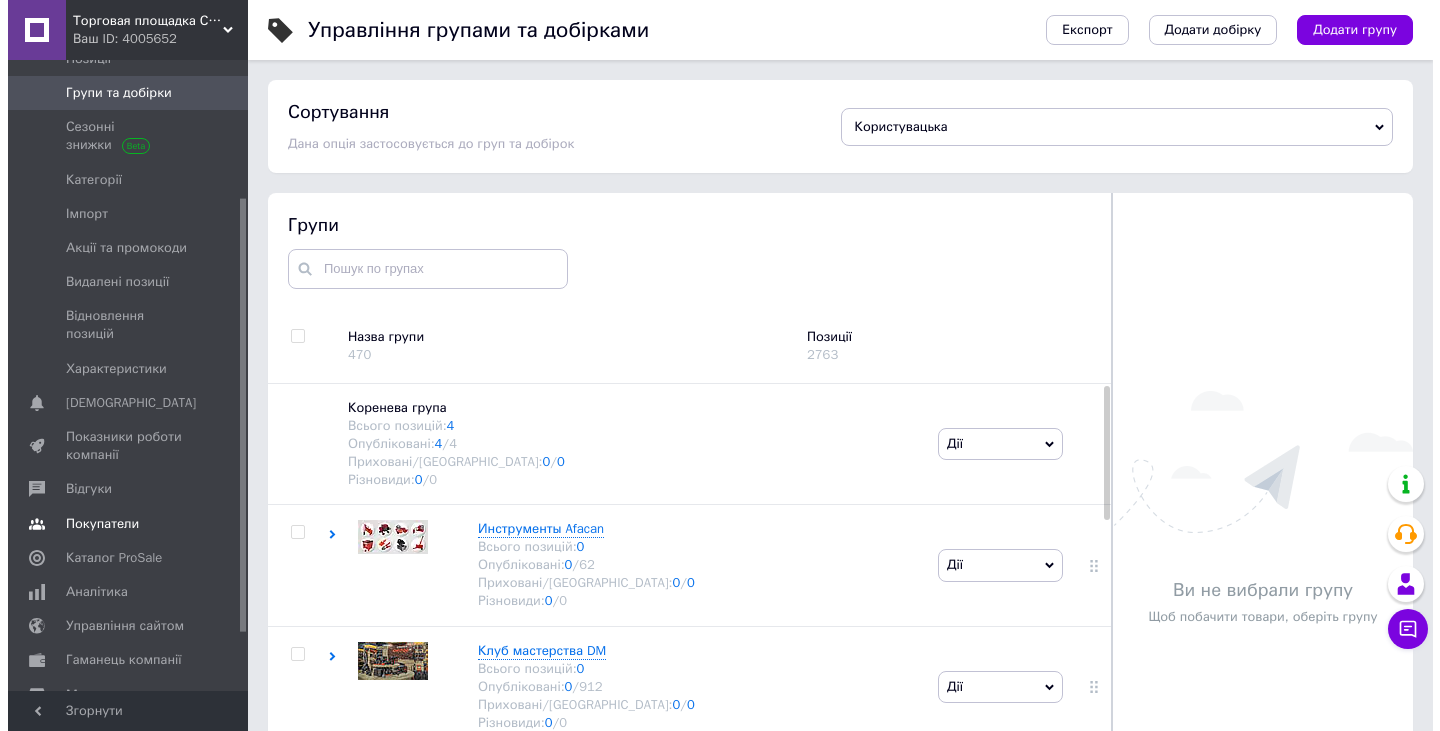 scroll, scrollTop: 200, scrollLeft: 0, axis: vertical 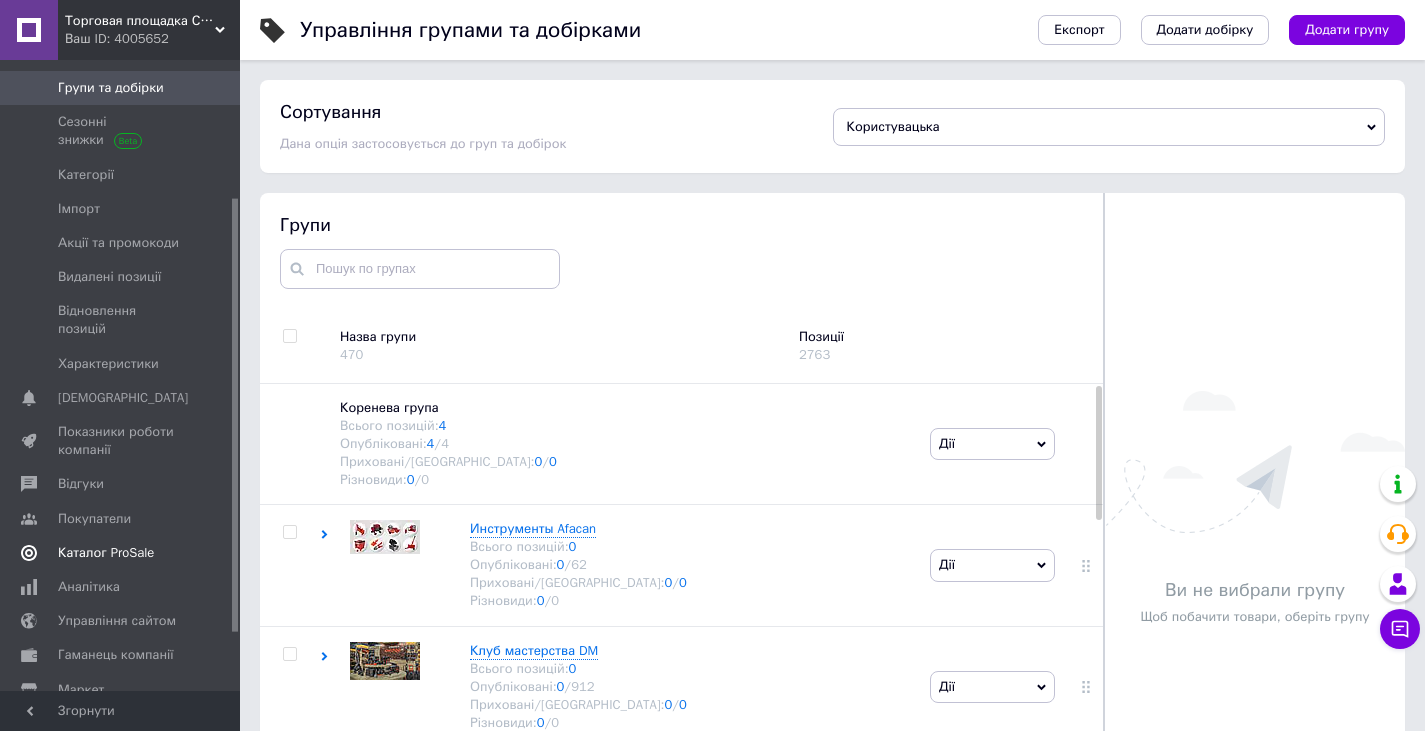 click on "Каталог ProSale" at bounding box center [106, 553] 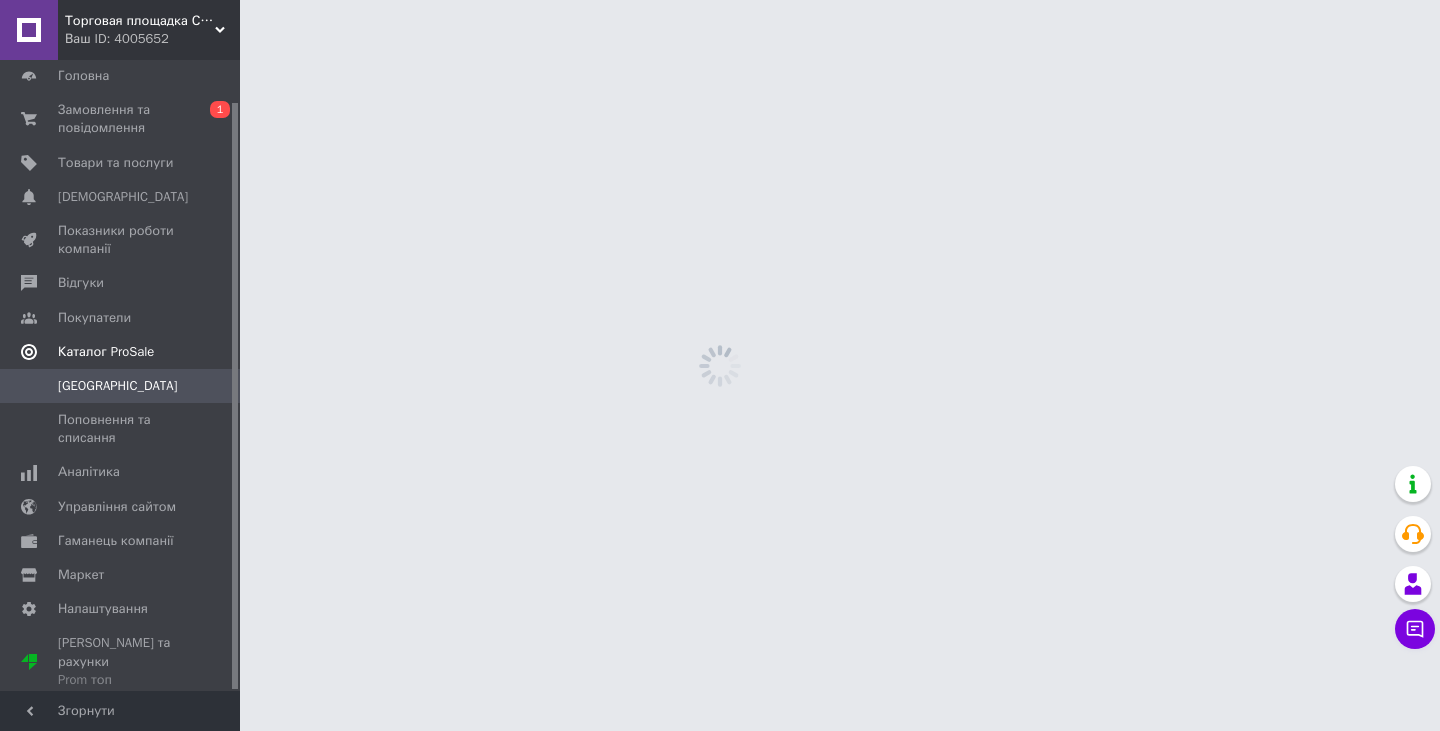 scroll, scrollTop: 45, scrollLeft: 0, axis: vertical 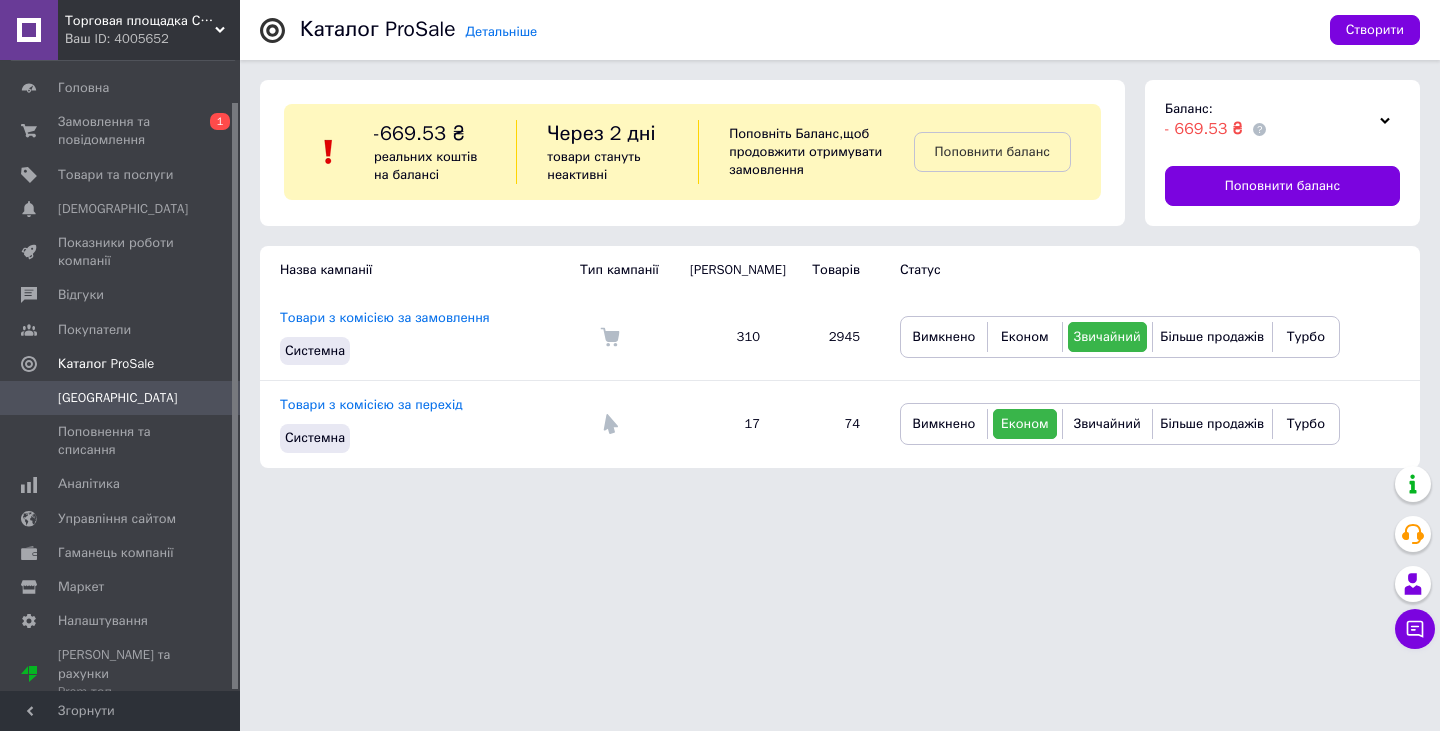 click on "Ваш ID: 4005652" at bounding box center (152, 39) 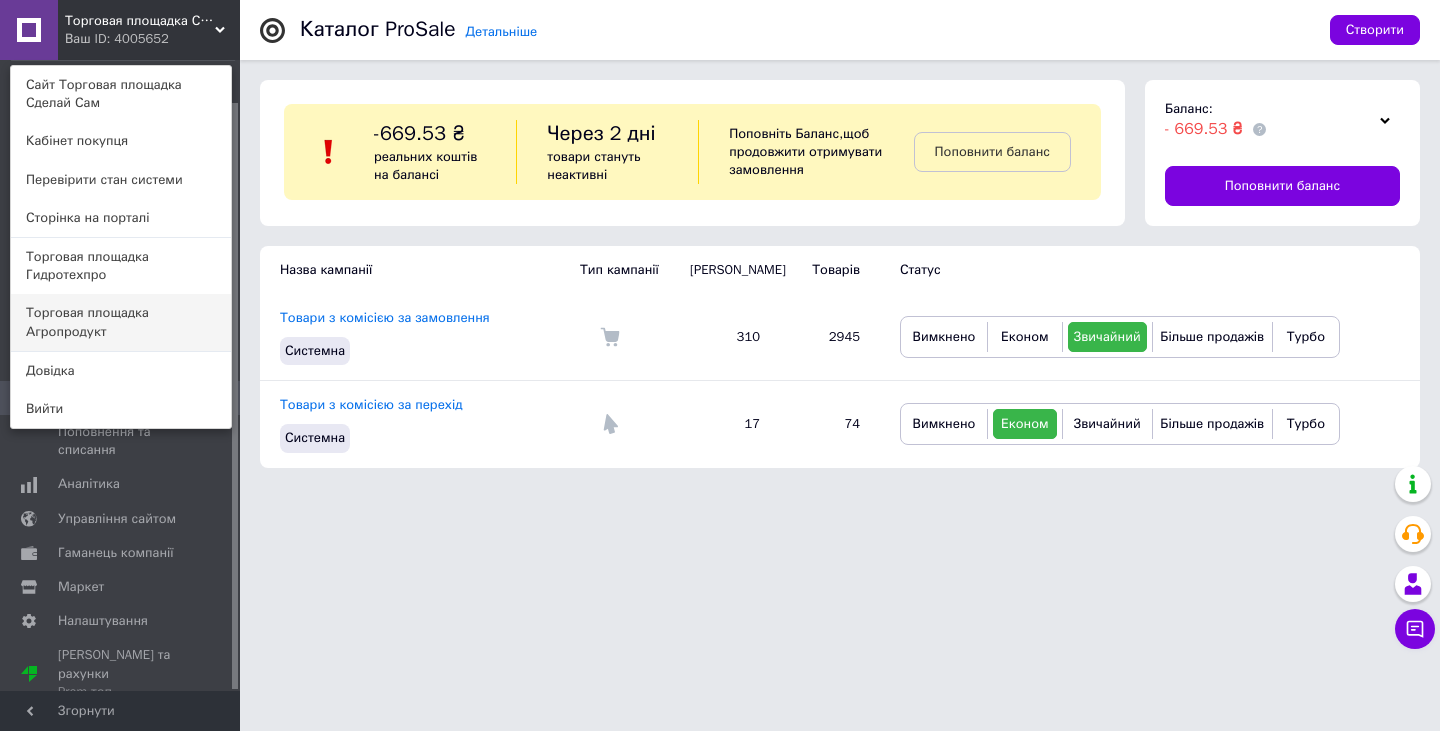 click on "Торговая площадка Агропродукт" at bounding box center [121, 322] 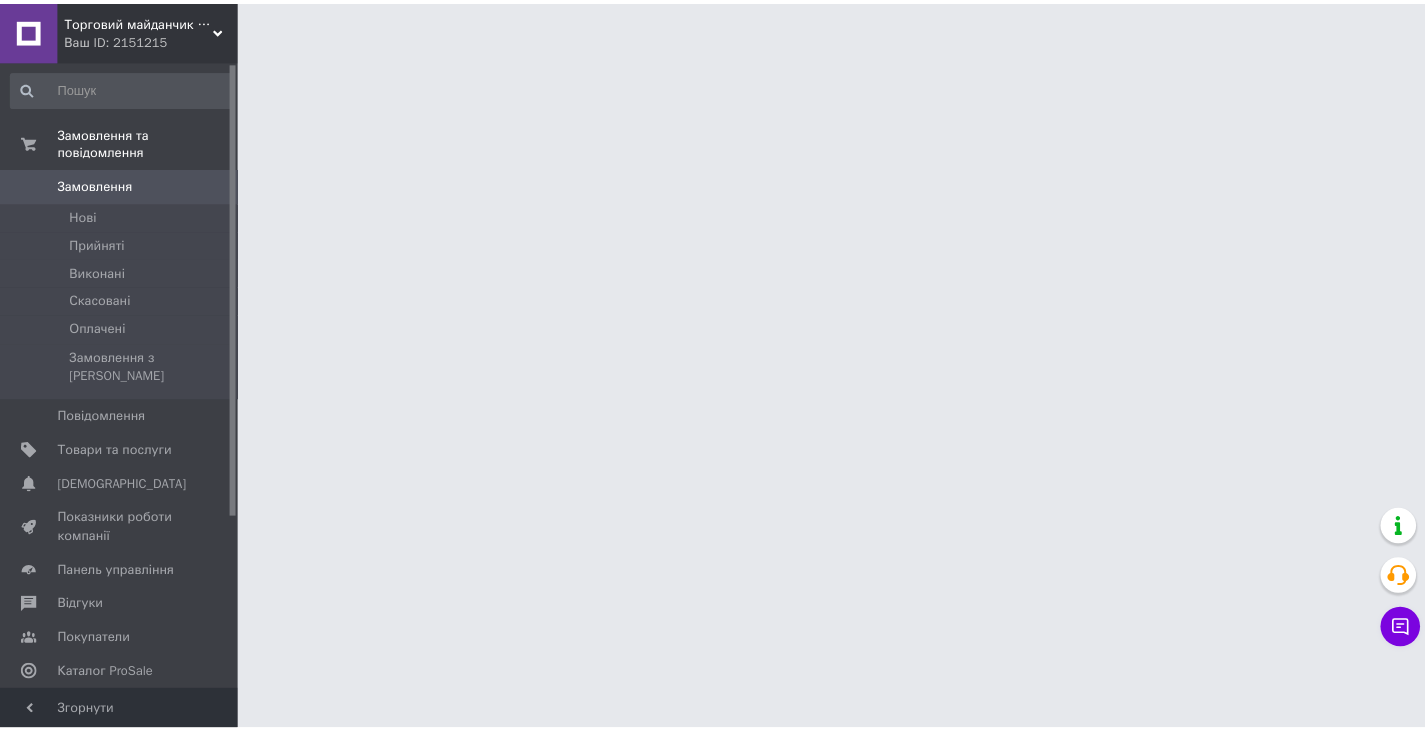 scroll, scrollTop: 0, scrollLeft: 0, axis: both 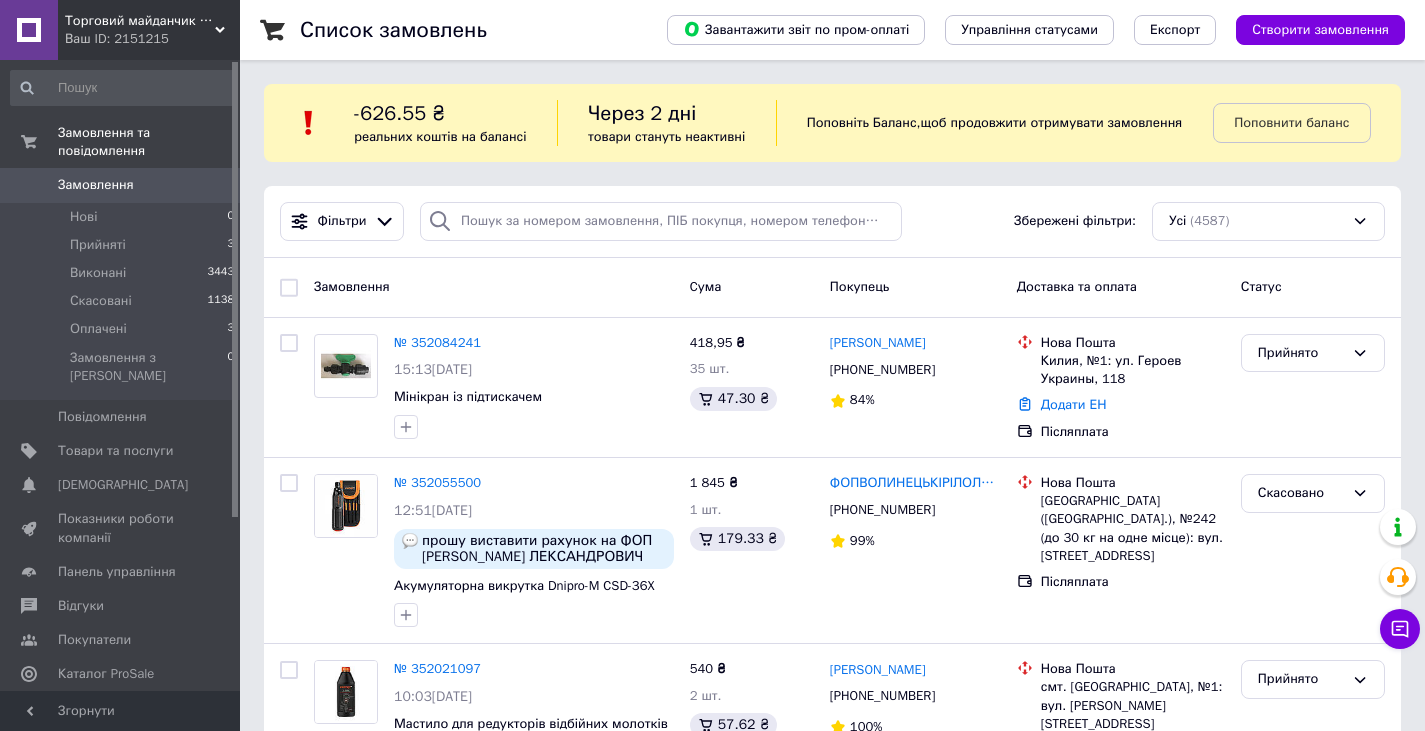 click on "Ваш ID: 2151215" at bounding box center [152, 39] 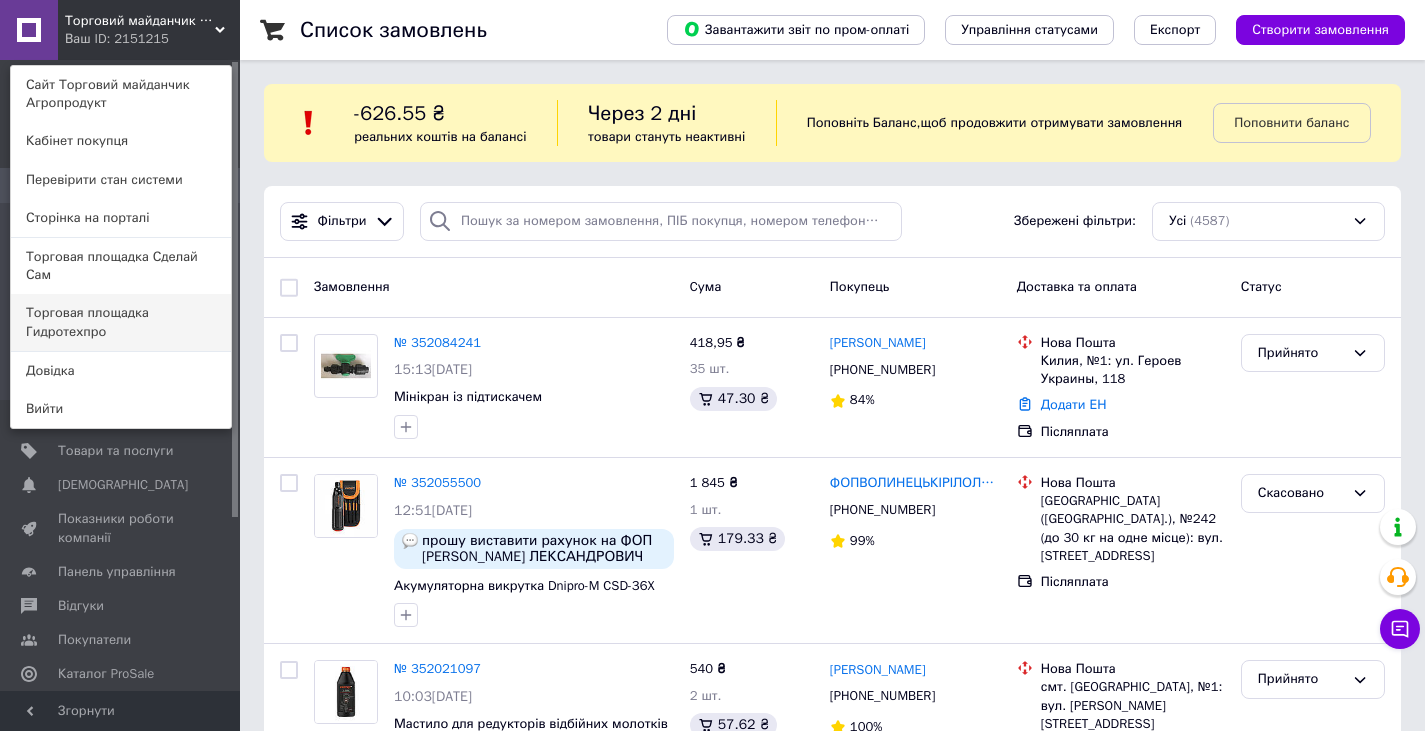 click on "Торговая площадка Гидротехпро" at bounding box center (121, 322) 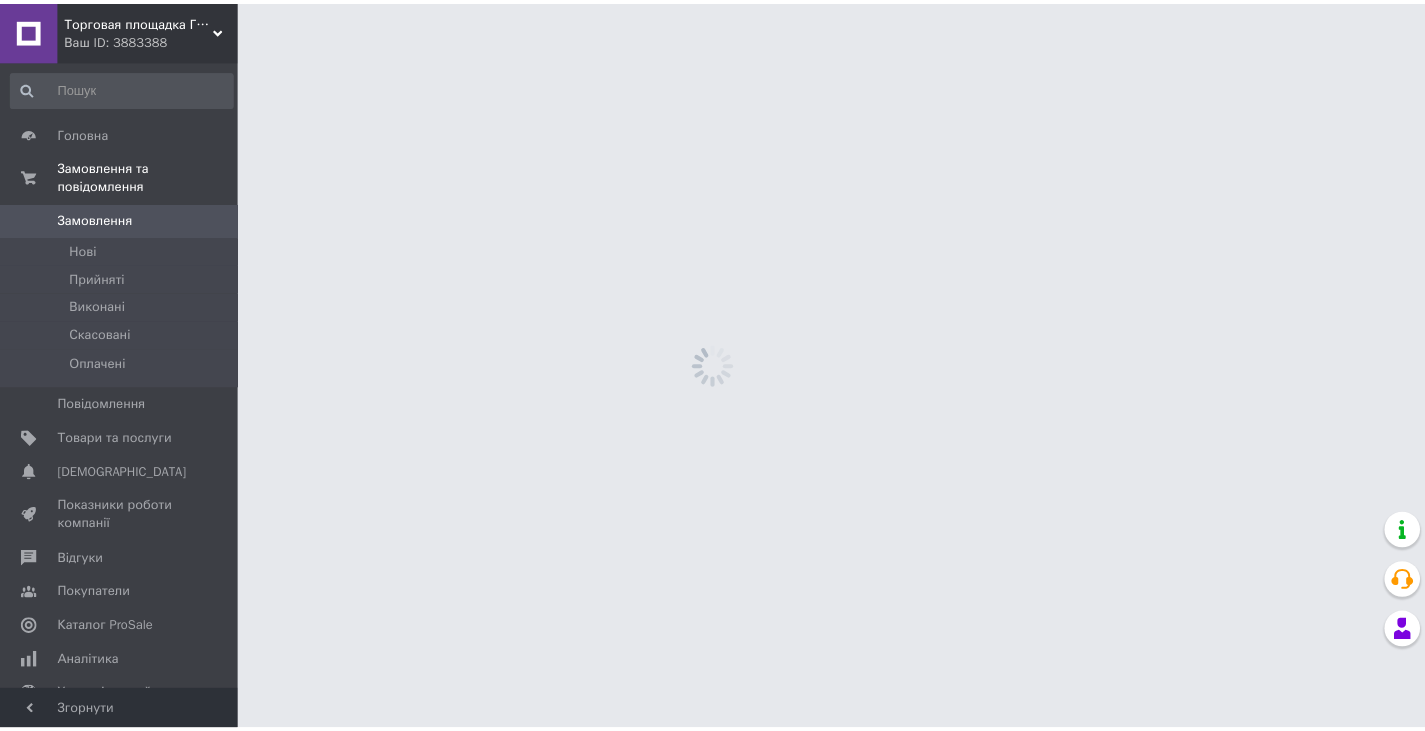 scroll, scrollTop: 0, scrollLeft: 0, axis: both 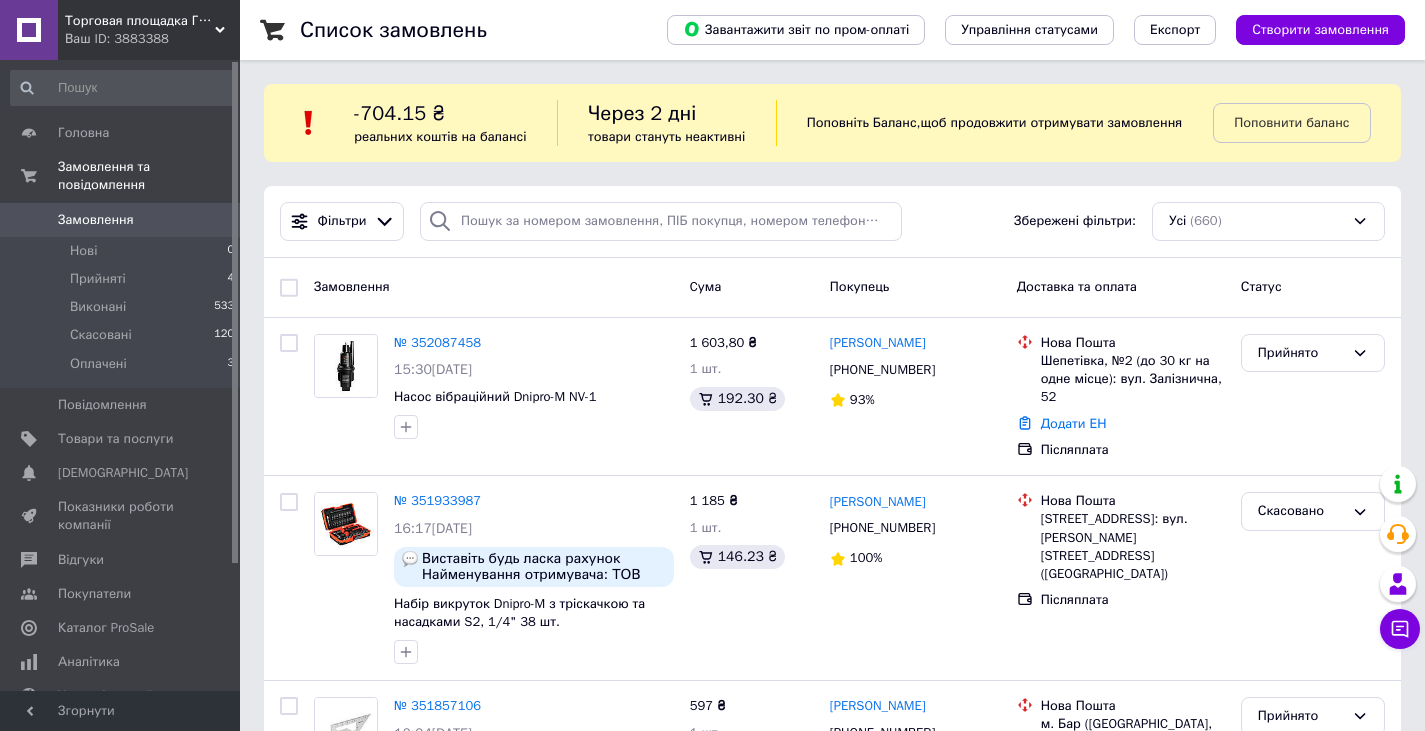 click on "Торговая площадка Гидротехпро" at bounding box center [140, 21] 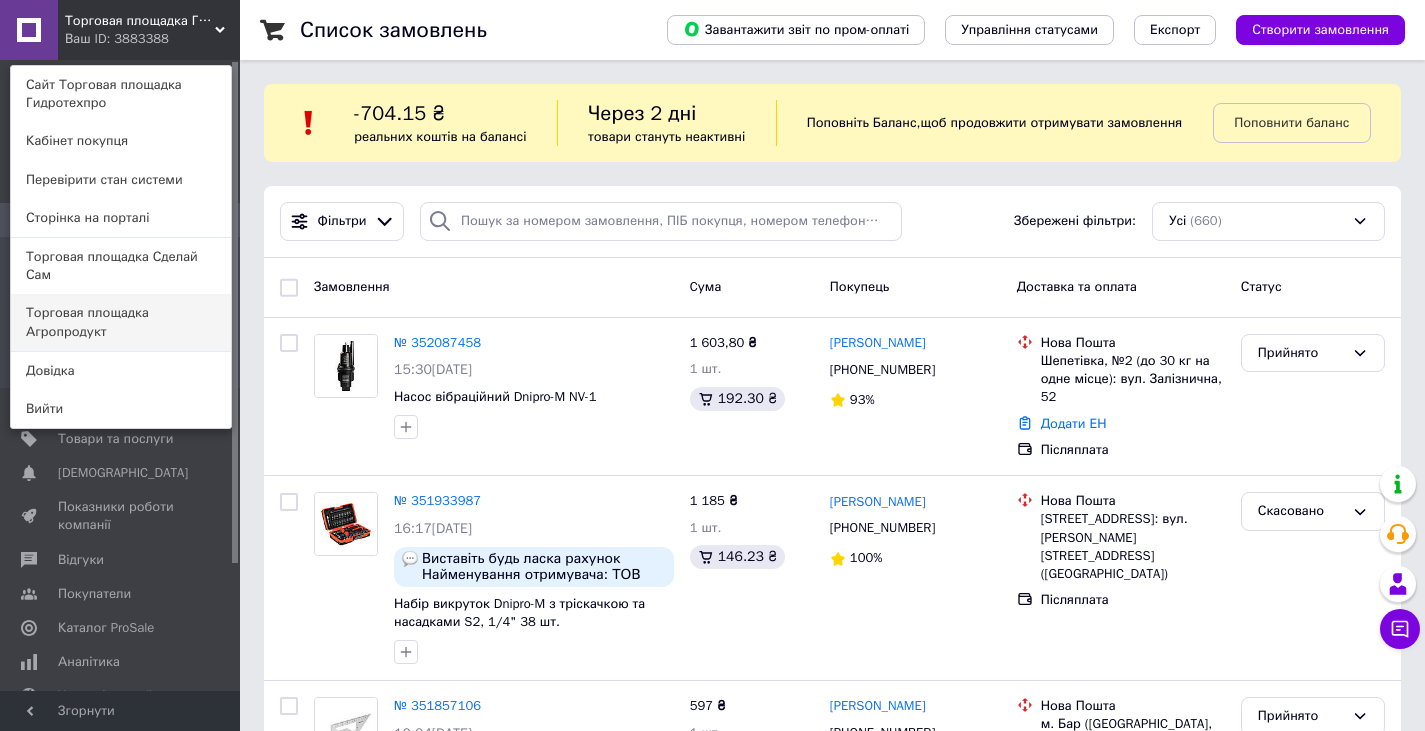 click on "Торговая площадка Агропродукт" at bounding box center [121, 322] 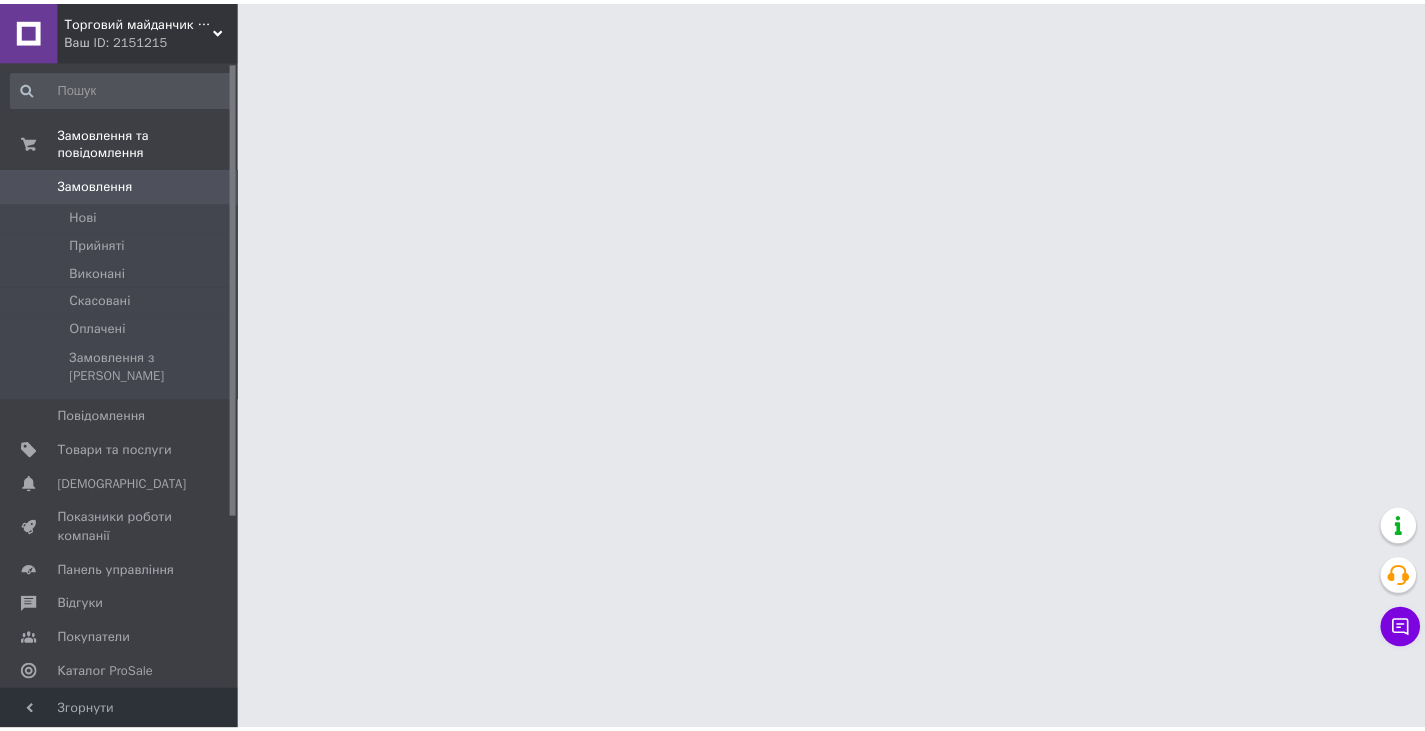 scroll, scrollTop: 0, scrollLeft: 0, axis: both 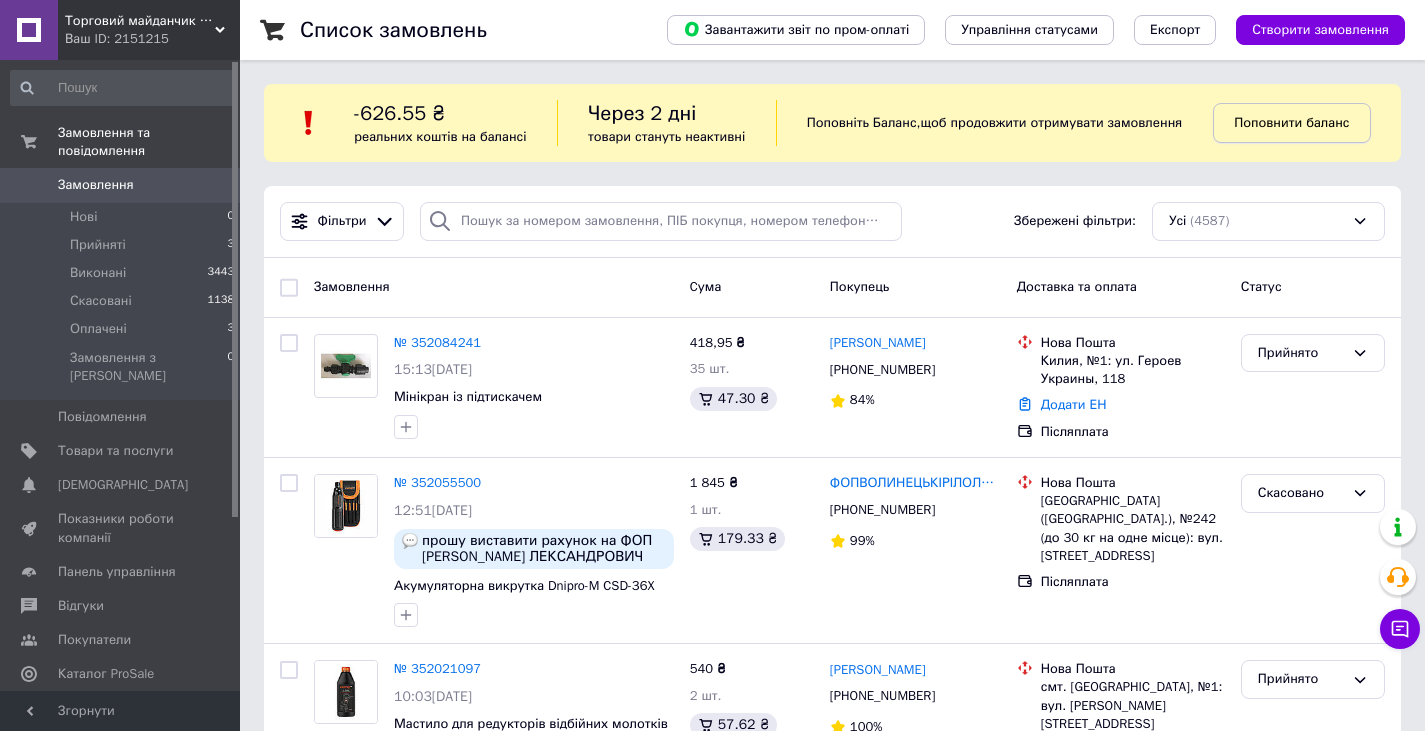click on "Поповнити баланс" at bounding box center [1291, 122] 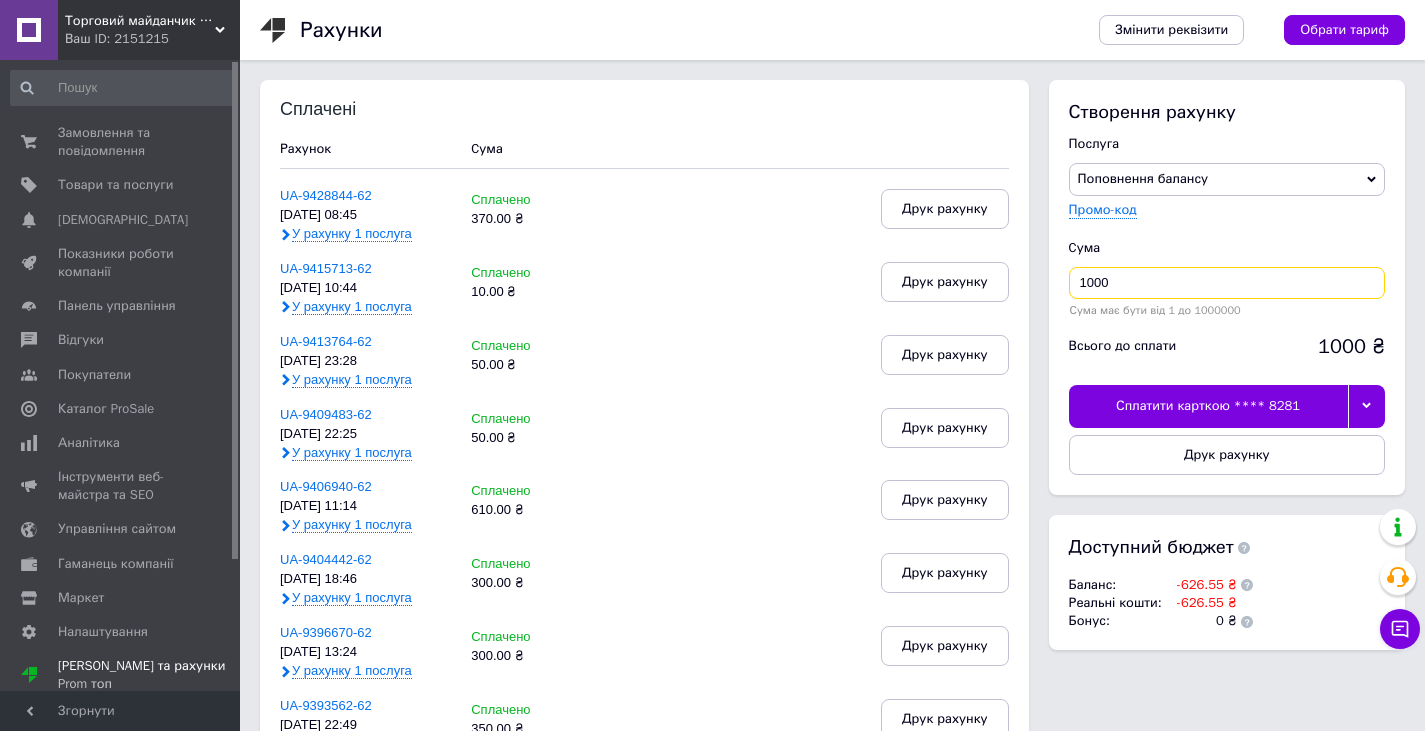 click on "1000" at bounding box center [1227, 283] 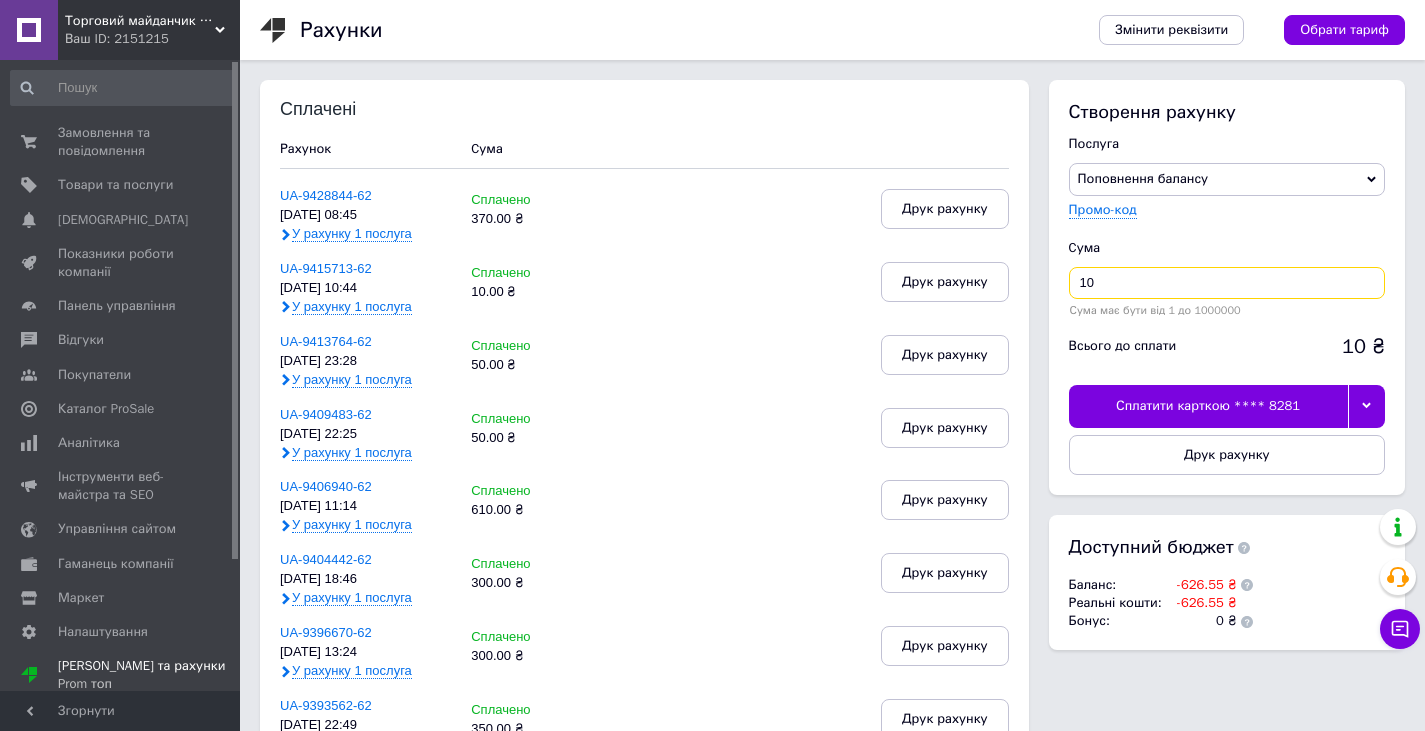 type on "1" 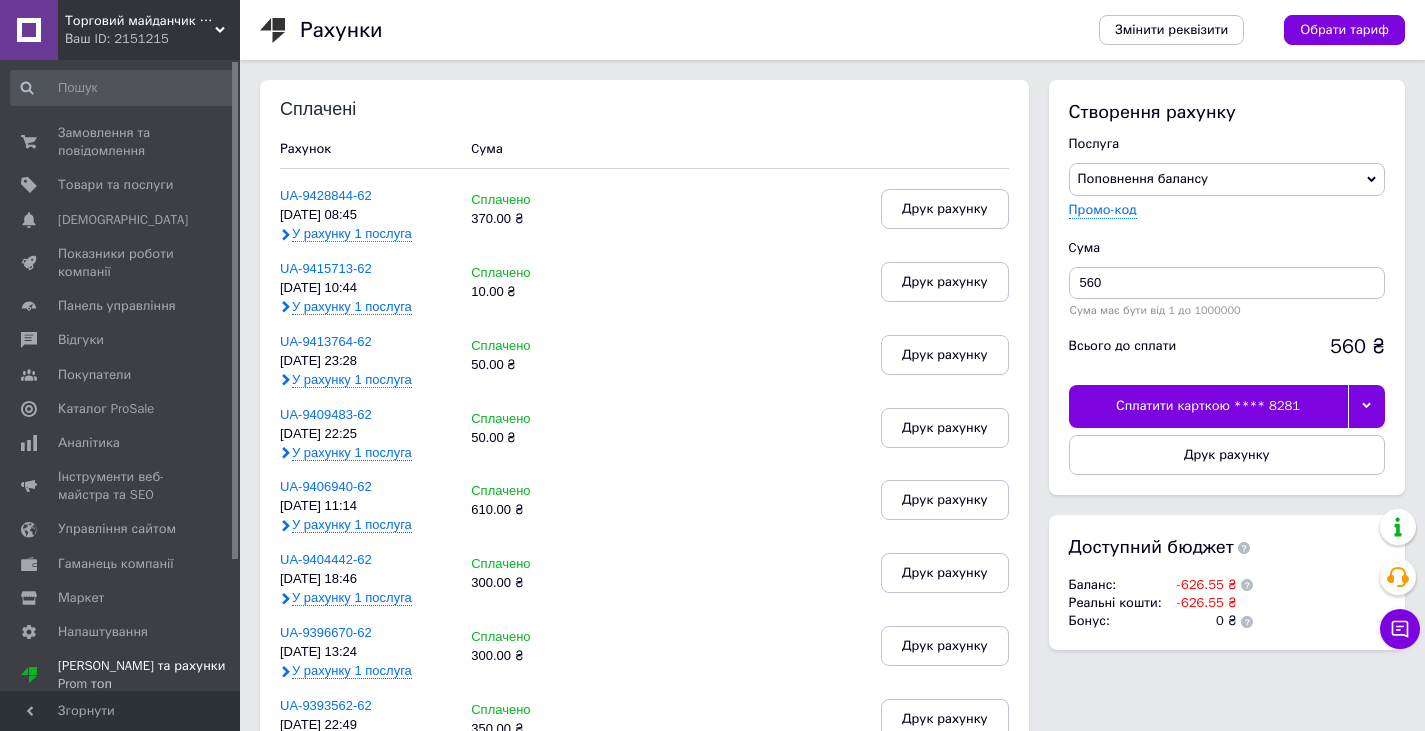 click on "Сплатити карткою  **** 8281" at bounding box center (1208, 406) 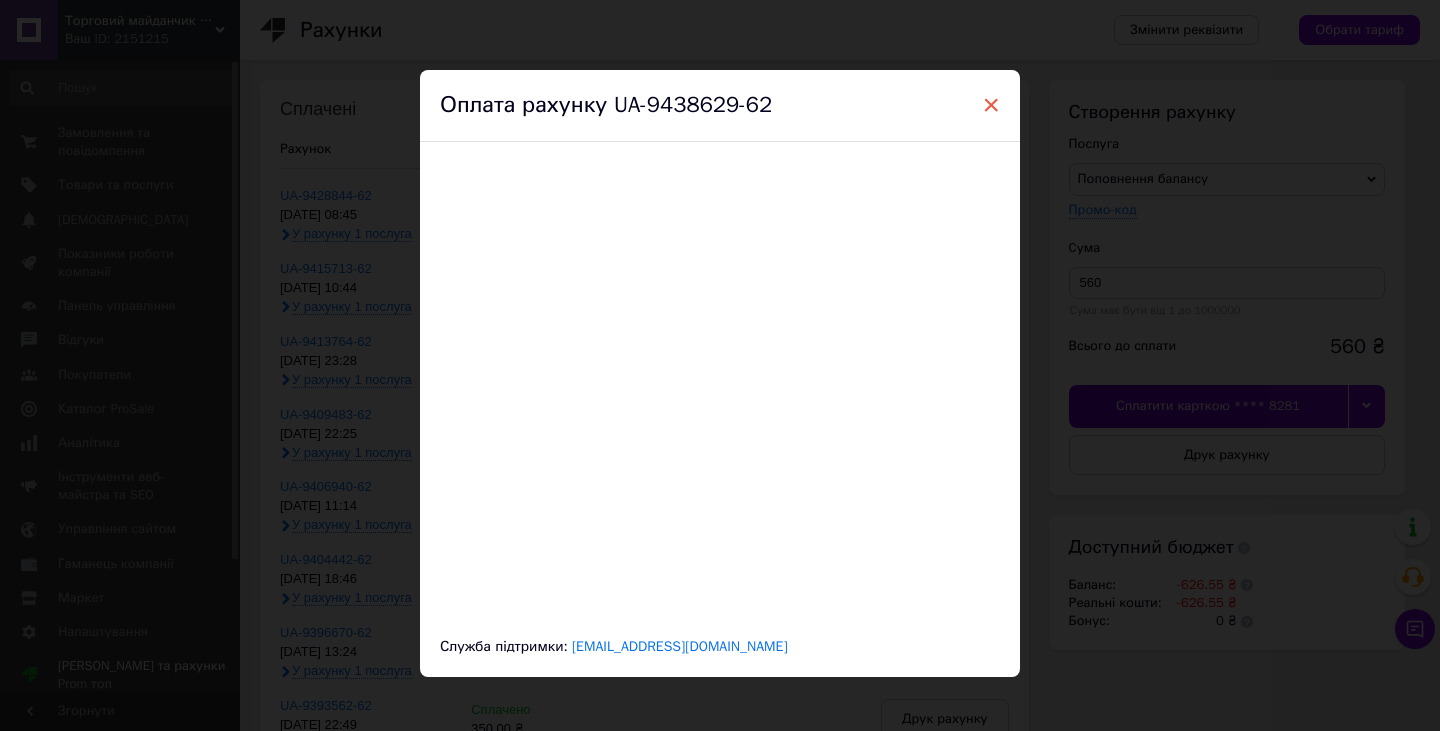 click on "×" at bounding box center [991, 105] 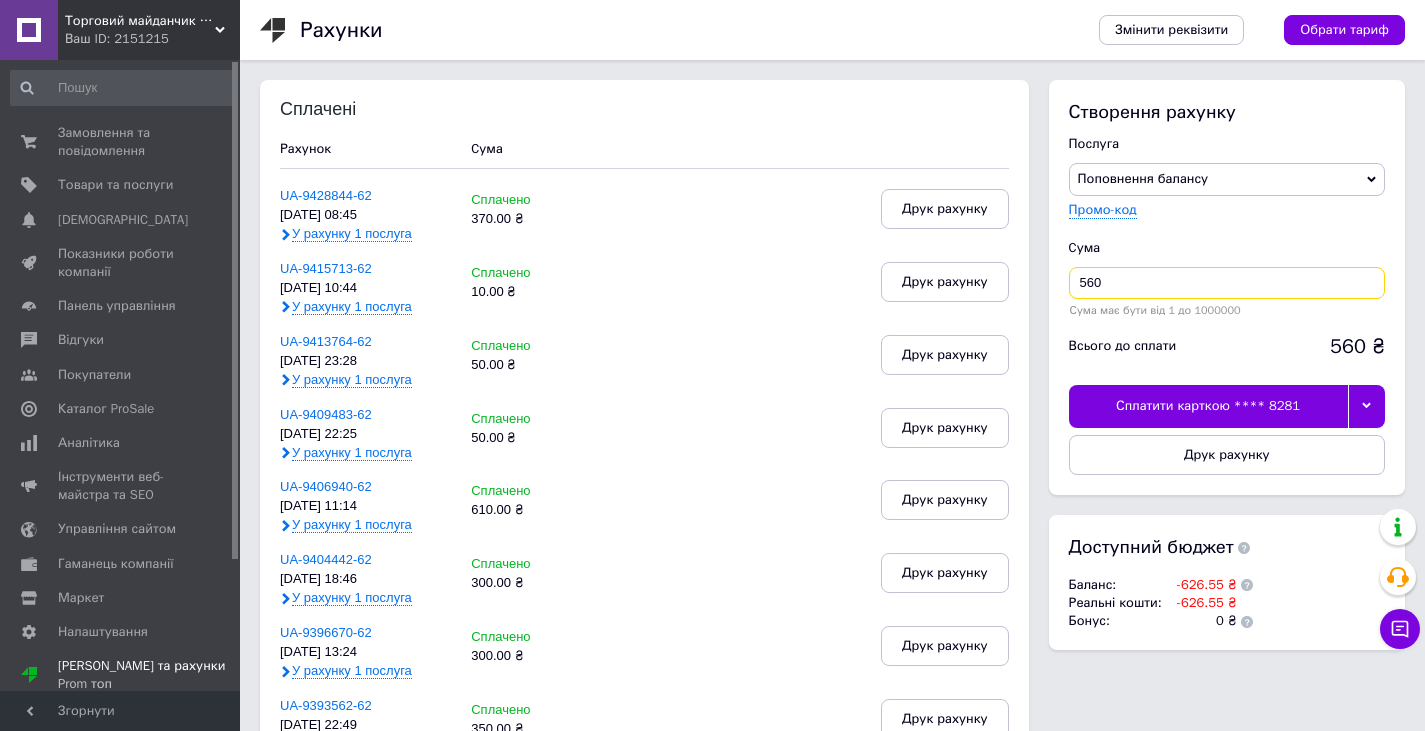 click on "560" at bounding box center [1227, 283] 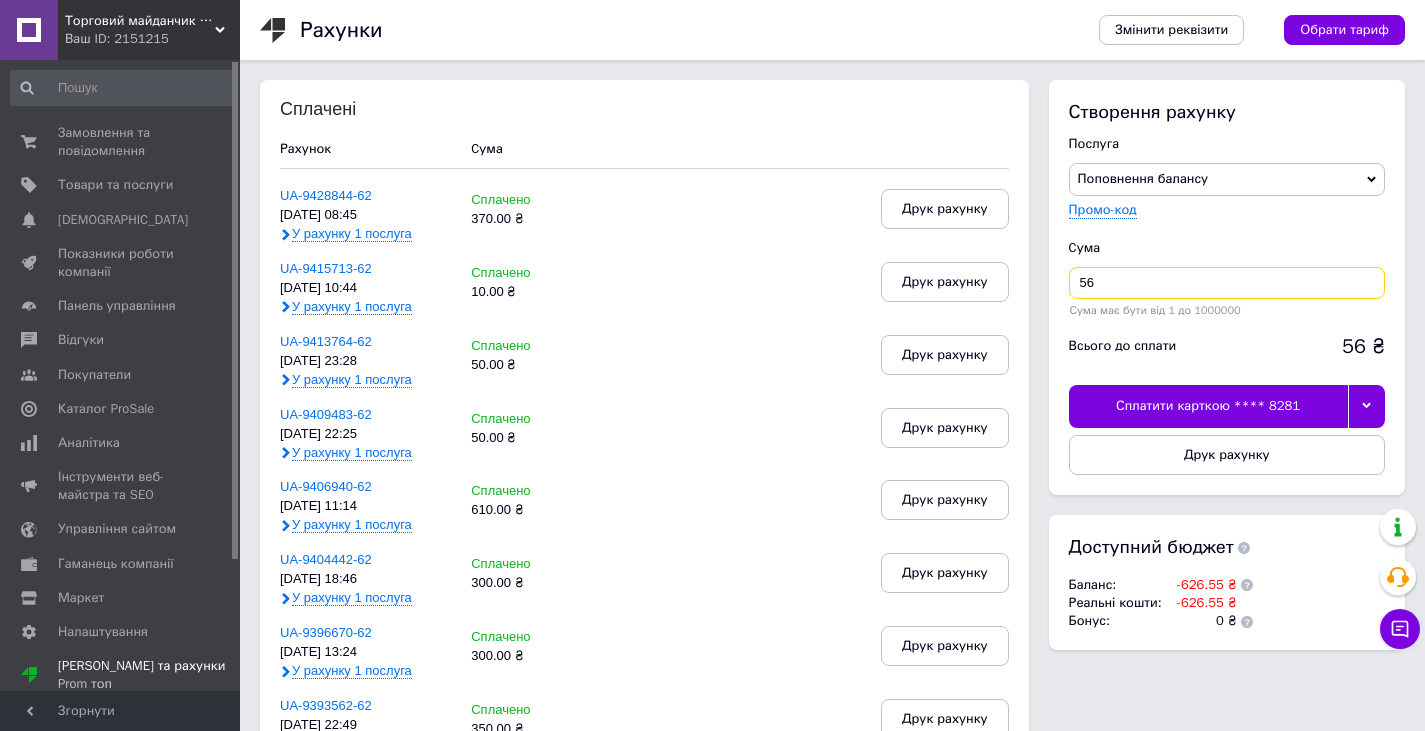 type on "5" 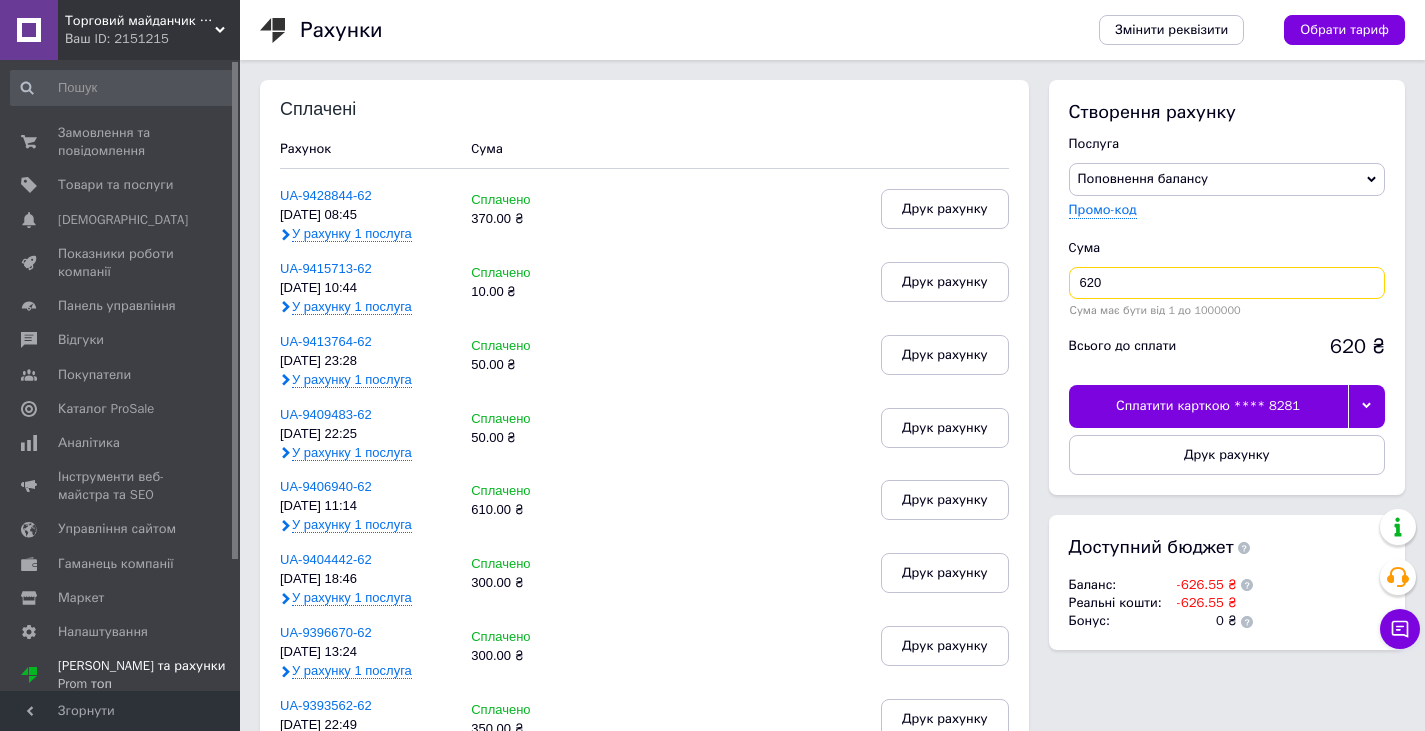 type on "620" 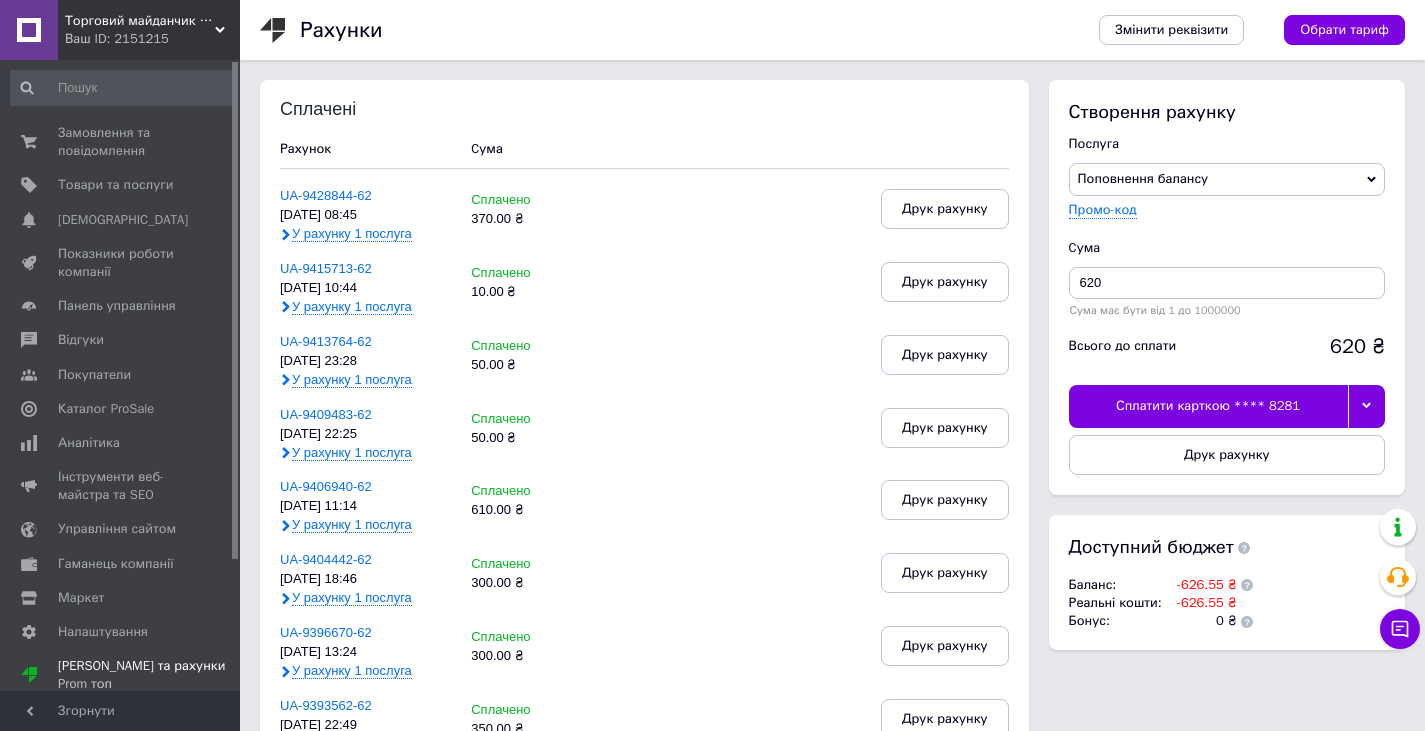 click on "Сплатити карткою  **** 8281" at bounding box center (1208, 406) 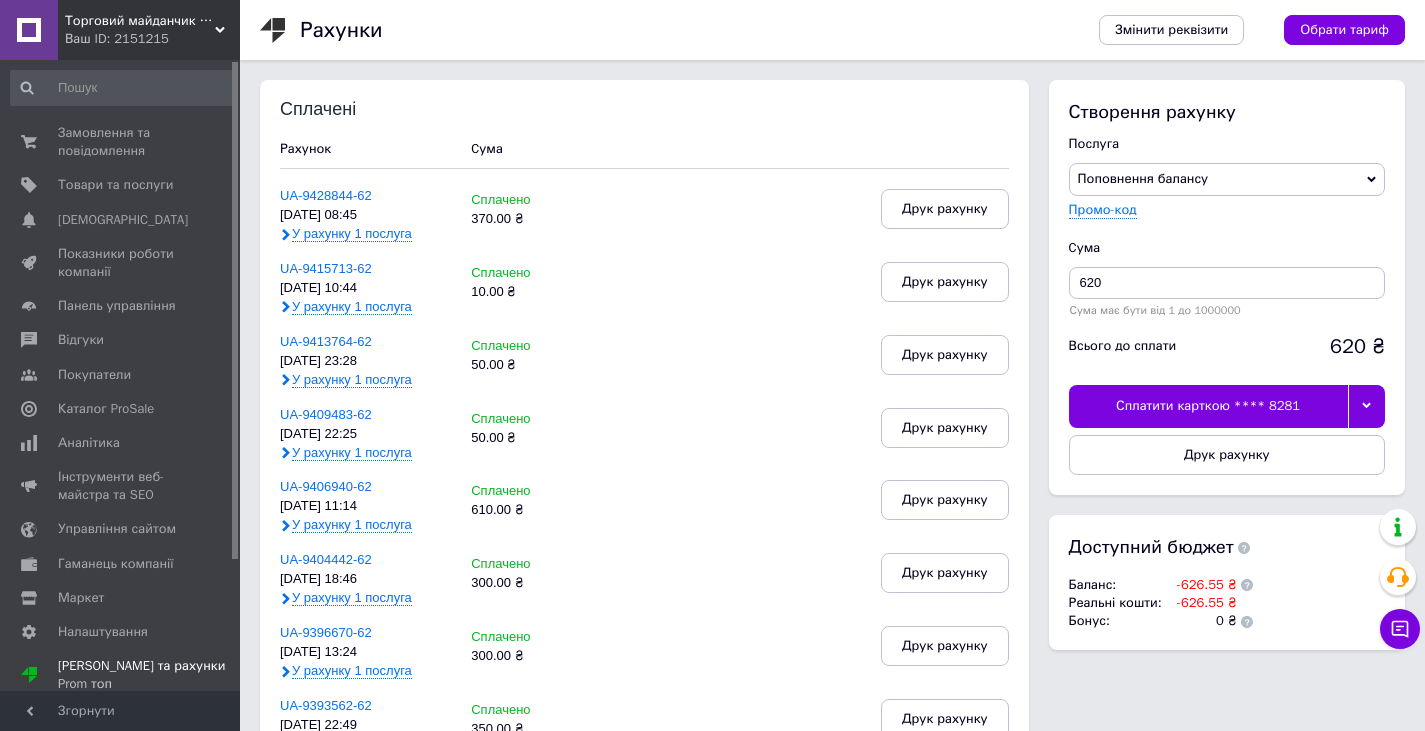 click on "Сплатити карткою  **** 8281" at bounding box center (1208, 406) 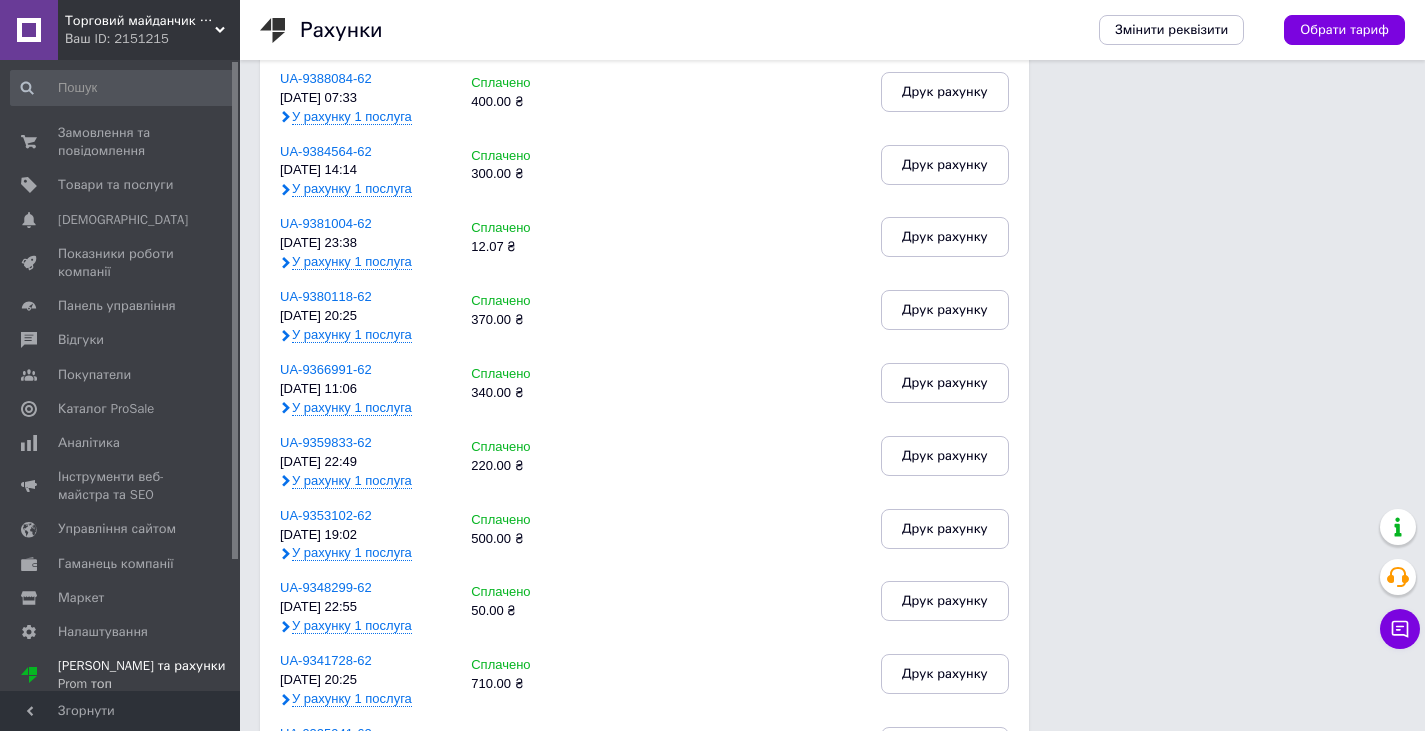 scroll, scrollTop: 100, scrollLeft: 0, axis: vertical 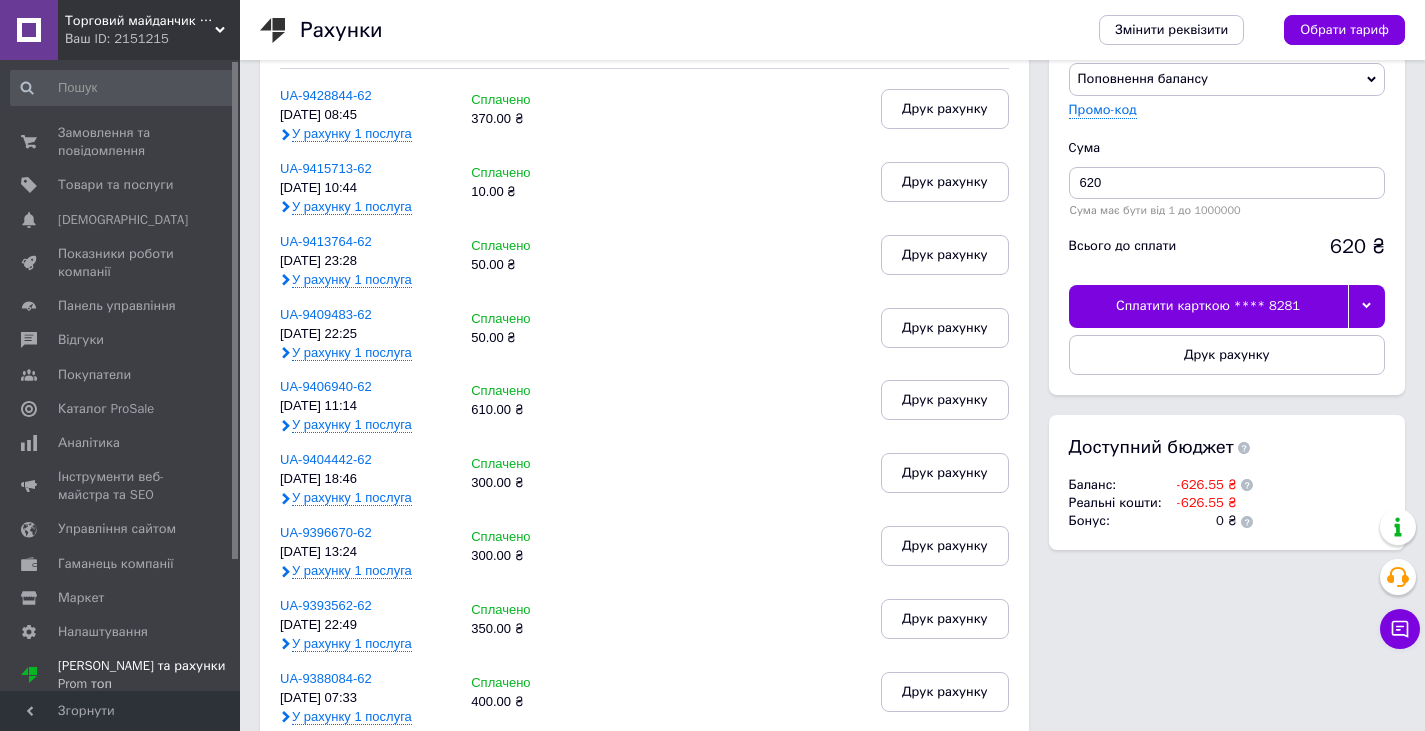 click on "Сплатити карткою  **** 8281" at bounding box center (1208, 306) 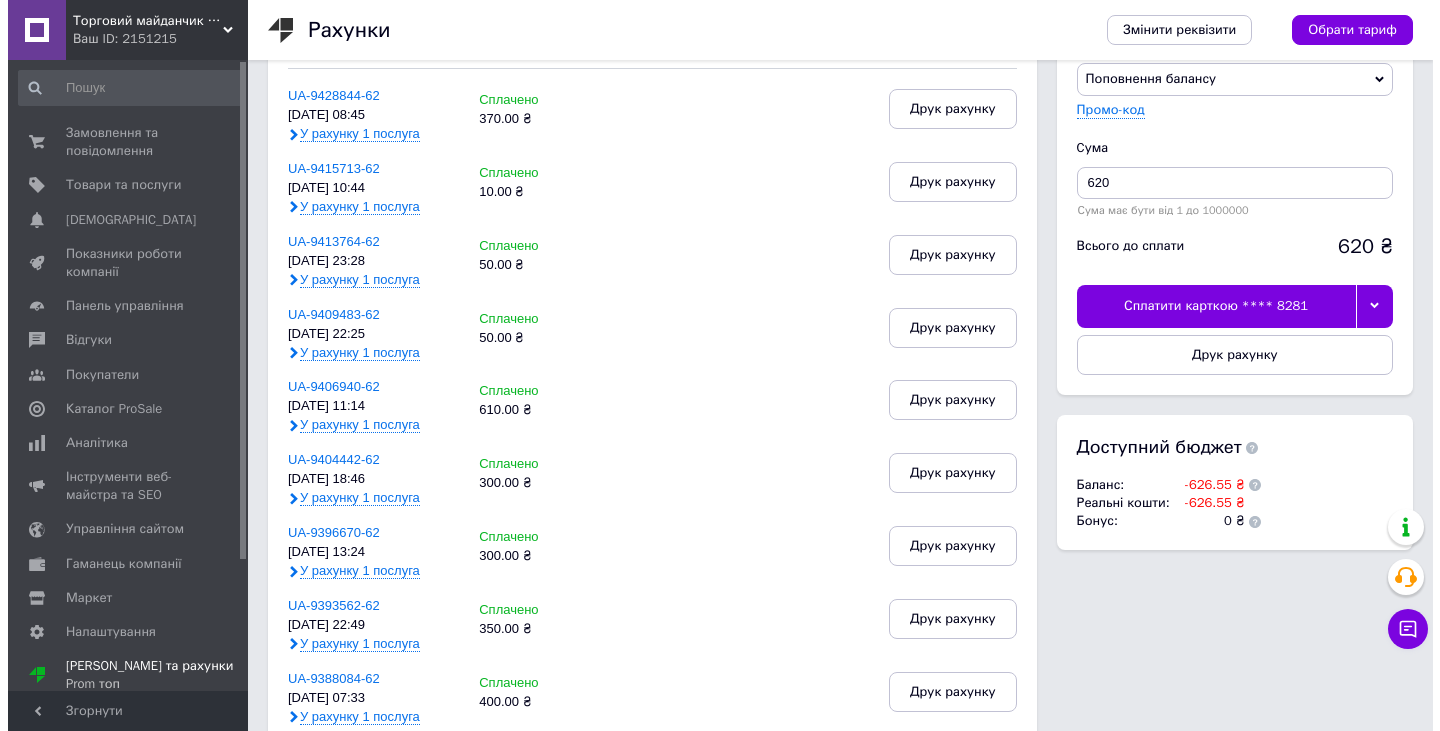 scroll, scrollTop: 0, scrollLeft: 0, axis: both 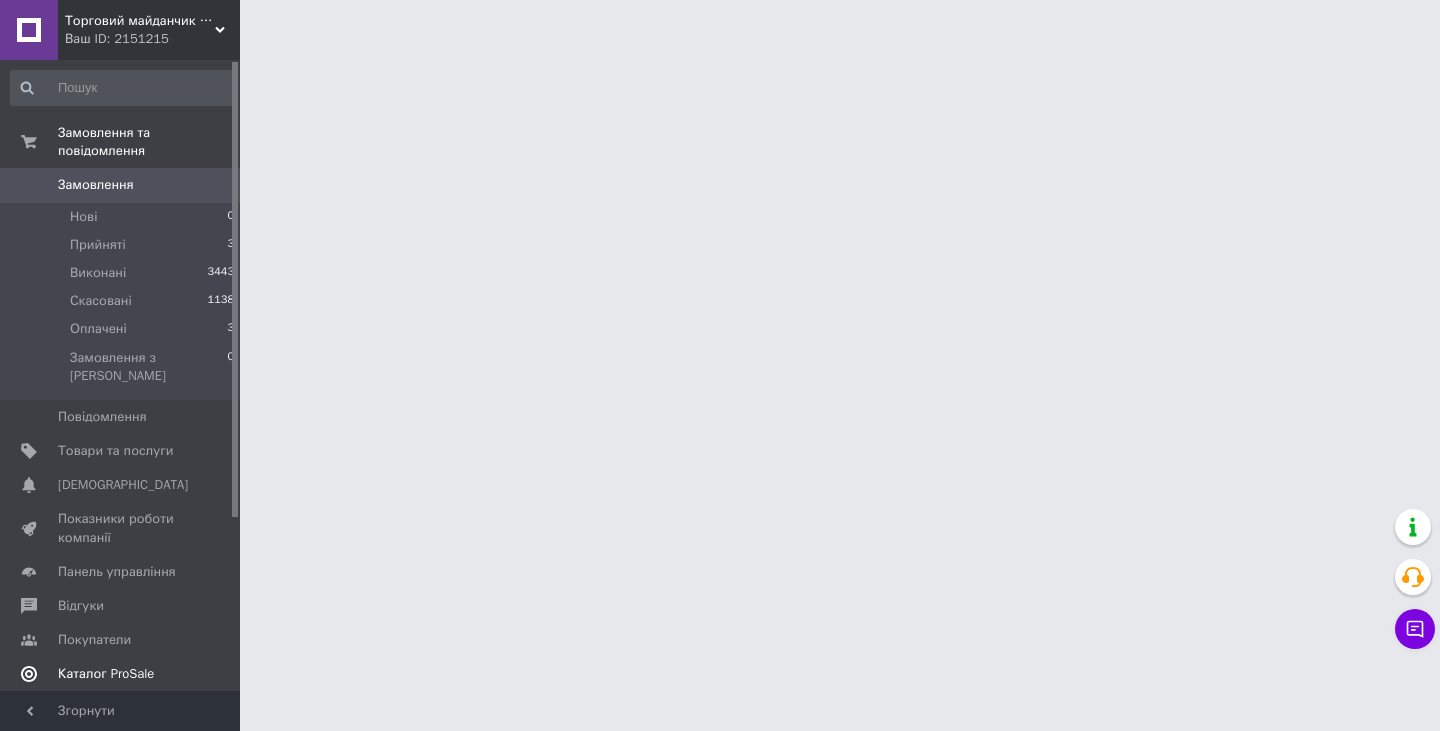 click on "Каталог ProSale" at bounding box center (106, 674) 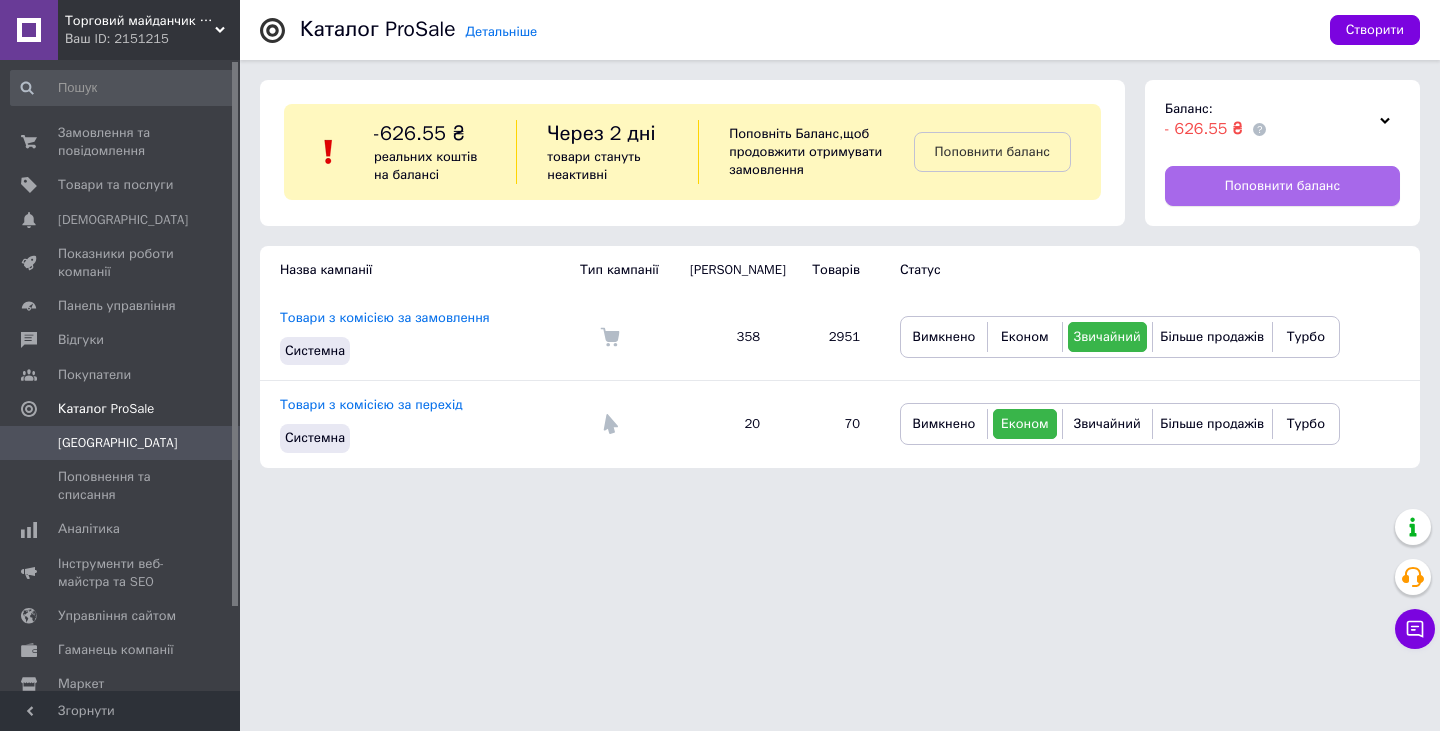 click on "Поповнити баланс" at bounding box center (1282, 186) 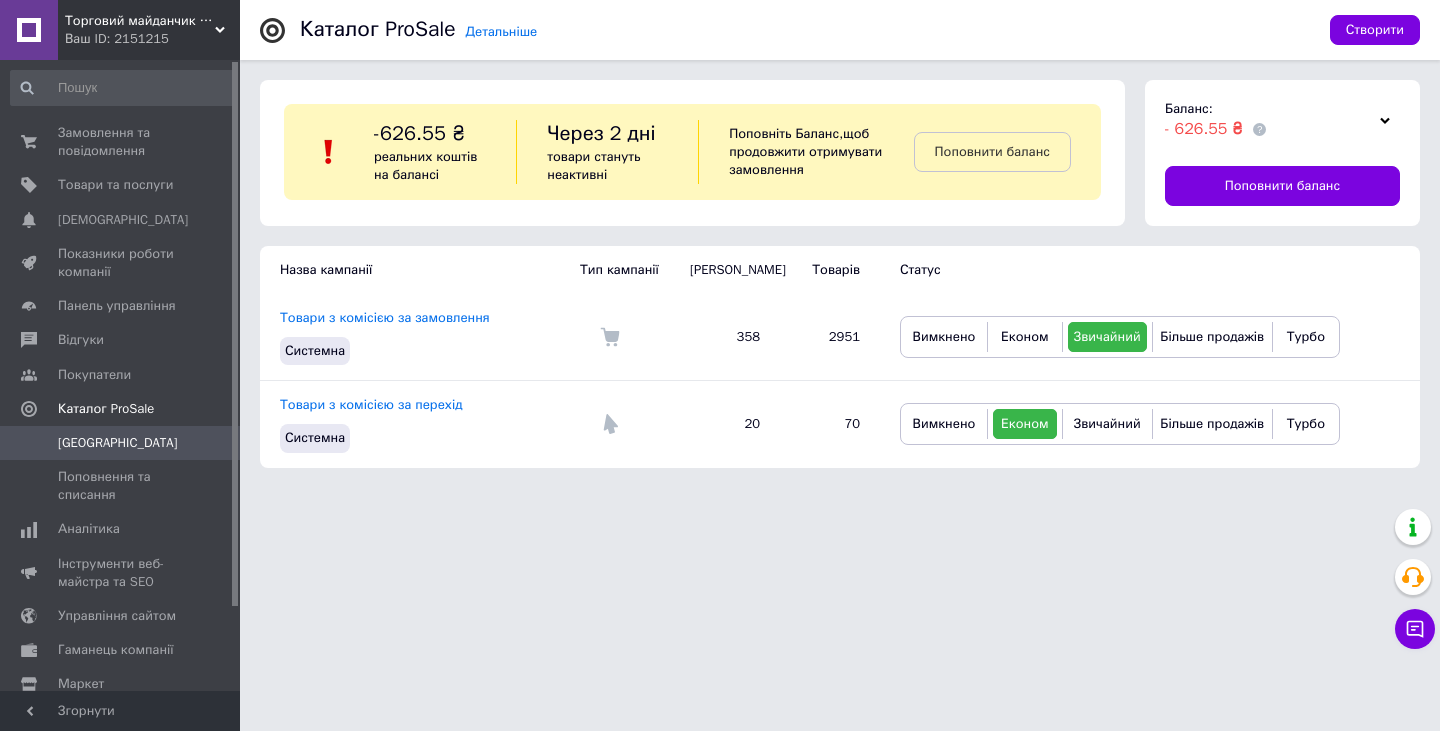 click on "Ваш ID: 2151215" at bounding box center [152, 39] 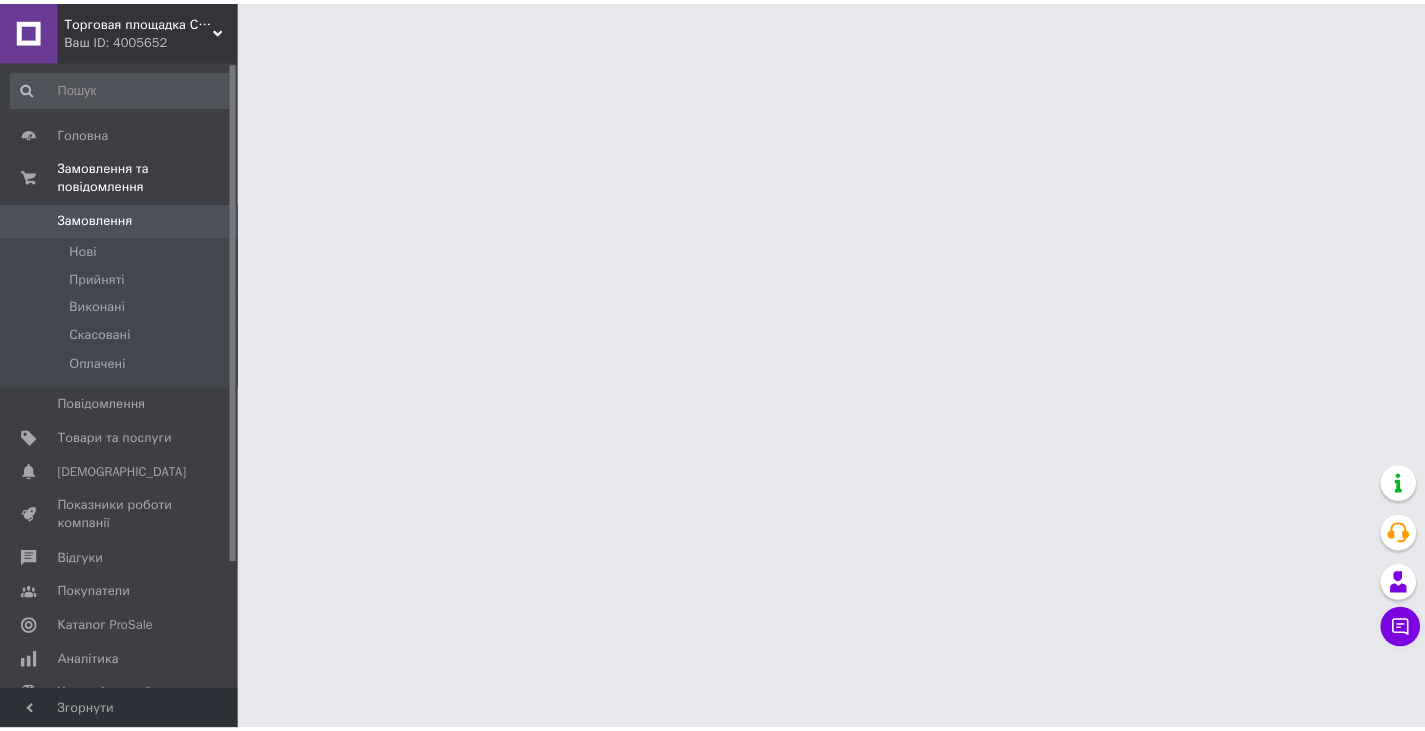 scroll, scrollTop: 0, scrollLeft: 0, axis: both 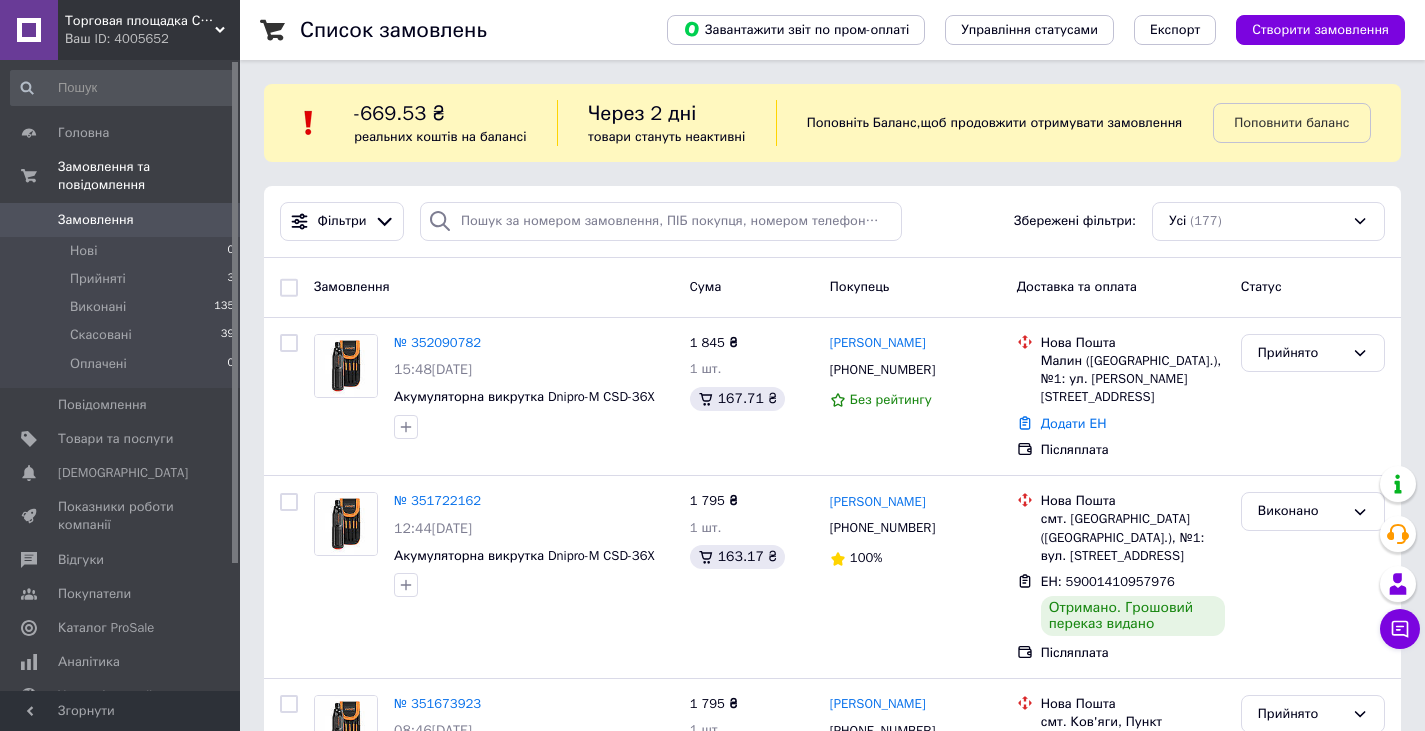click on "Ваш ID: 4005652" at bounding box center (152, 39) 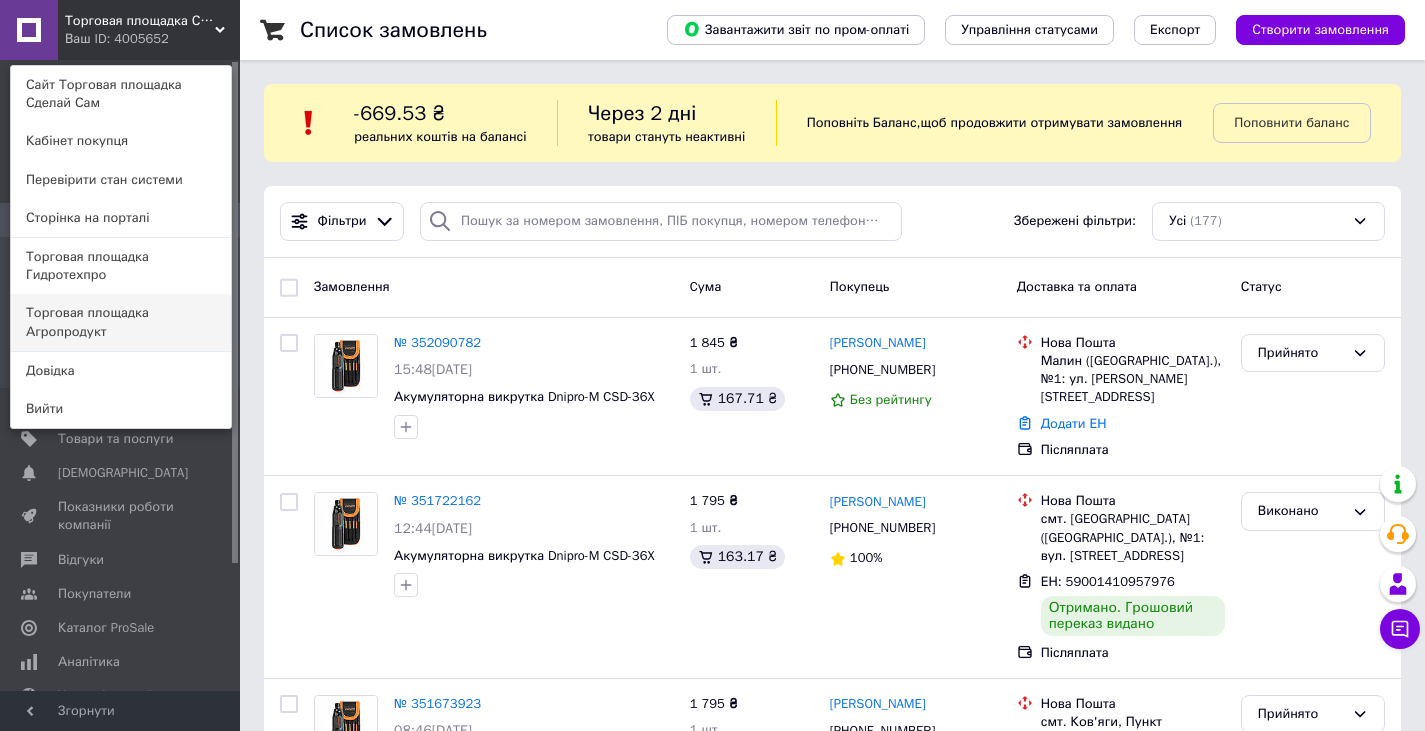 click on "Торговая площадка Агропродукт" at bounding box center (121, 322) 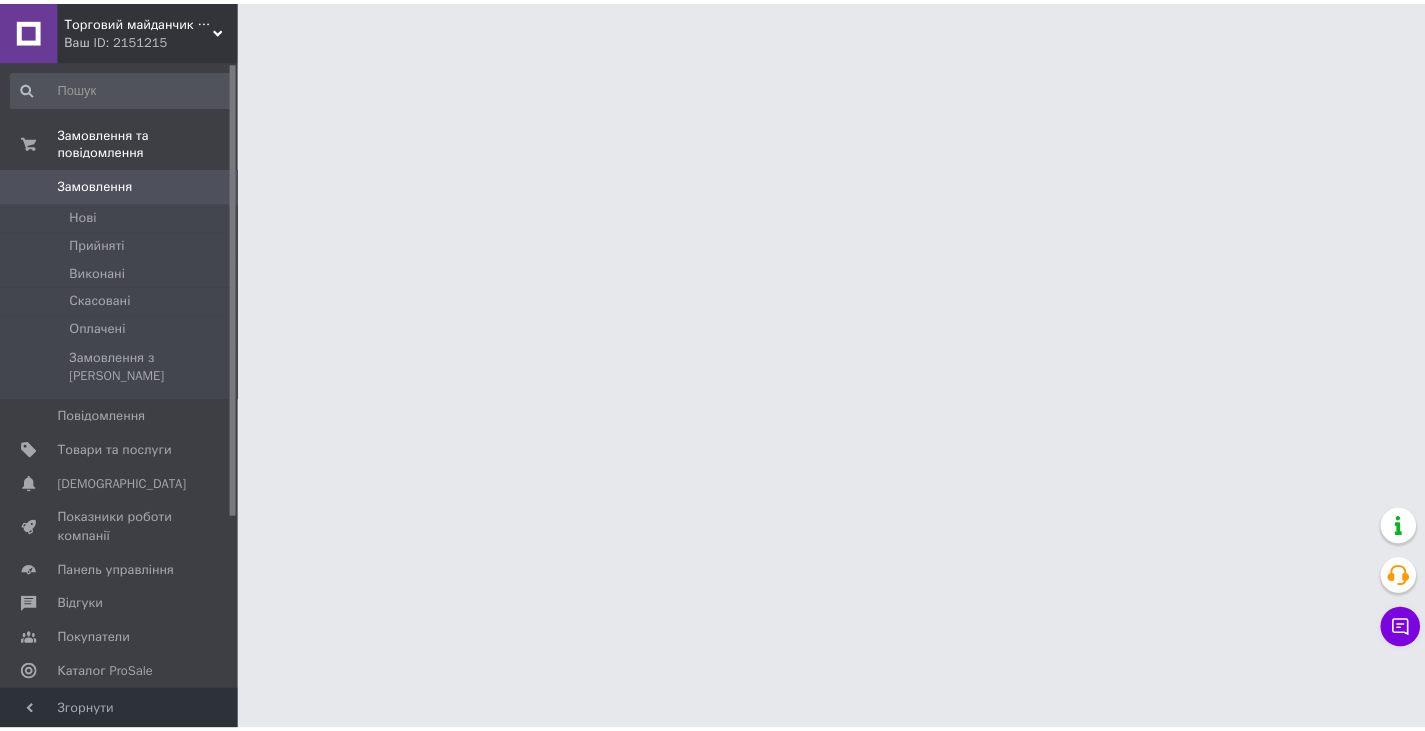 scroll, scrollTop: 0, scrollLeft: 0, axis: both 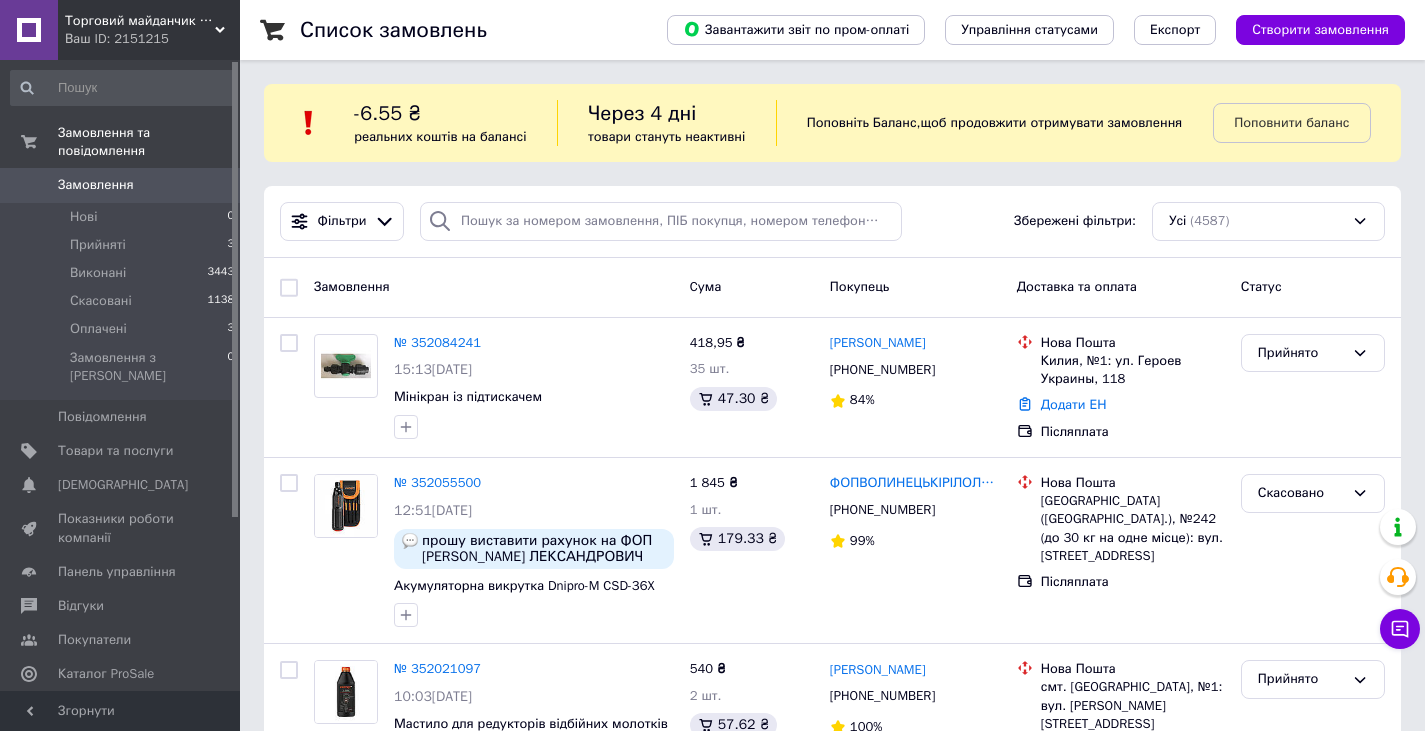 click on "Поповнити баланс" at bounding box center [1307, 123] 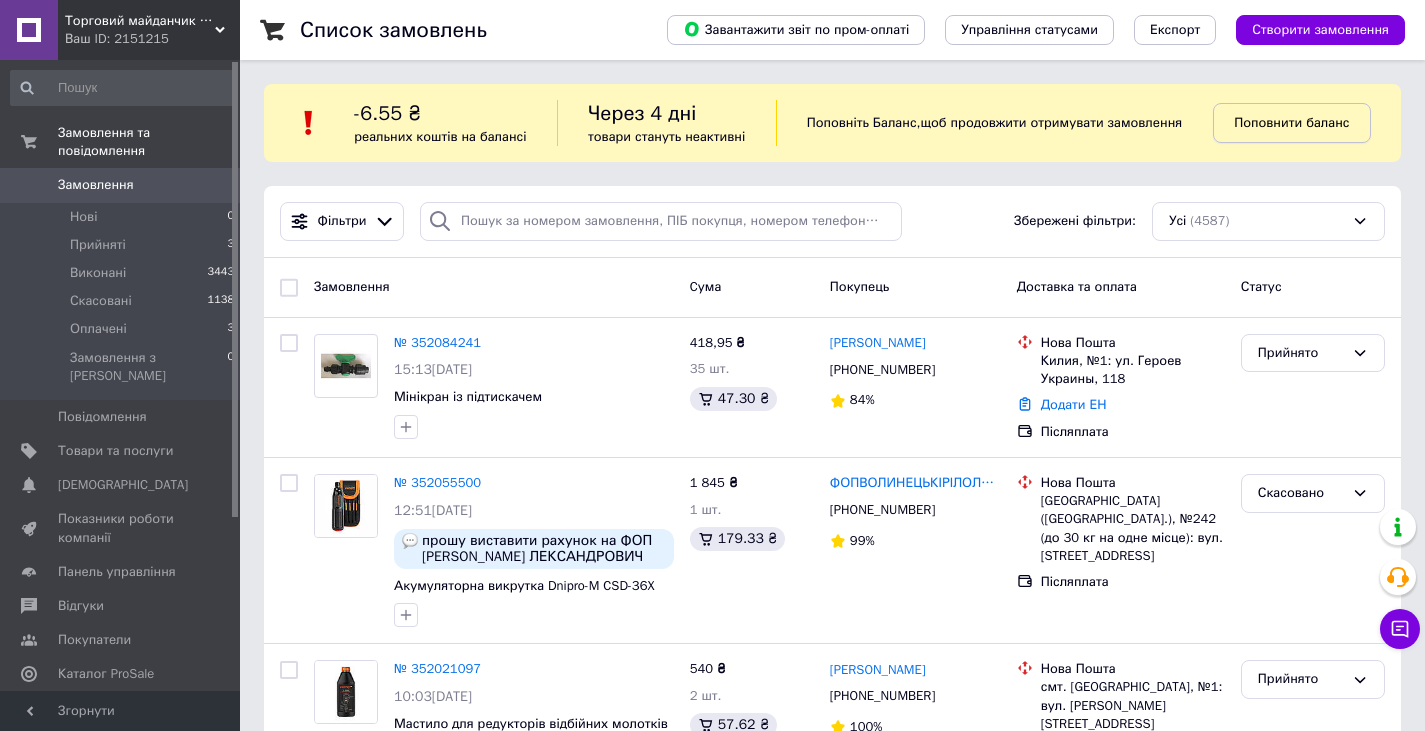 click on "Поповнити баланс" at bounding box center (1291, 122) 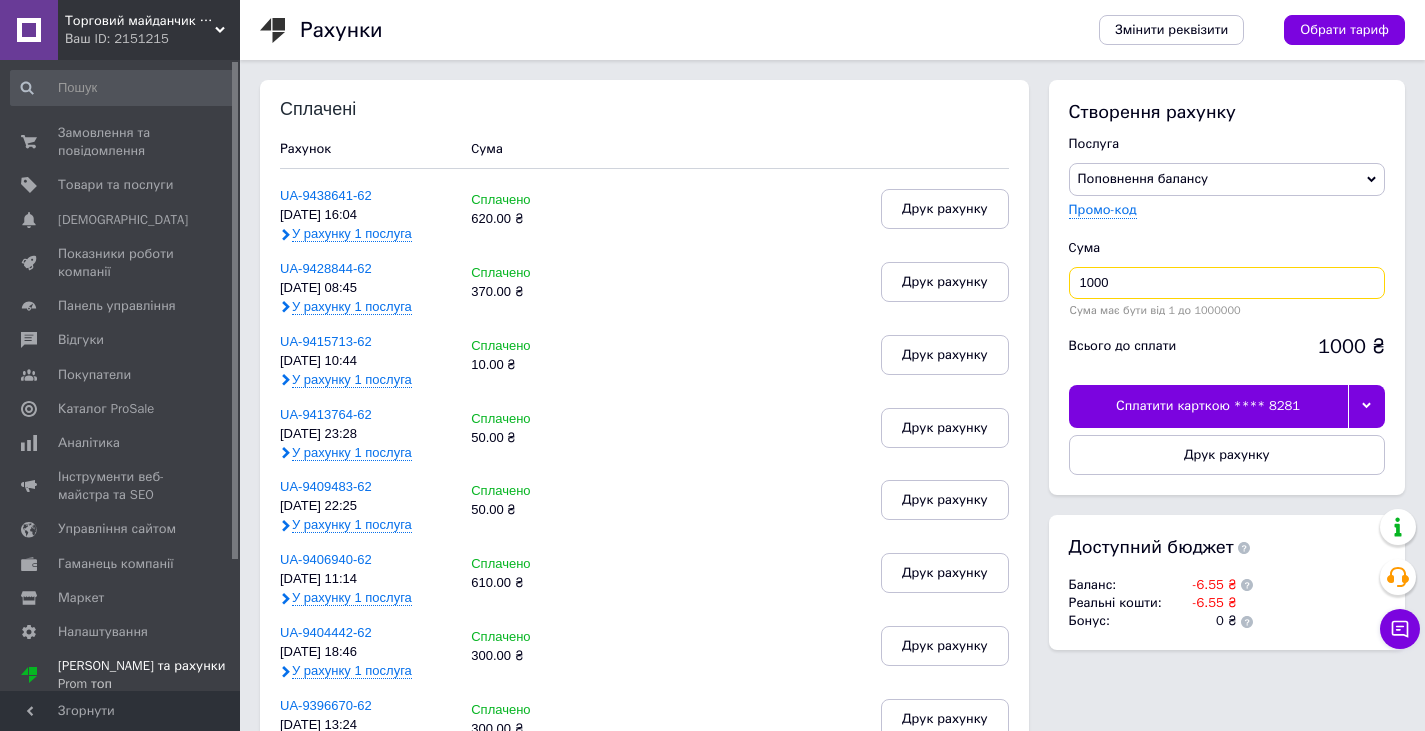 click on "1000" at bounding box center (1227, 283) 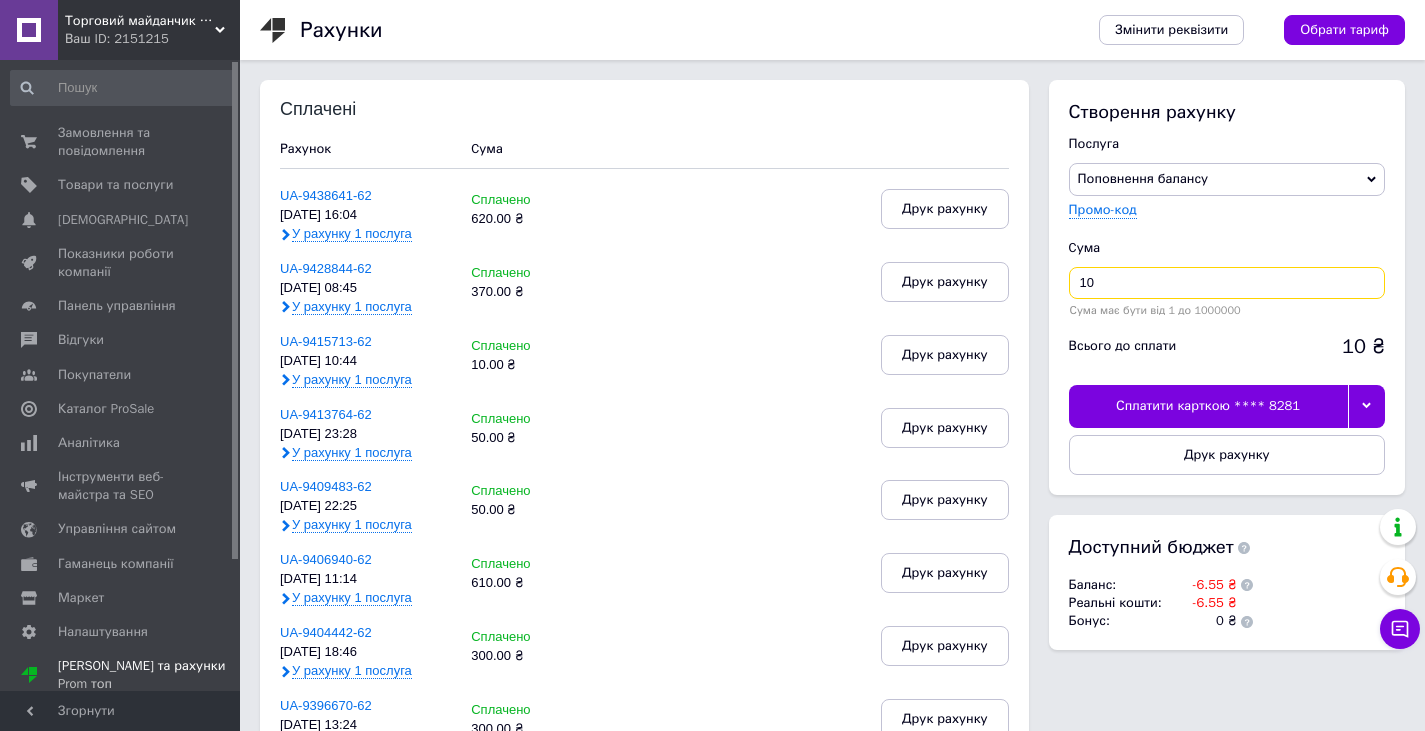 type on "10" 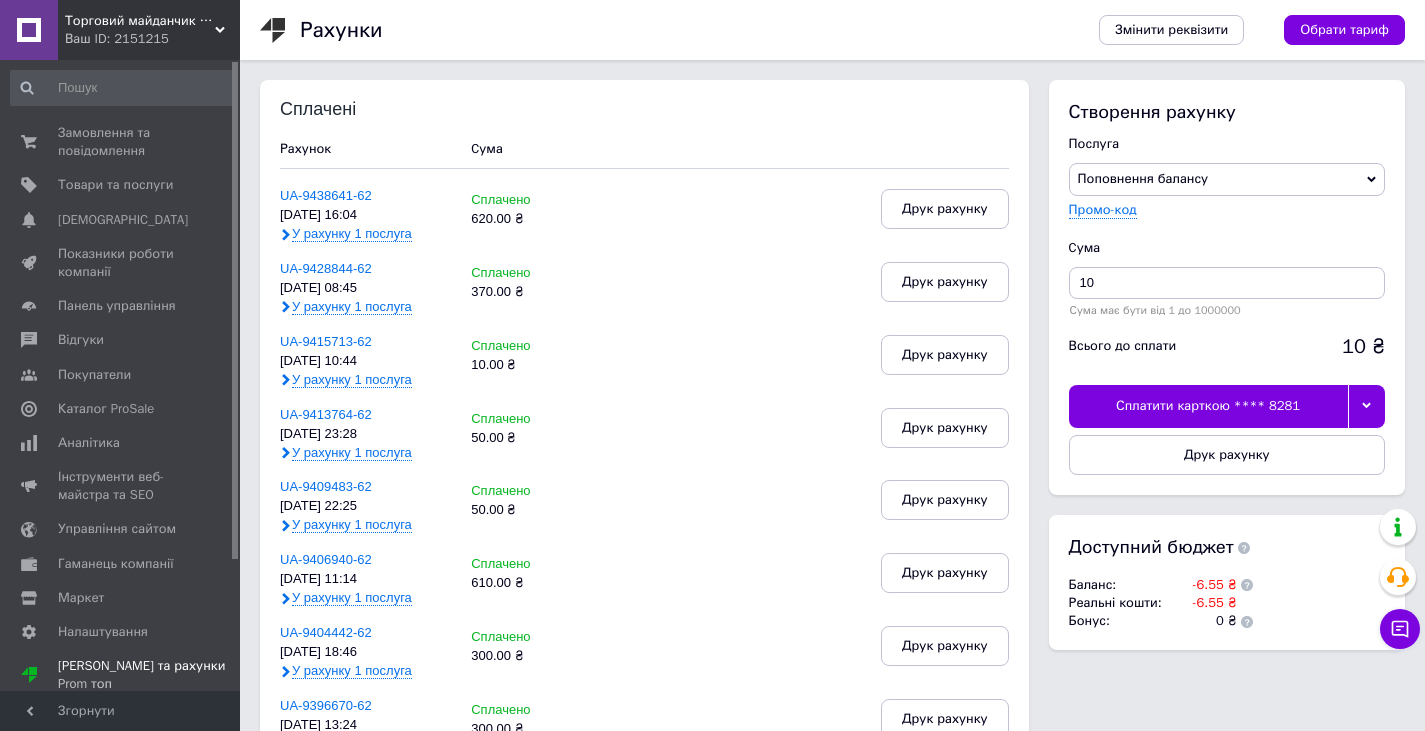 click 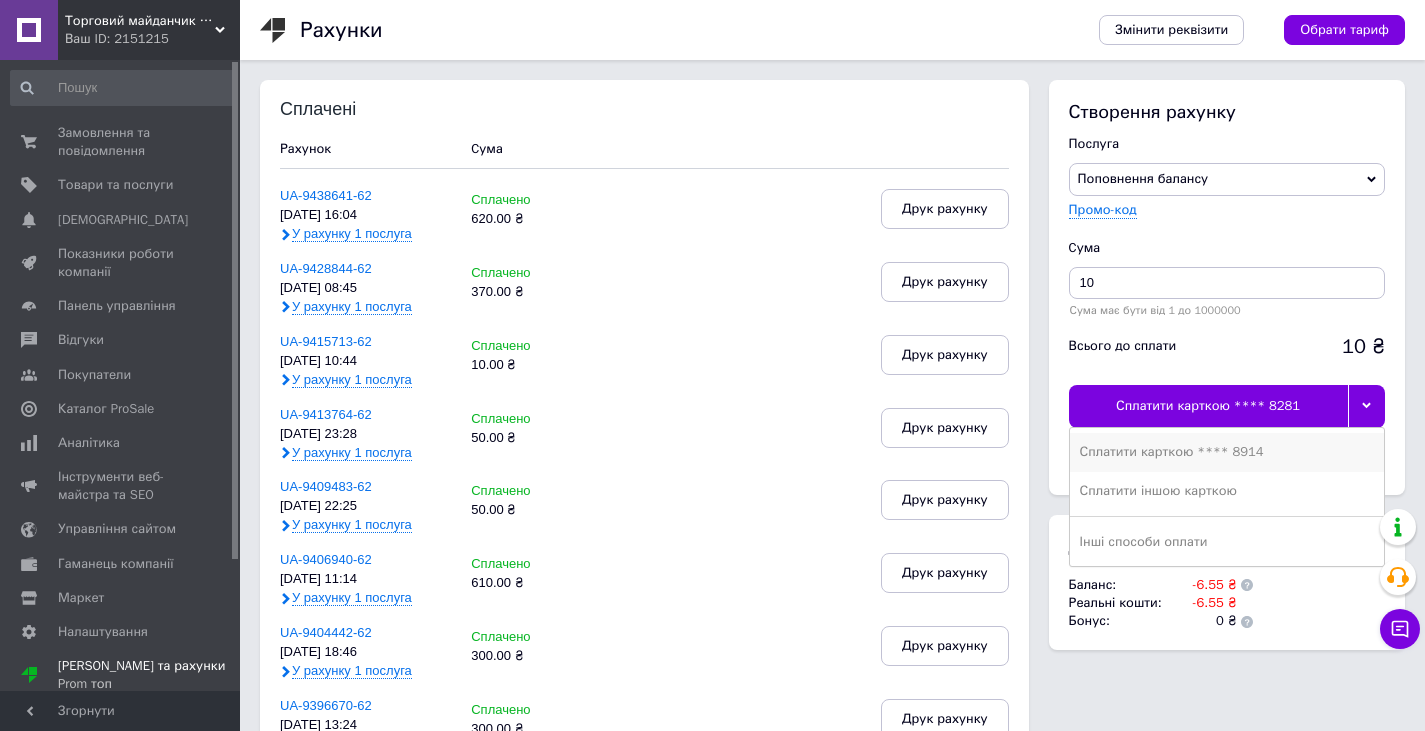 click on "Сплатити карткою  **** 8914" at bounding box center (1227, 452) 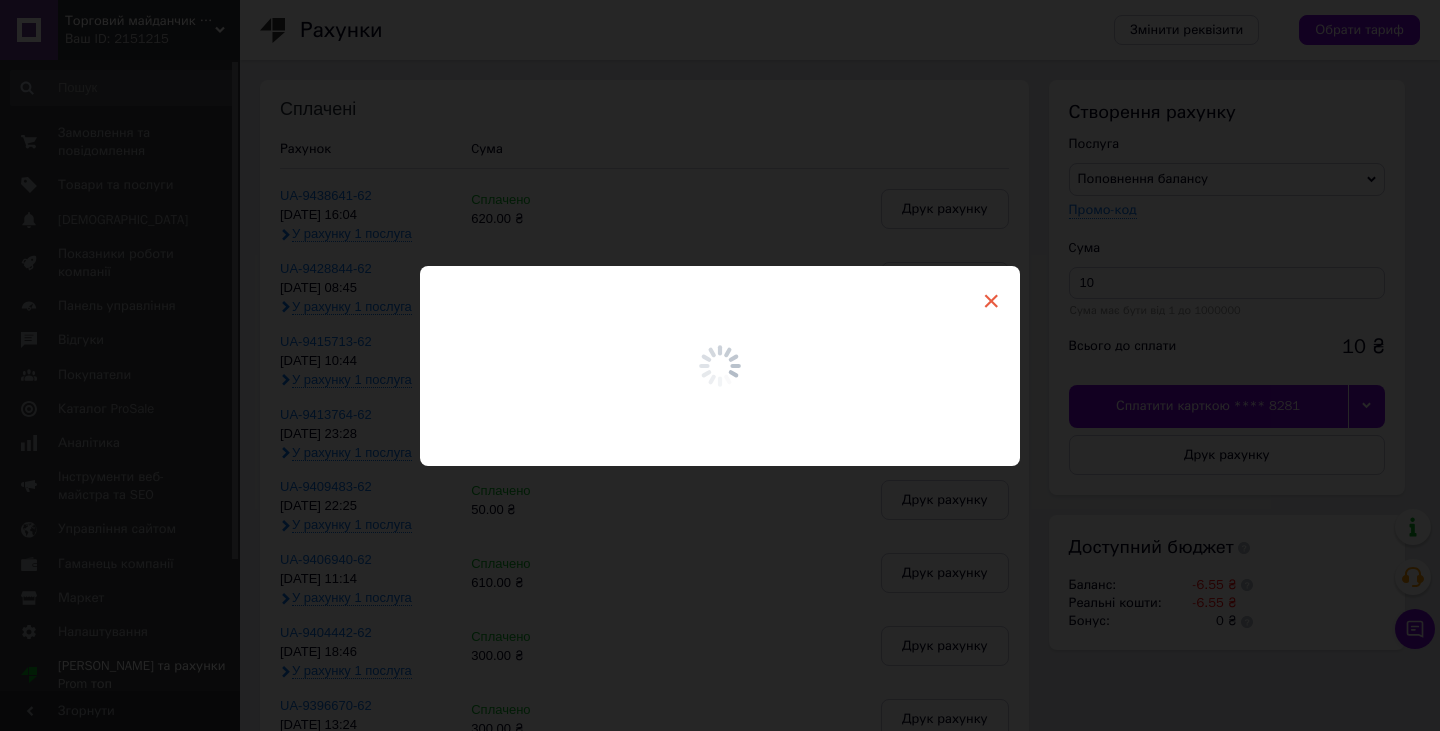 click on "×" at bounding box center [991, 301] 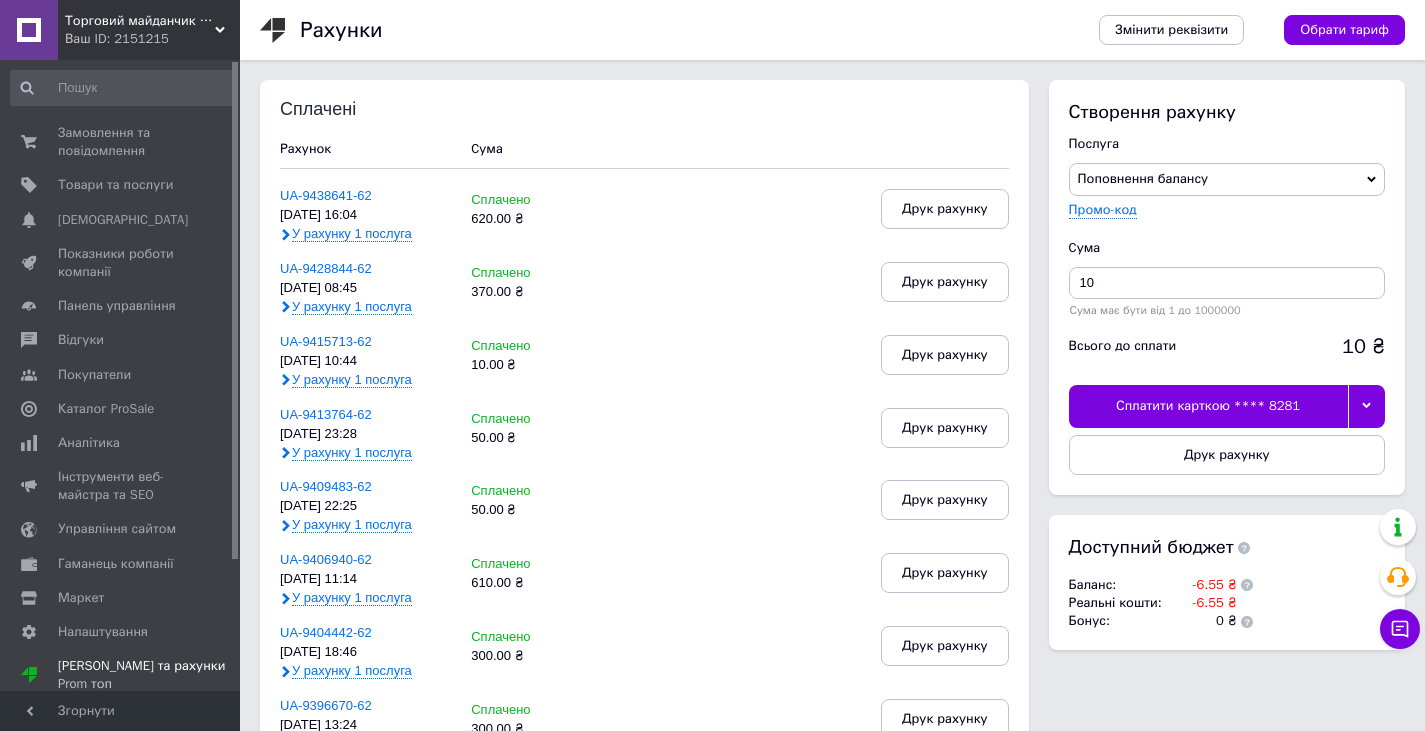 click on "Торговий майданчик Агропродукт" at bounding box center [140, 21] 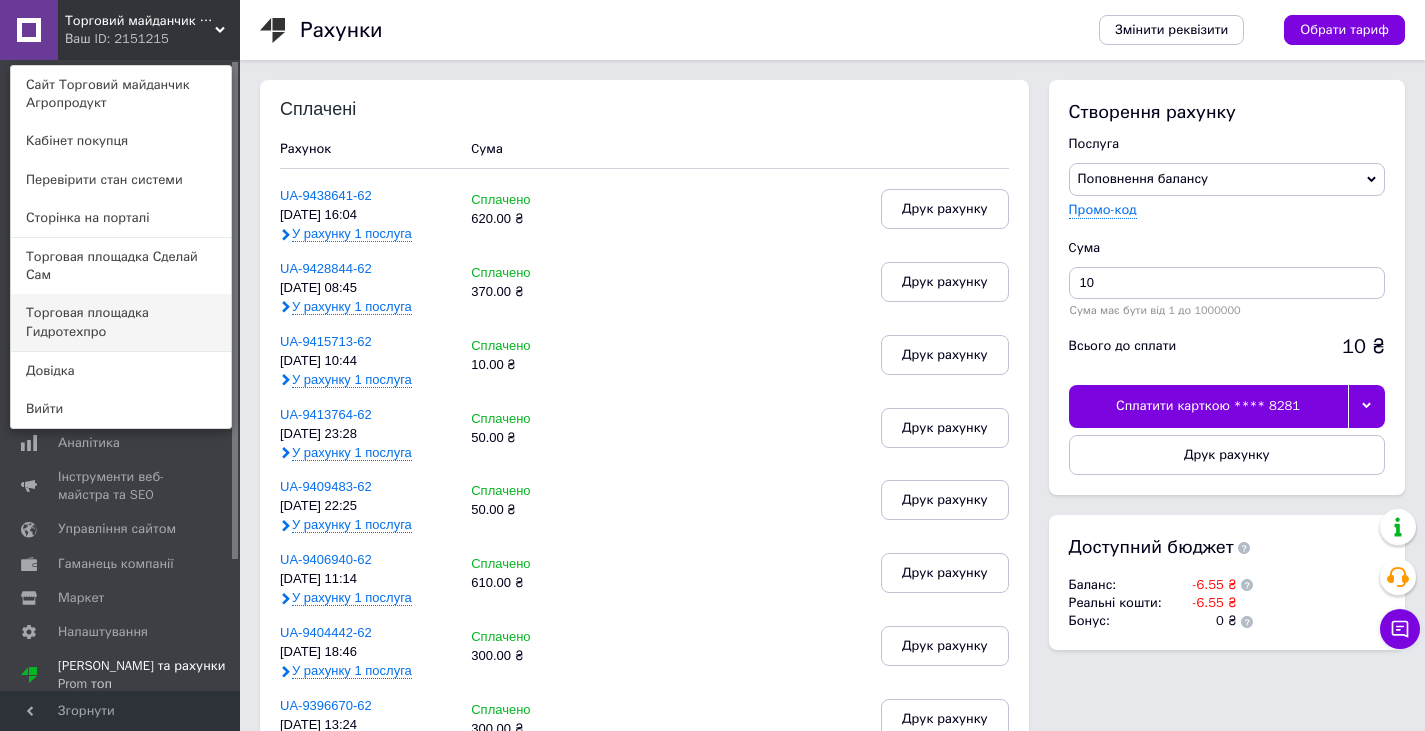click on "Торговая площадка Гидротехпро" at bounding box center [121, 322] 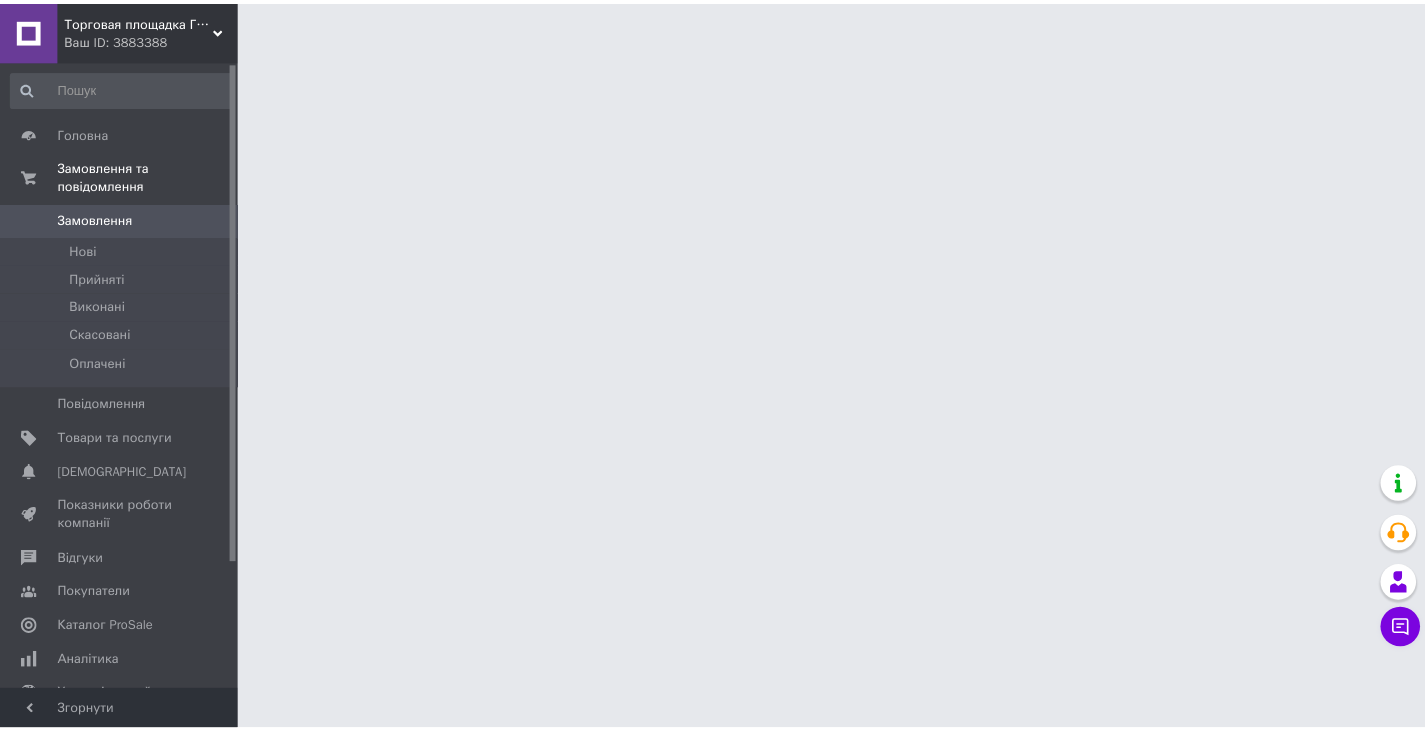 scroll, scrollTop: 0, scrollLeft: 0, axis: both 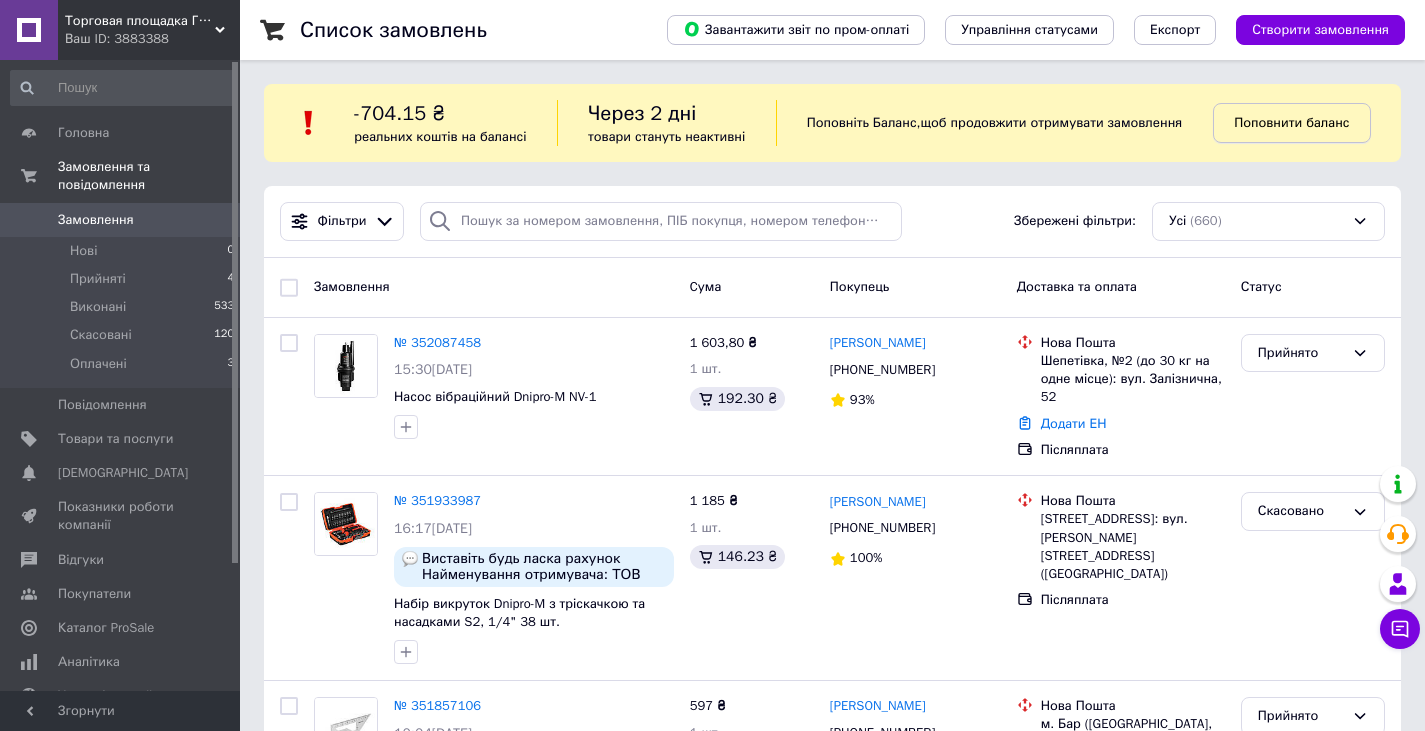 click on "Поповнити баланс" at bounding box center [1291, 122] 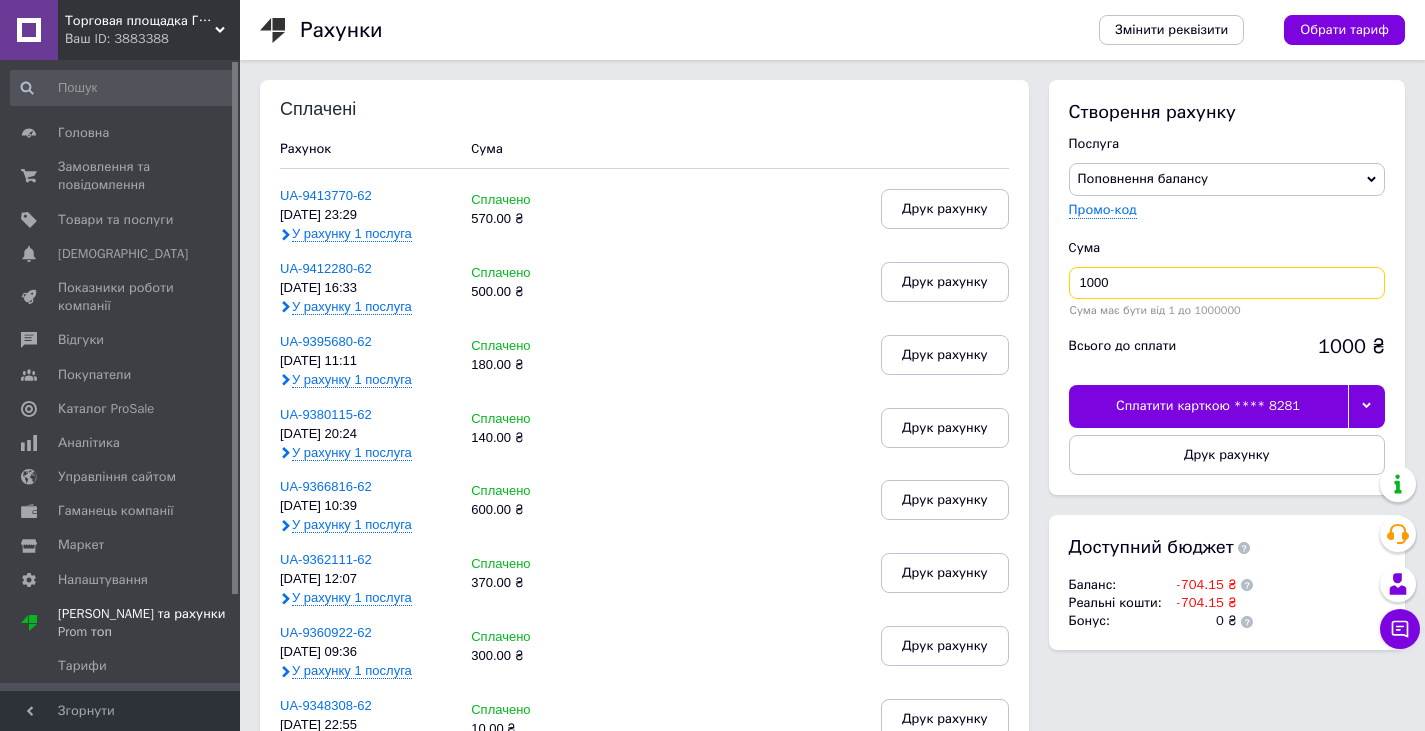 click on "1000" at bounding box center [1227, 283] 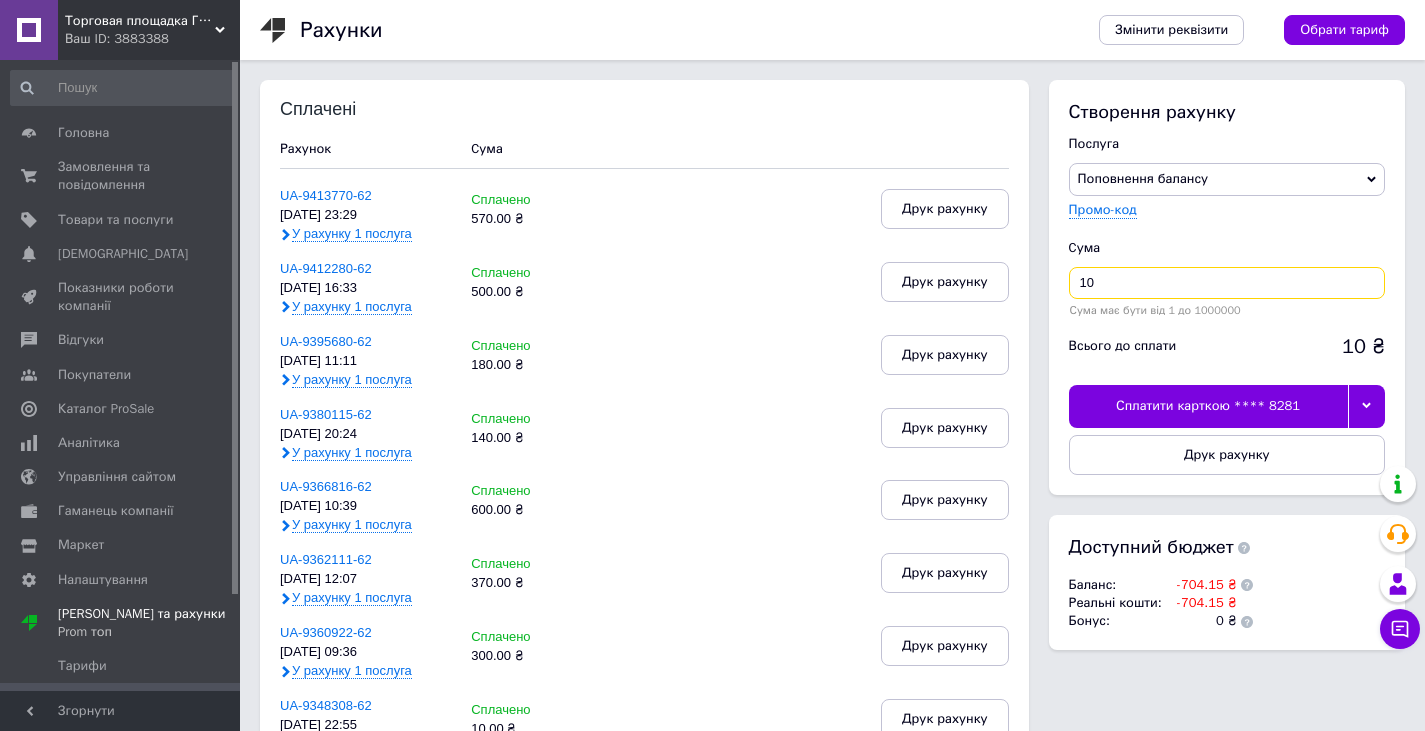 type on "1" 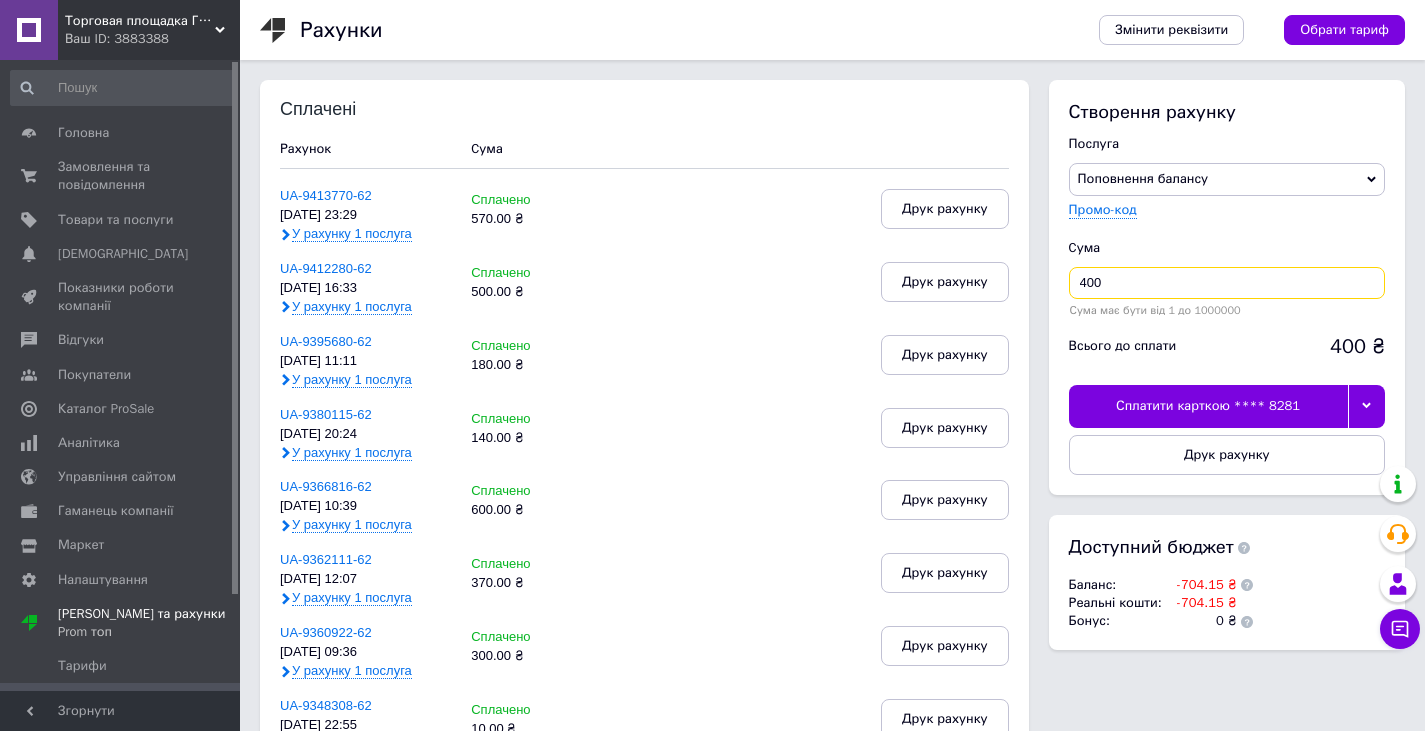type on "400" 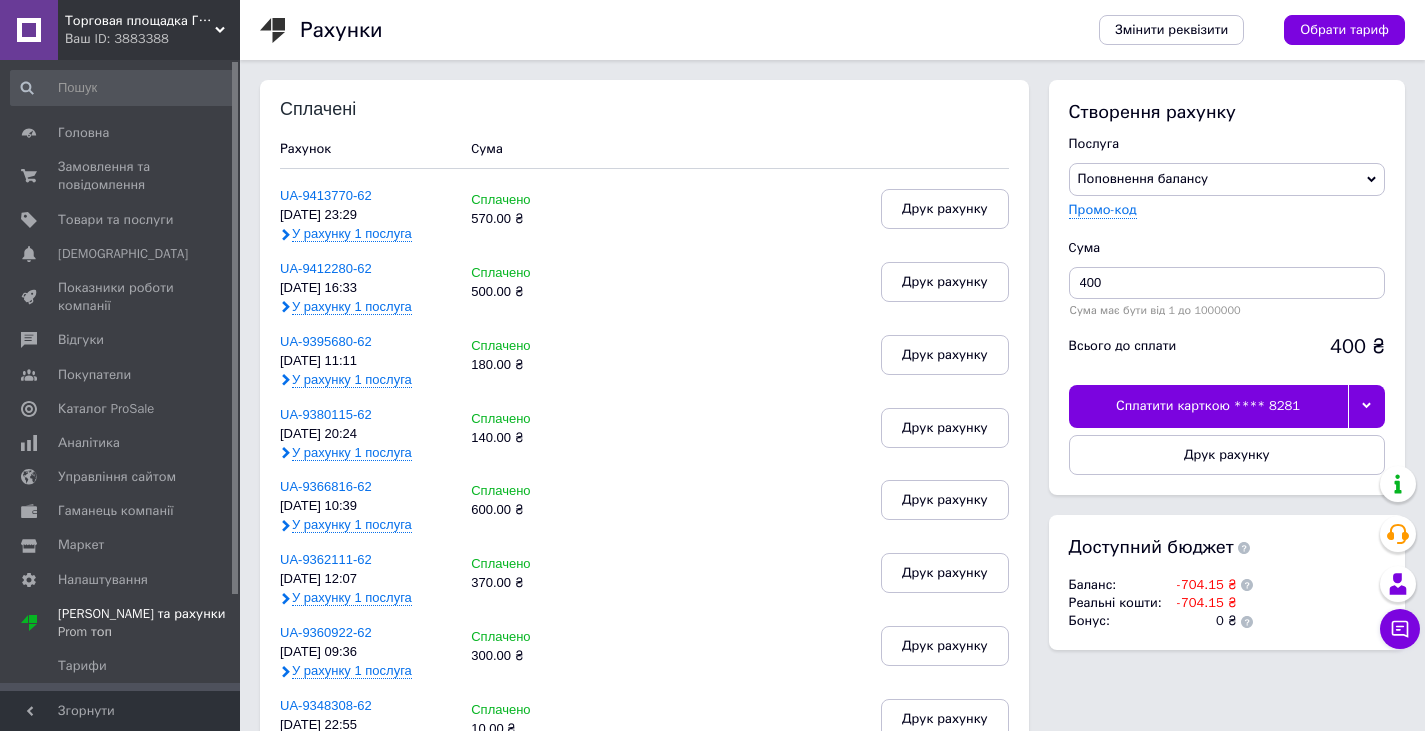 click at bounding box center [1366, 406] 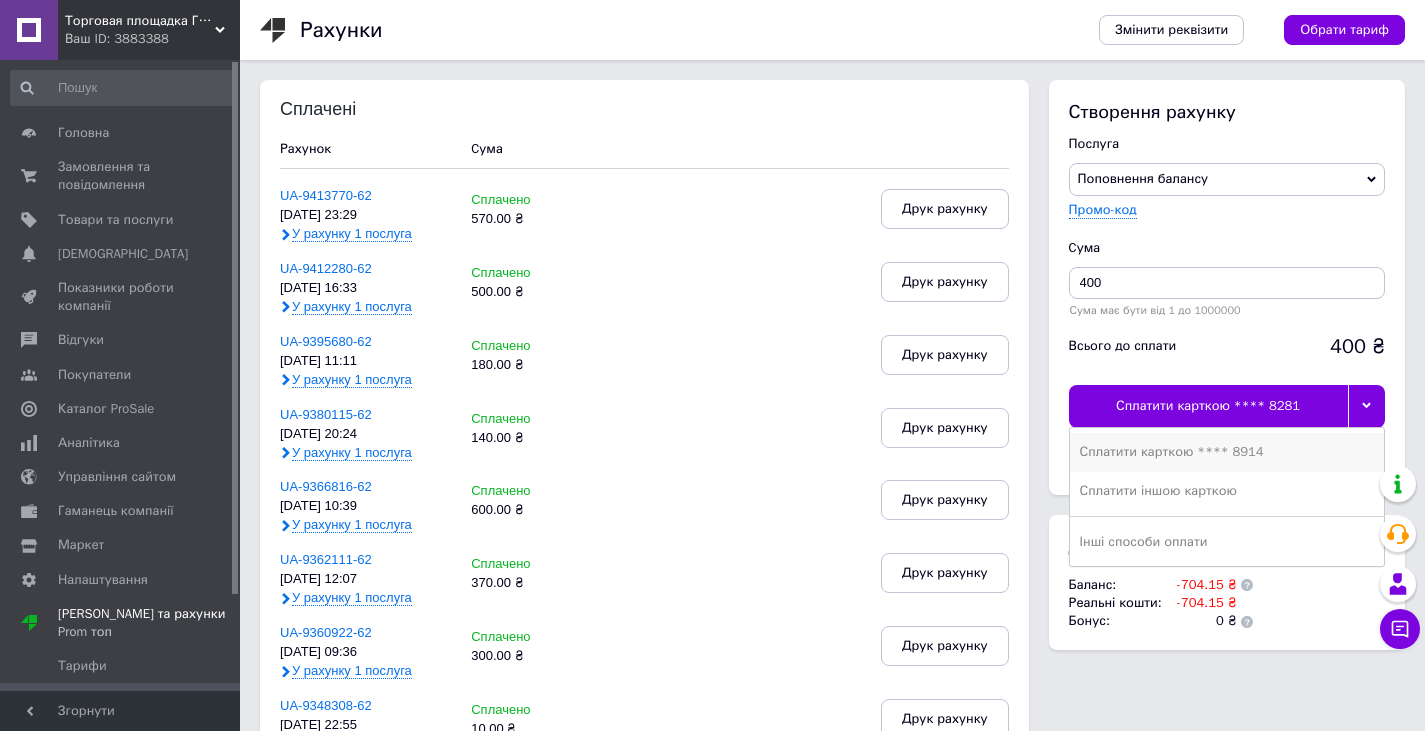 click on "Сплатити карткою  **** 8914" at bounding box center (1227, 452) 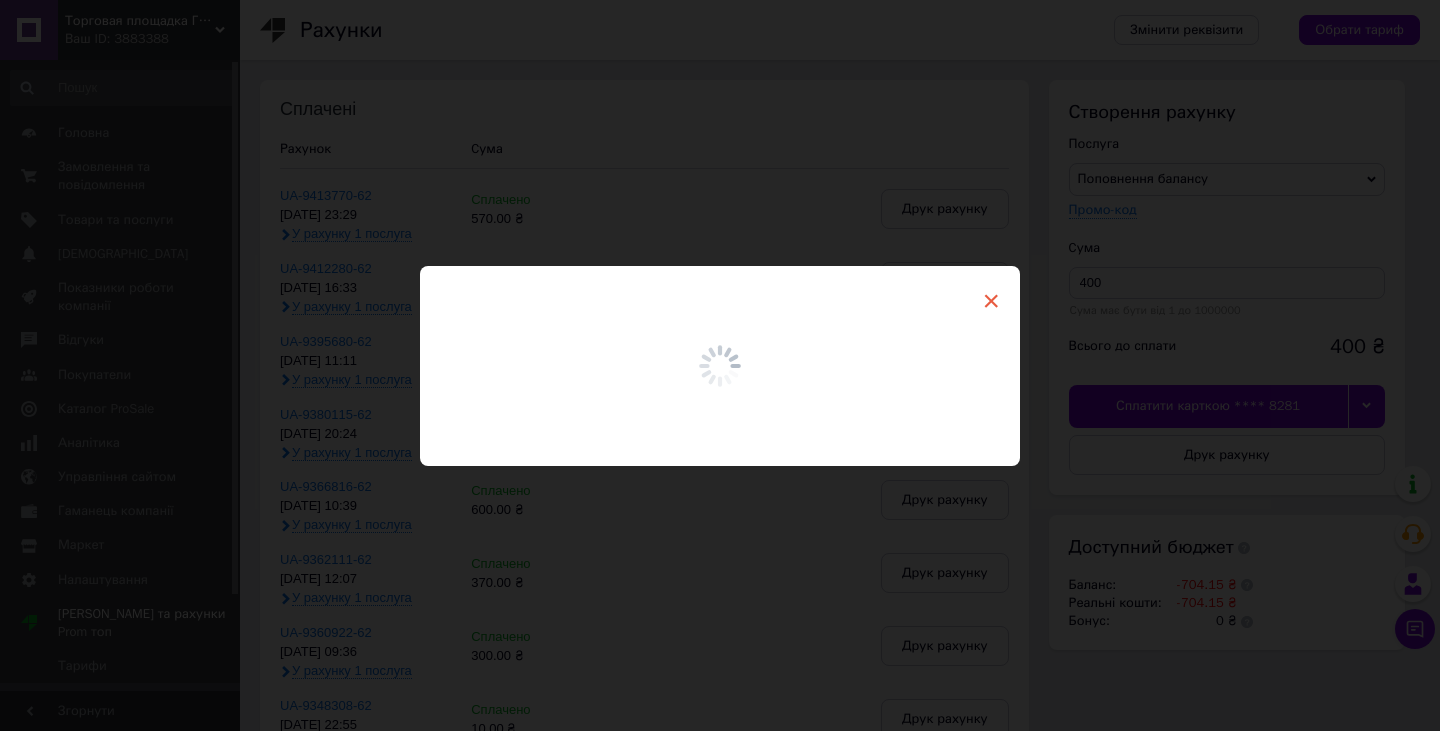 click on "×" at bounding box center [991, 301] 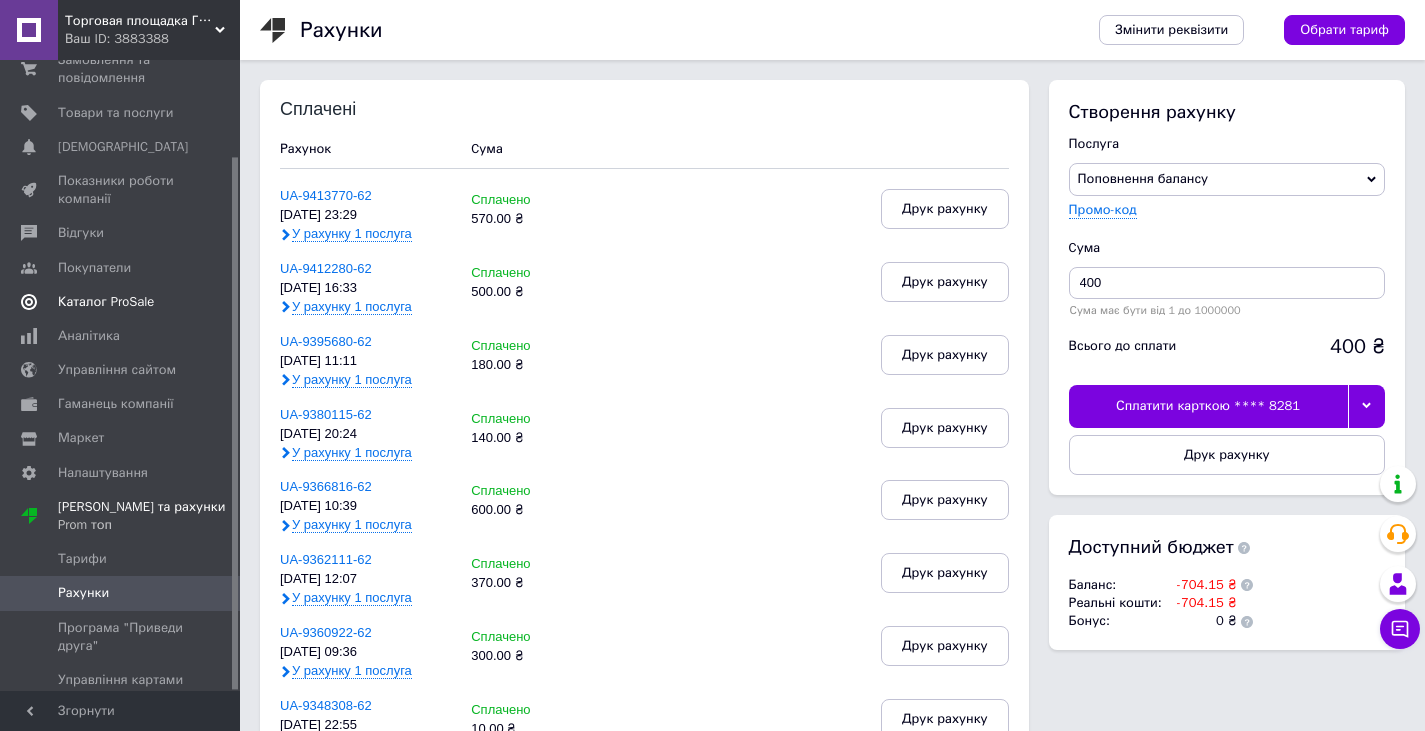 click on "Каталог ProSale" at bounding box center [106, 302] 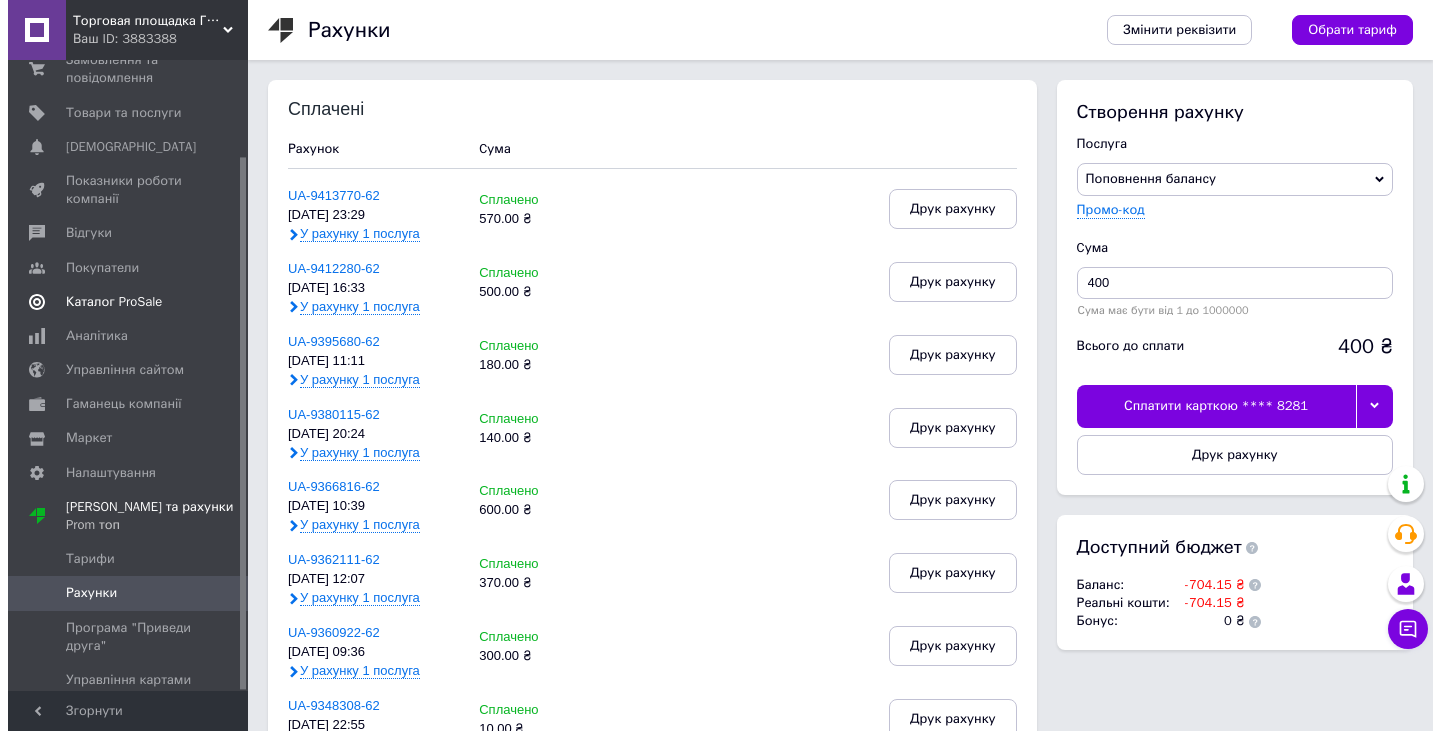 scroll, scrollTop: 45, scrollLeft: 0, axis: vertical 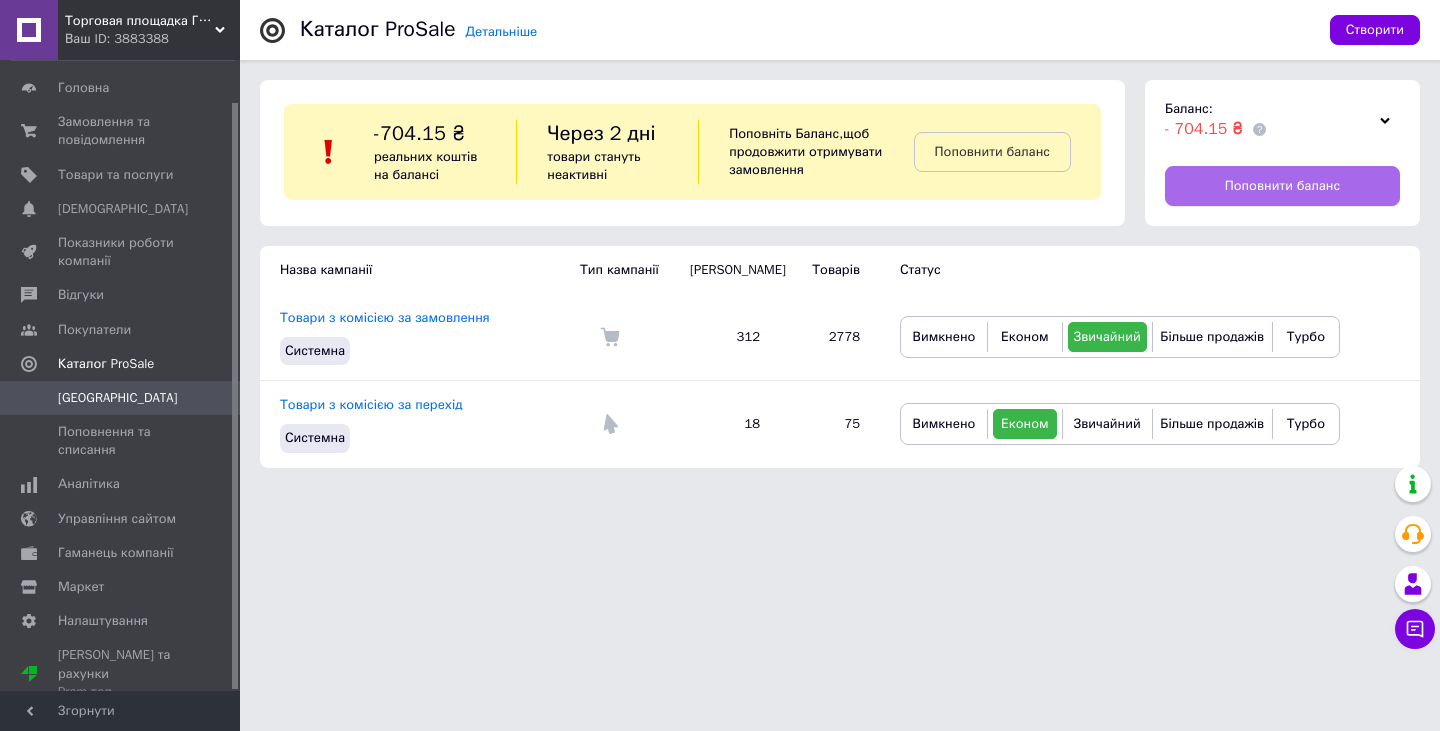click on "Поповнити баланс" at bounding box center [1282, 186] 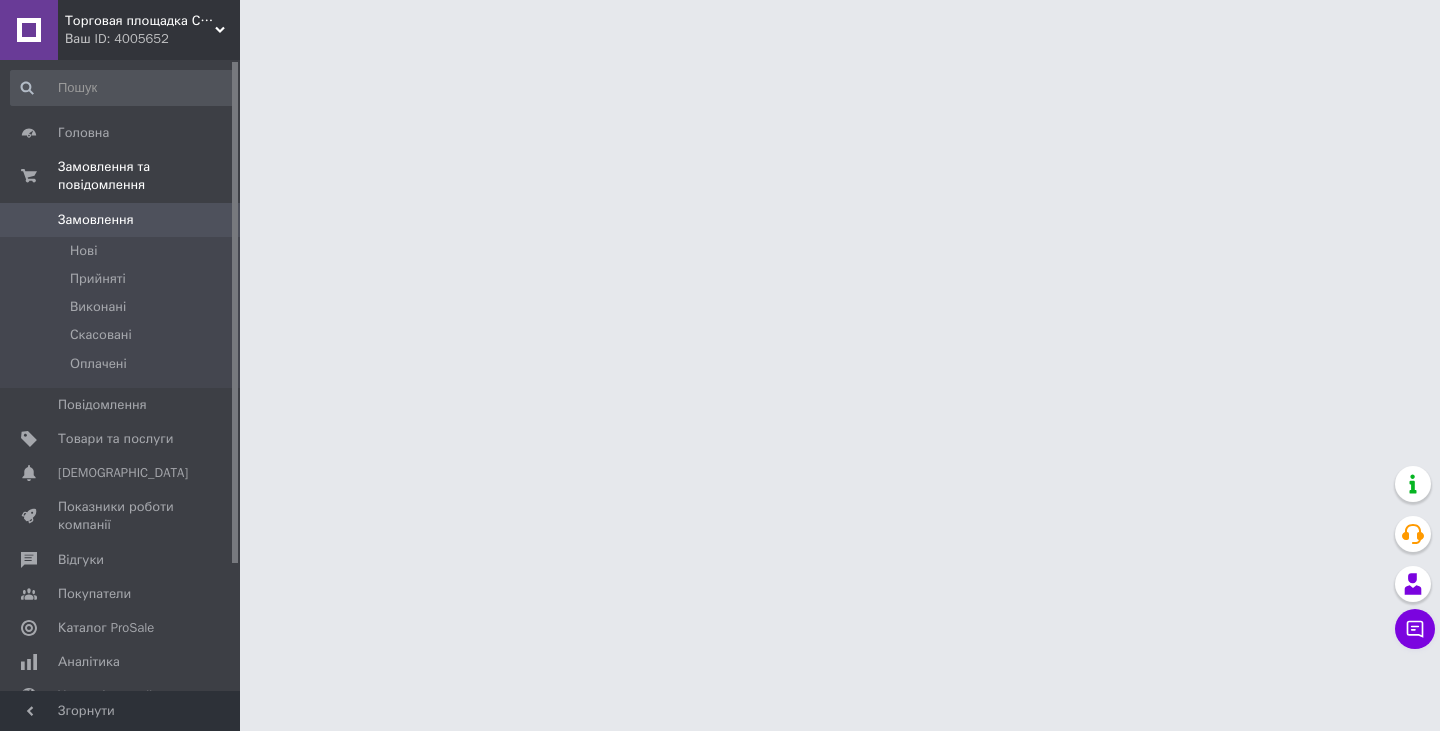scroll, scrollTop: 0, scrollLeft: 0, axis: both 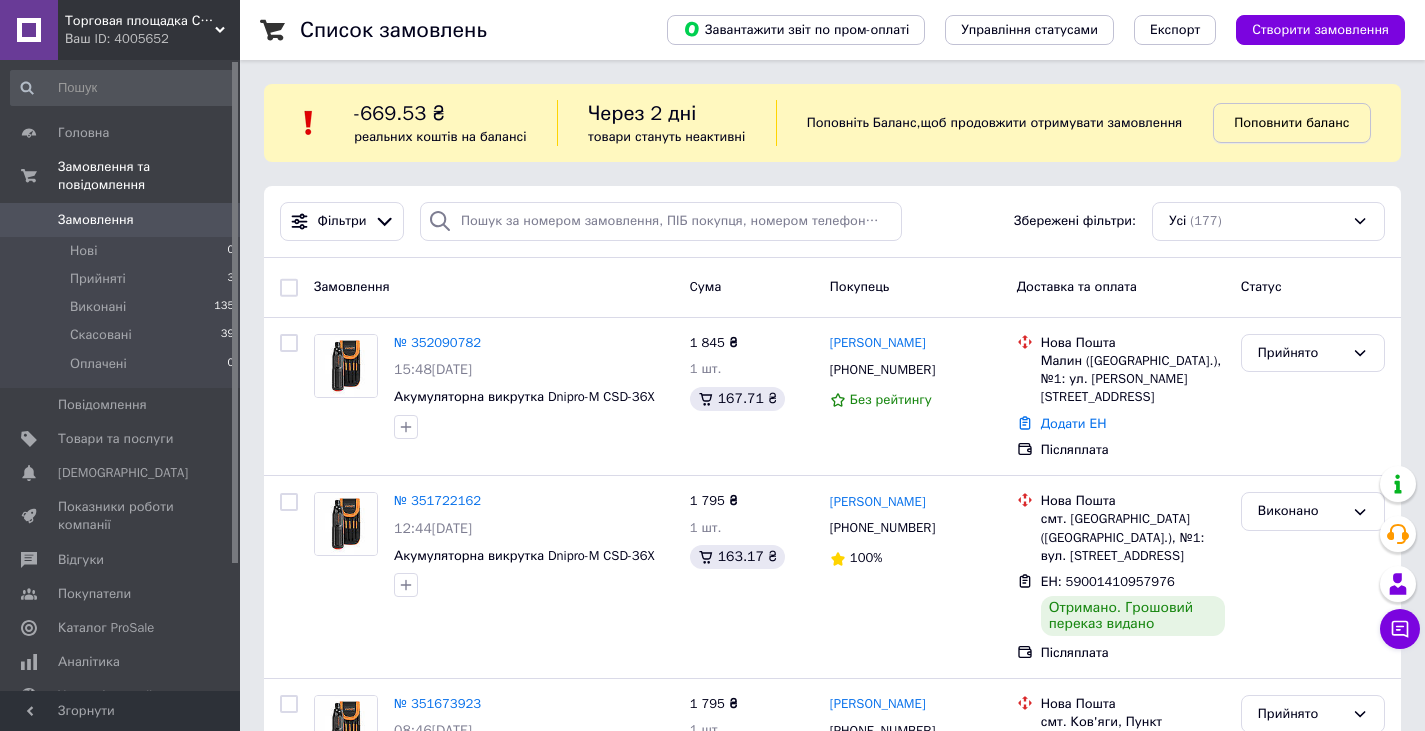 click on "Поповнити баланс" at bounding box center (1291, 122) 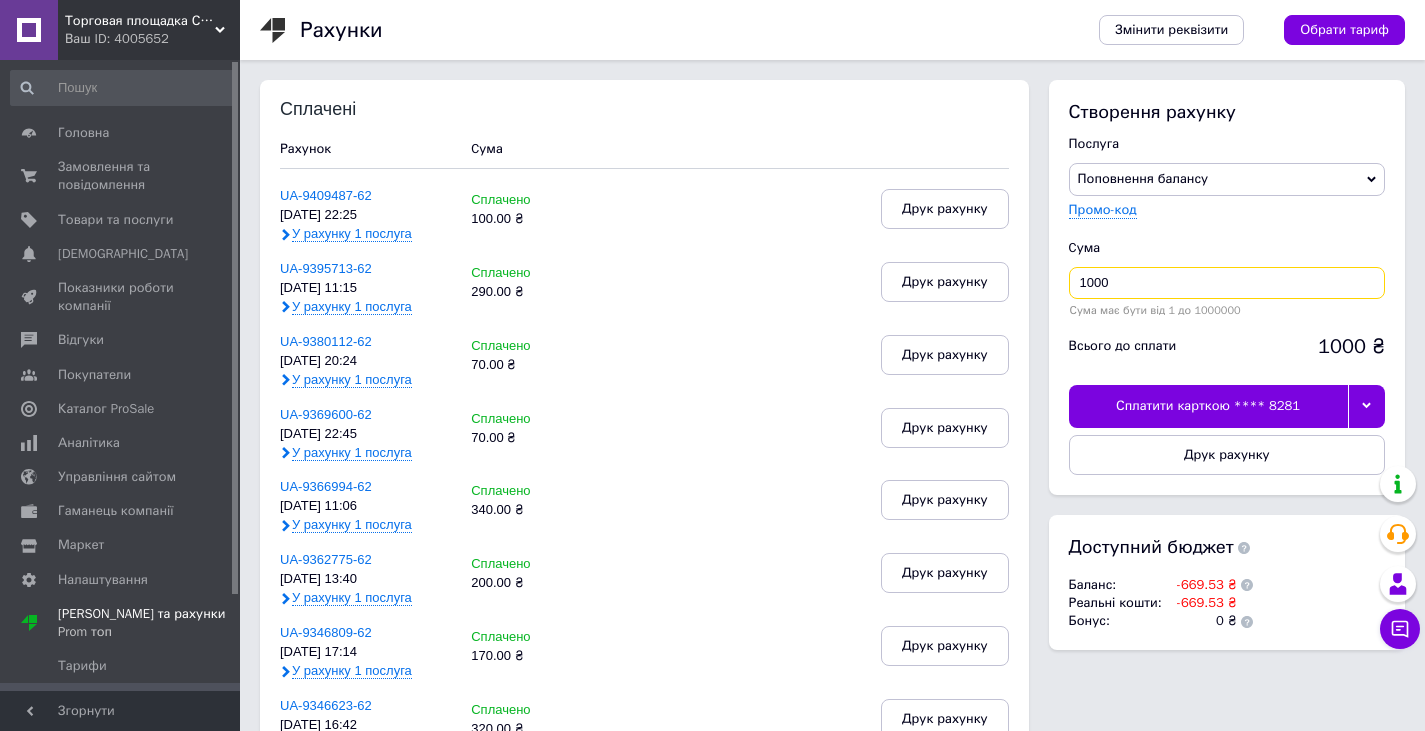 click on "1000" at bounding box center (1227, 283) 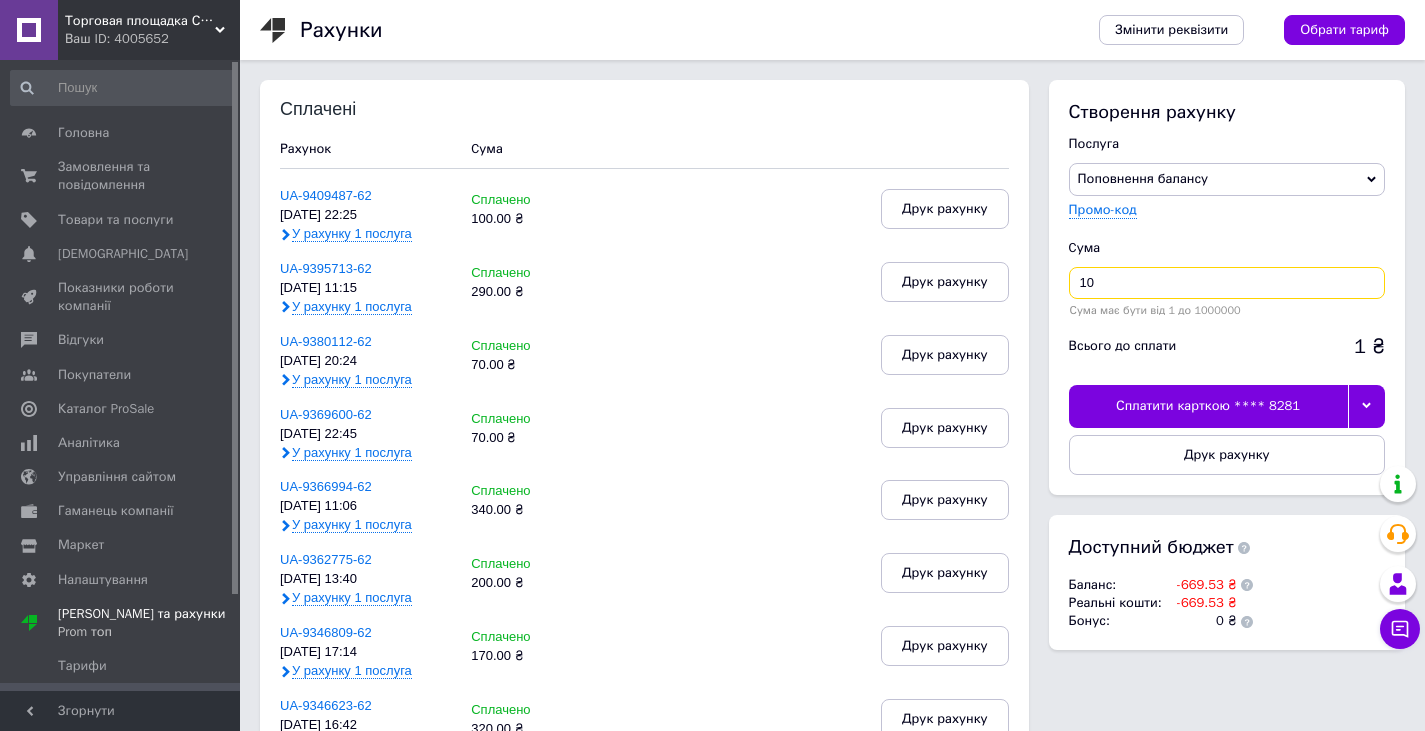 type on "1" 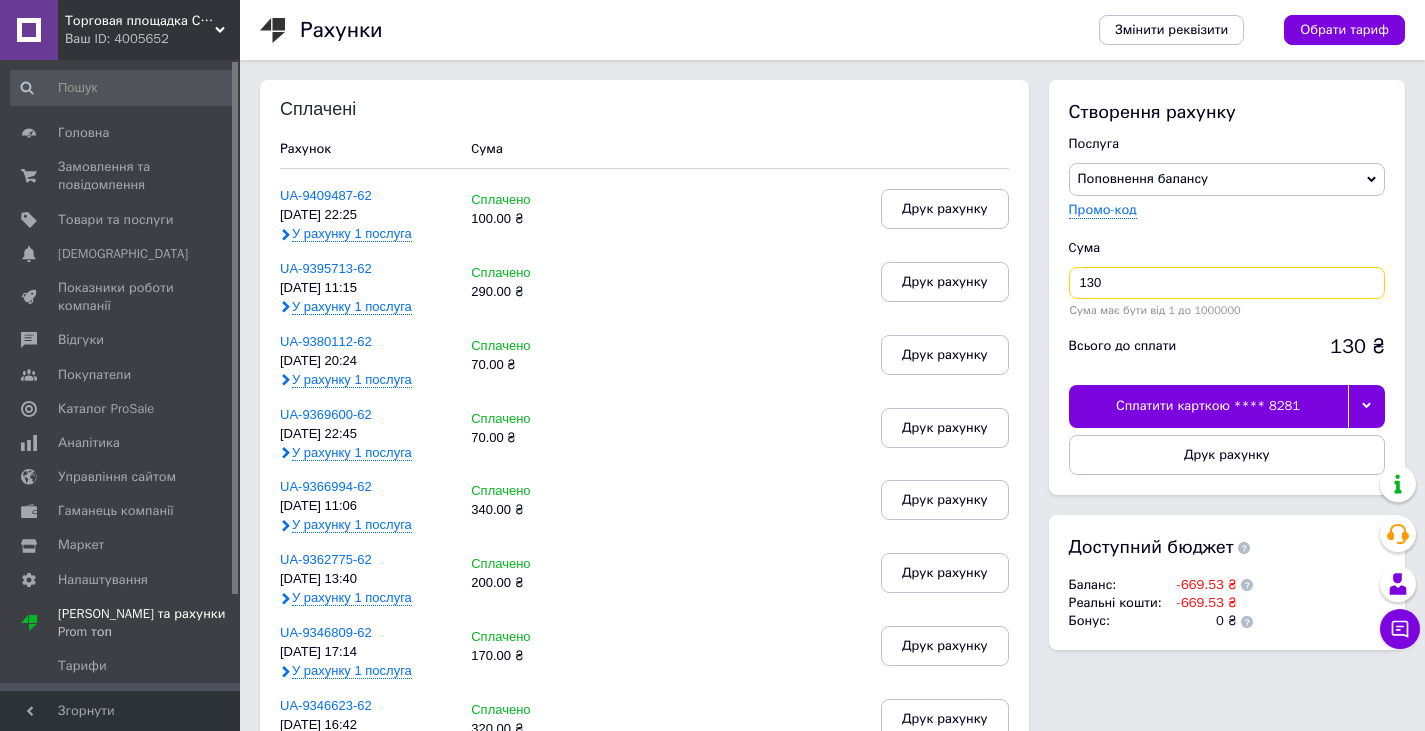 type on "130" 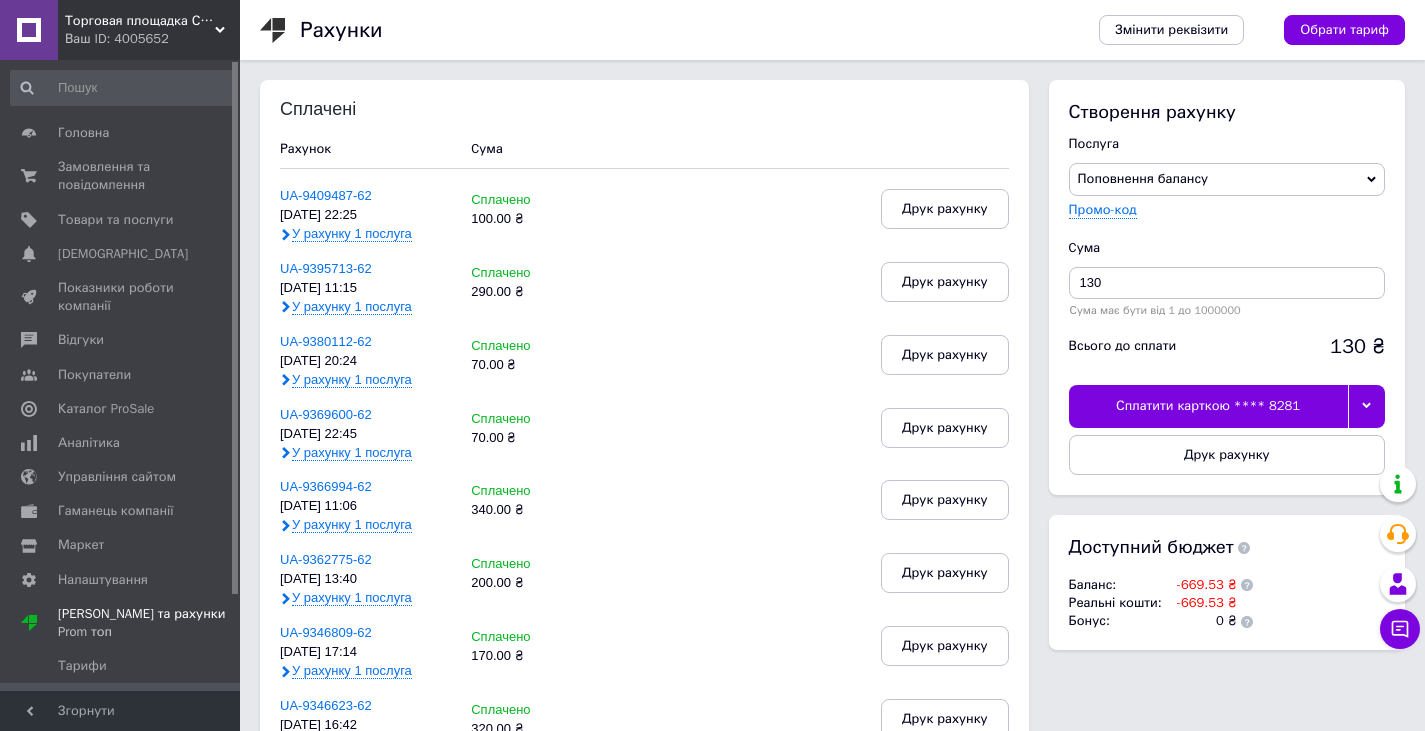 click on "Створення рахунку Послуга Поповнення балансу Premium-дизайн Промо-код Cума 130 Сума має бути від 1 до 1000000 Всього до сплати 130   ₴ Сплатити карткою  **** 8281 Друк рахунку" at bounding box center [1227, 287] 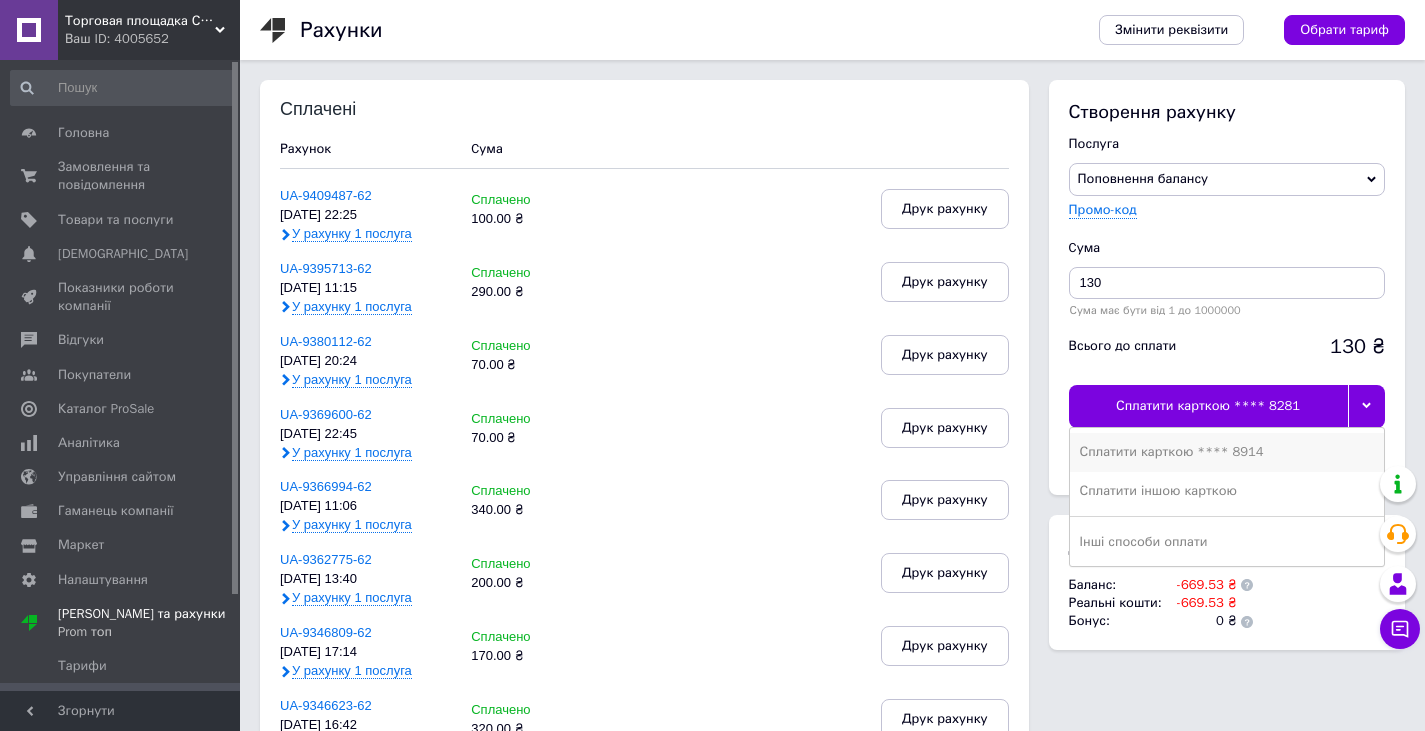 click on "Сплатити карткою  **** 8914" at bounding box center (1227, 452) 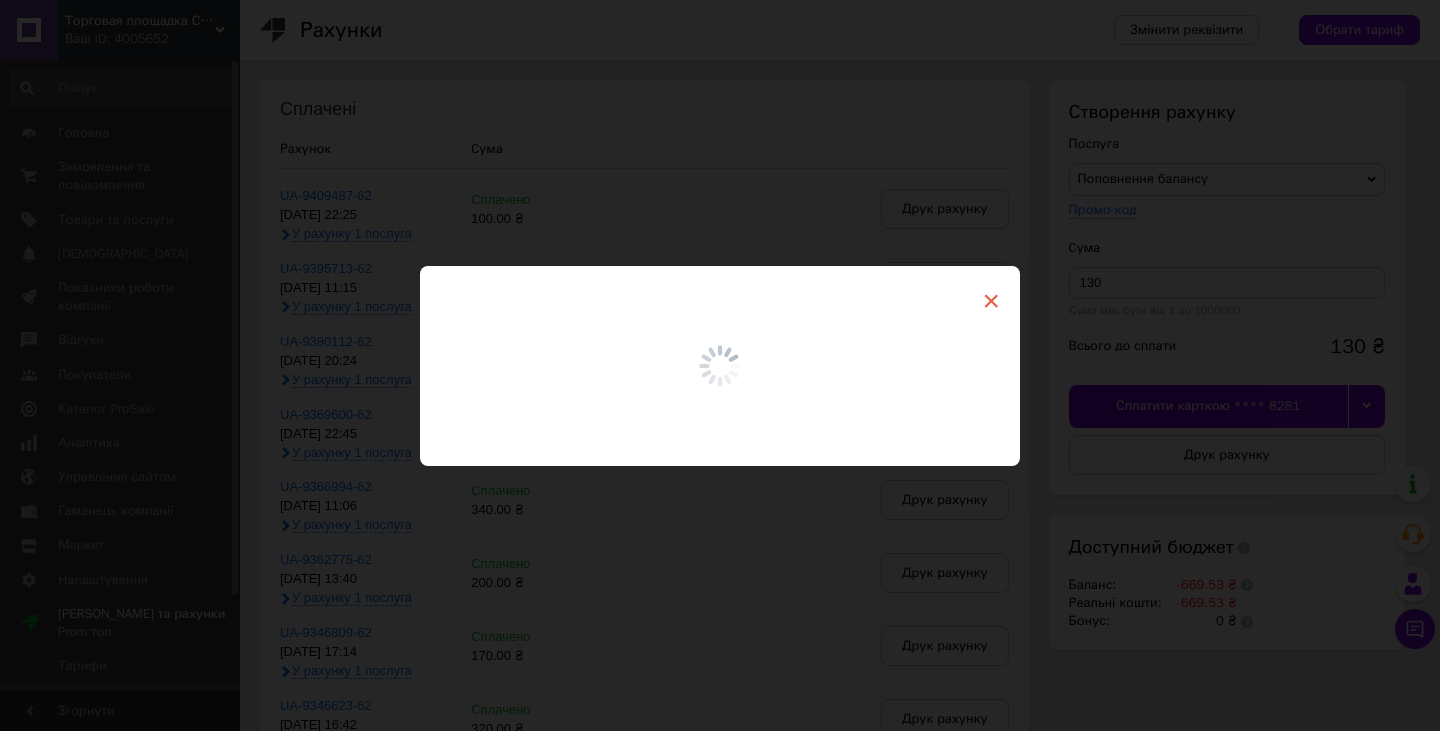 click on "×" at bounding box center [991, 301] 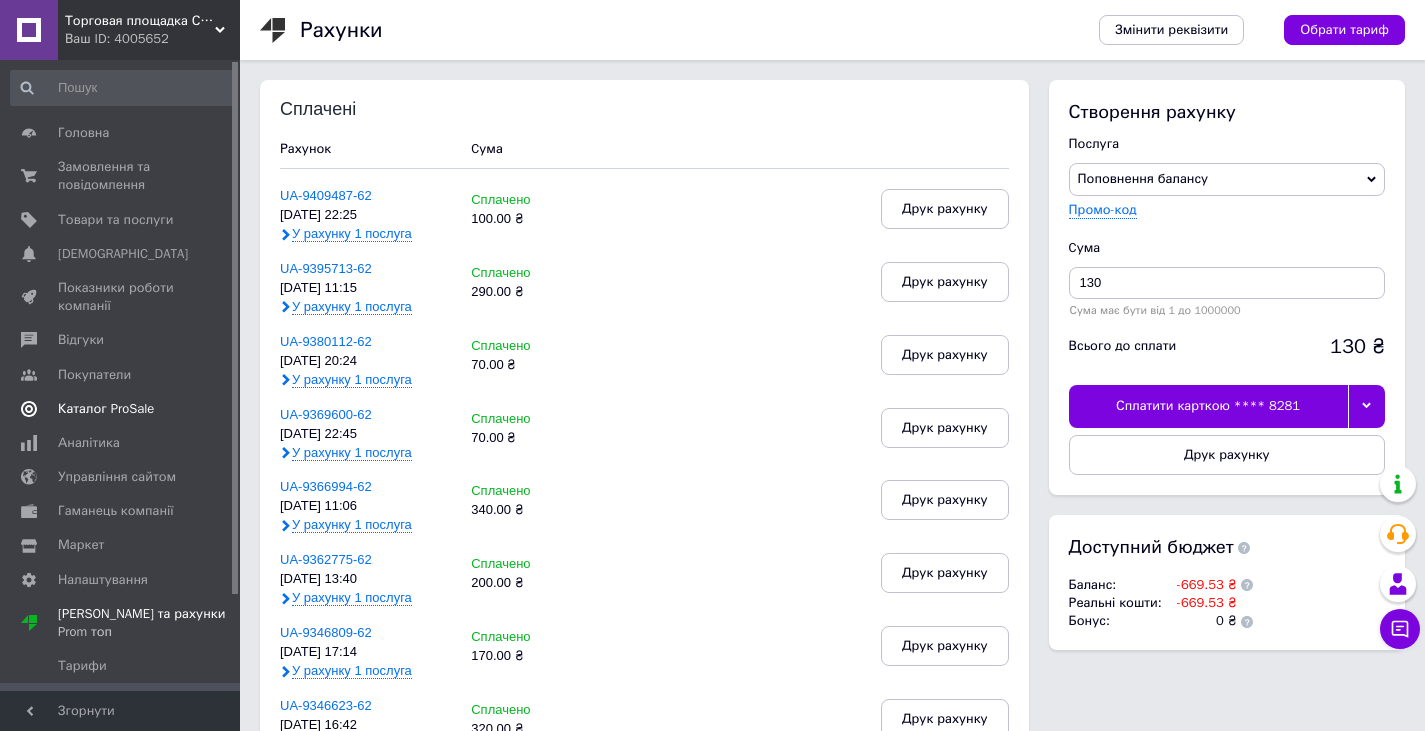 click on "Каталог ProSale" at bounding box center [121, 409] 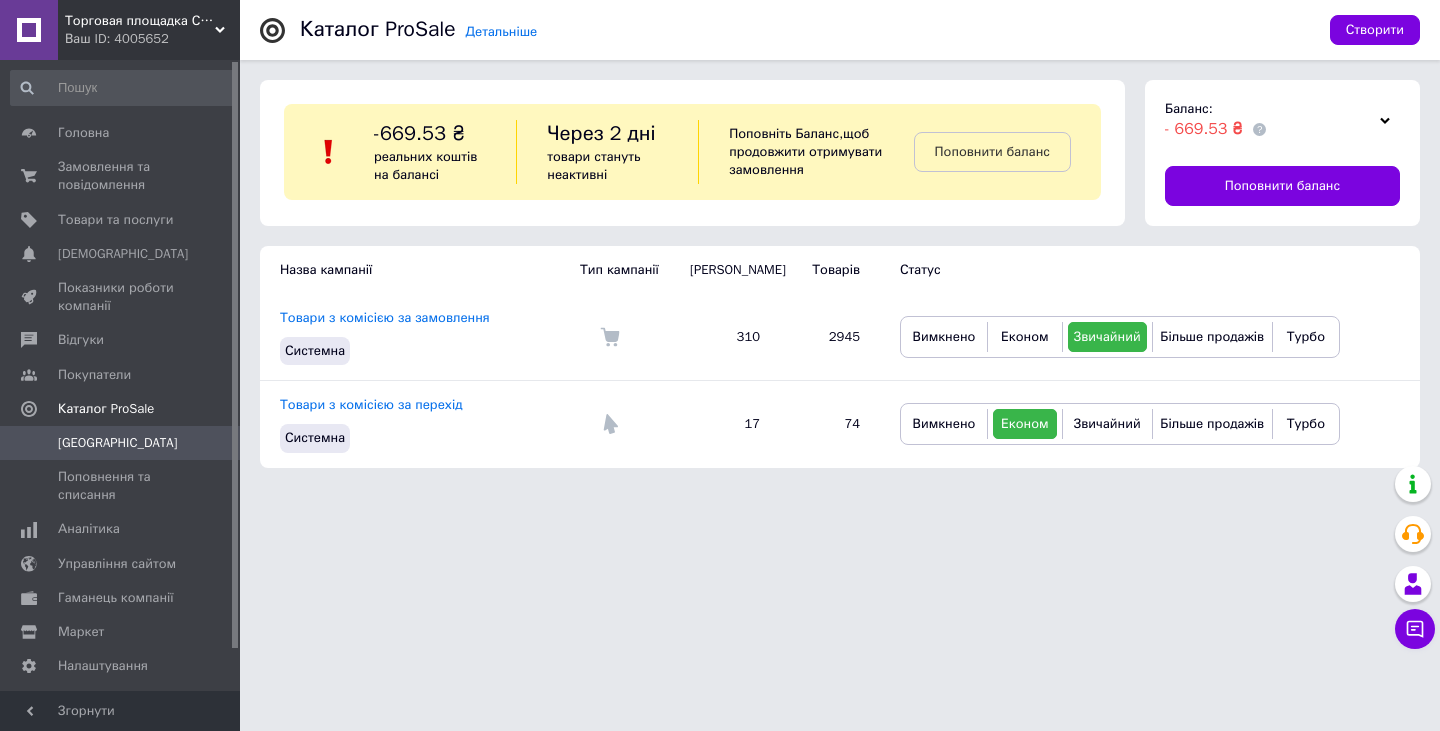 click on "Торговая площадка Сделай Сам" at bounding box center (140, 21) 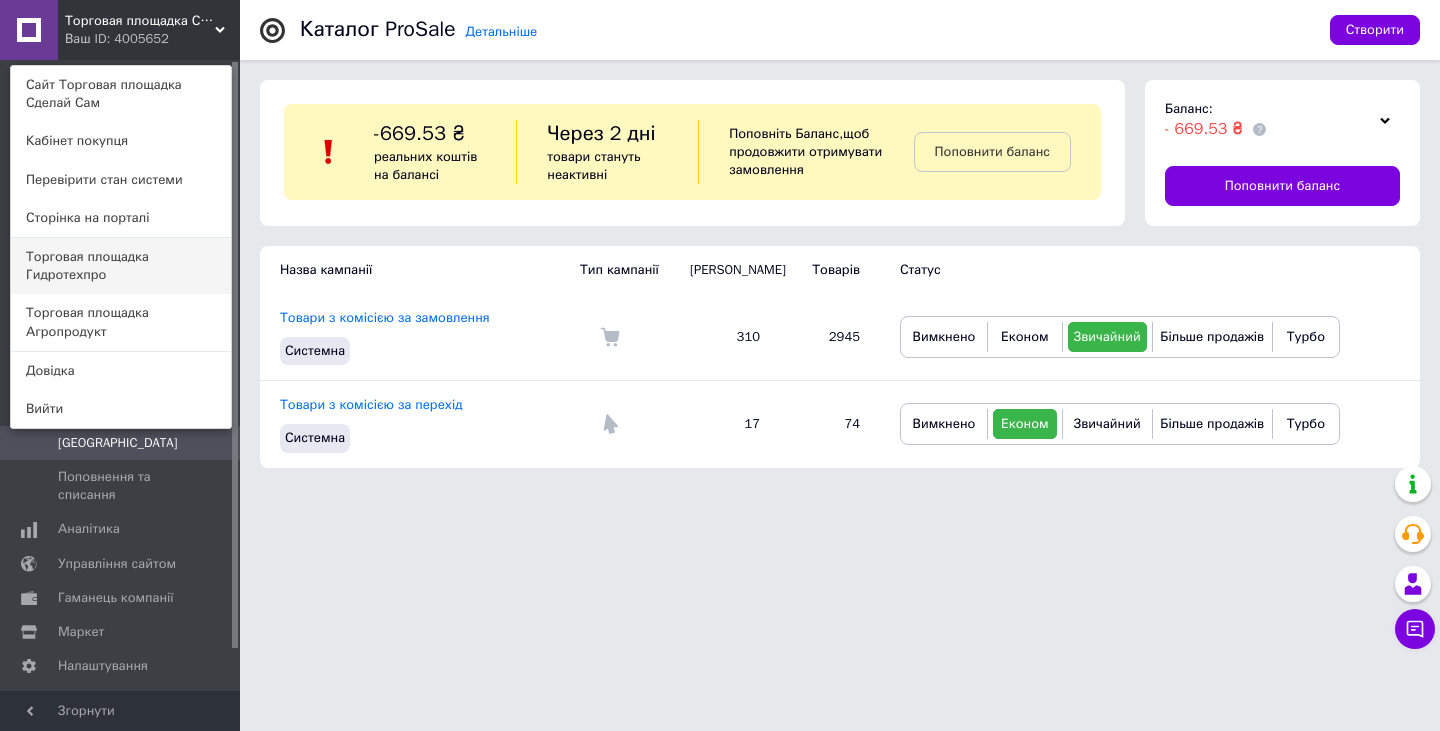 click on "Торговая площадка Гидротехпро" at bounding box center [121, 266] 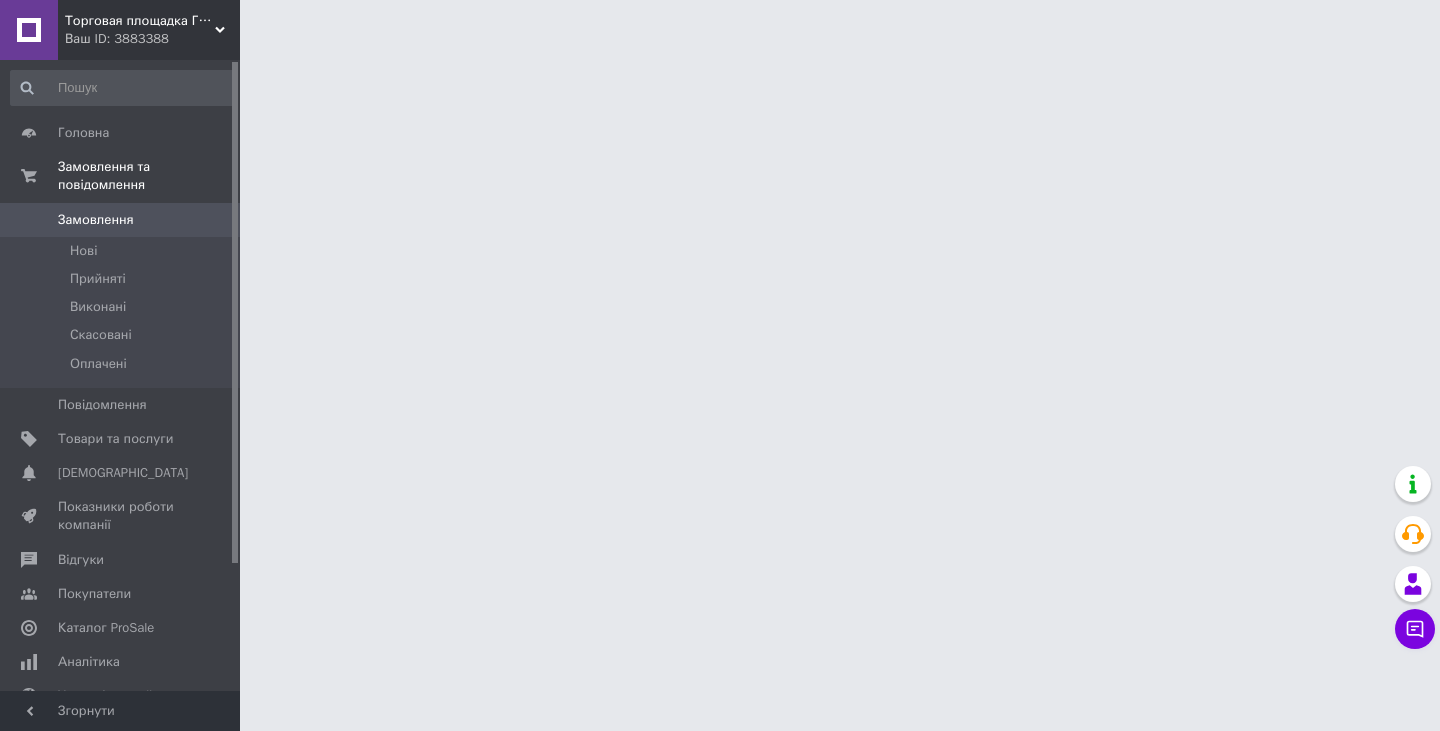scroll, scrollTop: 0, scrollLeft: 0, axis: both 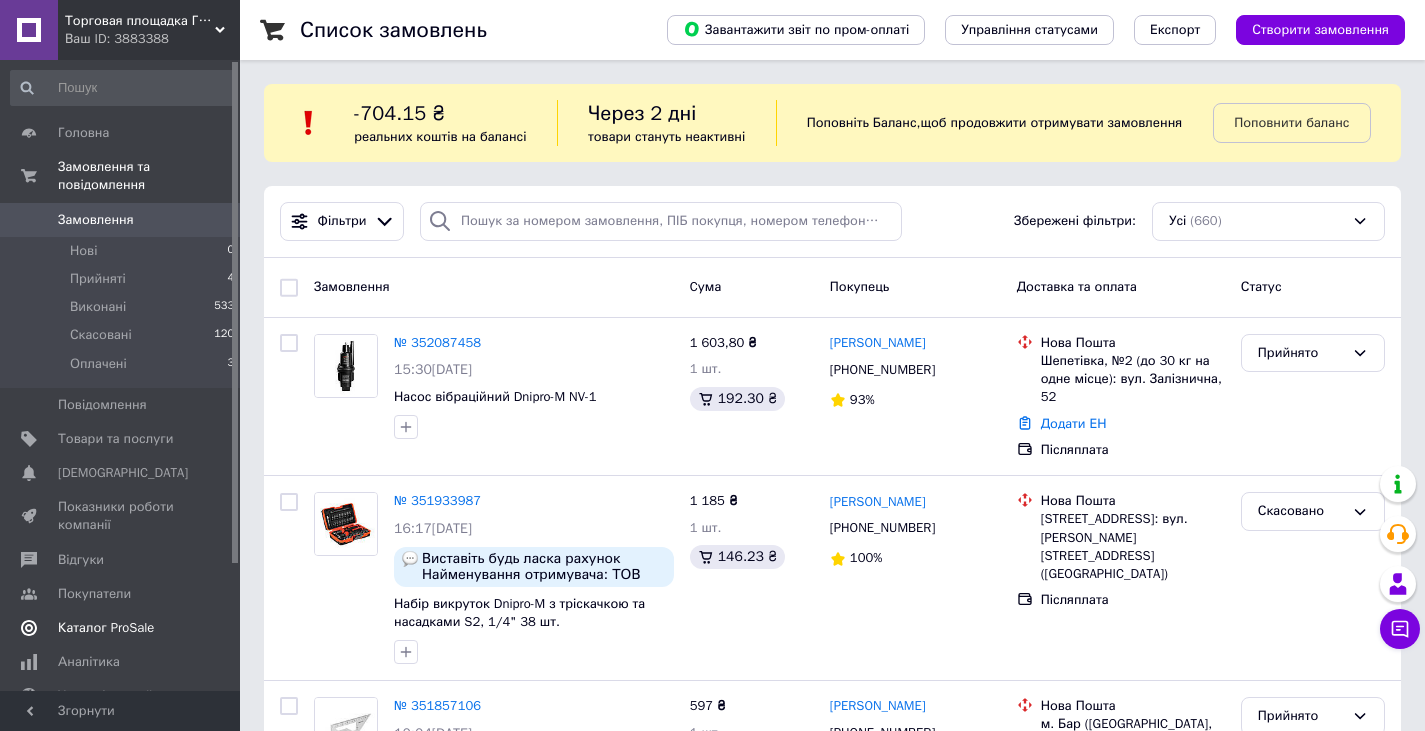 click on "Каталог ProSale" at bounding box center [106, 628] 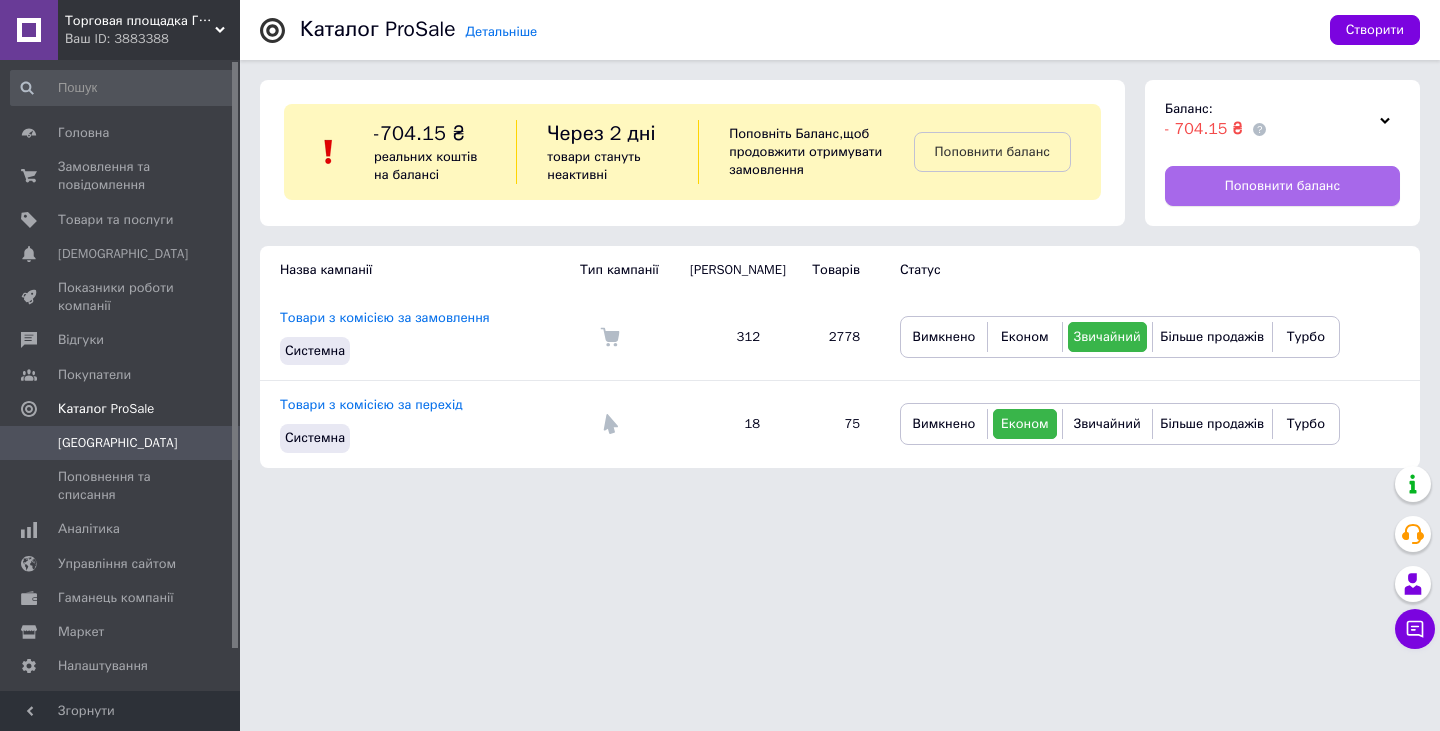 click on "Поповнити баланс" at bounding box center [1282, 186] 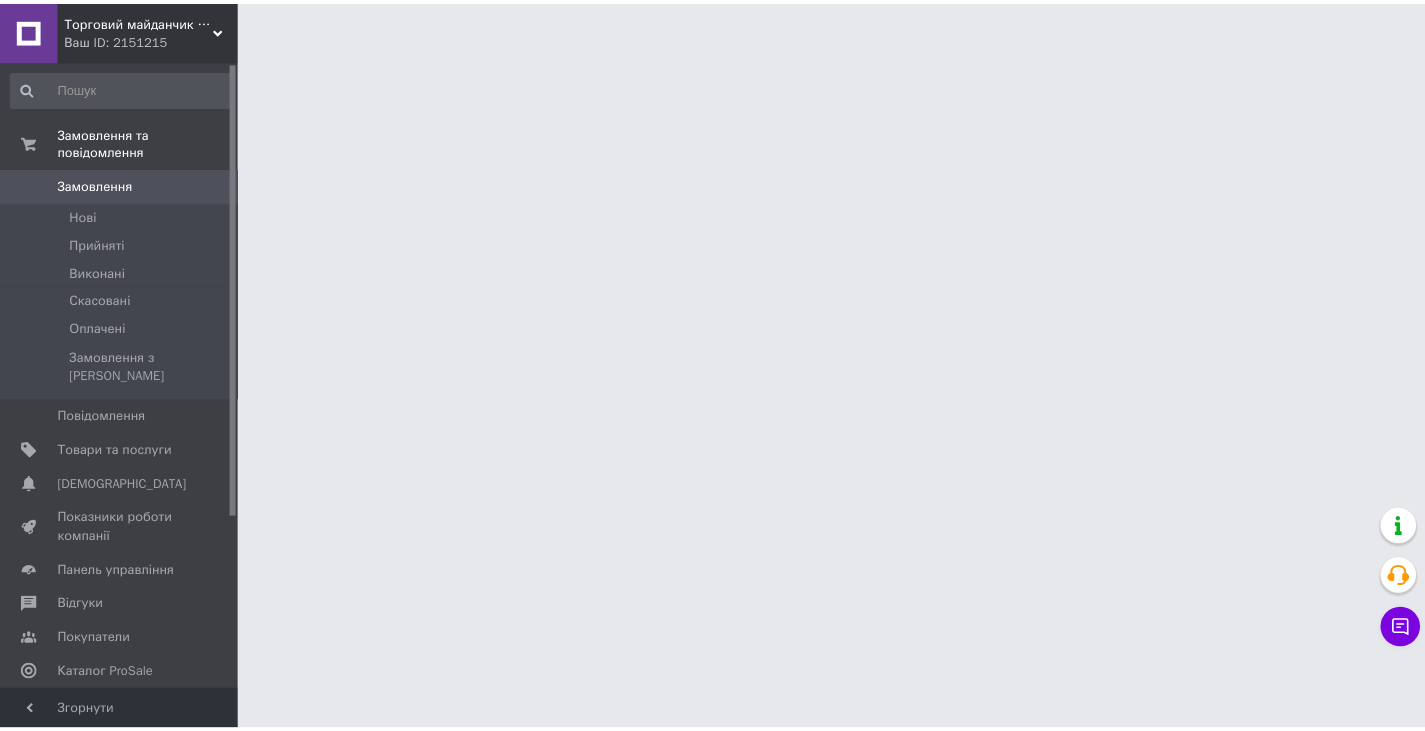 scroll, scrollTop: 0, scrollLeft: 0, axis: both 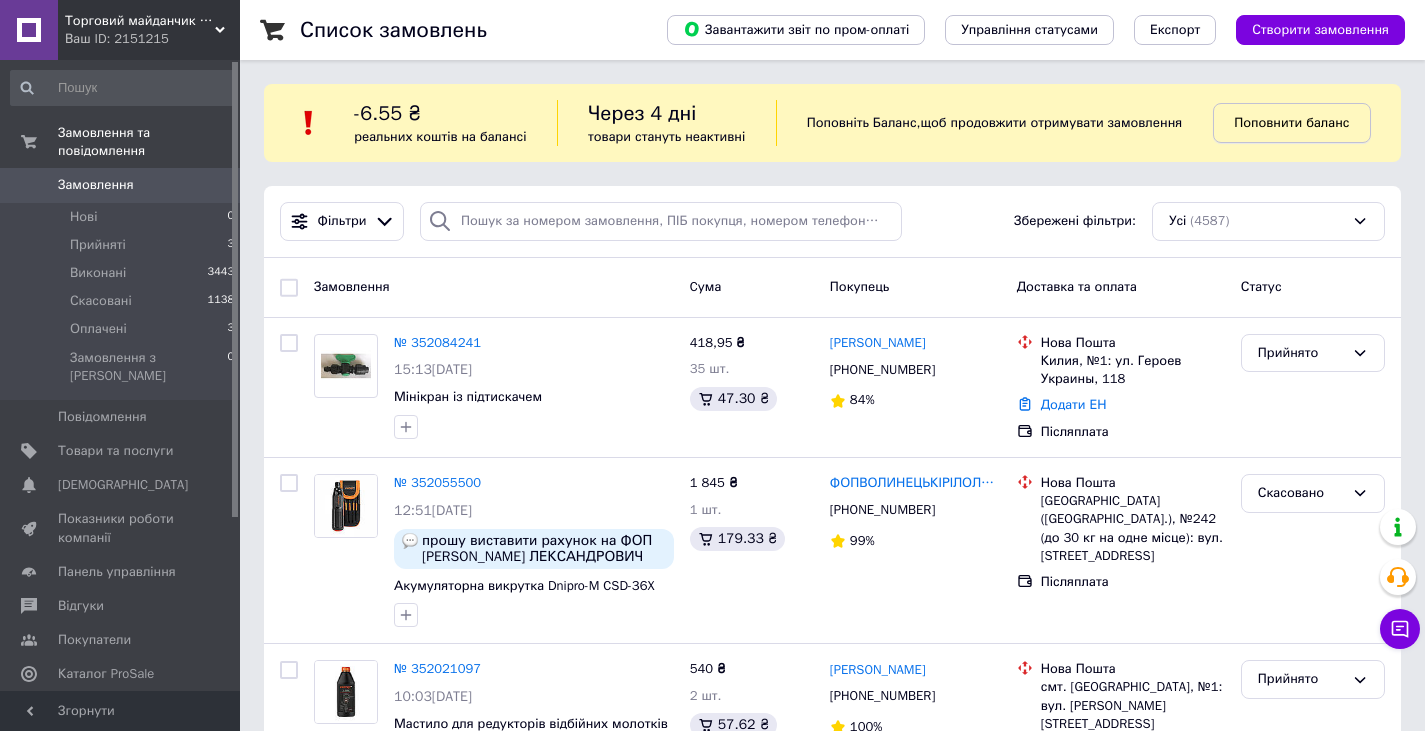 click on "Поповнити баланс" at bounding box center [1291, 122] 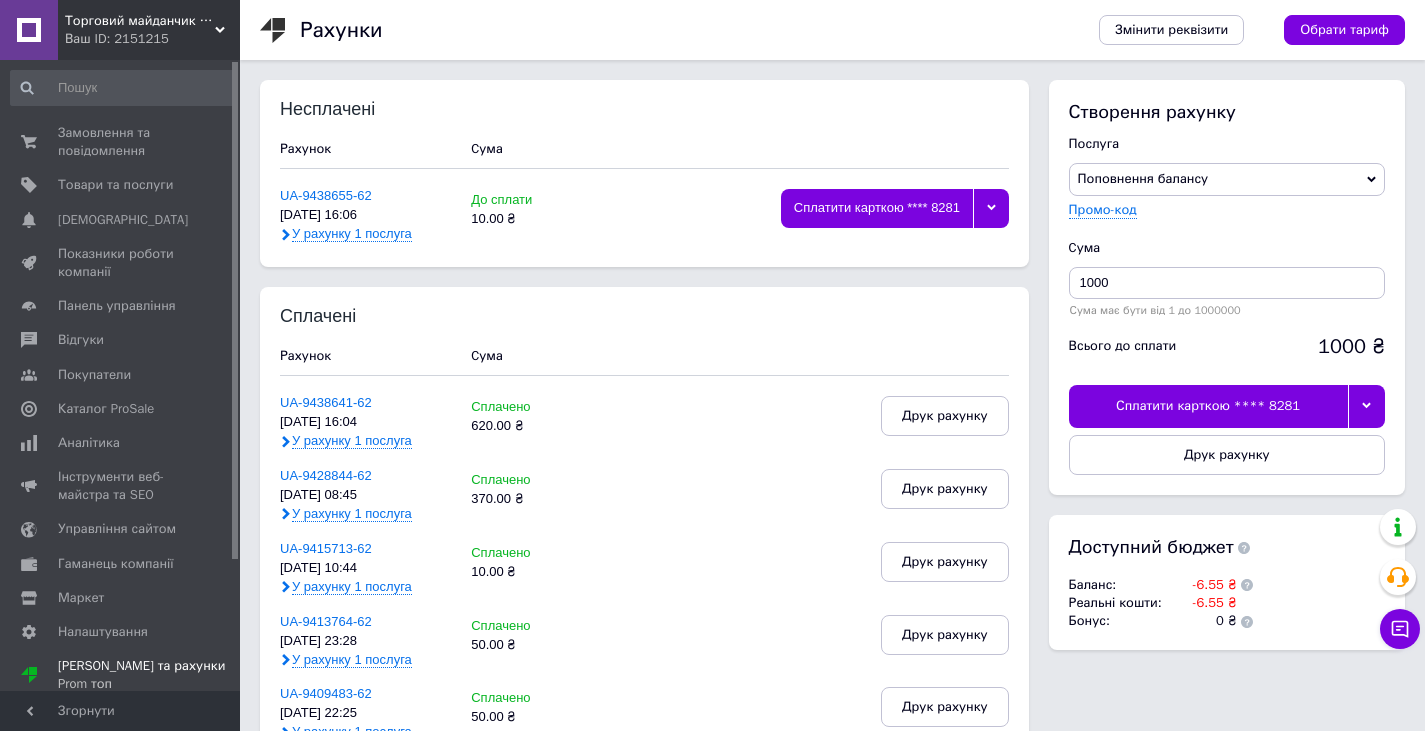 drag, startPoint x: 222, startPoint y: 17, endPoint x: 220, endPoint y: 28, distance: 11.18034 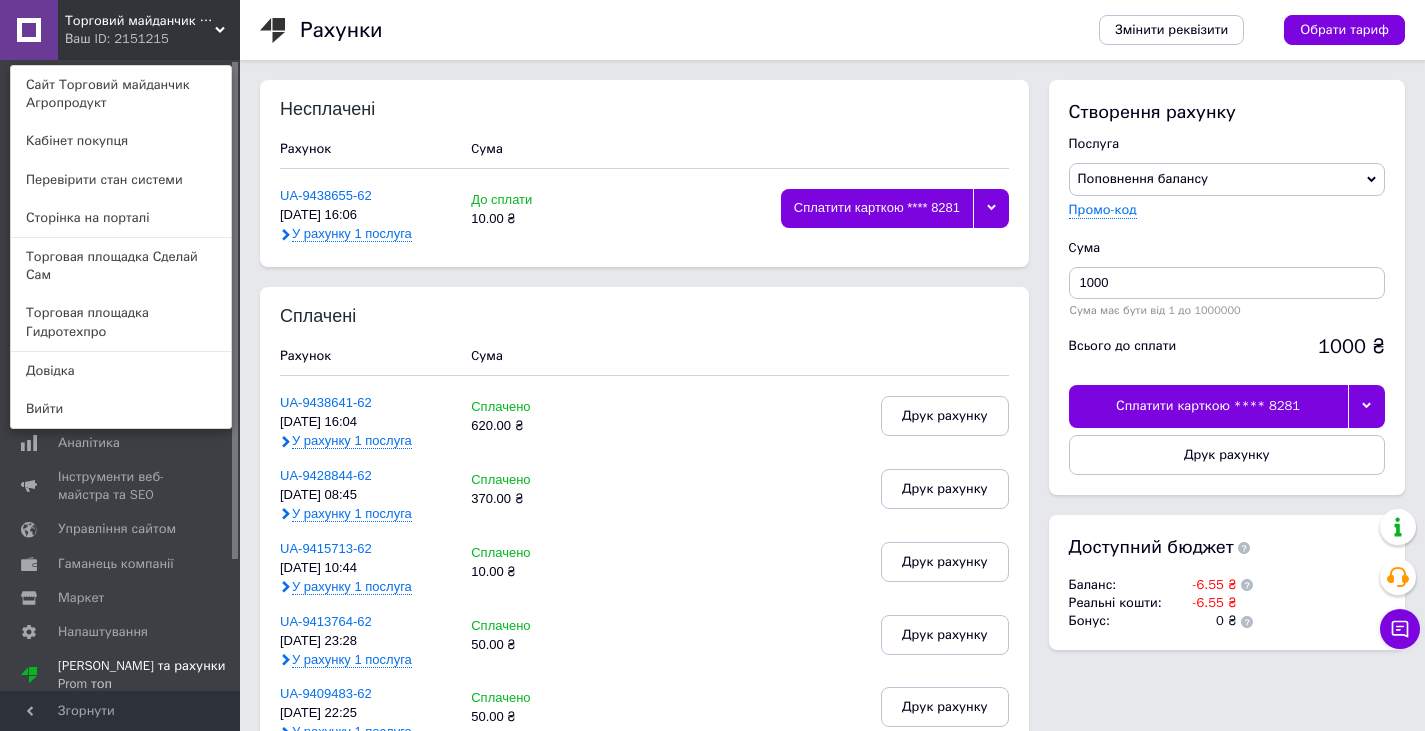 click on "Торговий майданчик Агропродукт Ваш ID: 2151215 Сайт Торговий майданчик Агропродукт Кабінет покупця Перевірити стан системи Сторінка на порталі Торговая площадка Сделай Сам Торговая площадка Гидротехпро Довідка Вийти" at bounding box center [120, 30] 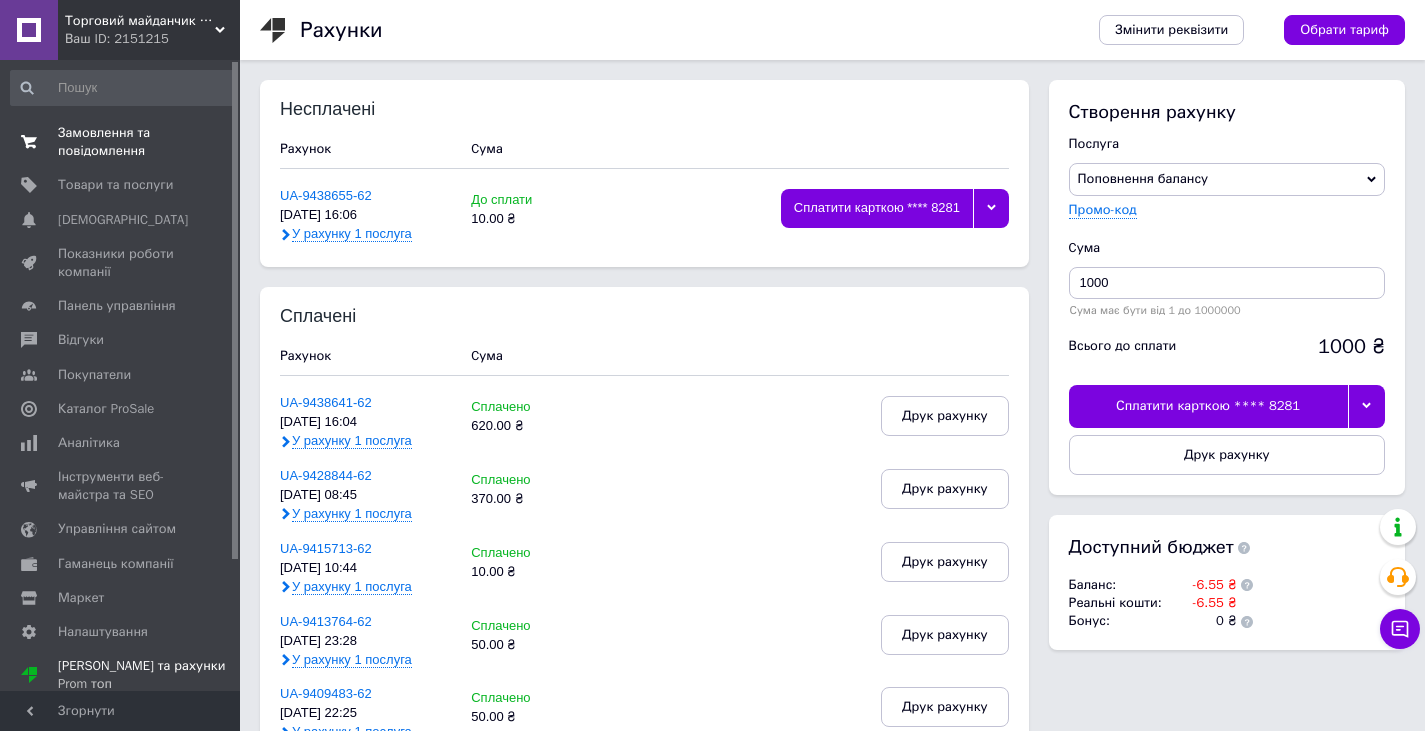 click on "Замовлення та повідомлення" at bounding box center (121, 142) 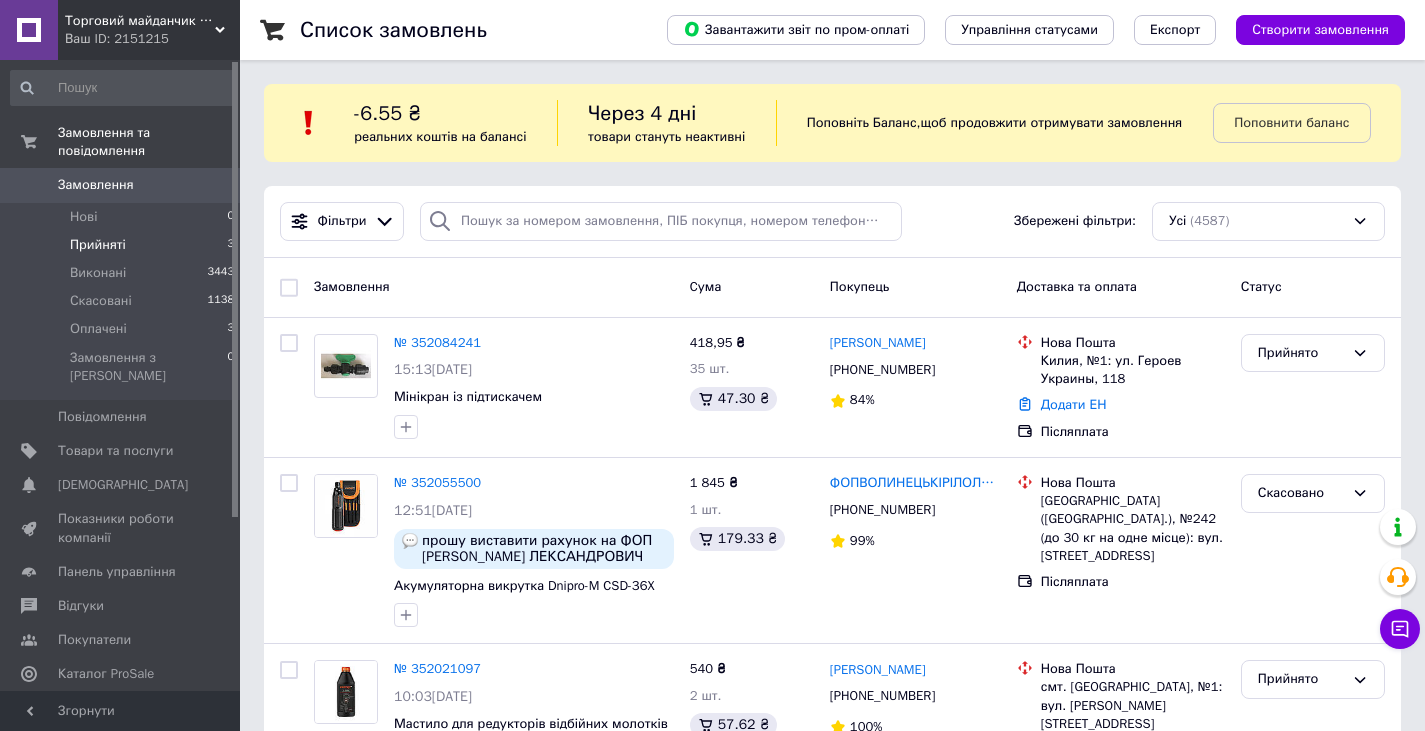 click on "Прийняті 3" at bounding box center (123, 245) 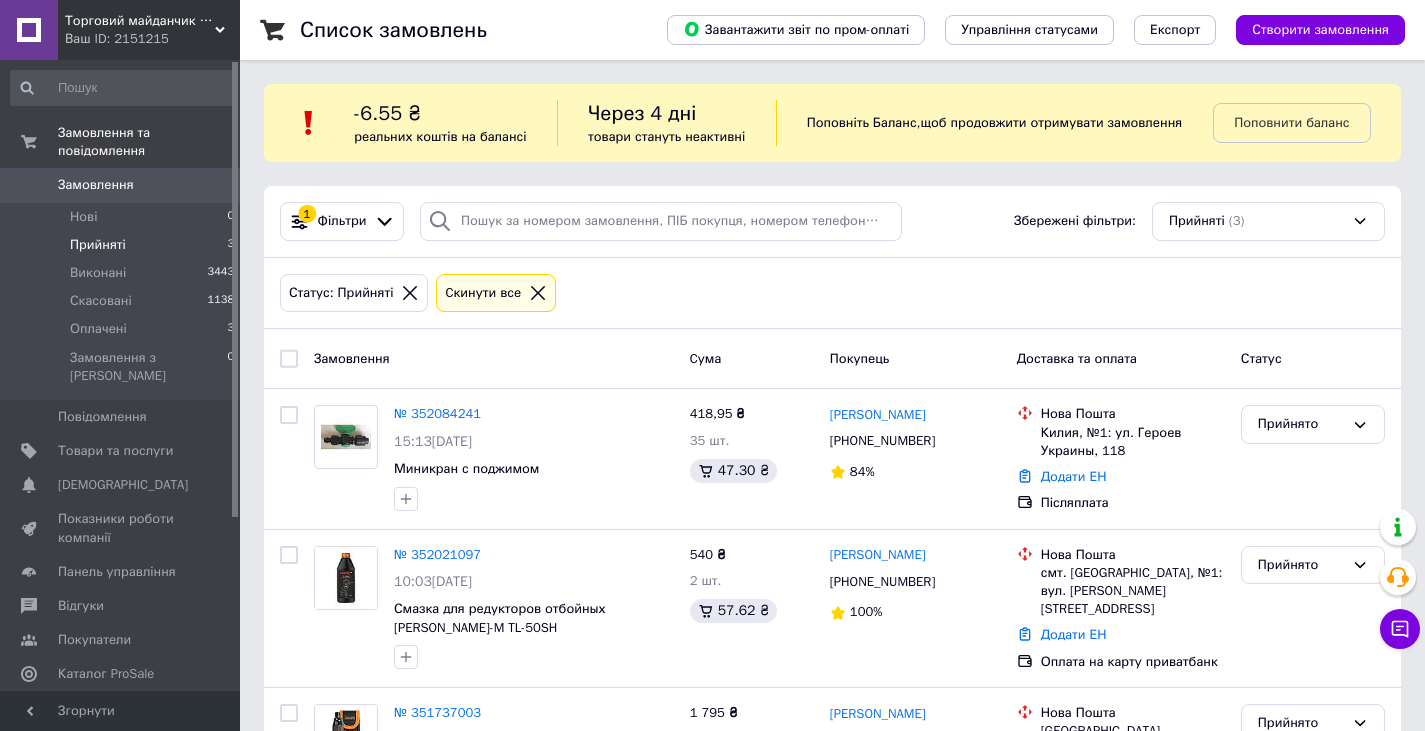 click on "Ваш ID: 2151215" at bounding box center [152, 39] 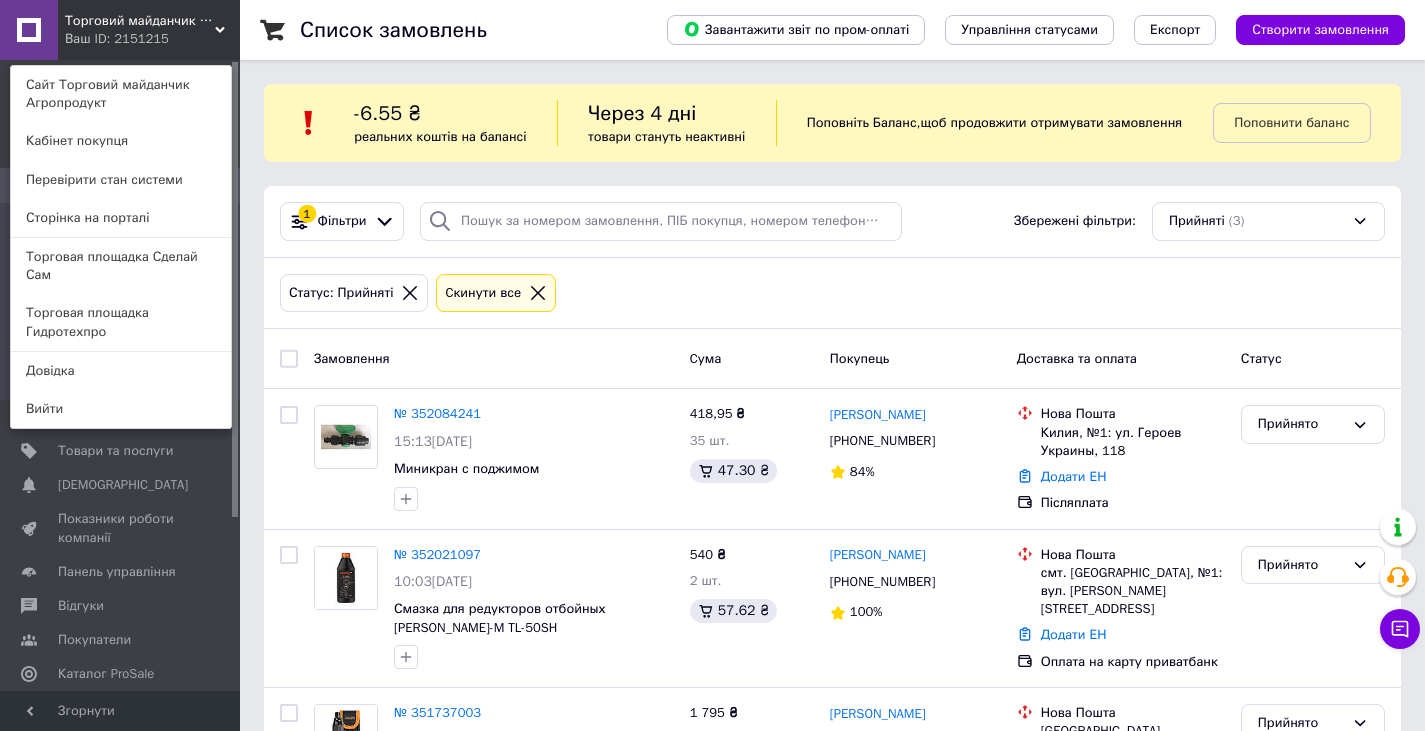click on "Торговая площадка Гидротехпро" at bounding box center [121, 322] 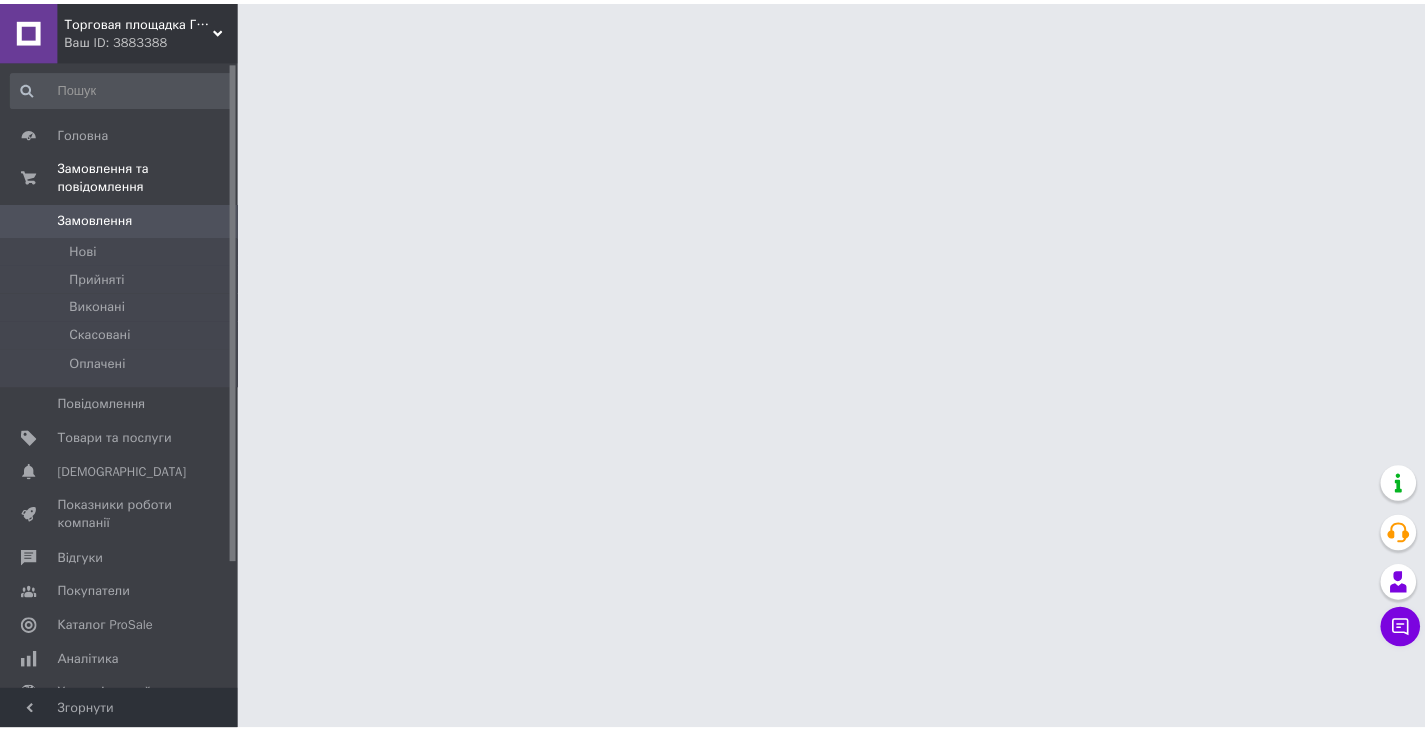 scroll, scrollTop: 0, scrollLeft: 0, axis: both 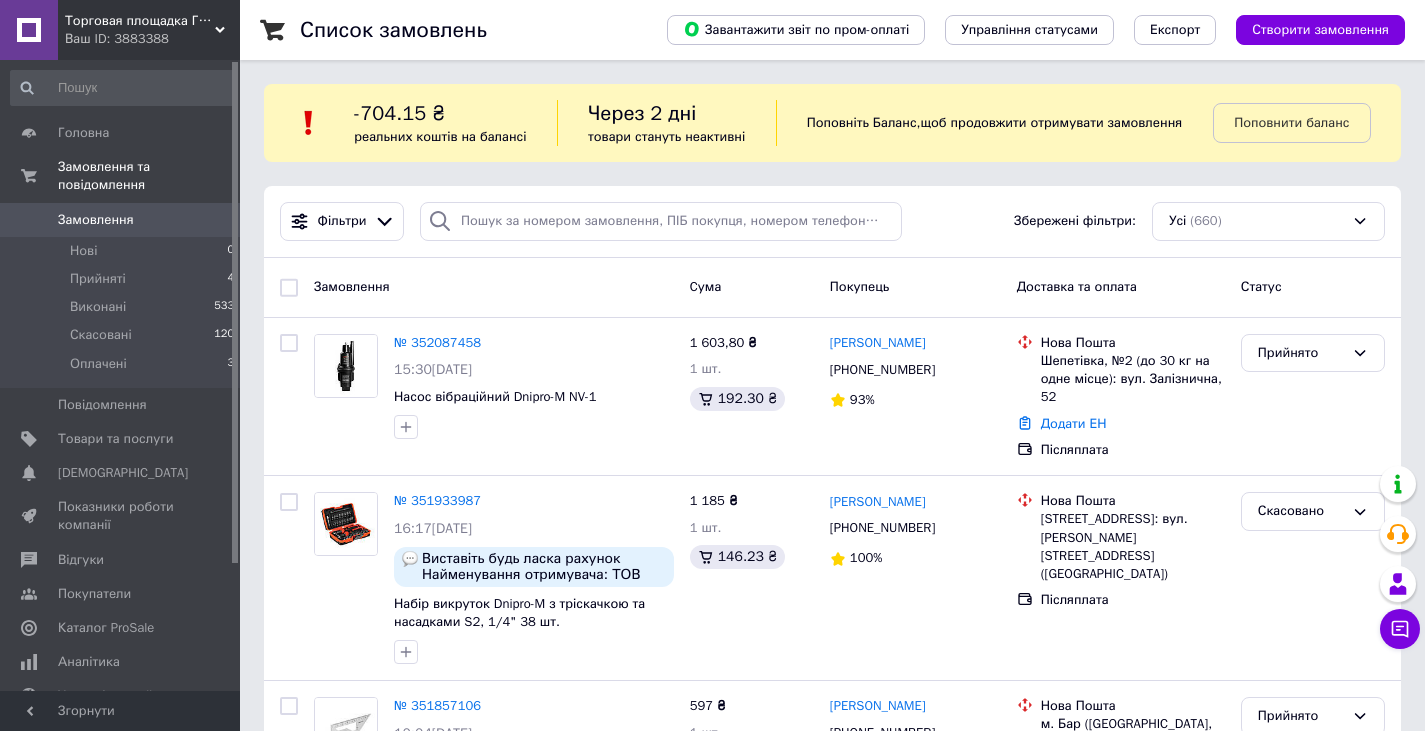 drag, startPoint x: 0, startPoint y: 372, endPoint x: 0, endPoint y: 756, distance: 384 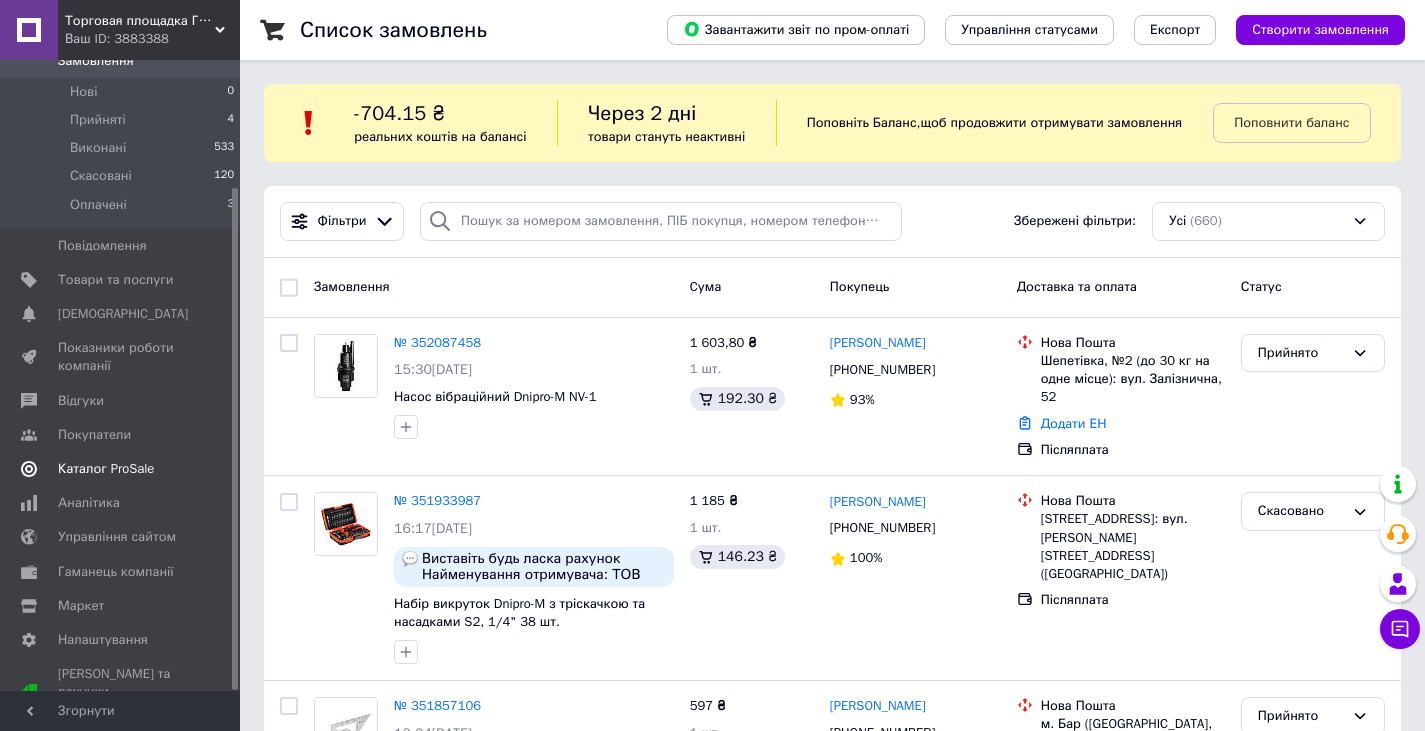 click on "Каталог ProSale" at bounding box center (106, 469) 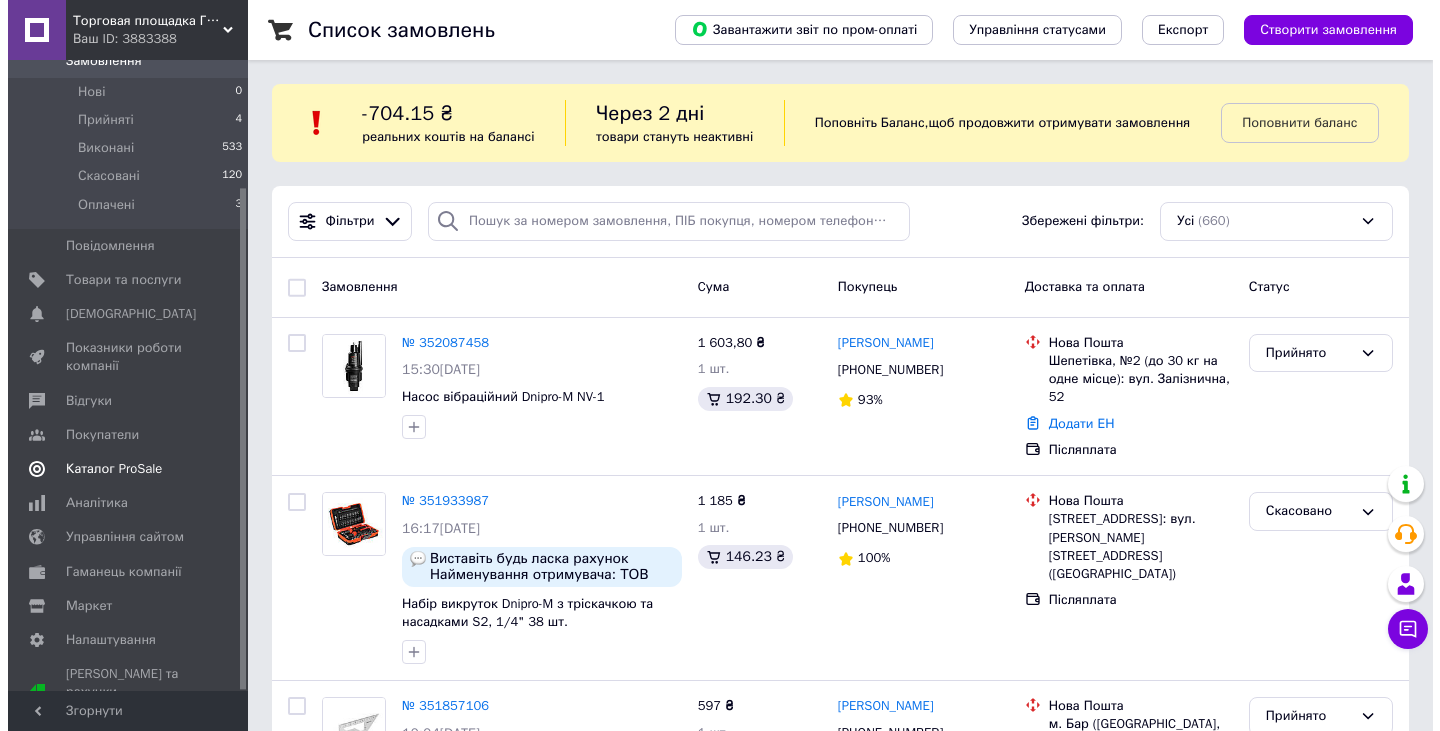 scroll, scrollTop: 45, scrollLeft: 0, axis: vertical 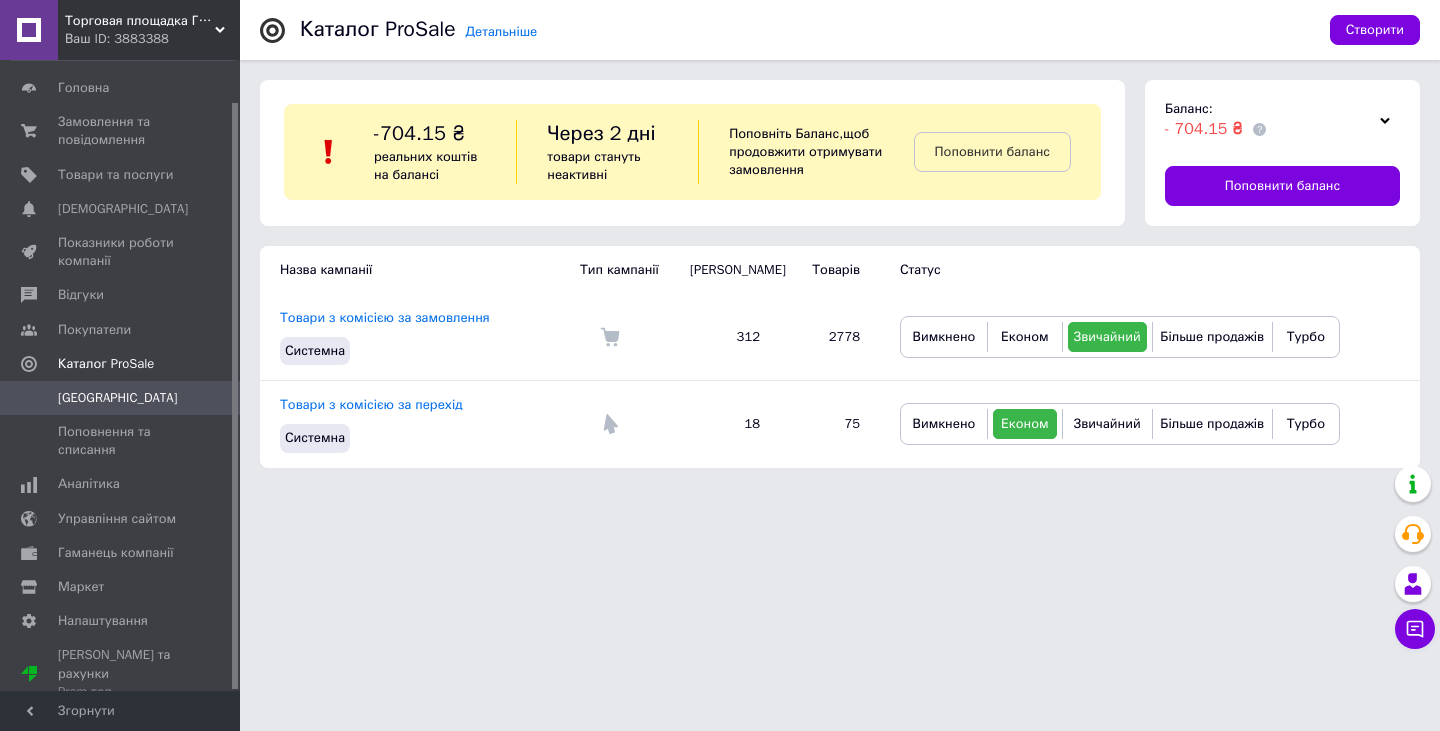 click on "Ваш ID: 3883388" at bounding box center [152, 39] 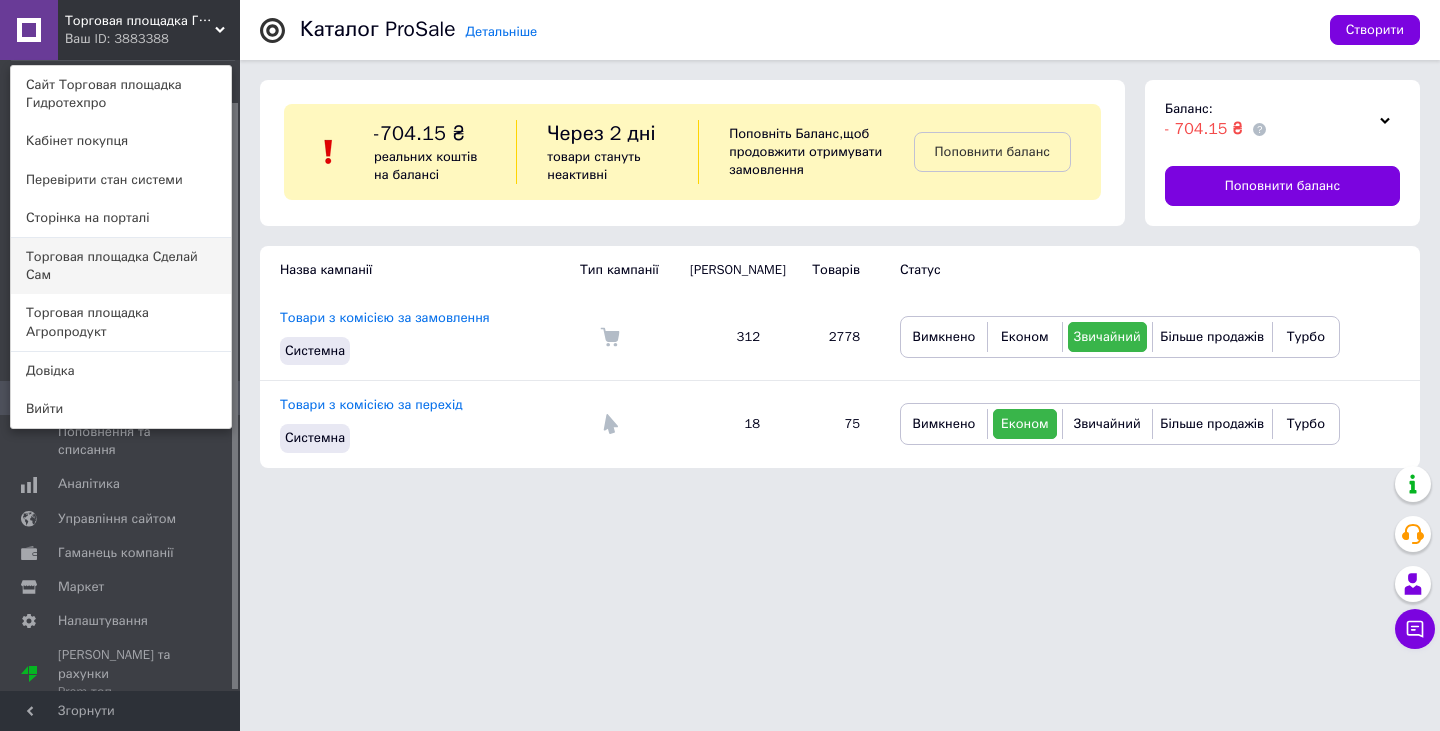 click on "Торговая площадка Сделай Сам" at bounding box center (121, 266) 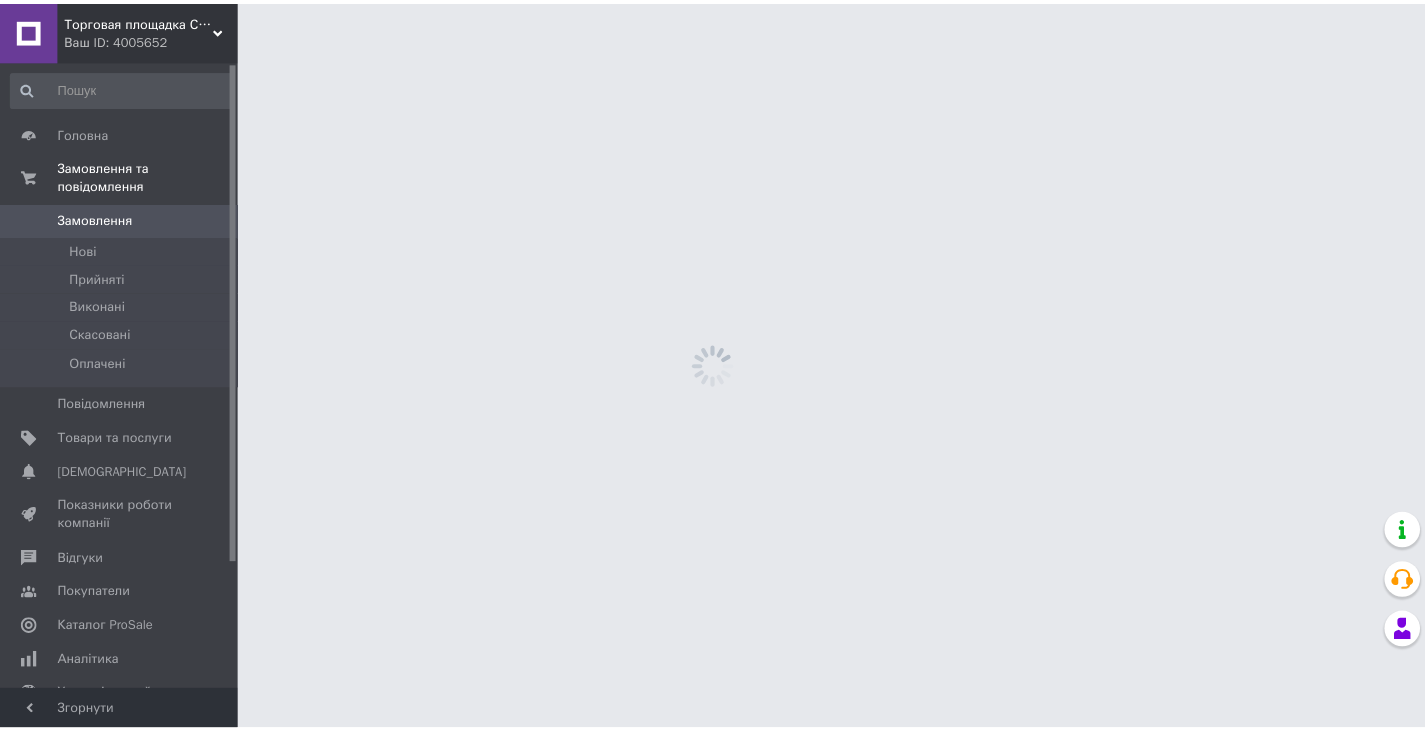 scroll, scrollTop: 0, scrollLeft: 0, axis: both 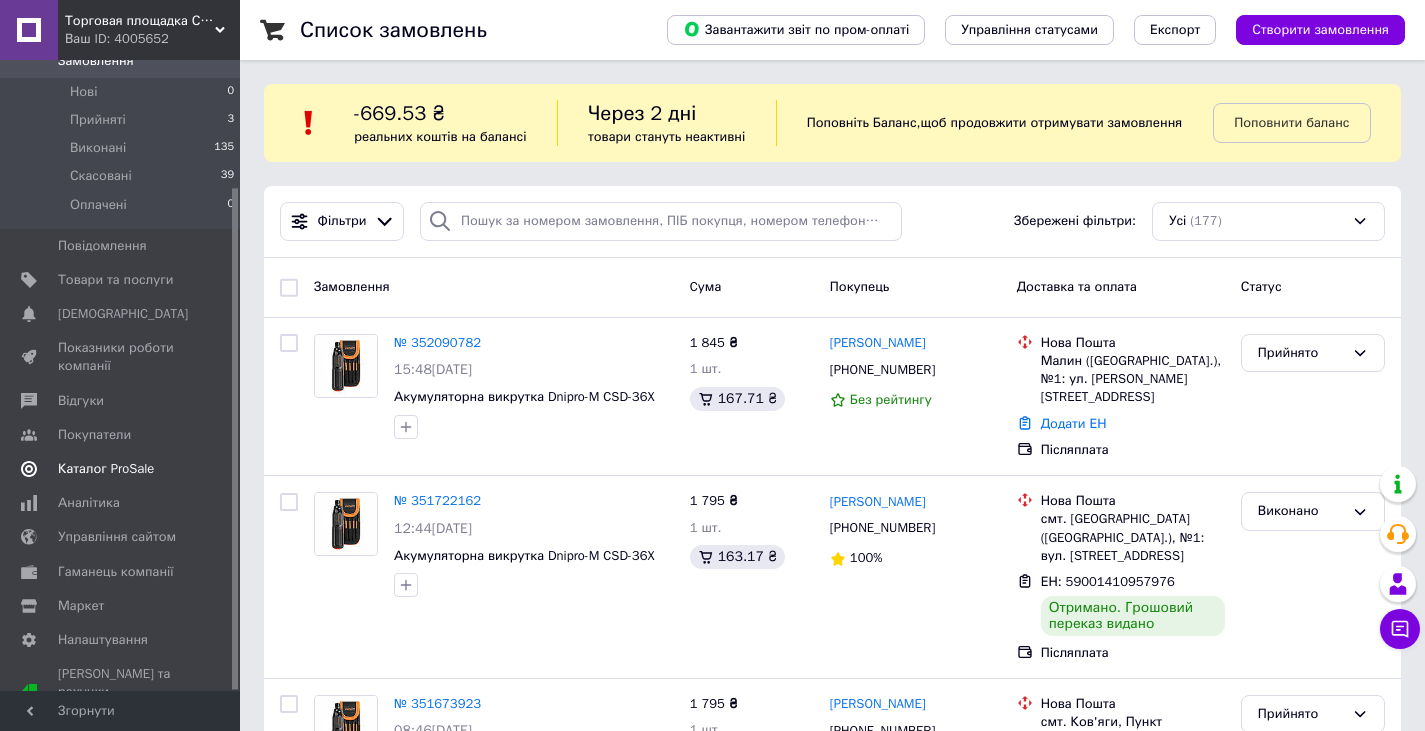 click on "Каталог ProSale" at bounding box center (106, 469) 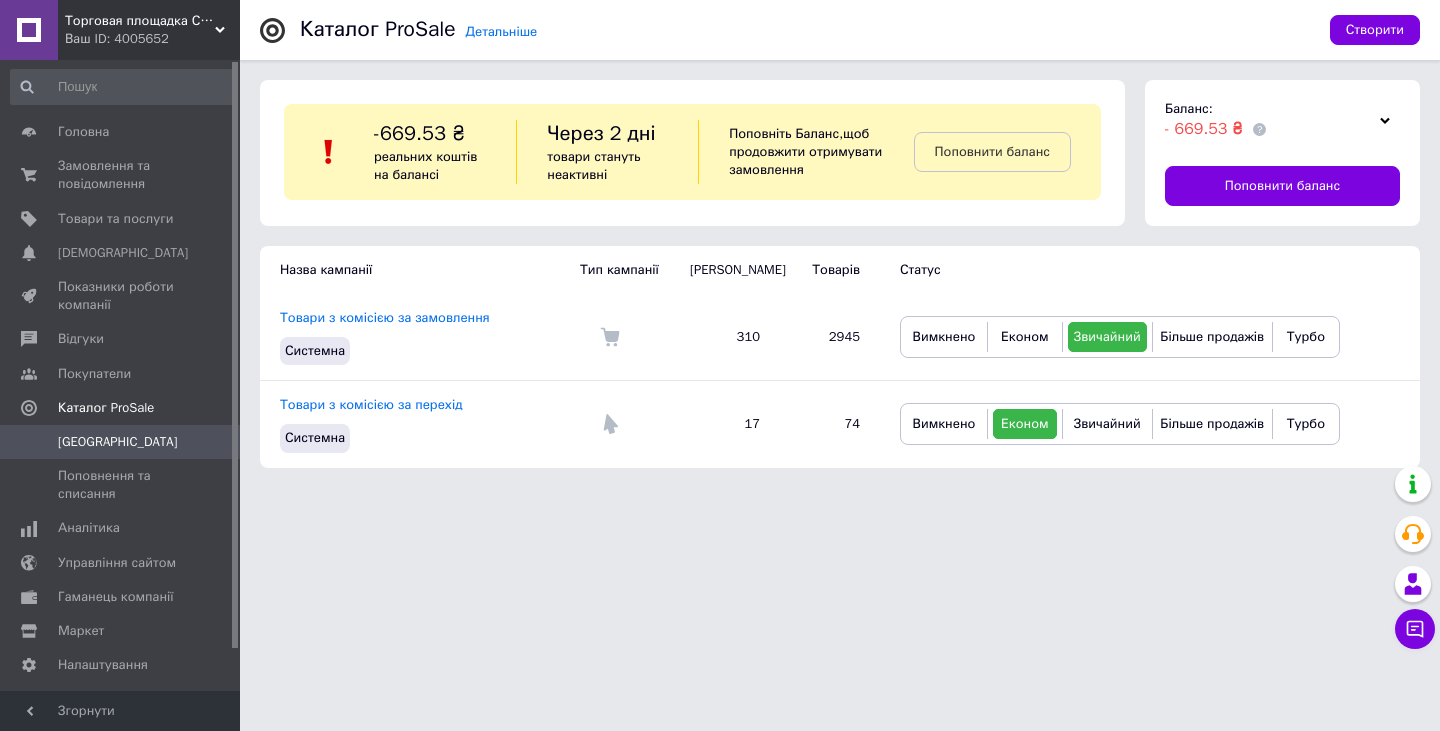 scroll, scrollTop: 0, scrollLeft: 0, axis: both 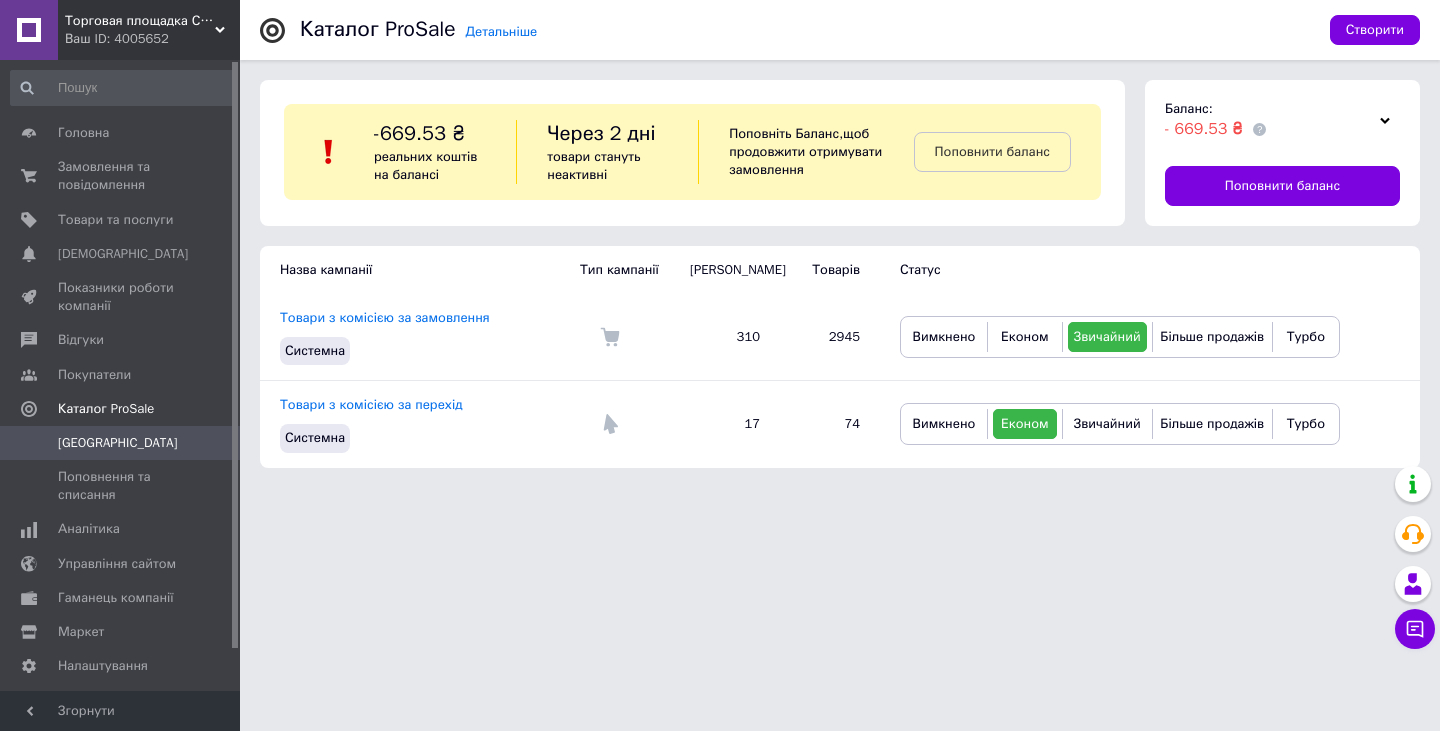 click on "Ваш ID: 4005652" at bounding box center (152, 39) 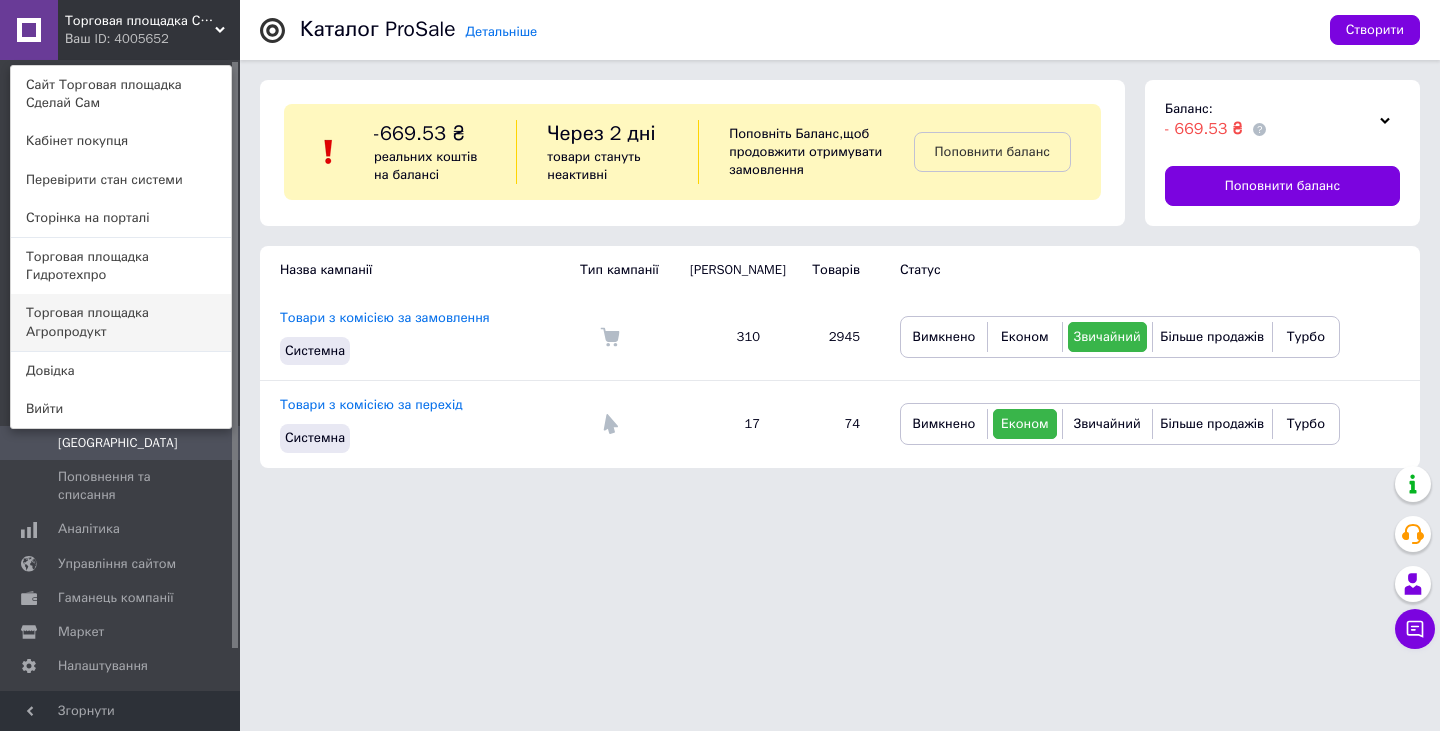 click on "Торговая площадка Агропродукт" at bounding box center [121, 322] 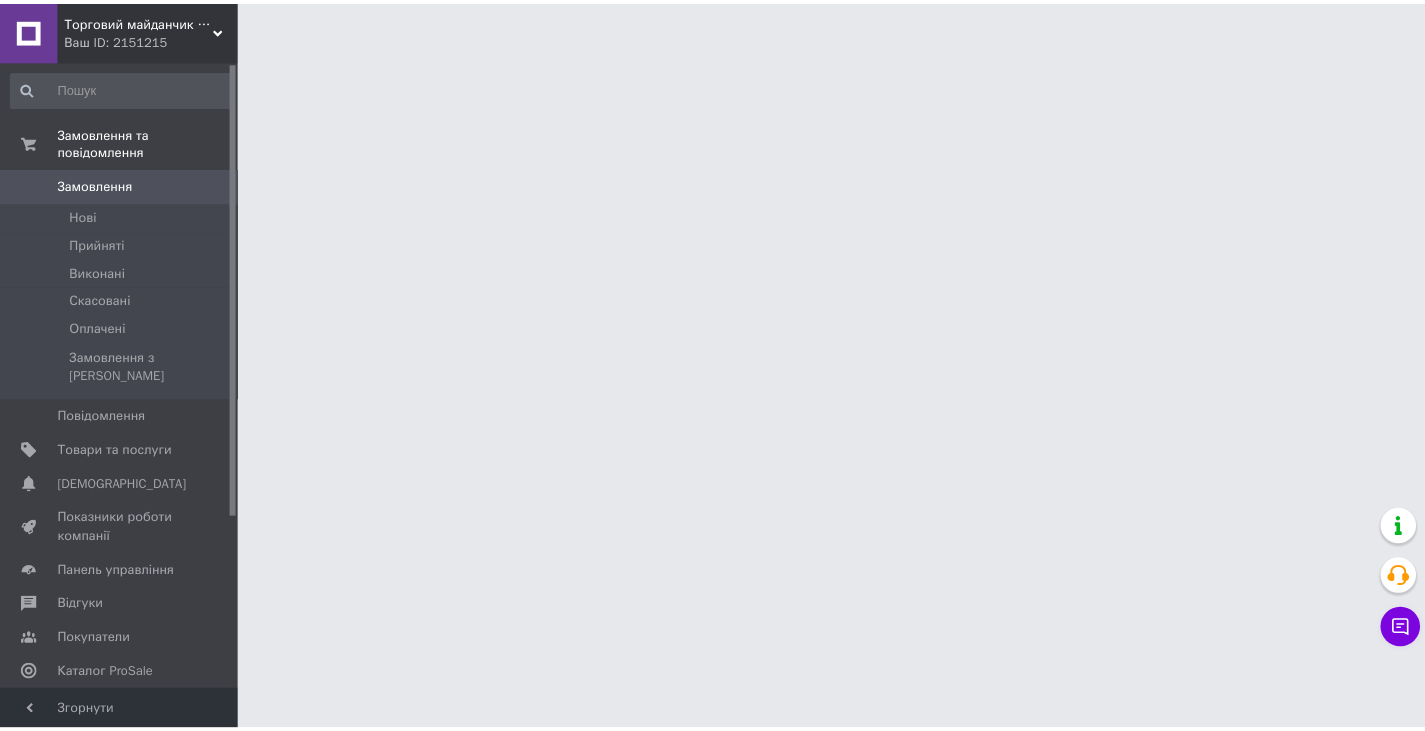 scroll, scrollTop: 0, scrollLeft: 0, axis: both 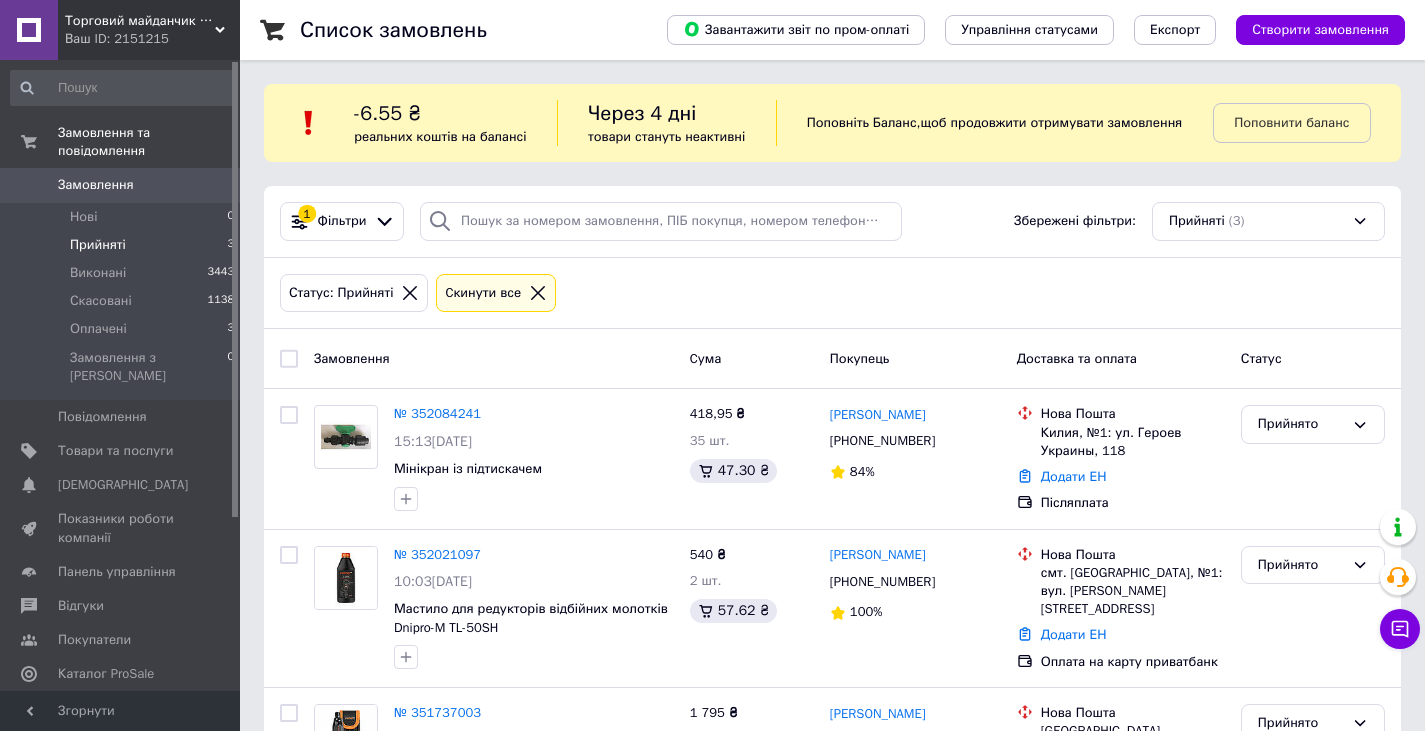 click on "Прийняті 3" at bounding box center [123, 245] 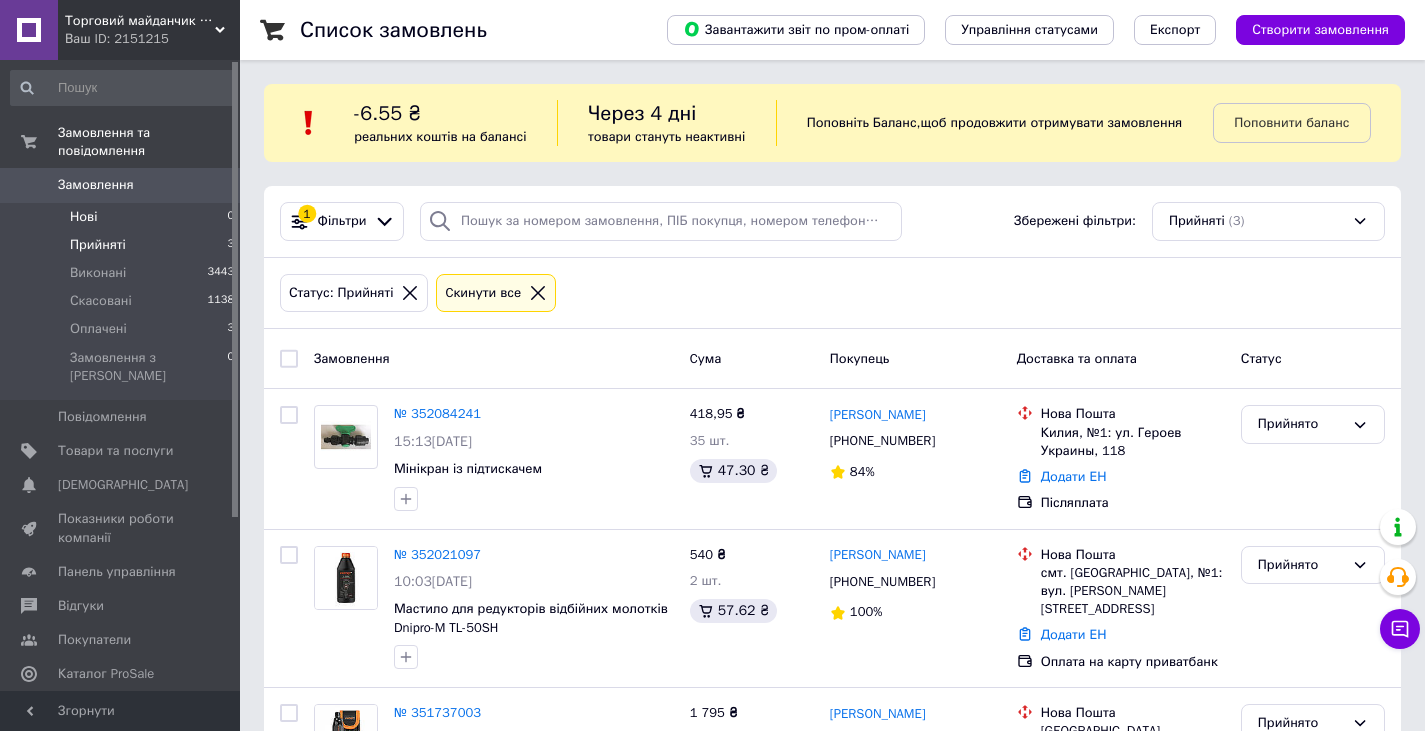 click on "Нові 0" at bounding box center [123, 217] 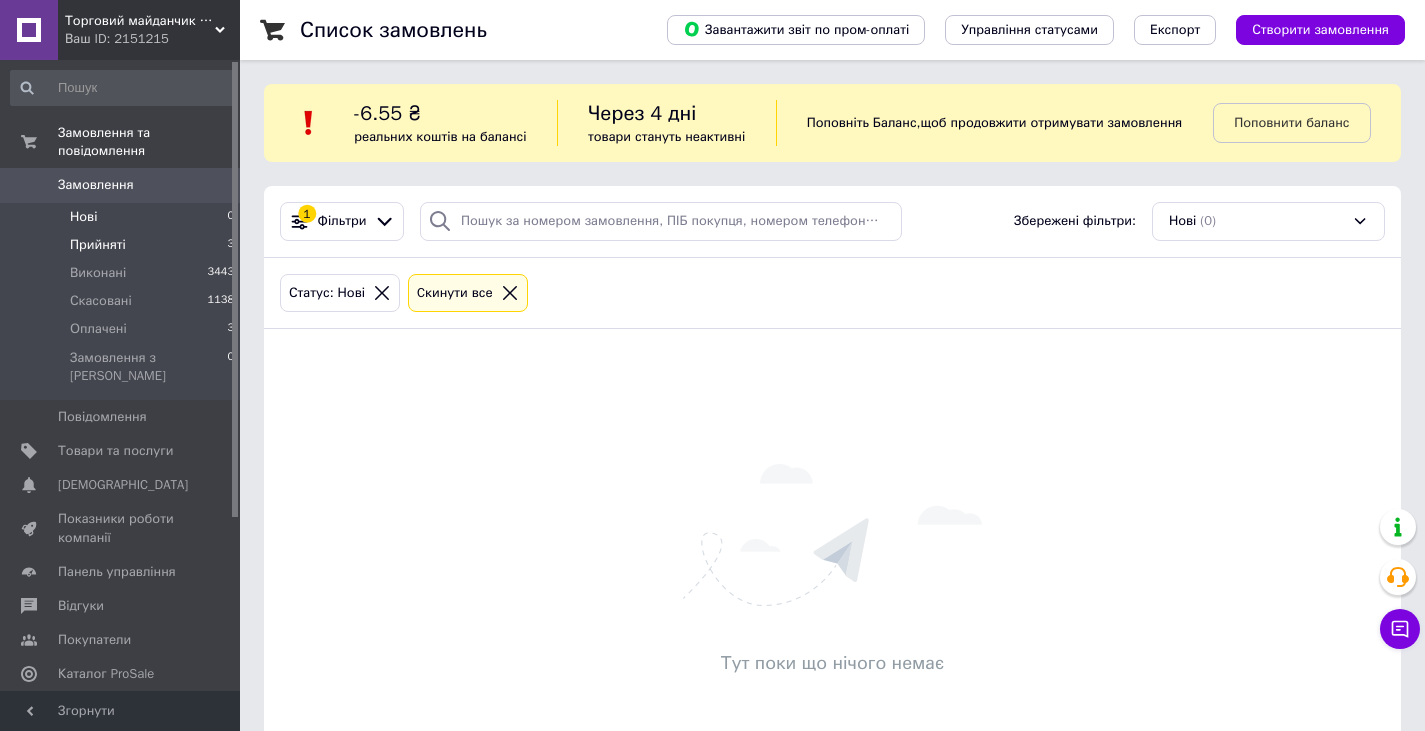 click on "Прийняті 3" at bounding box center [123, 245] 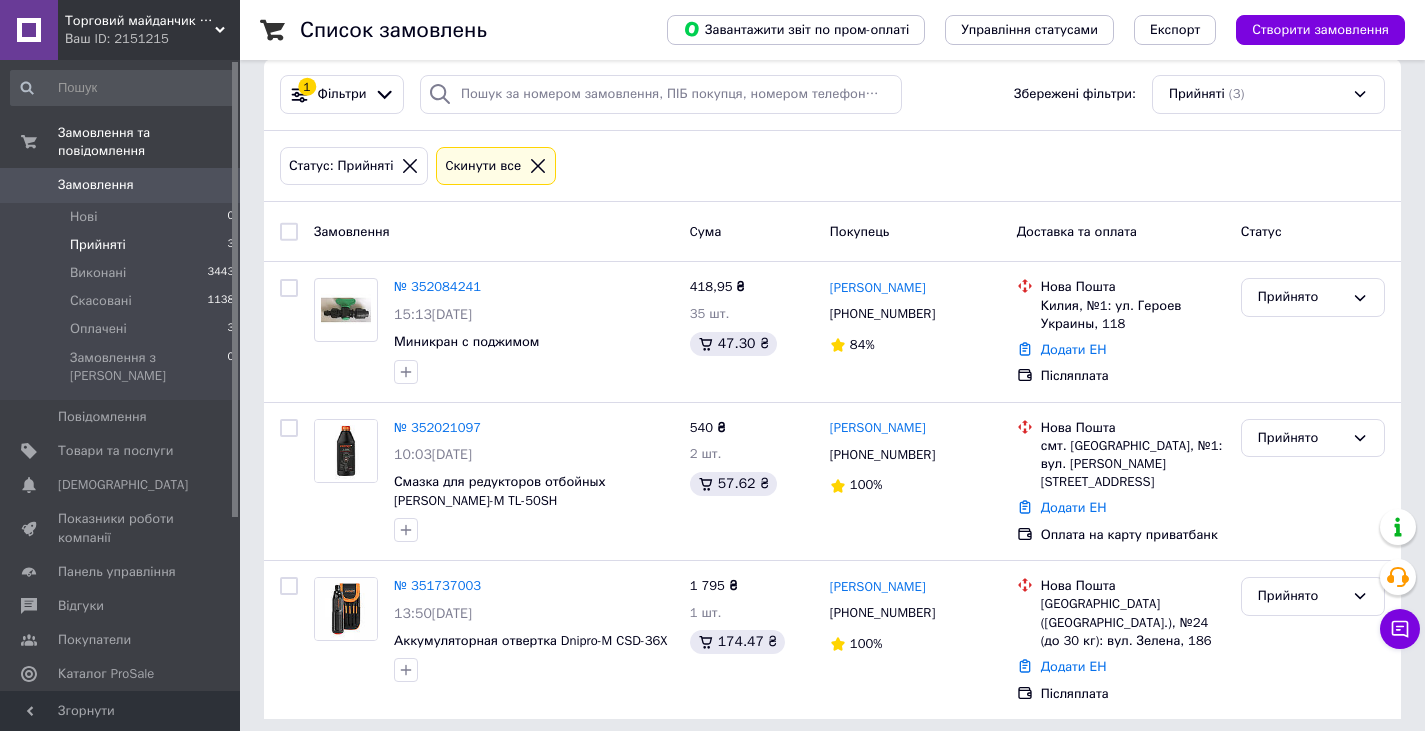 scroll, scrollTop: 137, scrollLeft: 0, axis: vertical 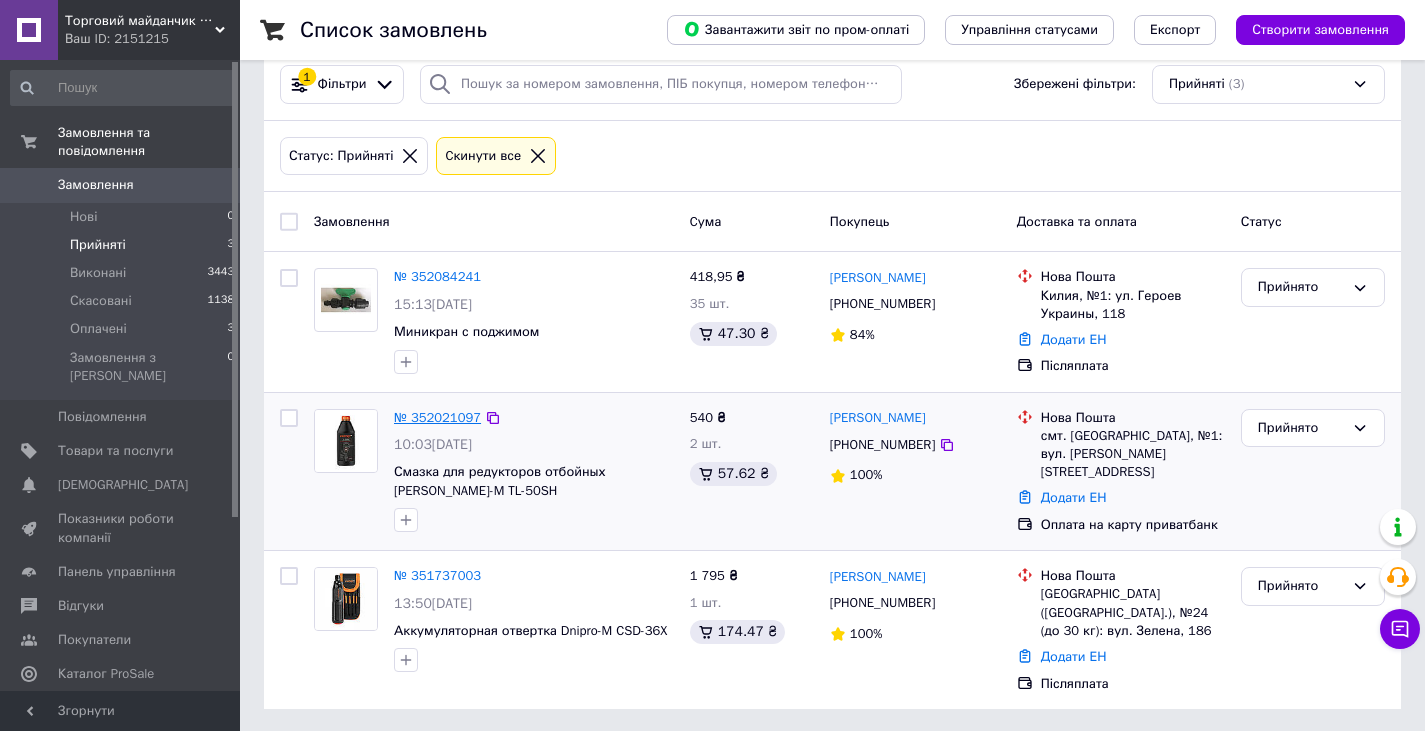 click on "№ 352021097" at bounding box center [437, 417] 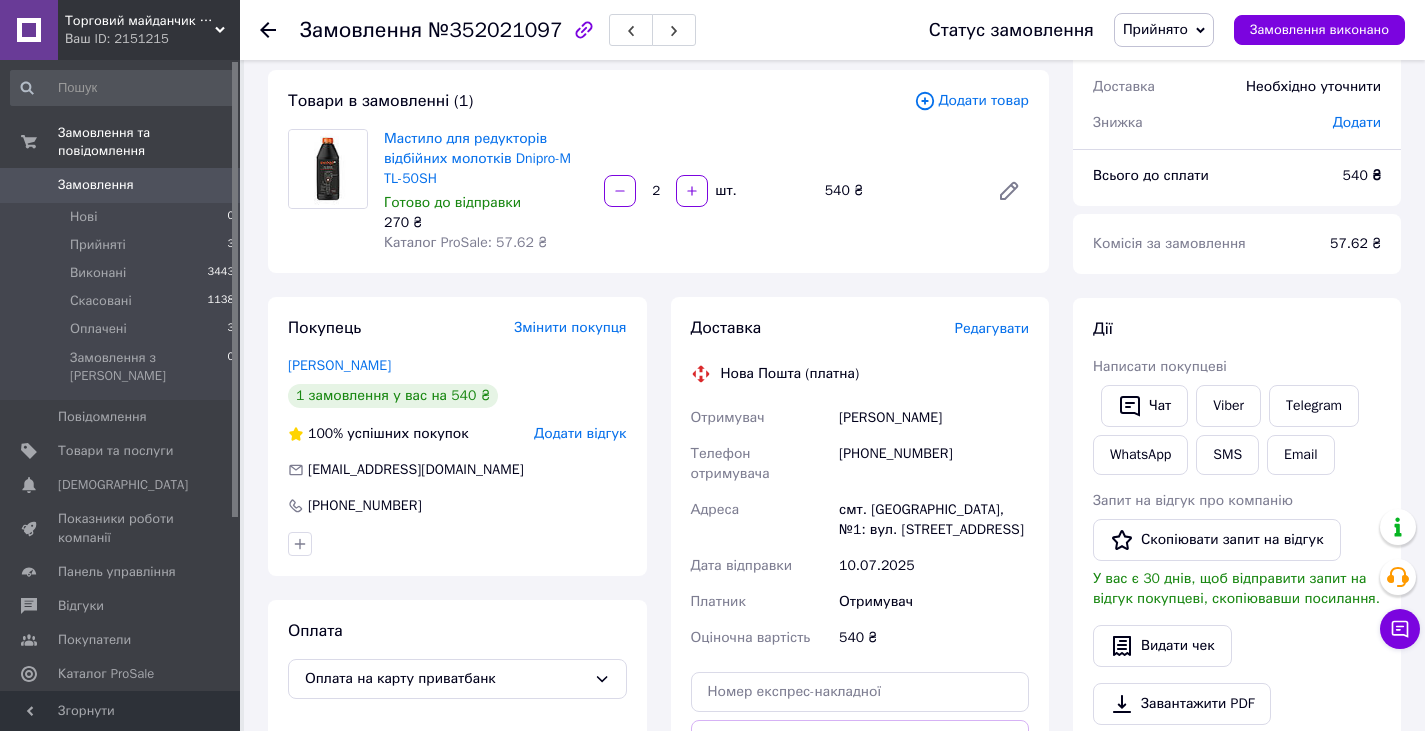 scroll, scrollTop: 100, scrollLeft: 0, axis: vertical 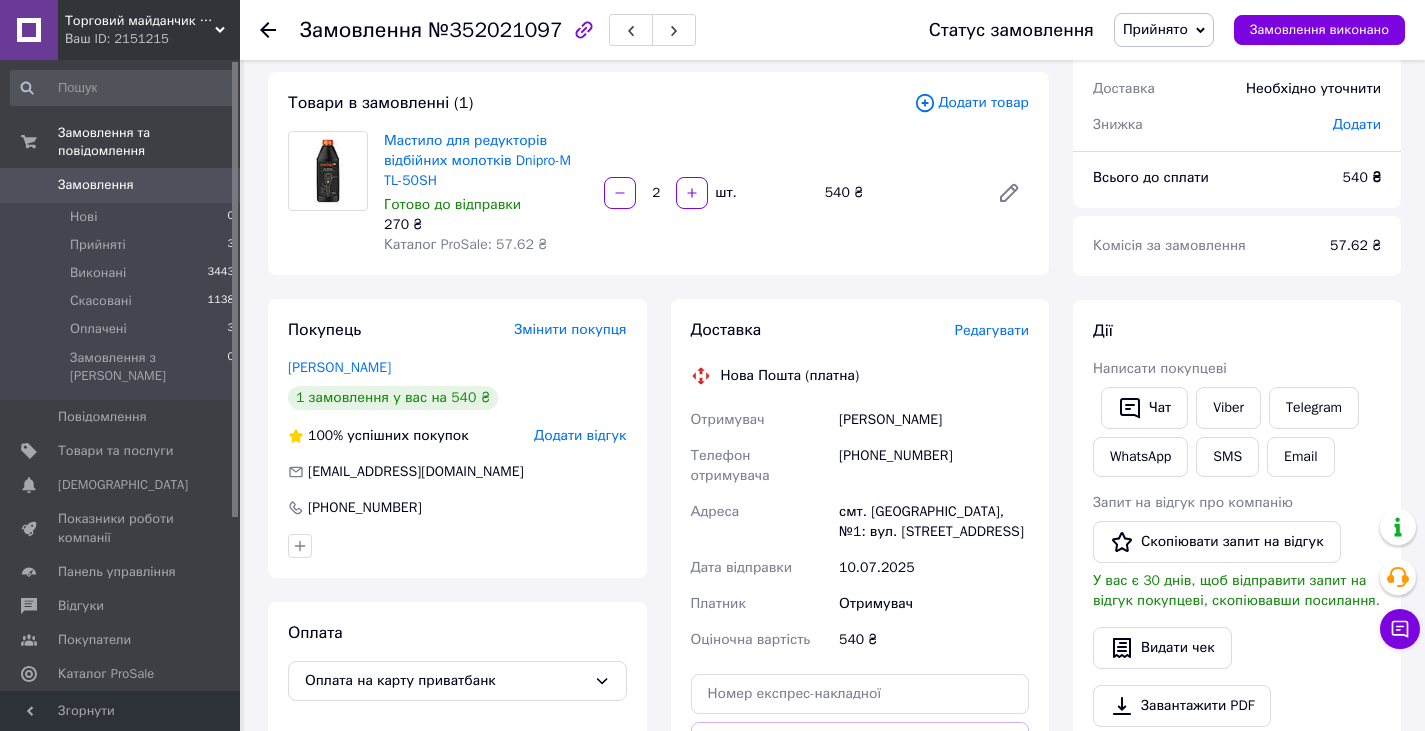 click on "Торговий майданчик Агропродукт" at bounding box center (140, 21) 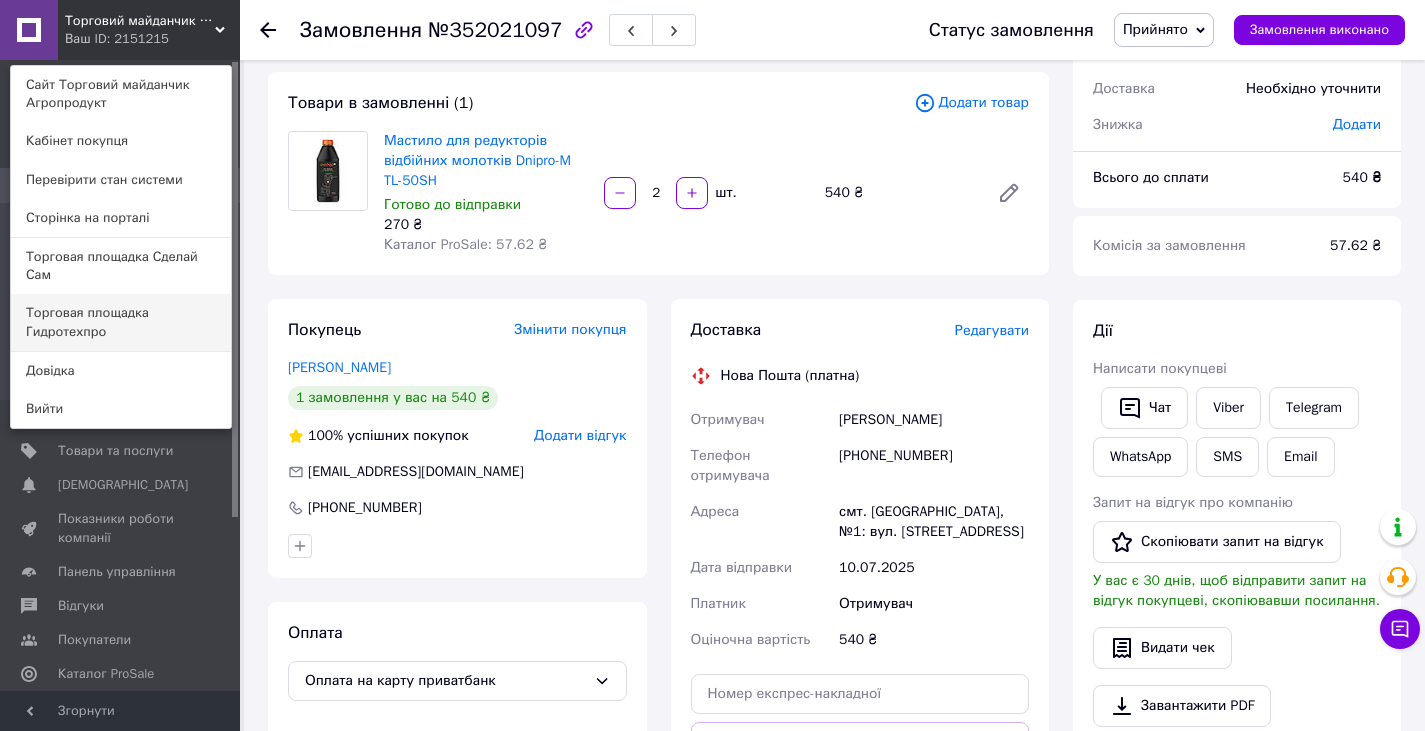 click on "Торговая площадка Гидротехпро" at bounding box center (121, 322) 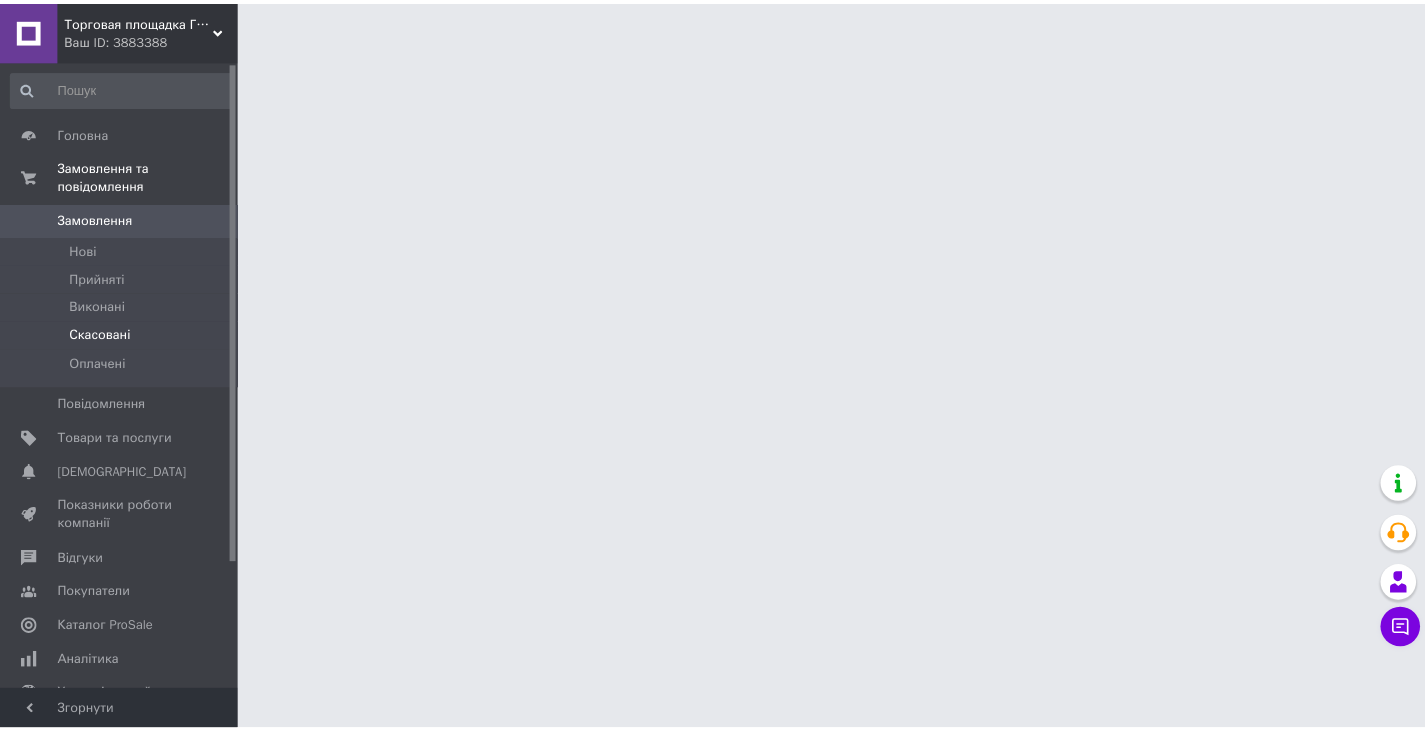 scroll, scrollTop: 0, scrollLeft: 0, axis: both 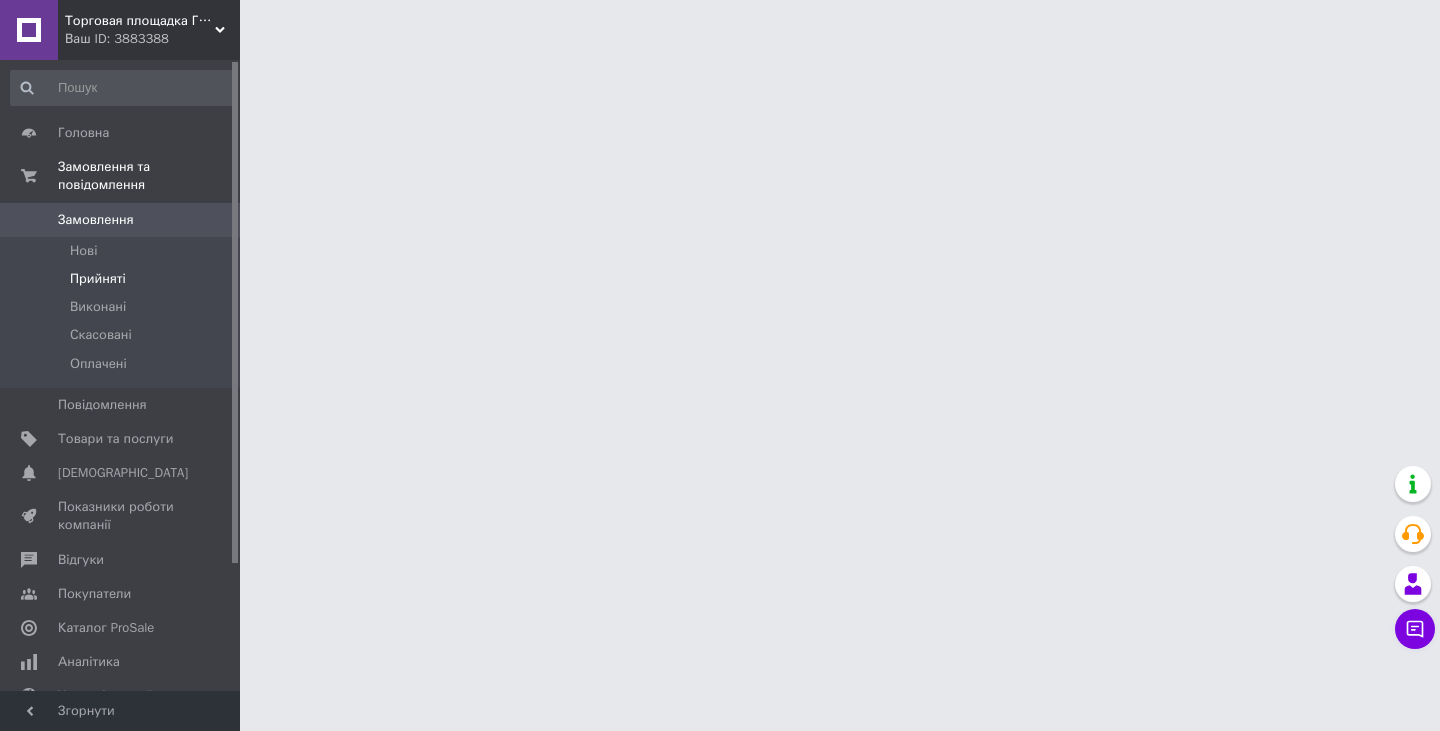 click on "Прийняті" at bounding box center [123, 279] 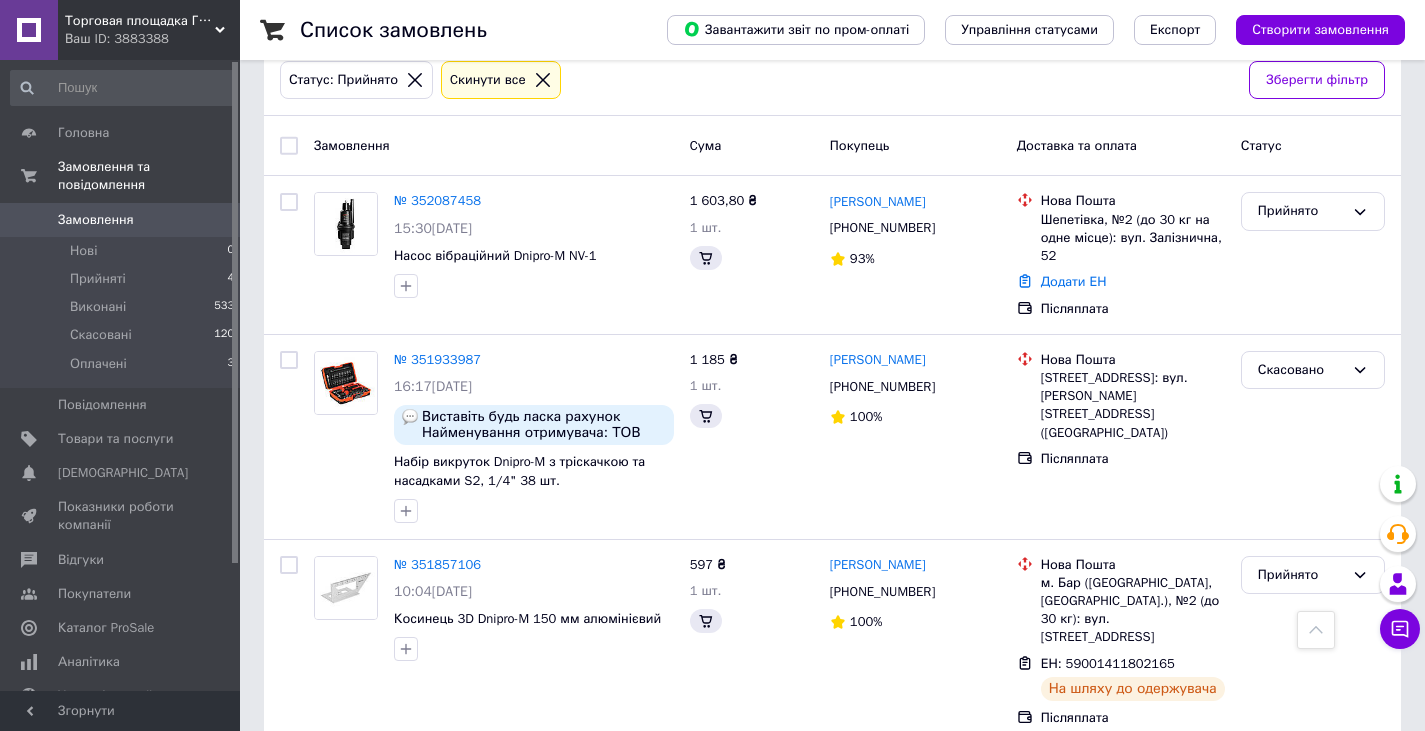 scroll, scrollTop: 100, scrollLeft: 0, axis: vertical 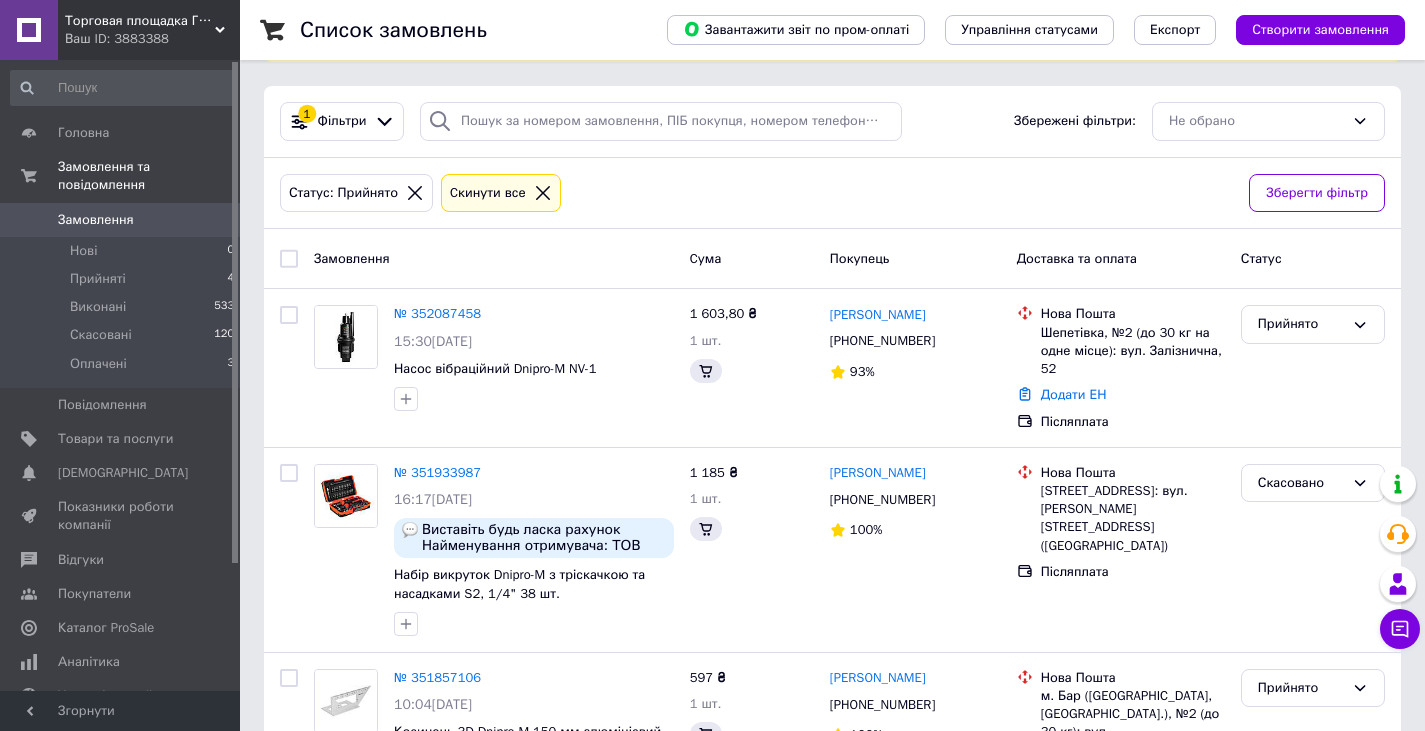 click on "Ваш ID: 3883388" at bounding box center [152, 39] 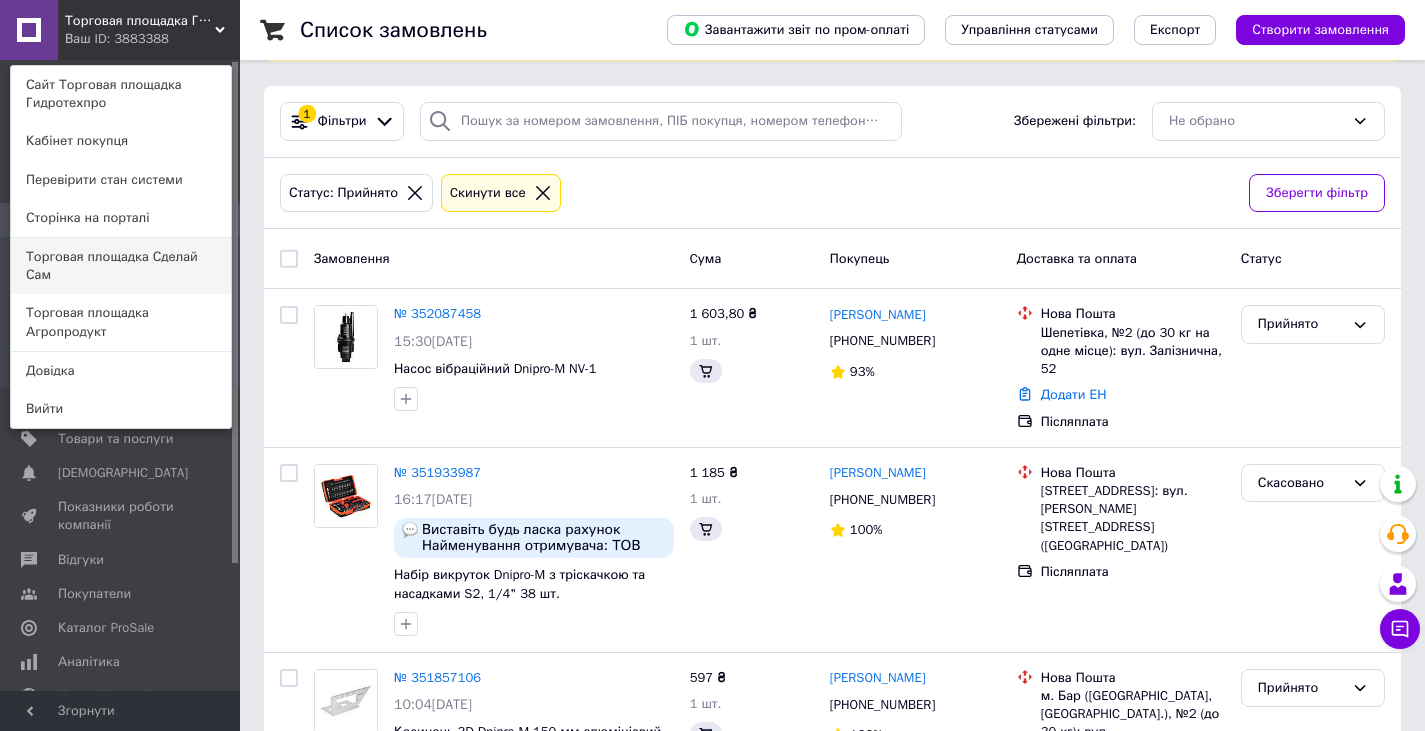 click on "Торговая площадка Сделай Сам" at bounding box center [121, 266] 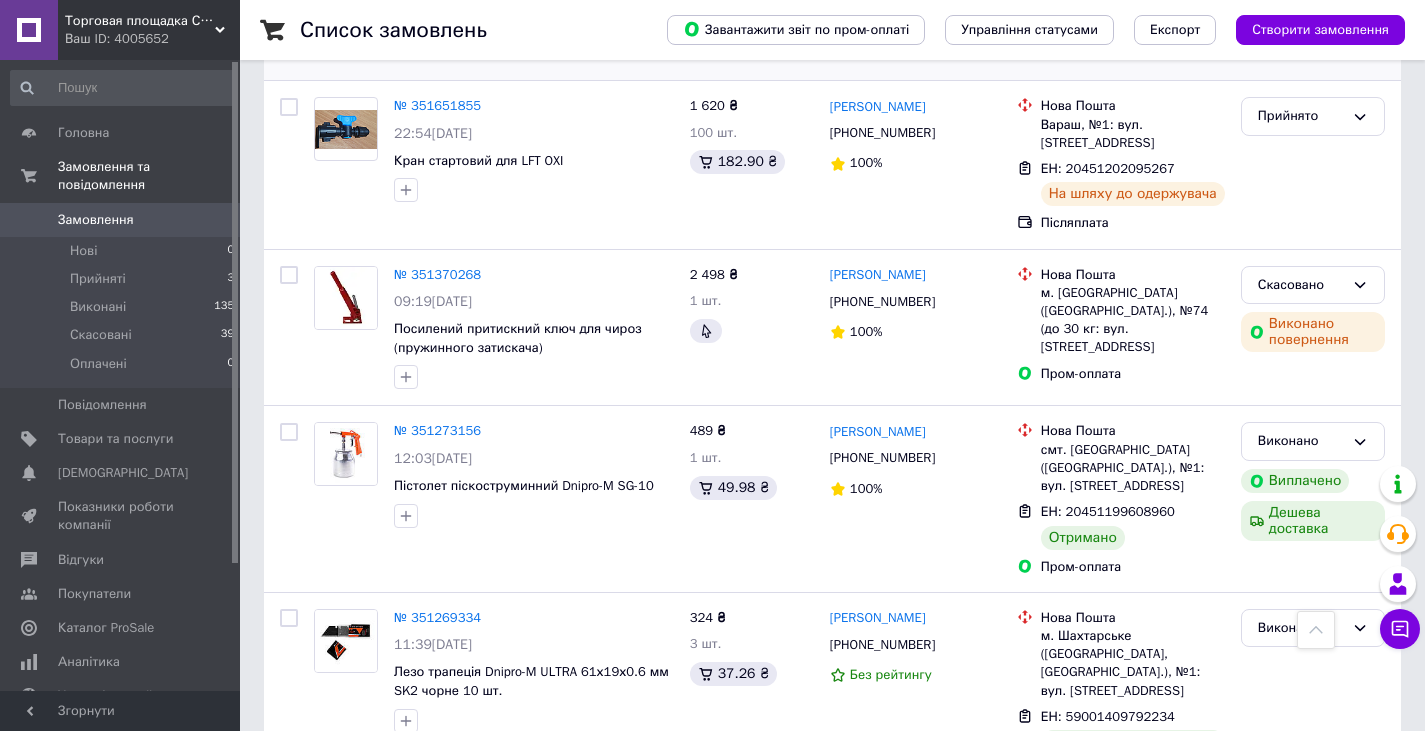 scroll, scrollTop: 400, scrollLeft: 0, axis: vertical 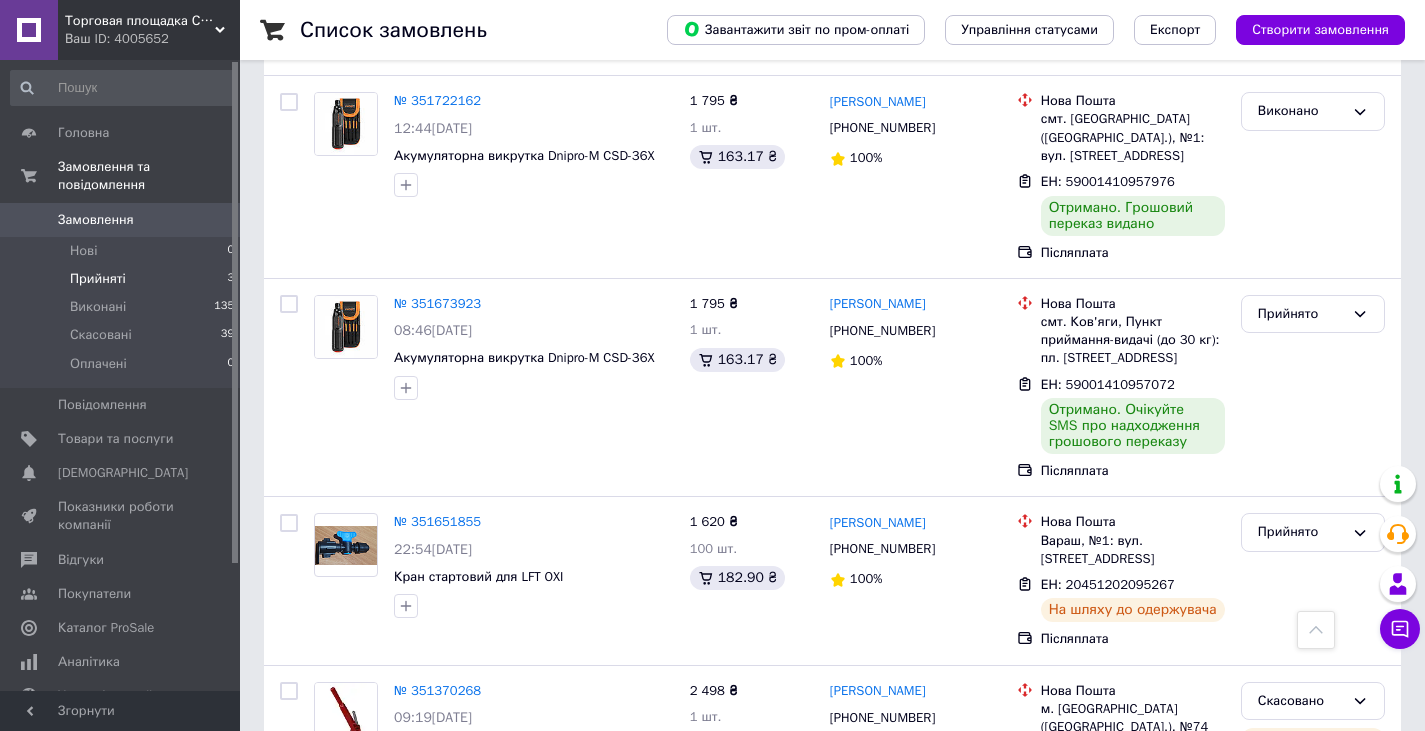 click on "Прийняті 3" at bounding box center [123, 279] 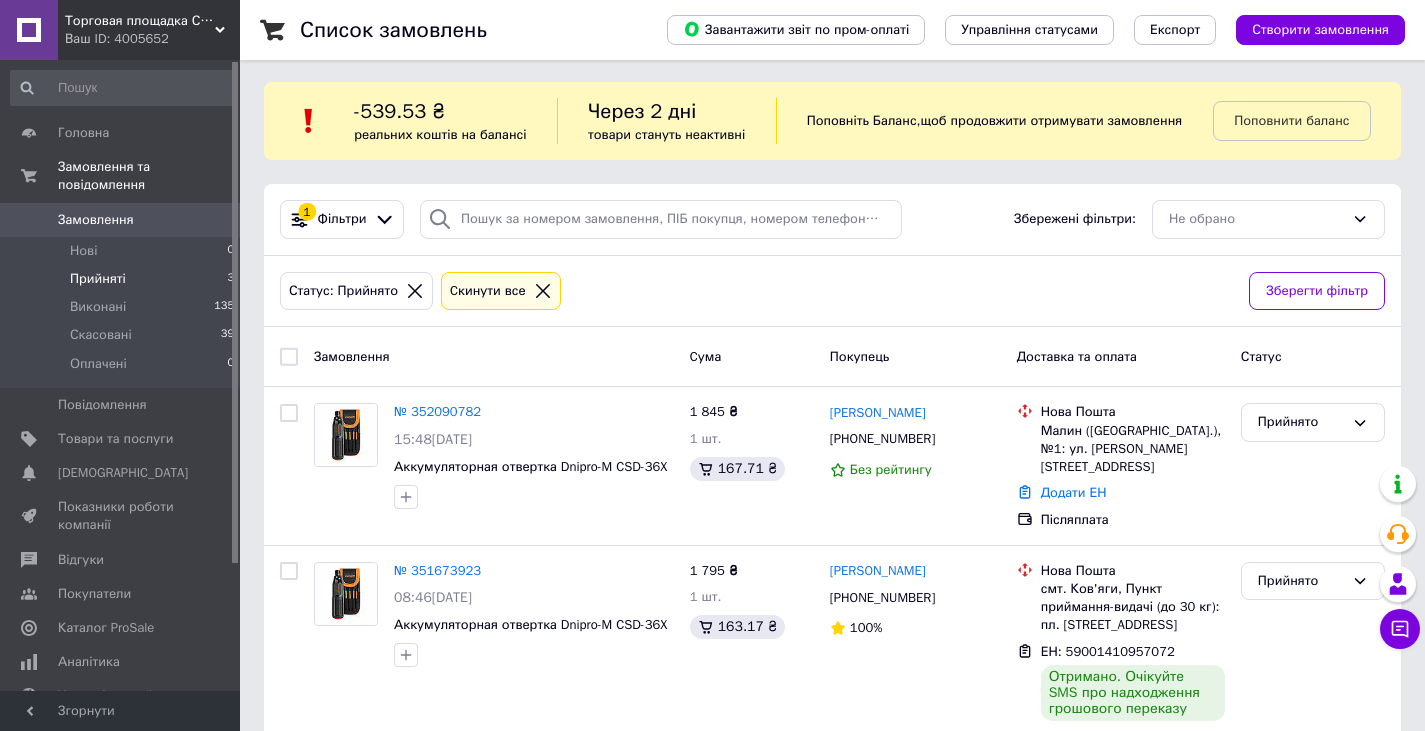 scroll, scrollTop: 0, scrollLeft: 0, axis: both 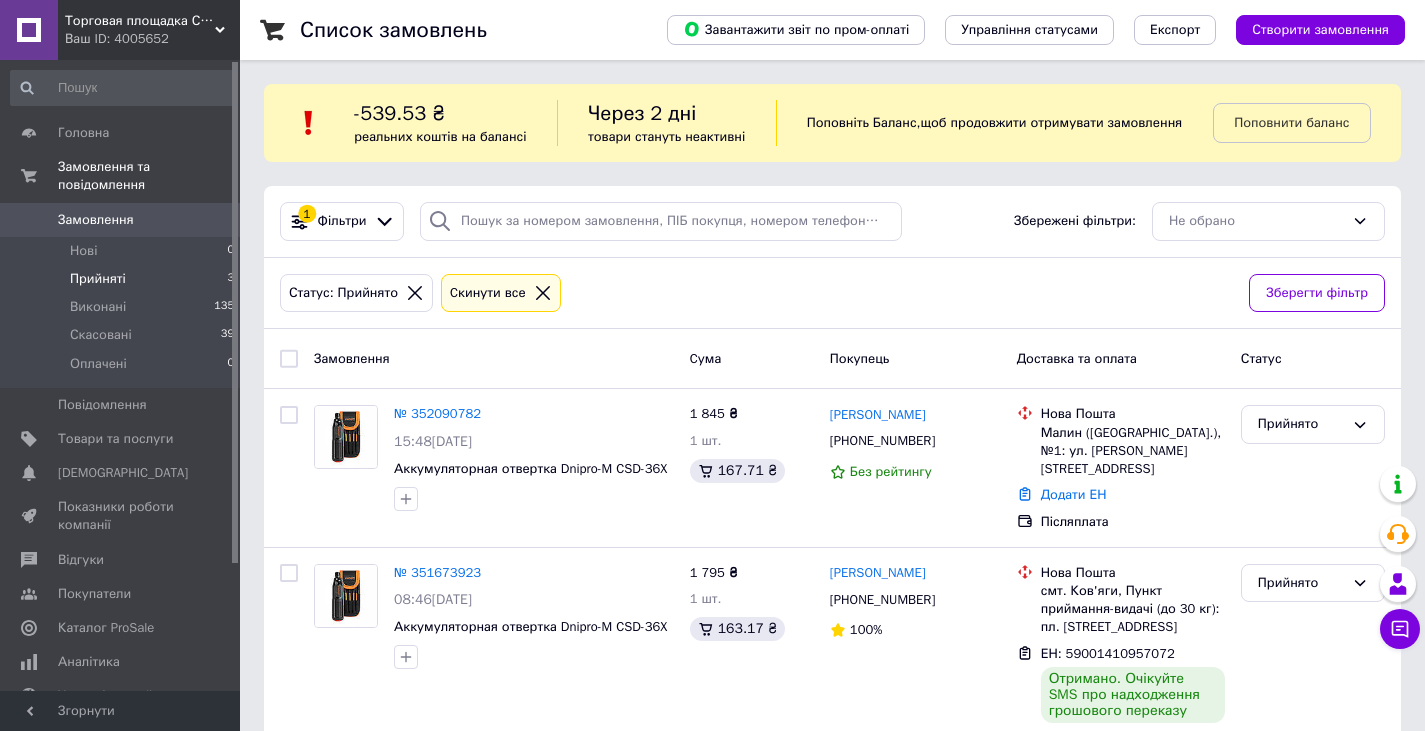 click on "Ваш ID: 4005652" at bounding box center (152, 39) 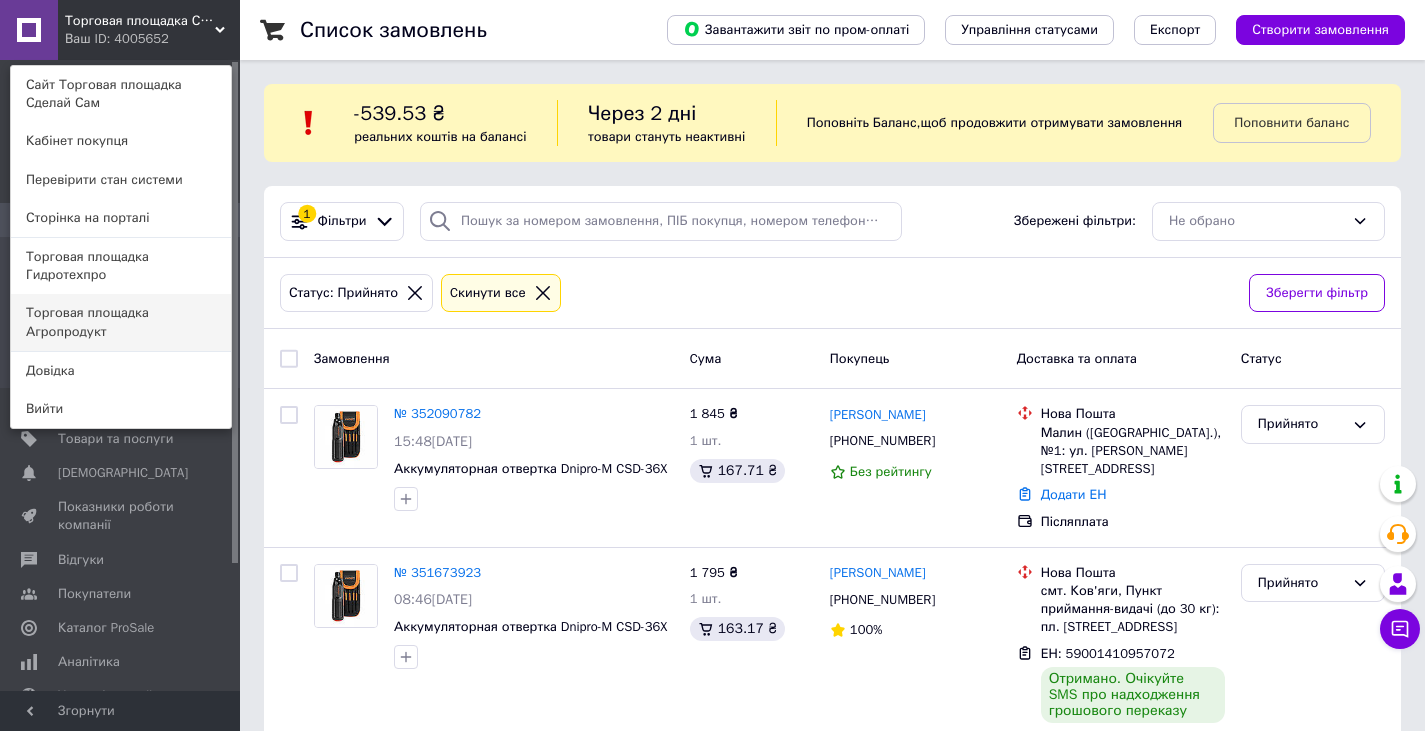 click on "Торговая площадка Агропродукт" at bounding box center (121, 322) 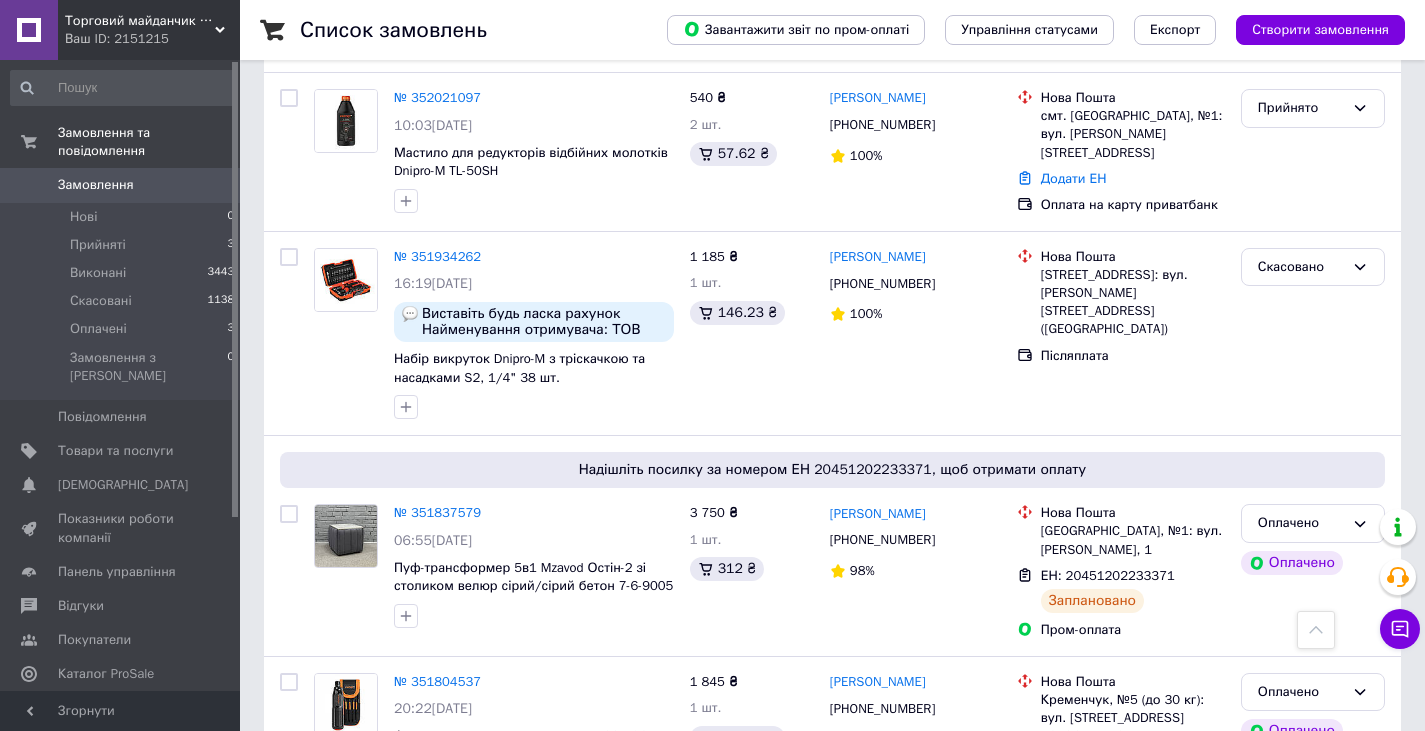 scroll, scrollTop: 600, scrollLeft: 0, axis: vertical 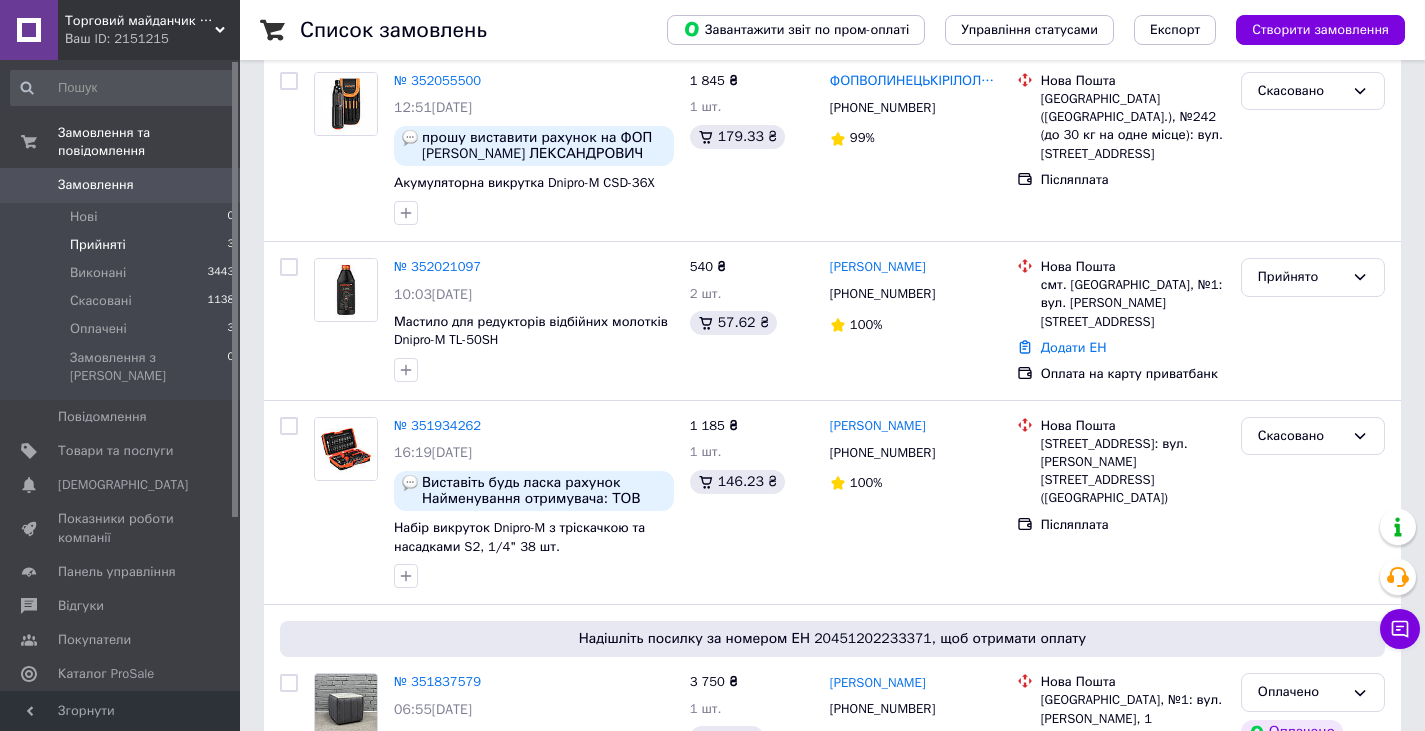 click on "Прийняті 3" at bounding box center (123, 245) 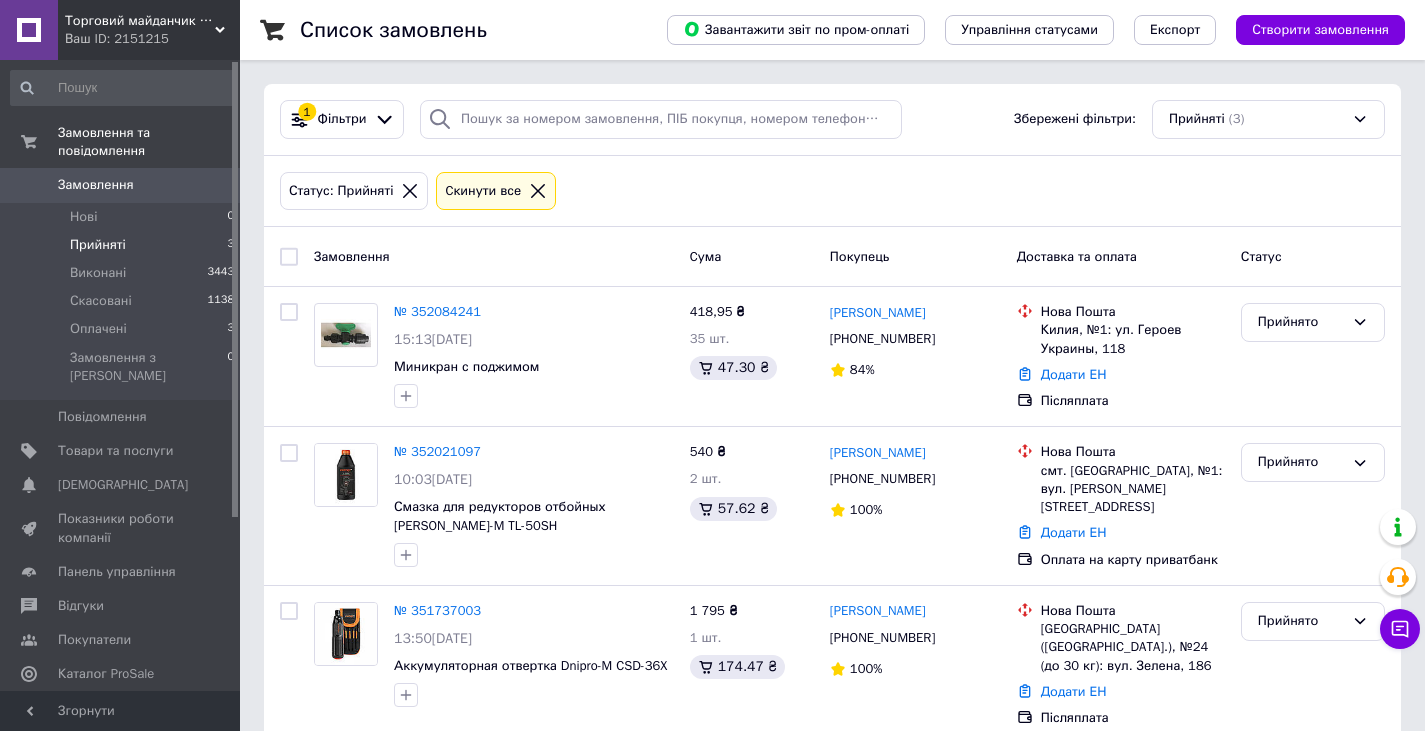 scroll, scrollTop: 0, scrollLeft: 0, axis: both 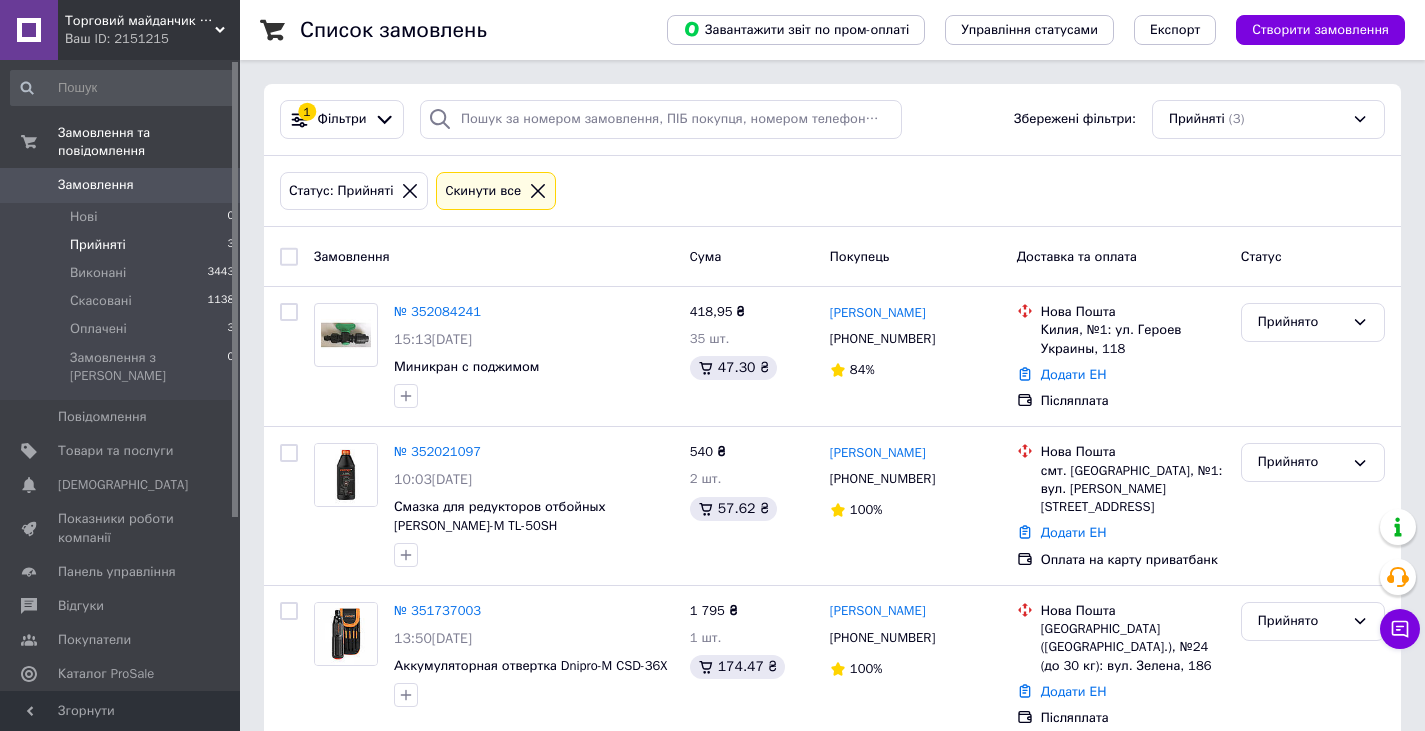 click 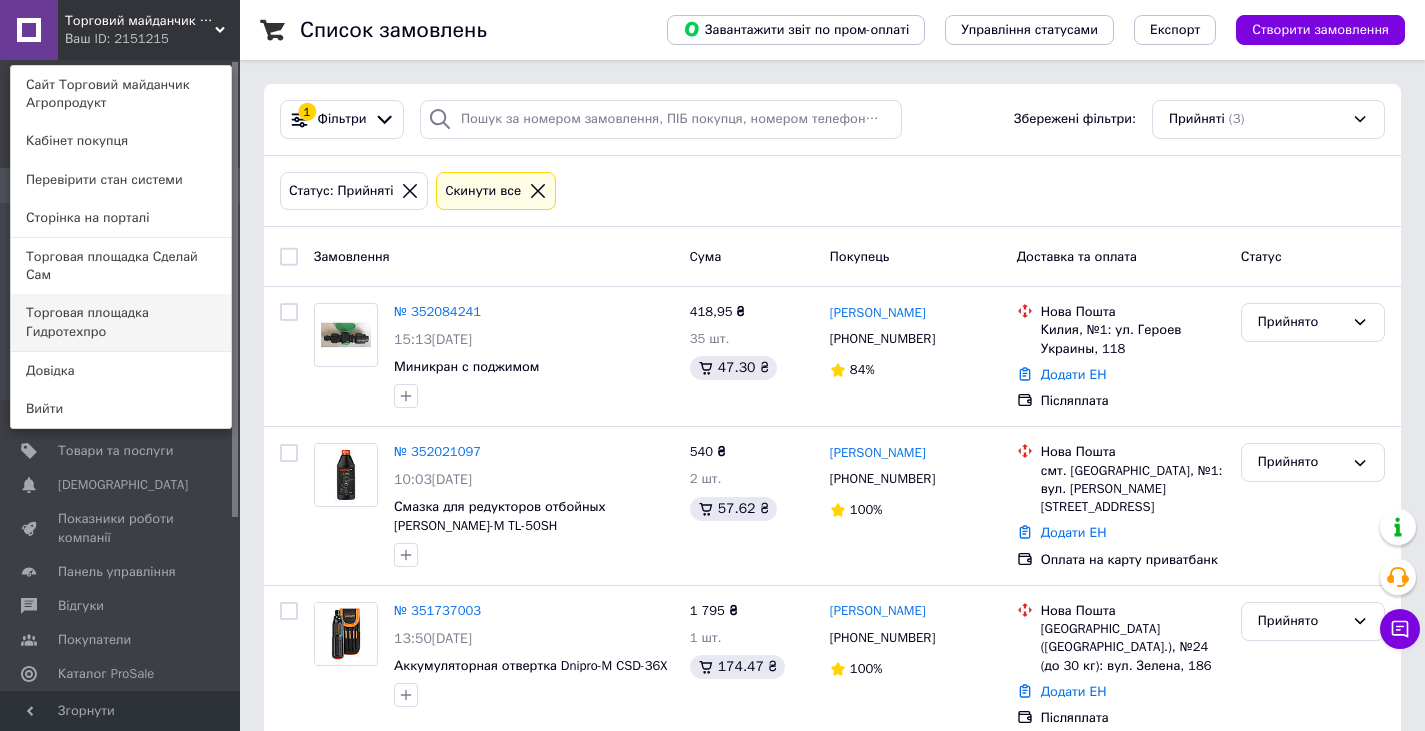 click on "Торговая площадка Гидротехпро" at bounding box center [121, 322] 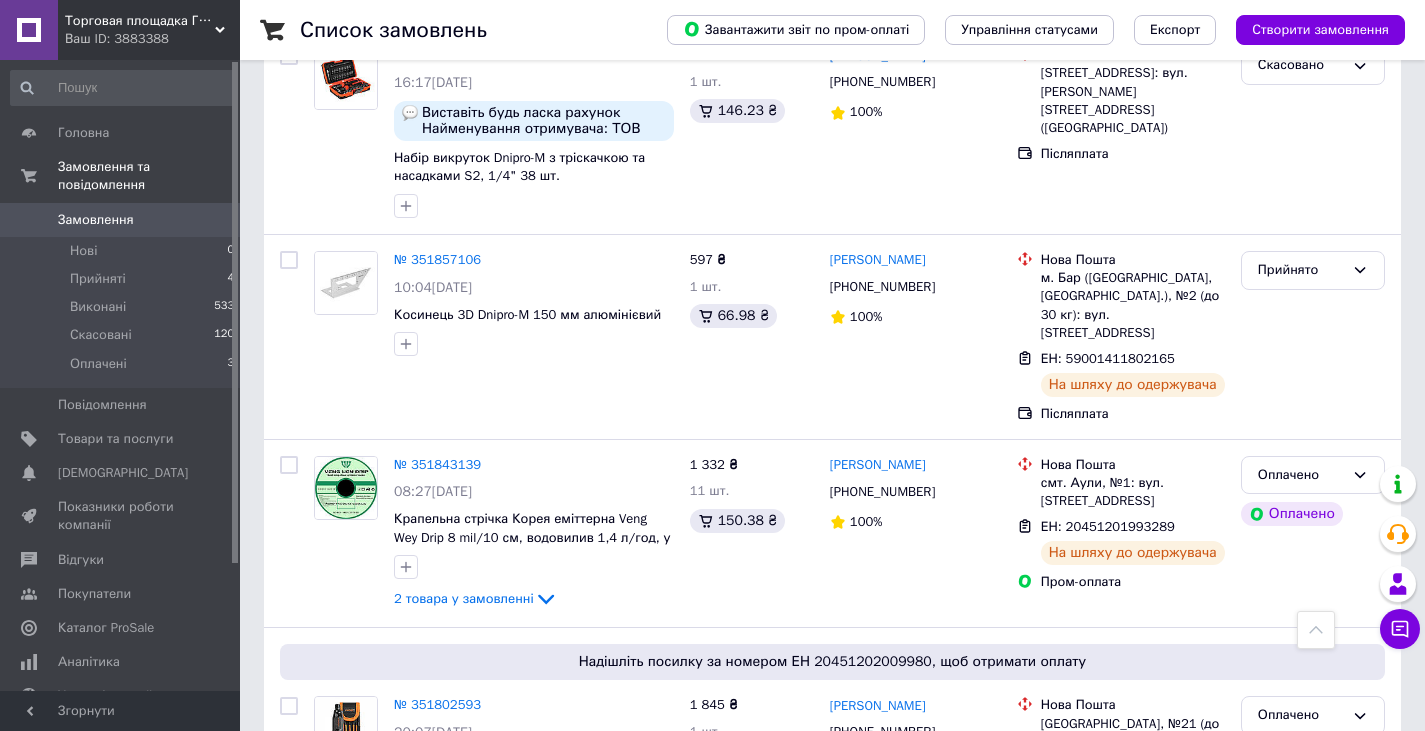scroll, scrollTop: 600, scrollLeft: 0, axis: vertical 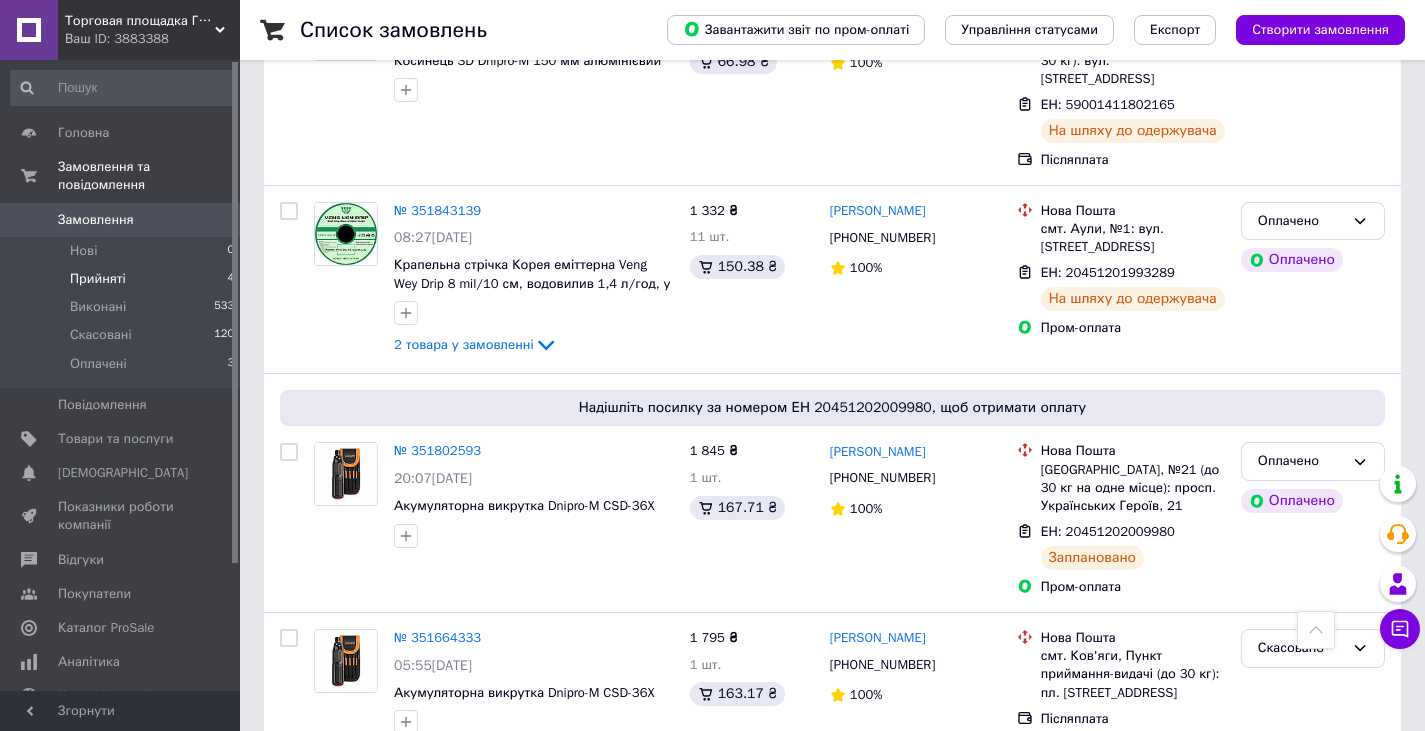 click on "Прийняті 4" at bounding box center [123, 279] 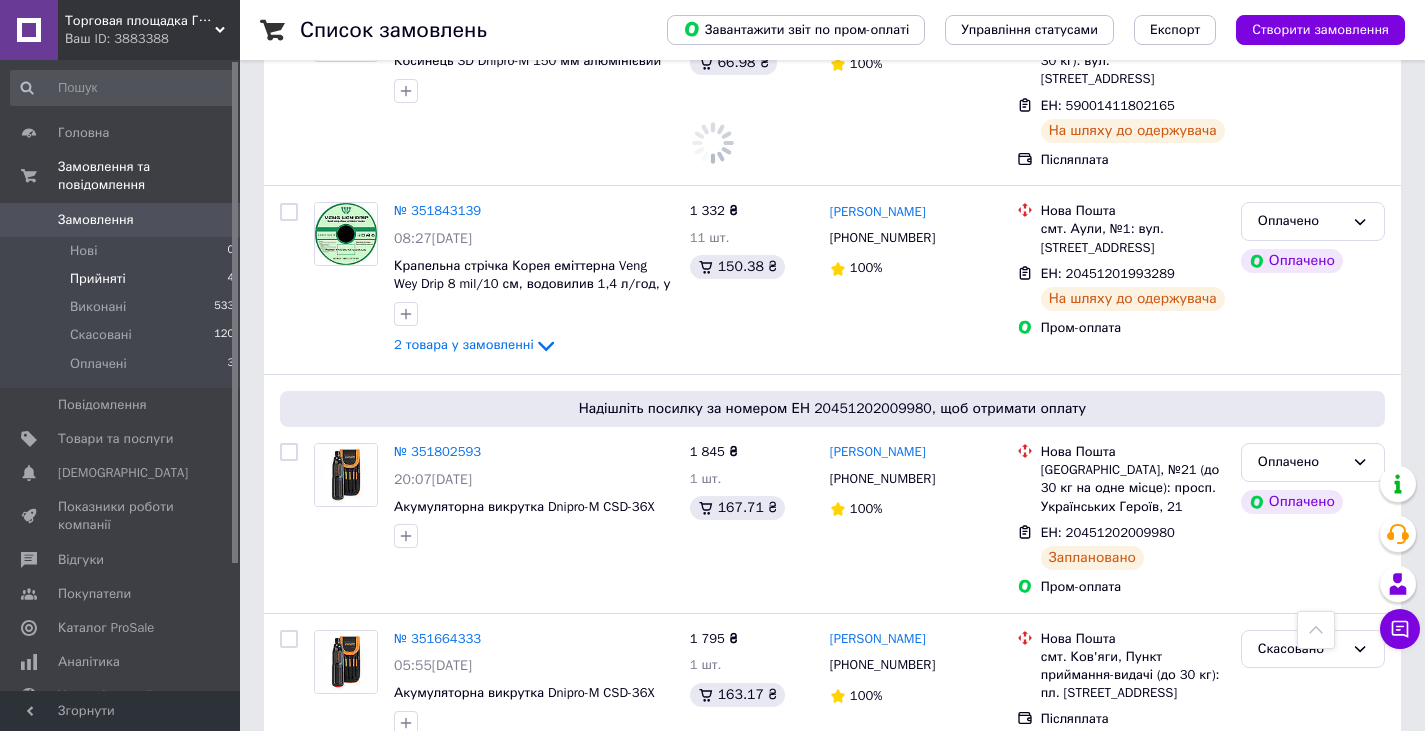 click 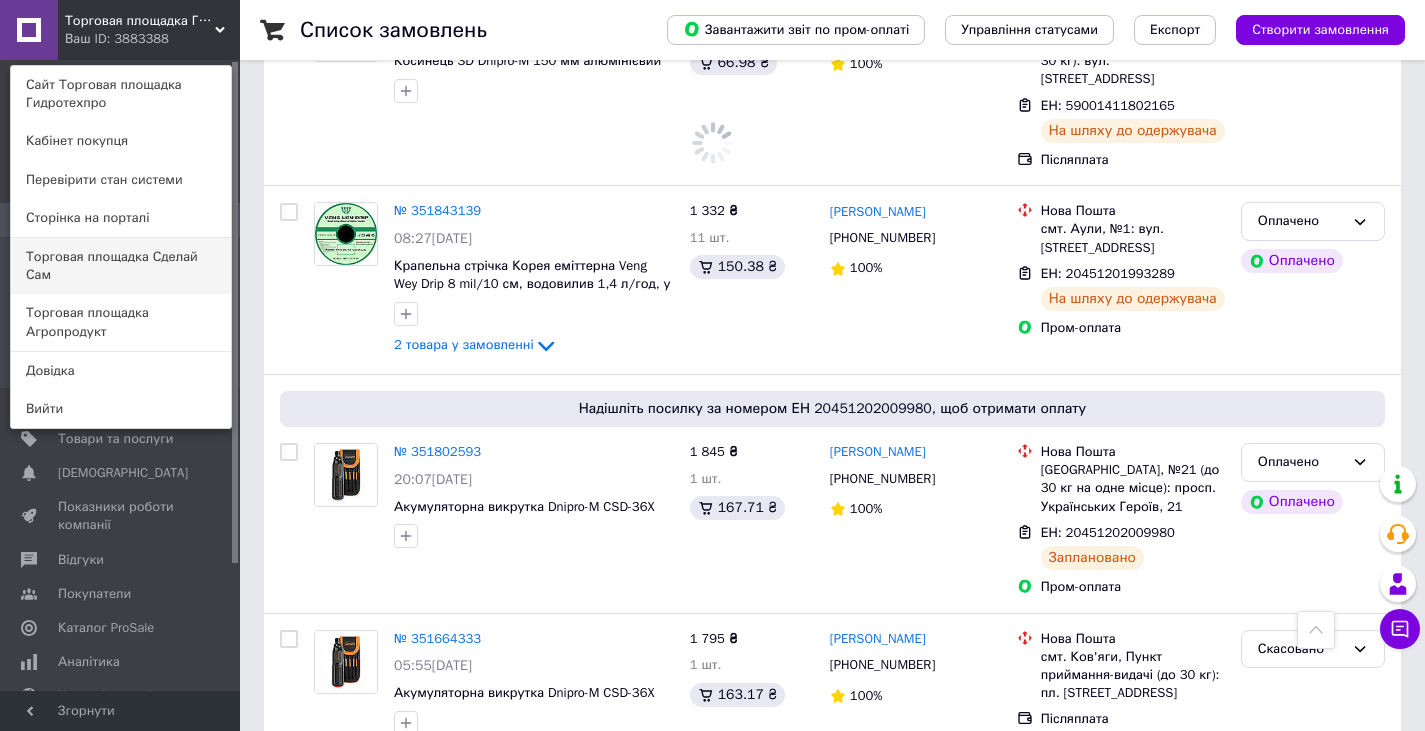 scroll, scrollTop: 0, scrollLeft: 0, axis: both 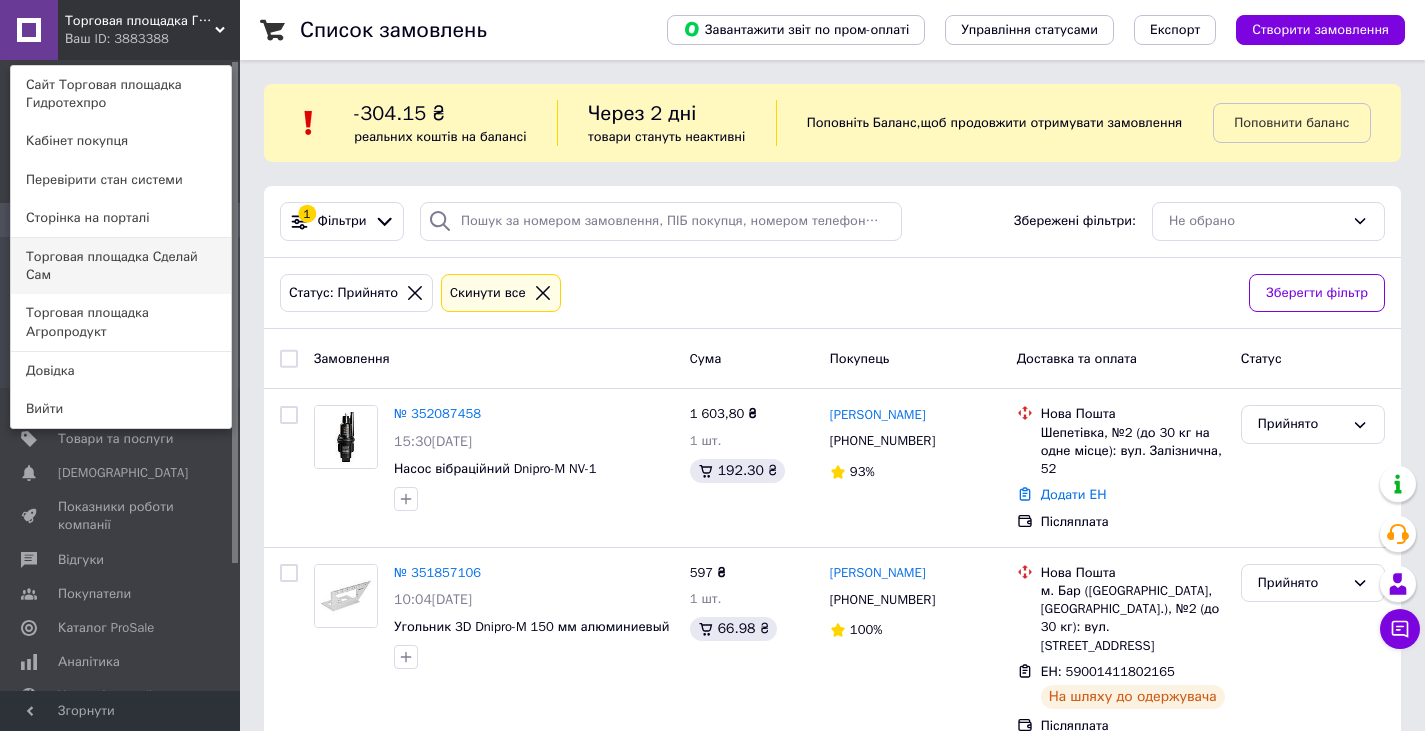 click on "Торговая площадка Сделай Сам" at bounding box center [121, 266] 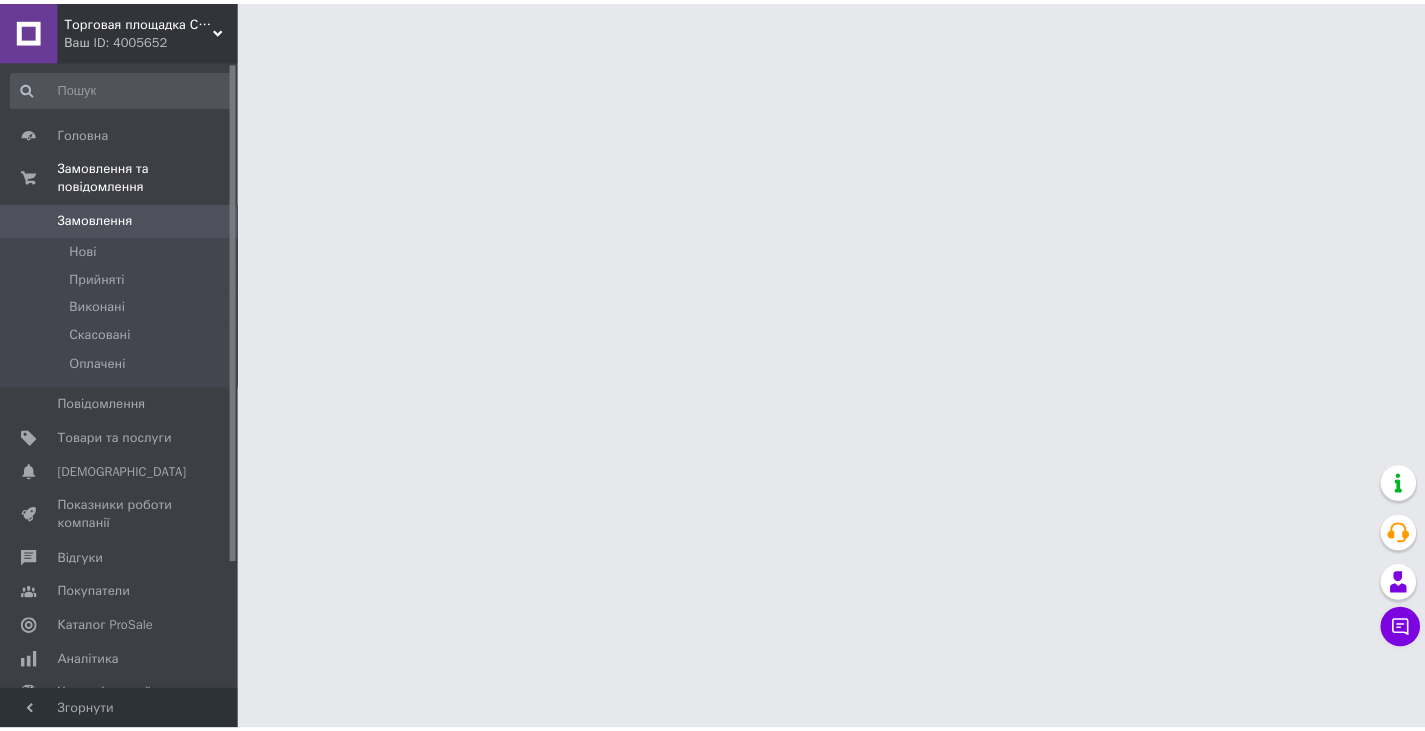 scroll, scrollTop: 0, scrollLeft: 0, axis: both 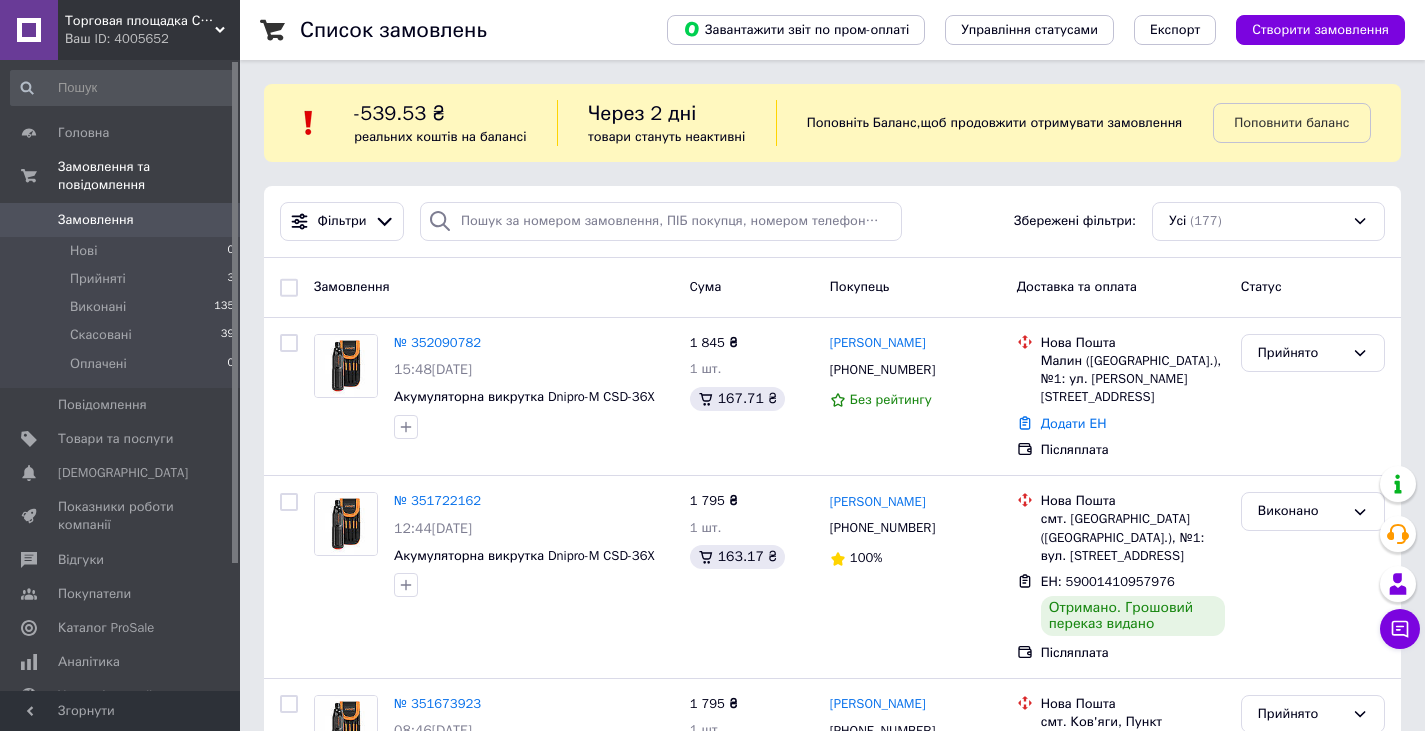 click 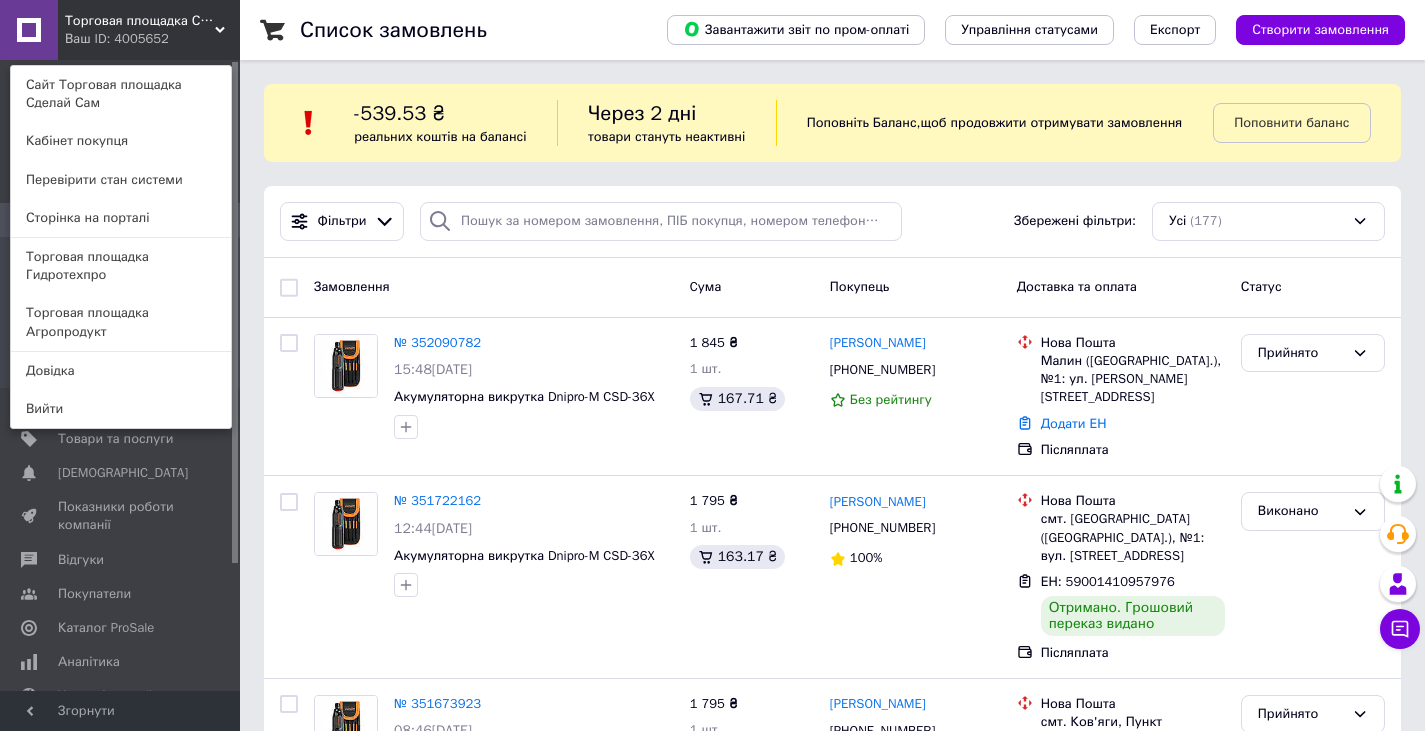 click on "Торговая площадка Гидротехпро" at bounding box center (121, 266) 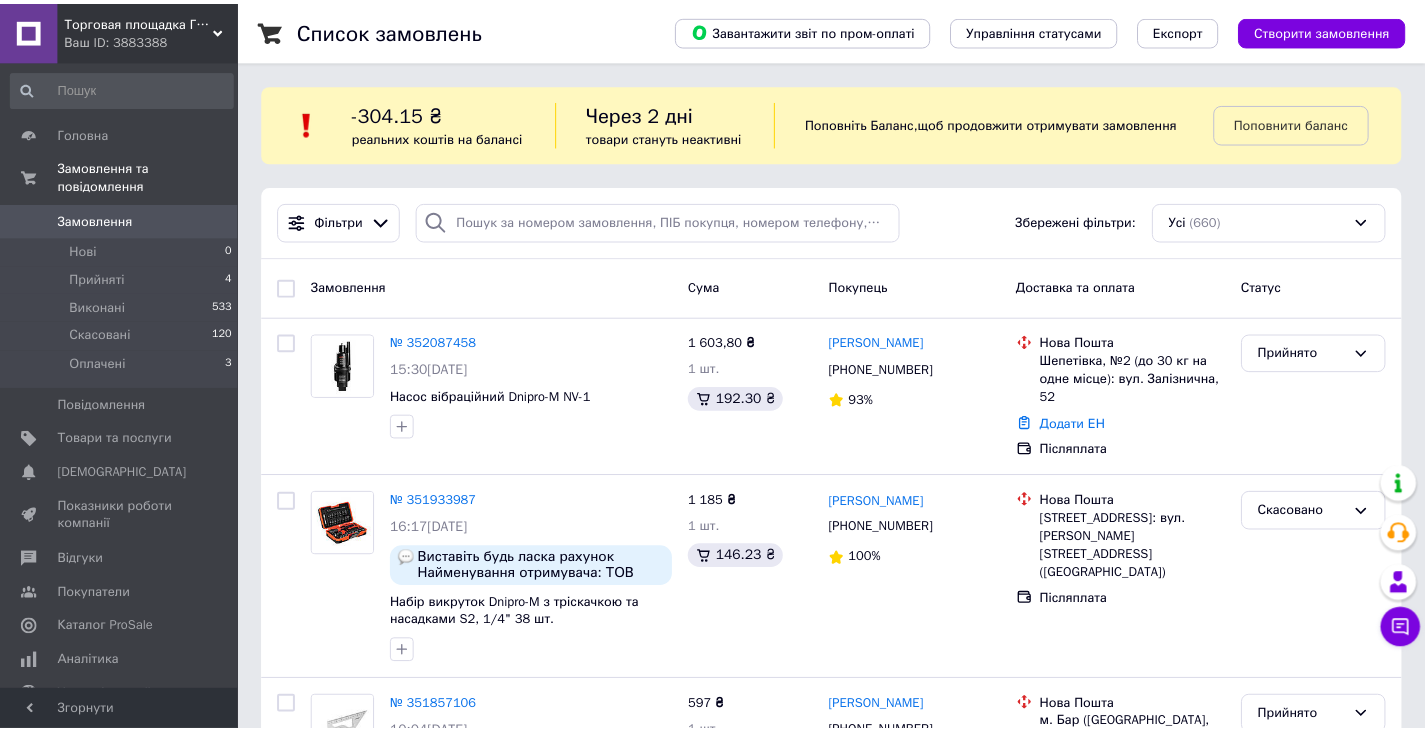 scroll, scrollTop: 0, scrollLeft: 0, axis: both 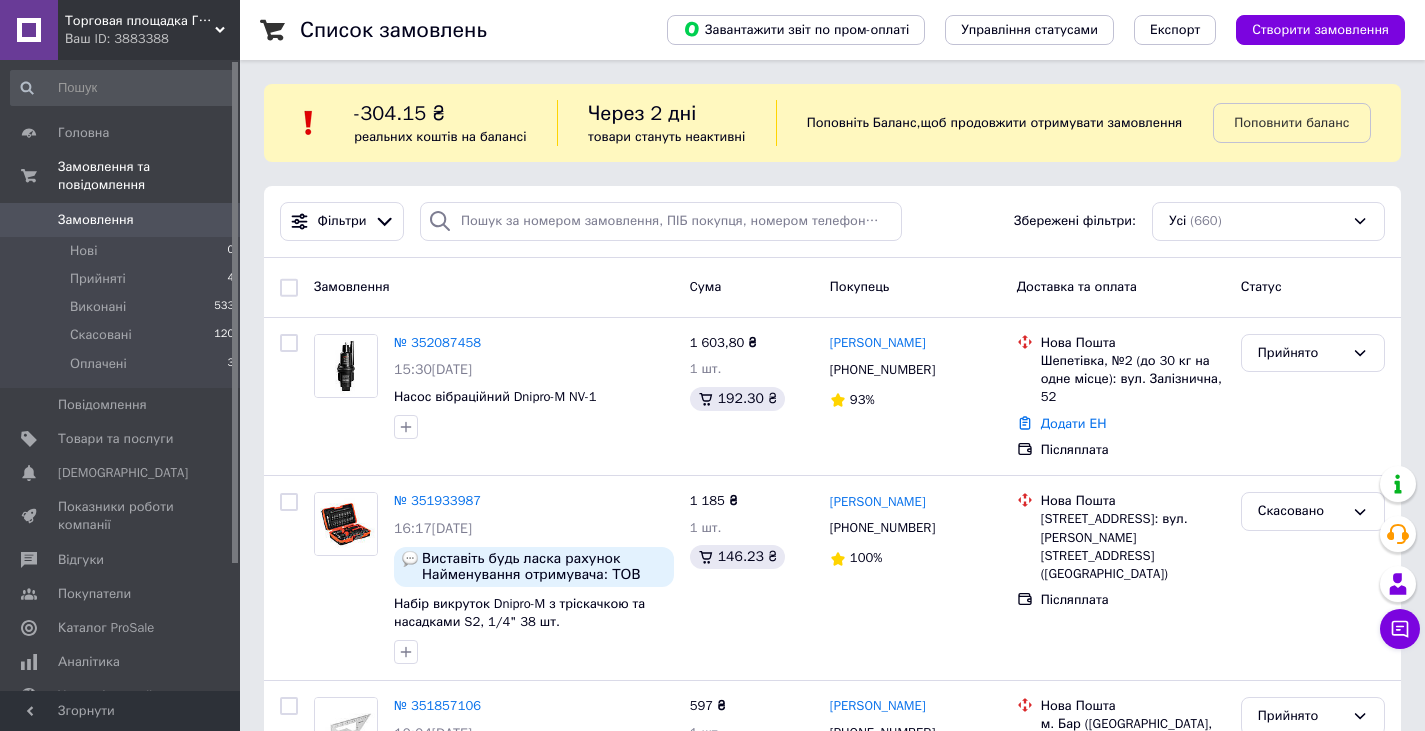 click on "№ 352087458" at bounding box center (437, 342) 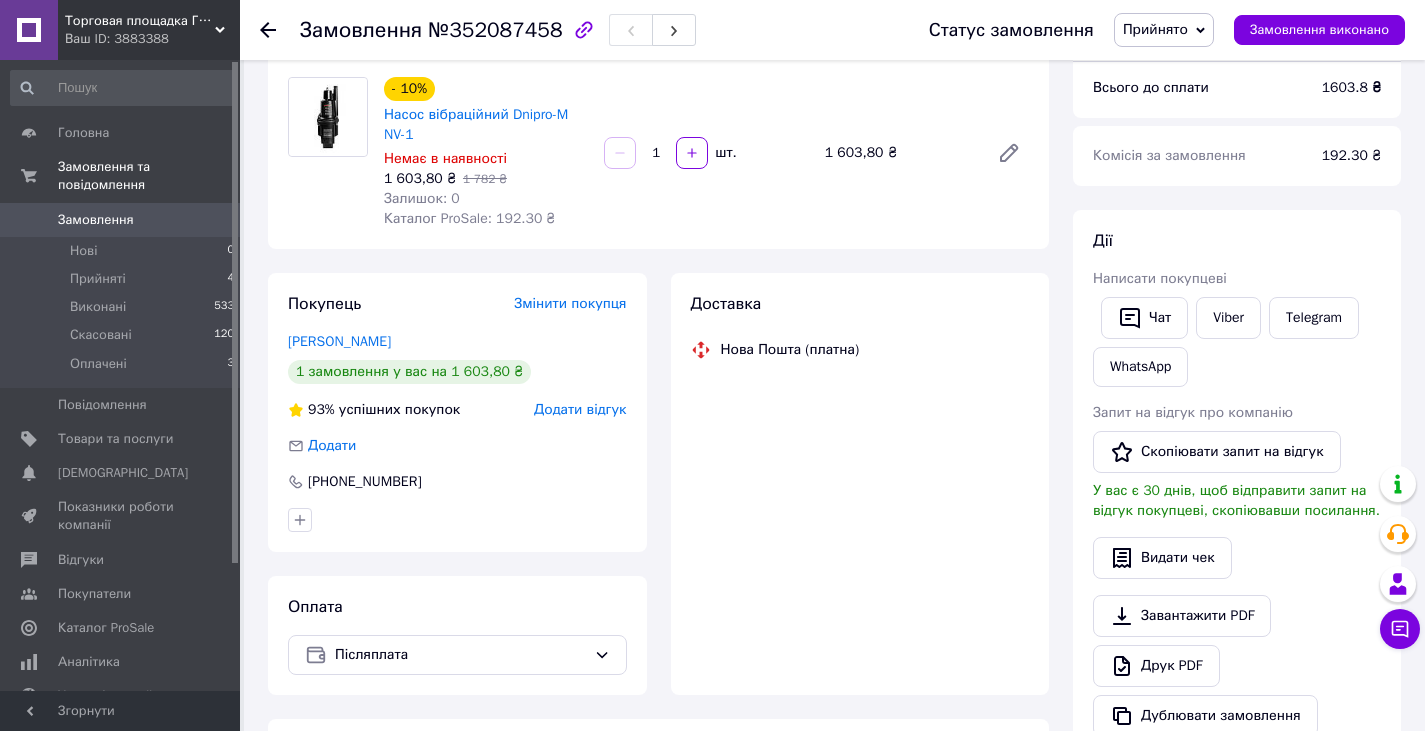 scroll, scrollTop: 300, scrollLeft: 0, axis: vertical 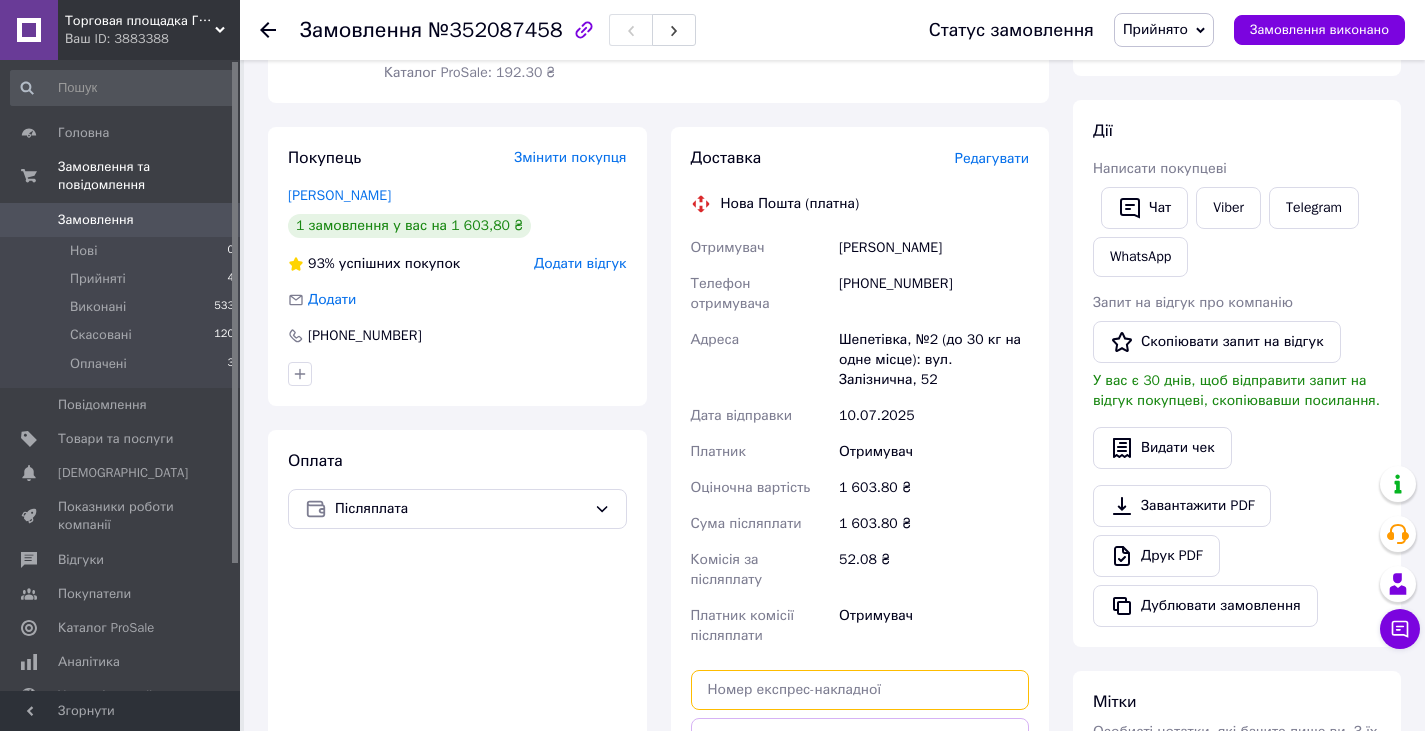 click at bounding box center [860, 690] 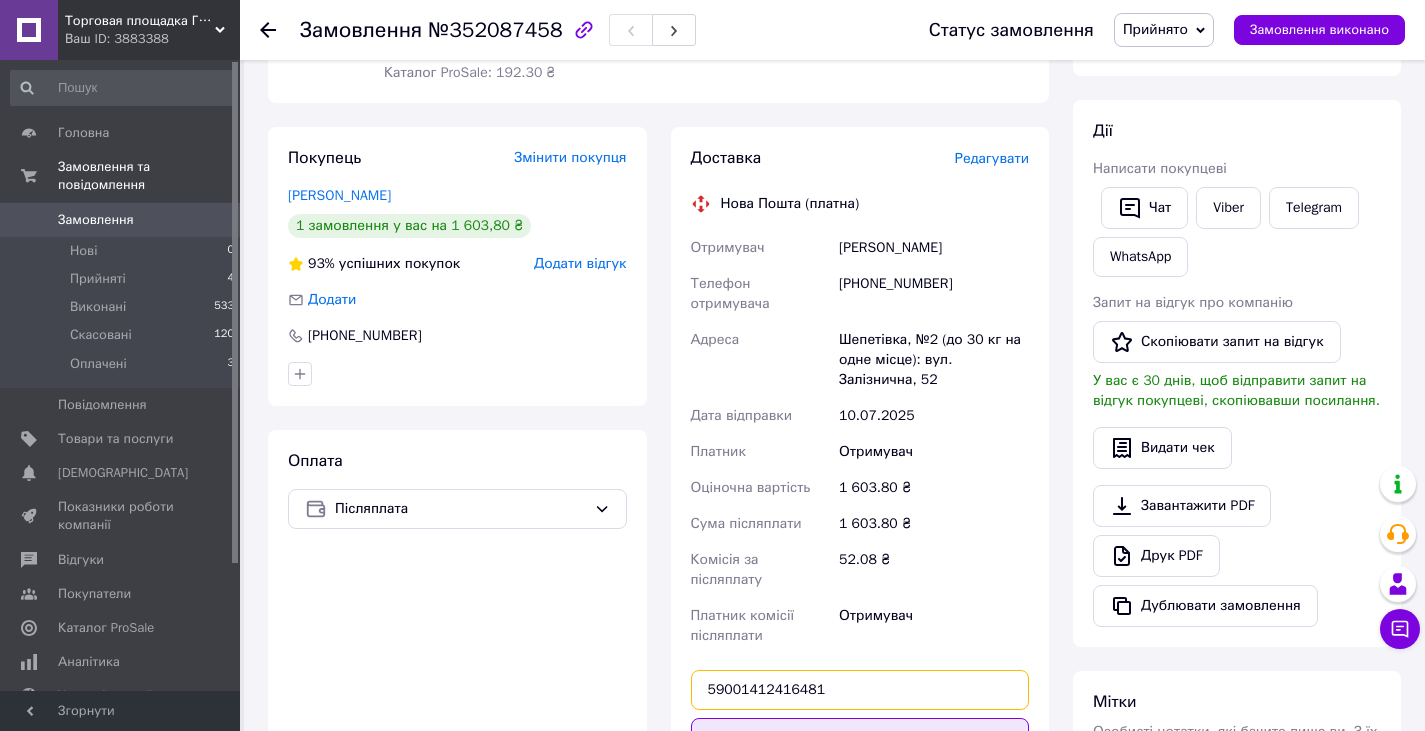 type on "59001412416481" 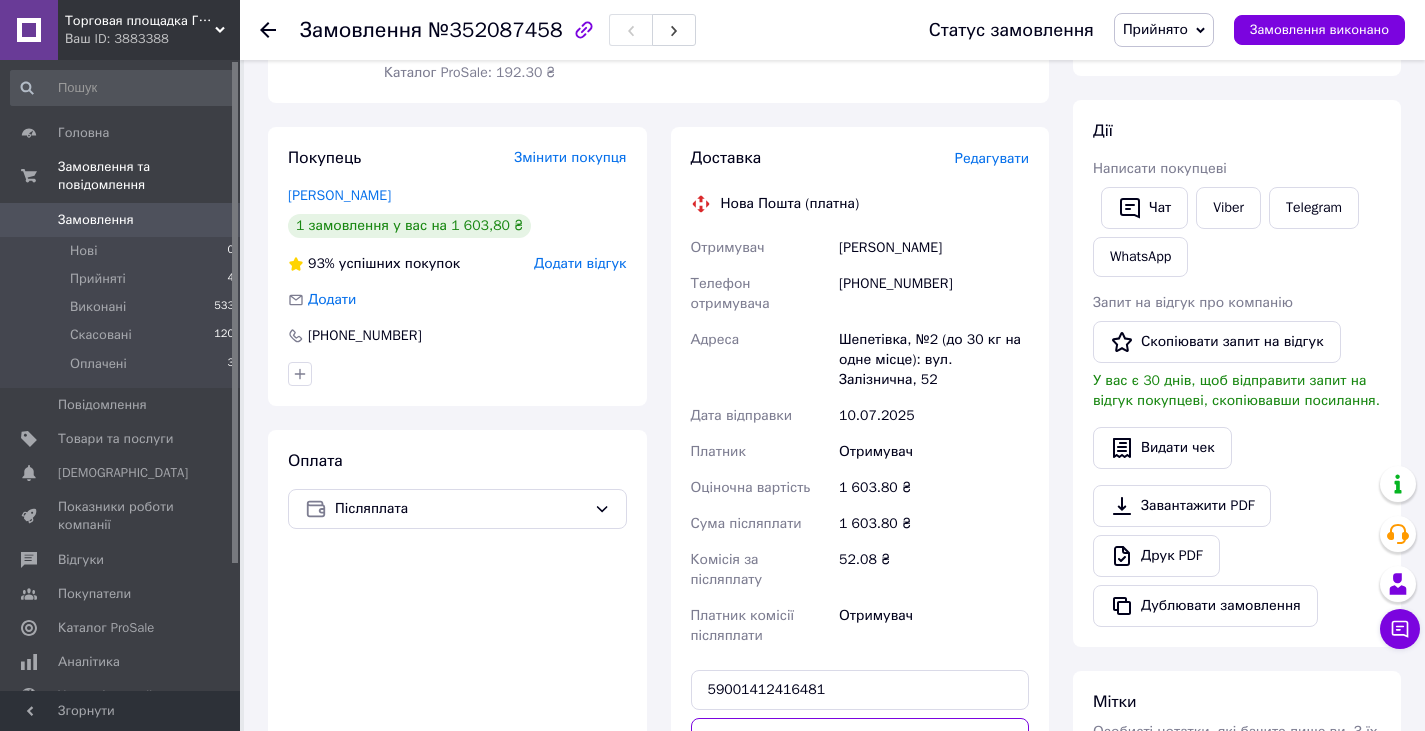 click on "Передати номер" at bounding box center (860, 738) 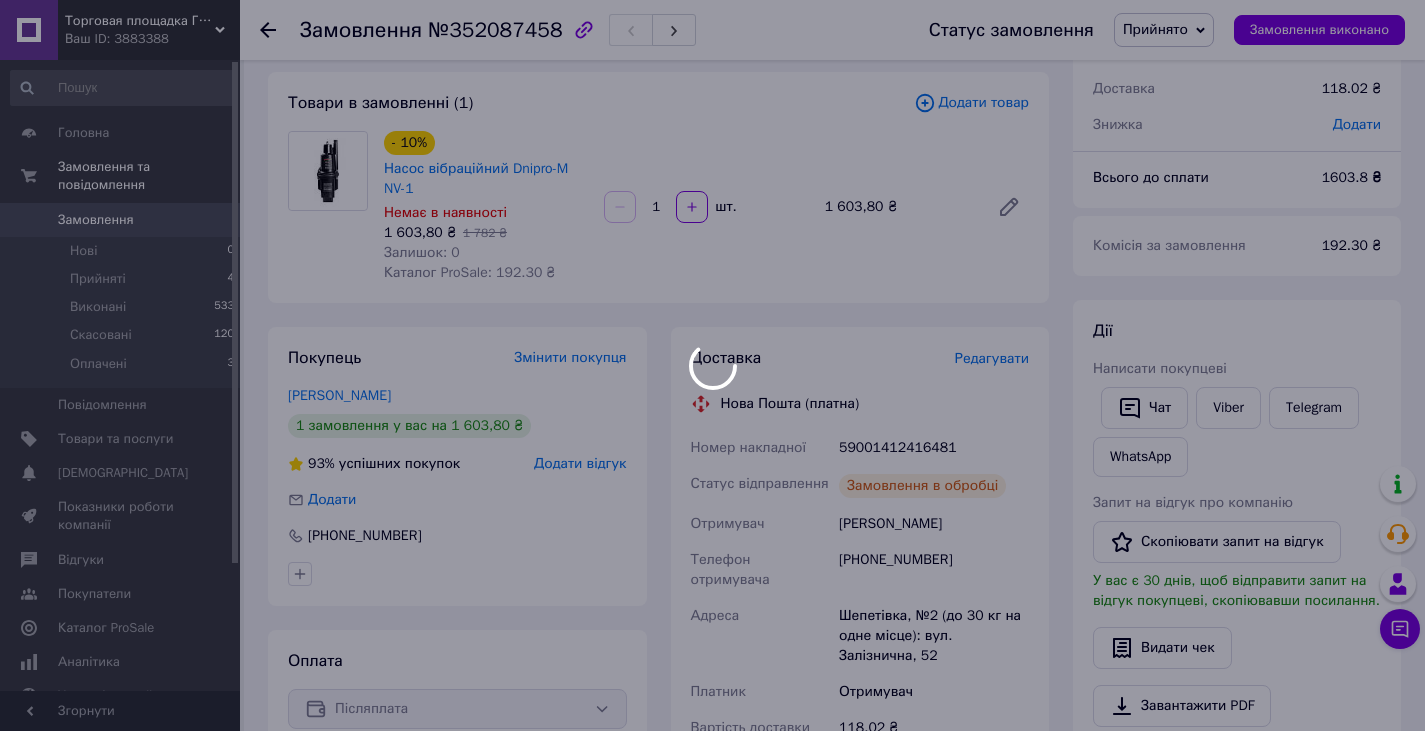 scroll, scrollTop: 100, scrollLeft: 0, axis: vertical 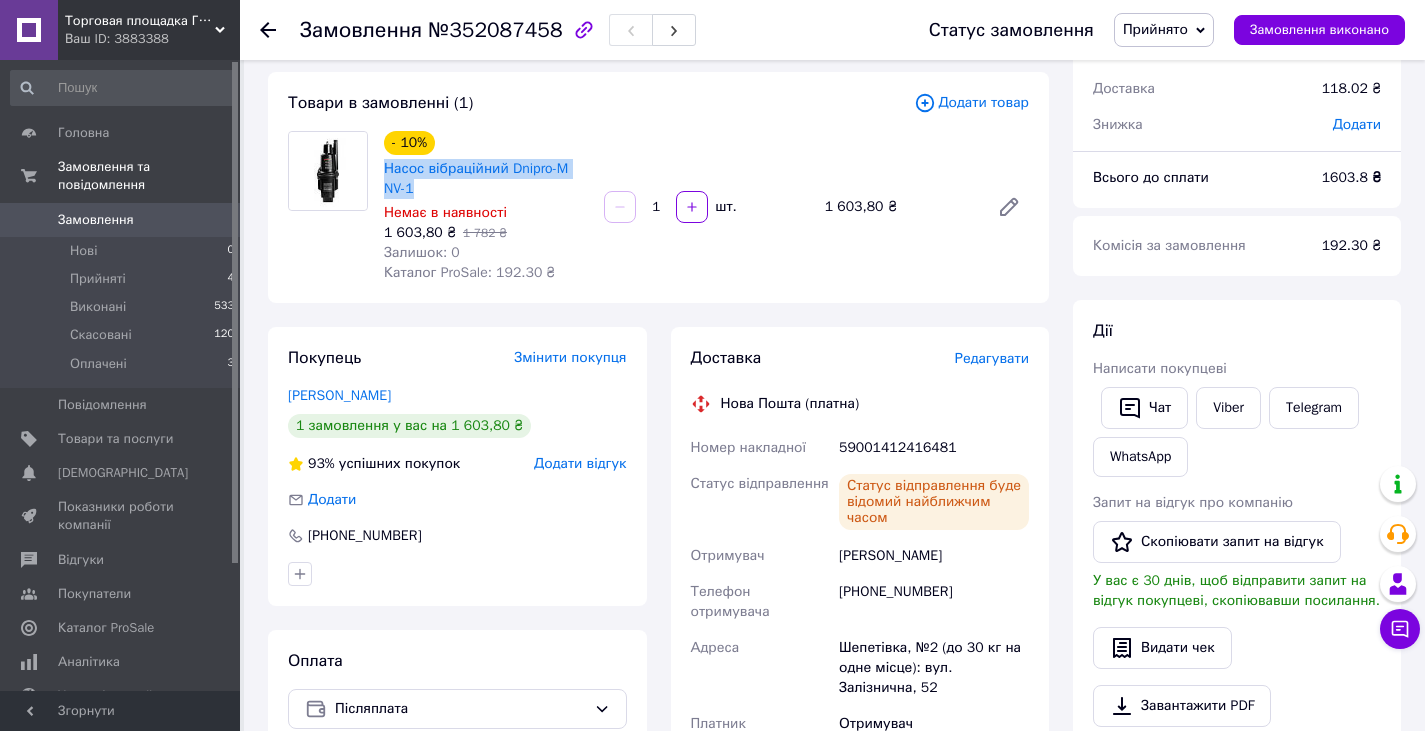 drag, startPoint x: 379, startPoint y: 168, endPoint x: 432, endPoint y: 172, distance: 53.15073 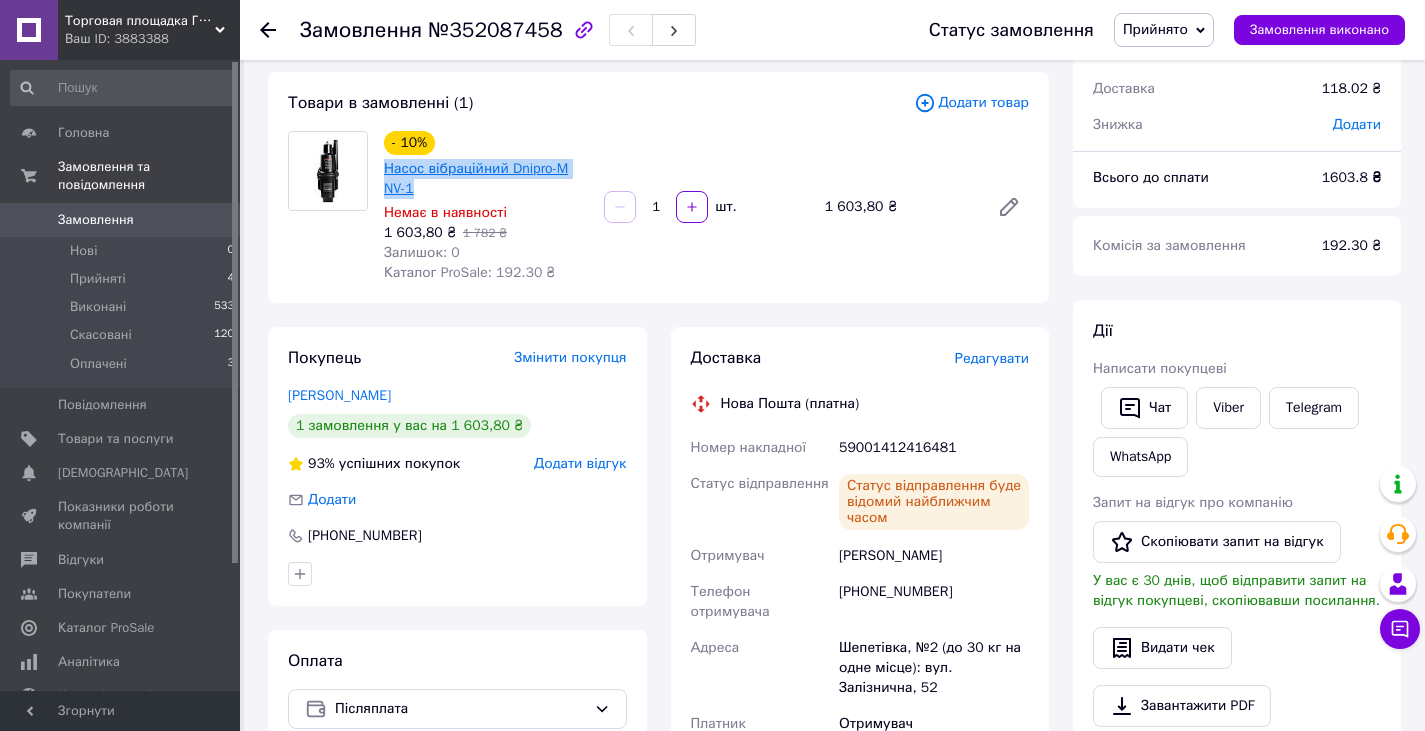 copy on "Насос вібраційний Dnipro-M NV-1" 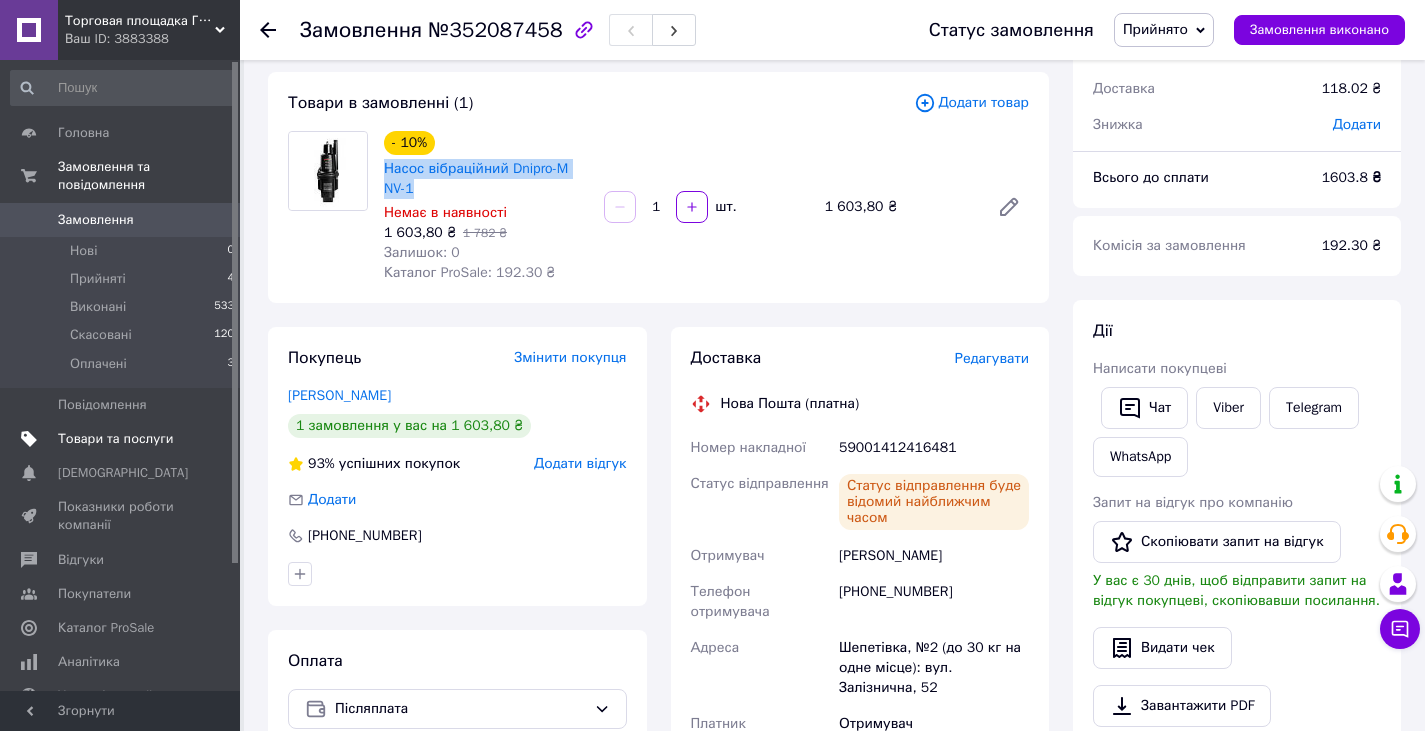 click on "Товари та послуги" at bounding box center [123, 439] 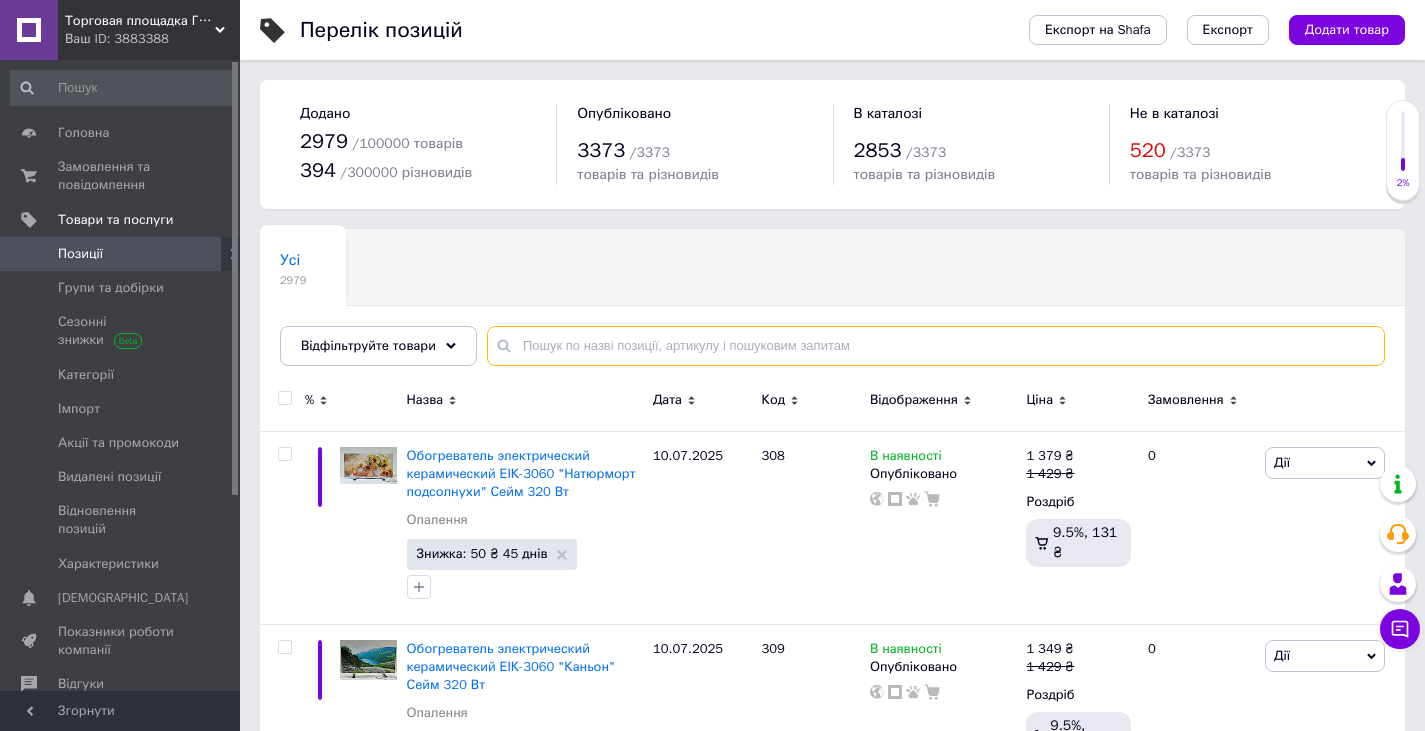 paste on "Насос вібраційний Dnipro-M NV-1" 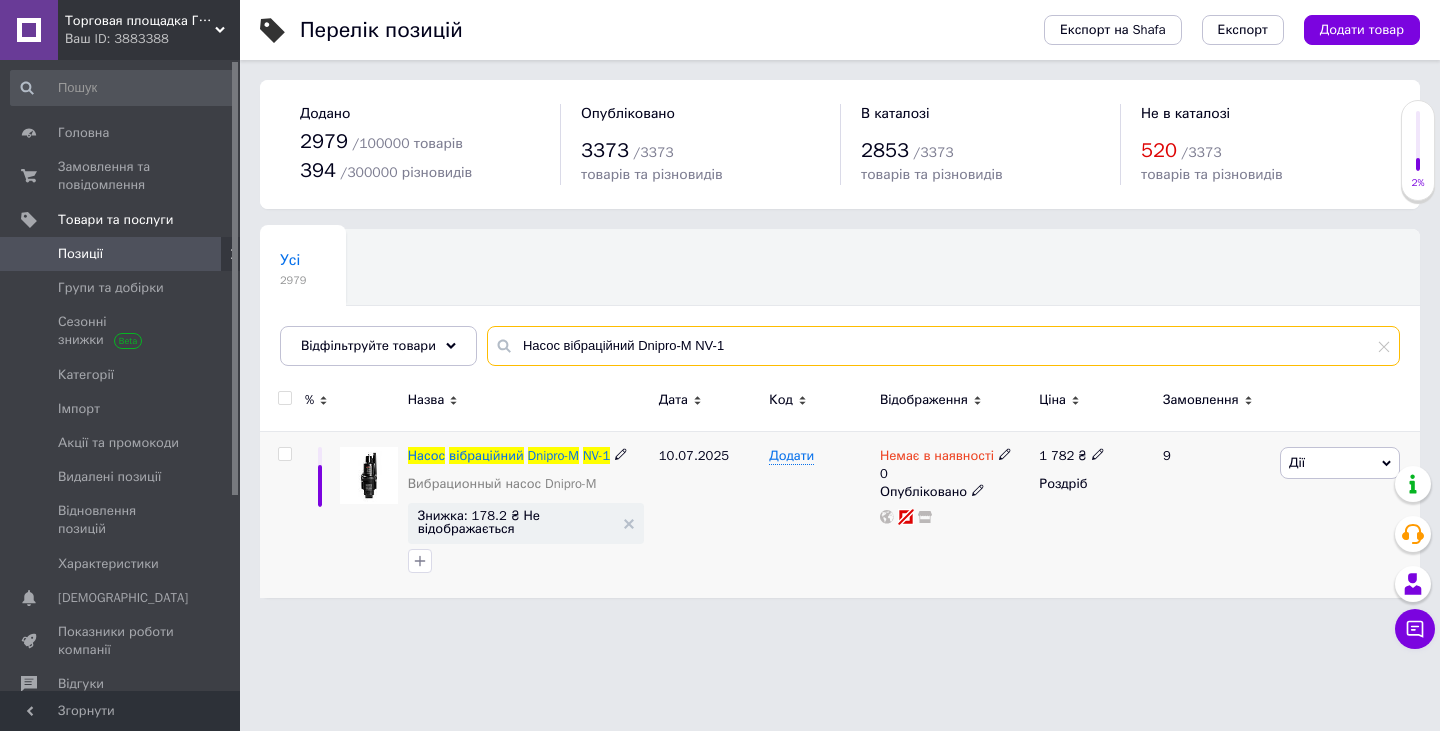 type on "Насос вібраційний Dnipro-M NV-1" 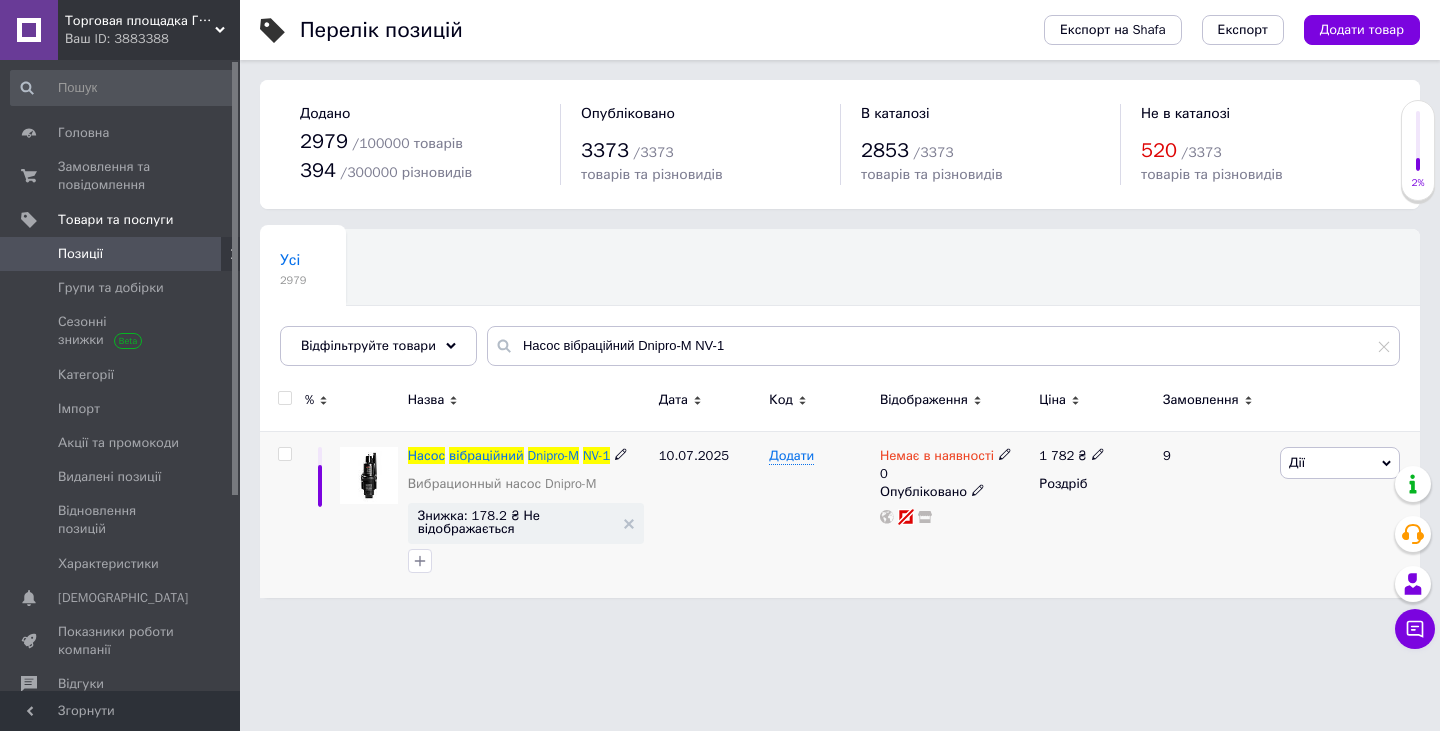 click 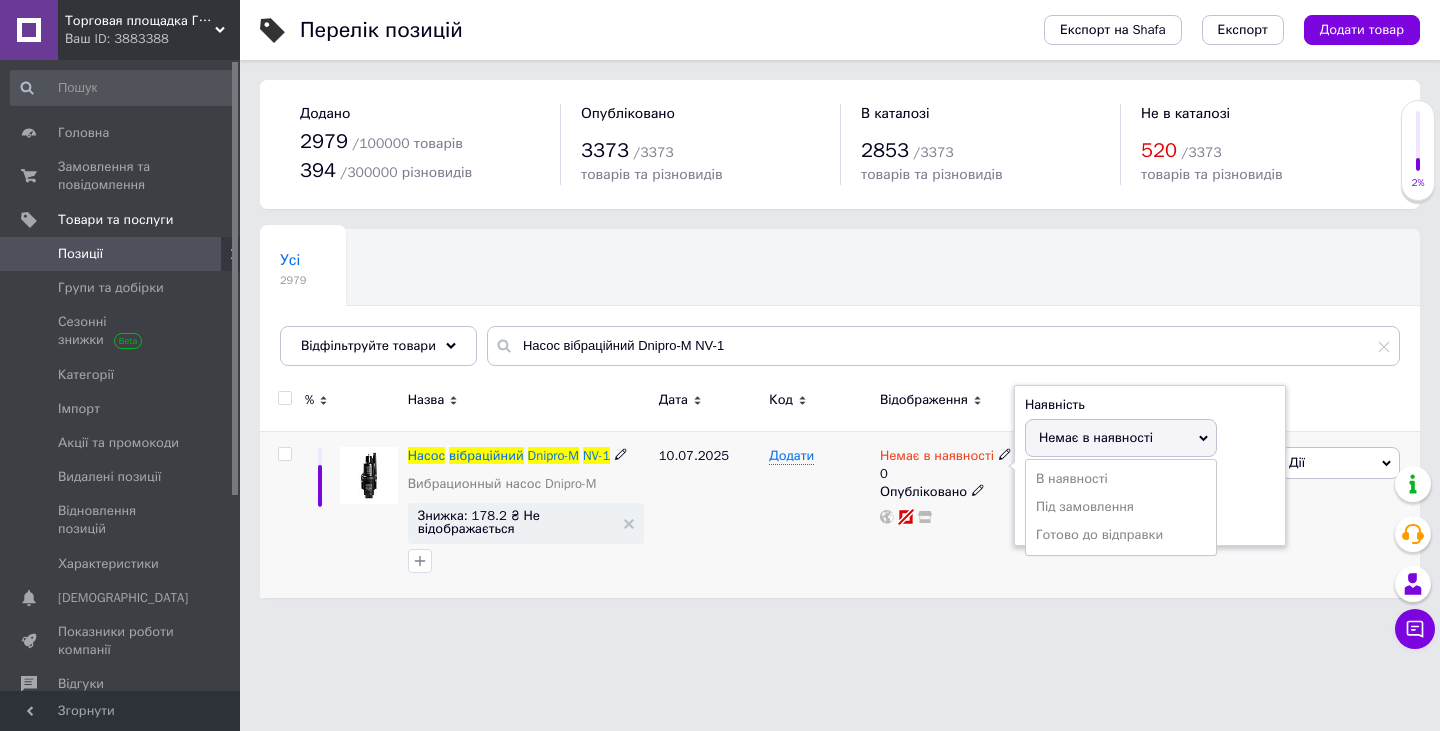 drag, startPoint x: 1071, startPoint y: 533, endPoint x: 1069, endPoint y: 522, distance: 11.18034 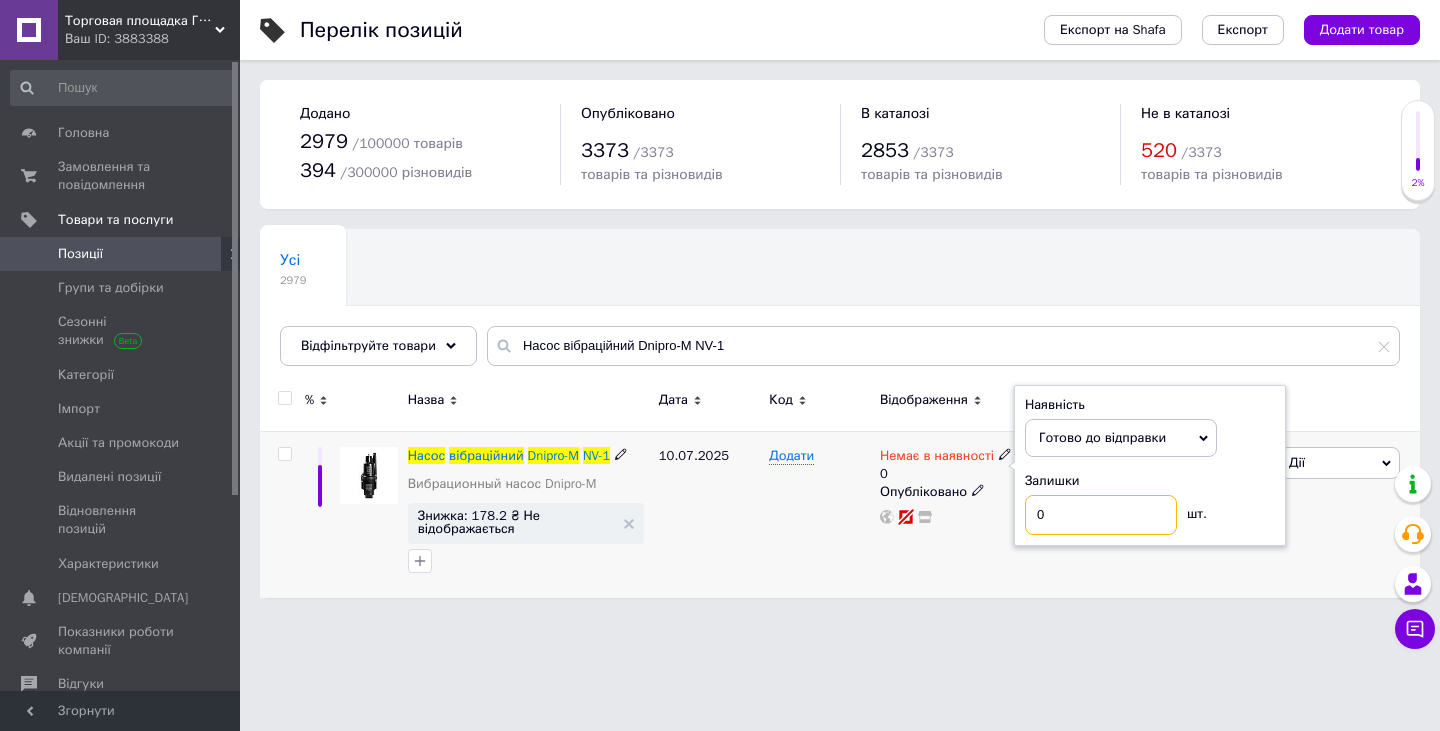 click on "0" at bounding box center (1101, 515) 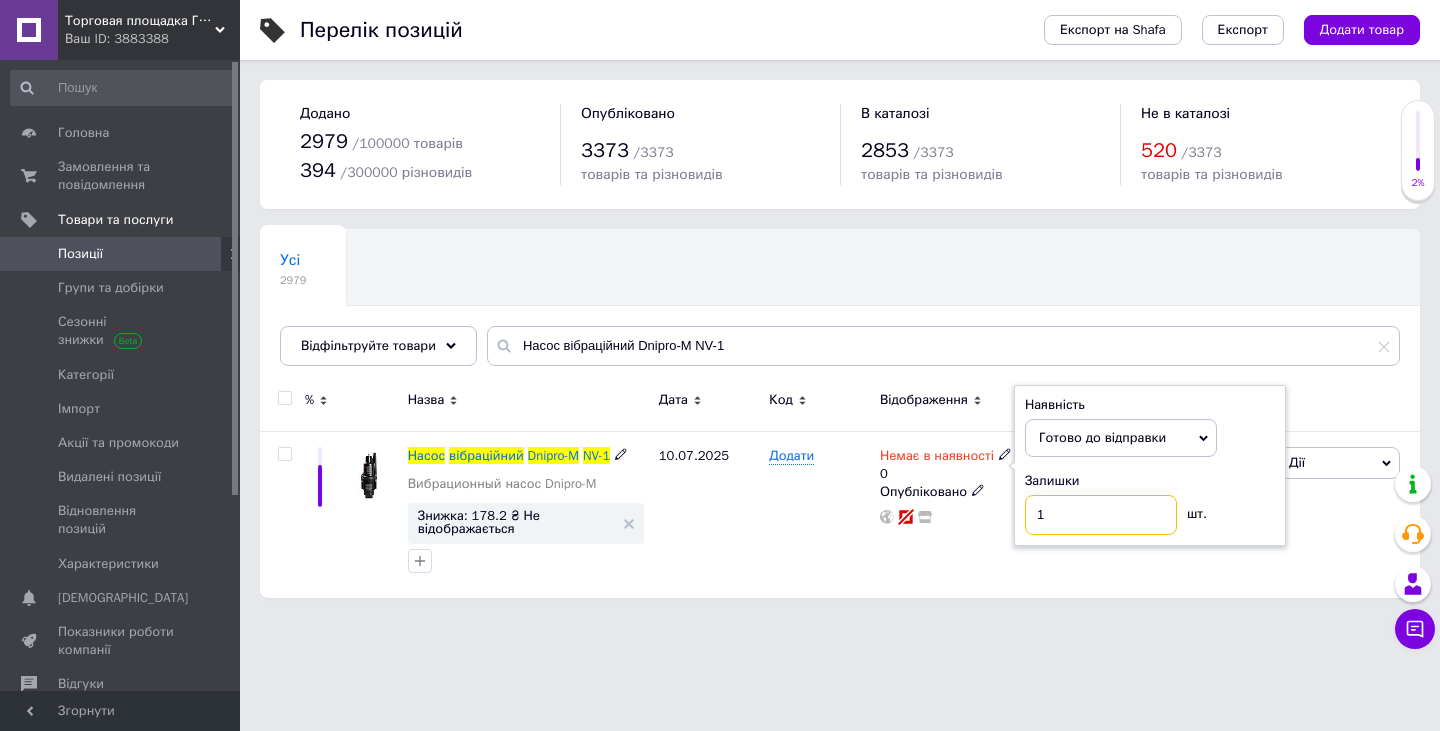 type on "1" 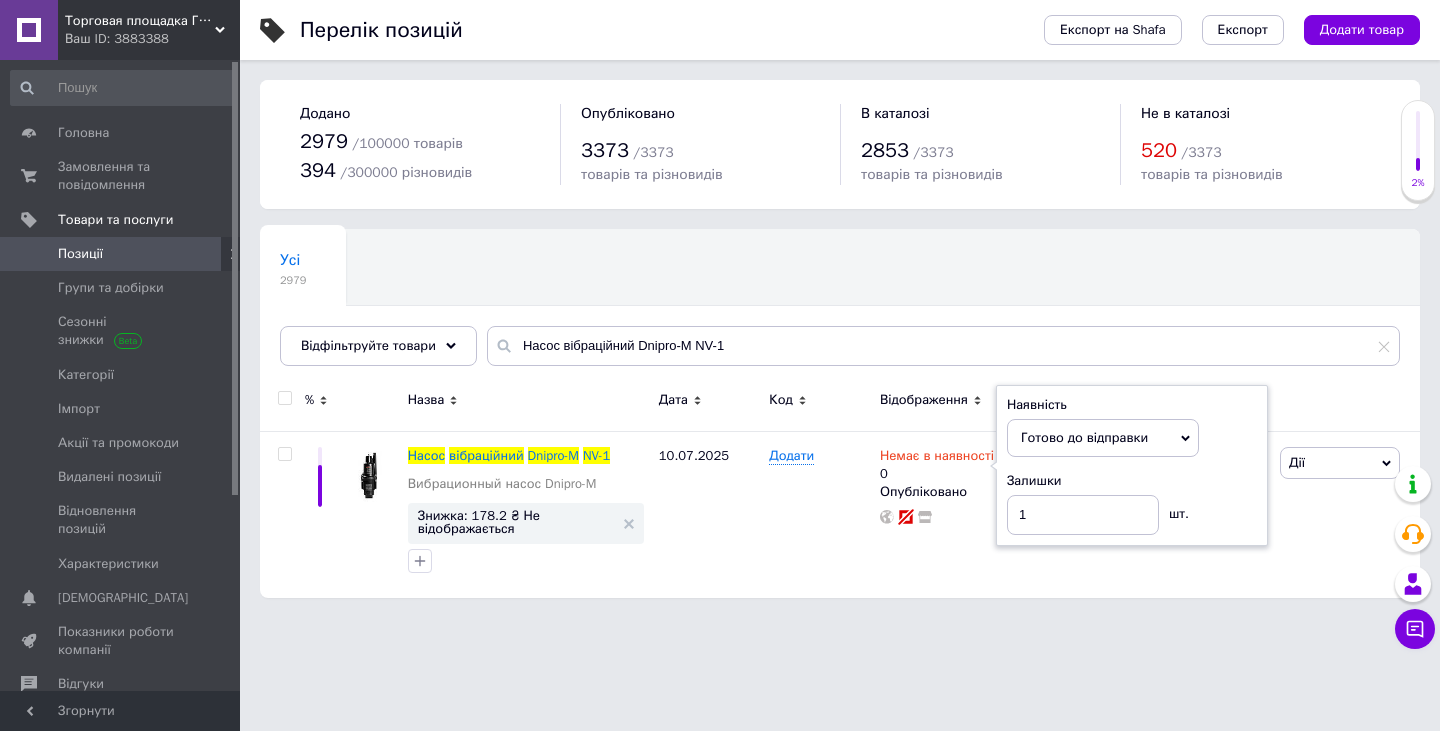 click on "Перелік позицій Експорт на Shafa Експорт Додати товар Додано 2979   / 100000   товарів 394   / 300000   різновидів Опубліковано 3373   / 3373 товарів та різновидів В каталозі 2853   / 3373 товарів та різновидів Не в каталозі 520   / 3373 товарів та різновидів Усі 2979 Ok Відфільтровано...  Зберегти Нічого не знайдено Можливо, помилка у слові  або немає відповідностей за вашим запитом. Усі 2979 Відфільтруйте товари Насос вібраційний Dnipro-M NV-1 % Назва Дата Код Відображення Ціна Замовлення Насос   вібраційний   Dnipro-M   NV-1 Вибрационный насос Dnipro-M Знижка: 178.2 ₴ Не відображається 10.07.2025 Додати 0 Наявність" at bounding box center [840, 309] 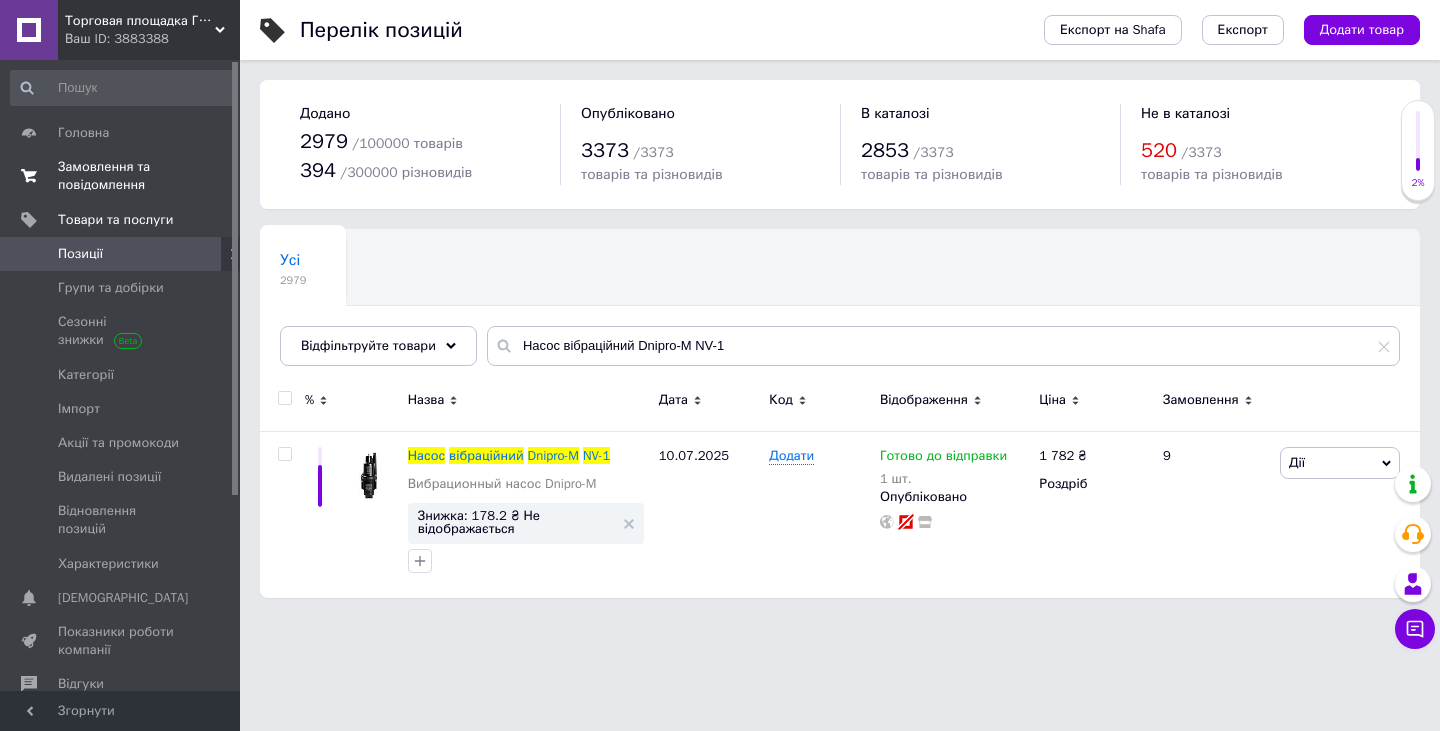 click on "Замовлення та повідомлення" at bounding box center (121, 176) 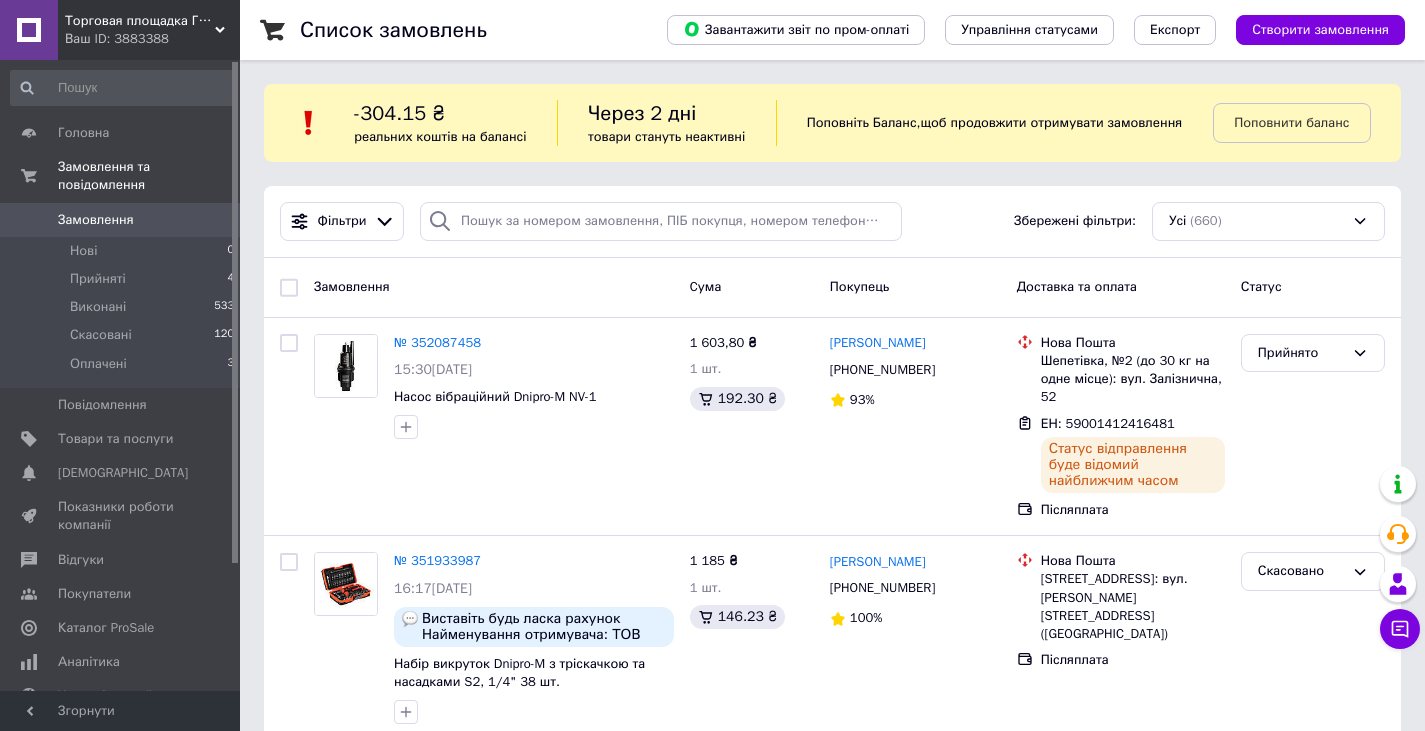 click on "Ваш ID: 3883388" at bounding box center [152, 39] 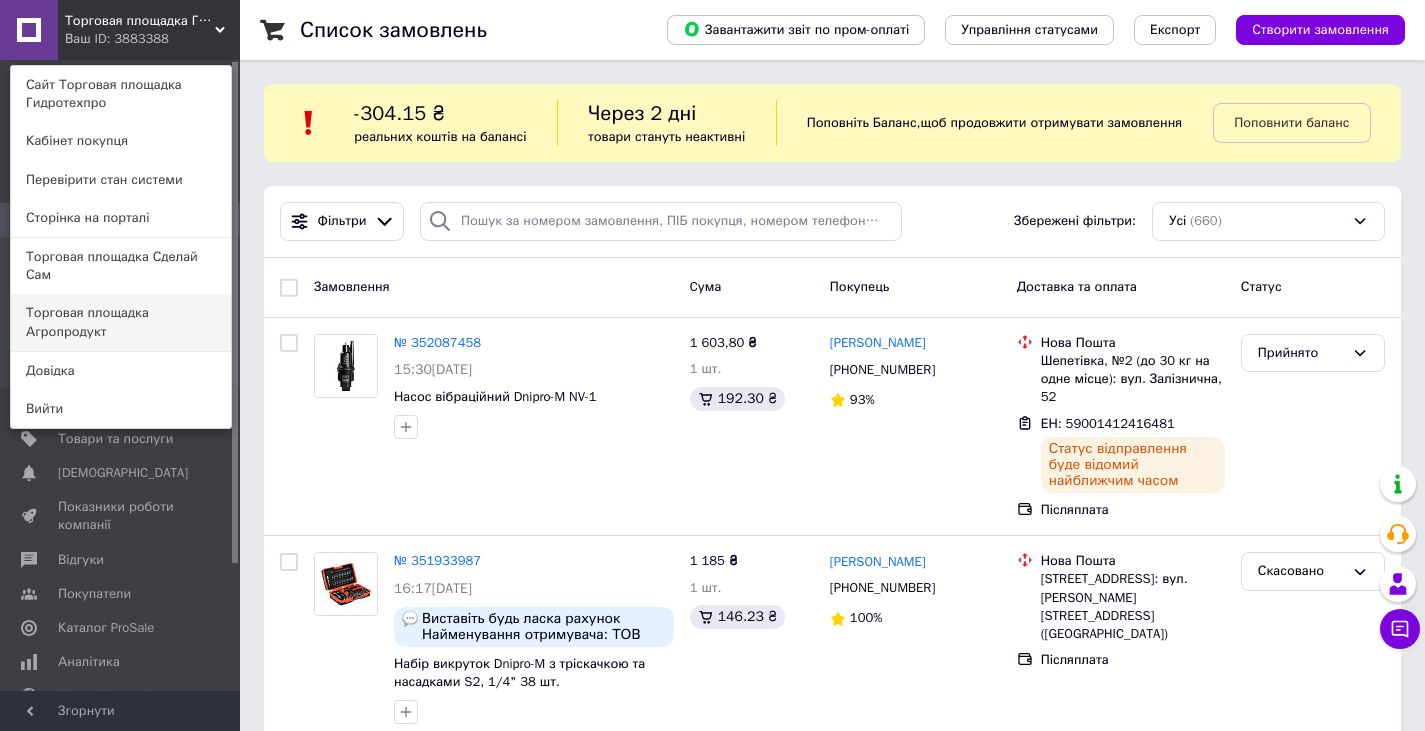 click on "Торговая площадка Агропродукт" at bounding box center [121, 322] 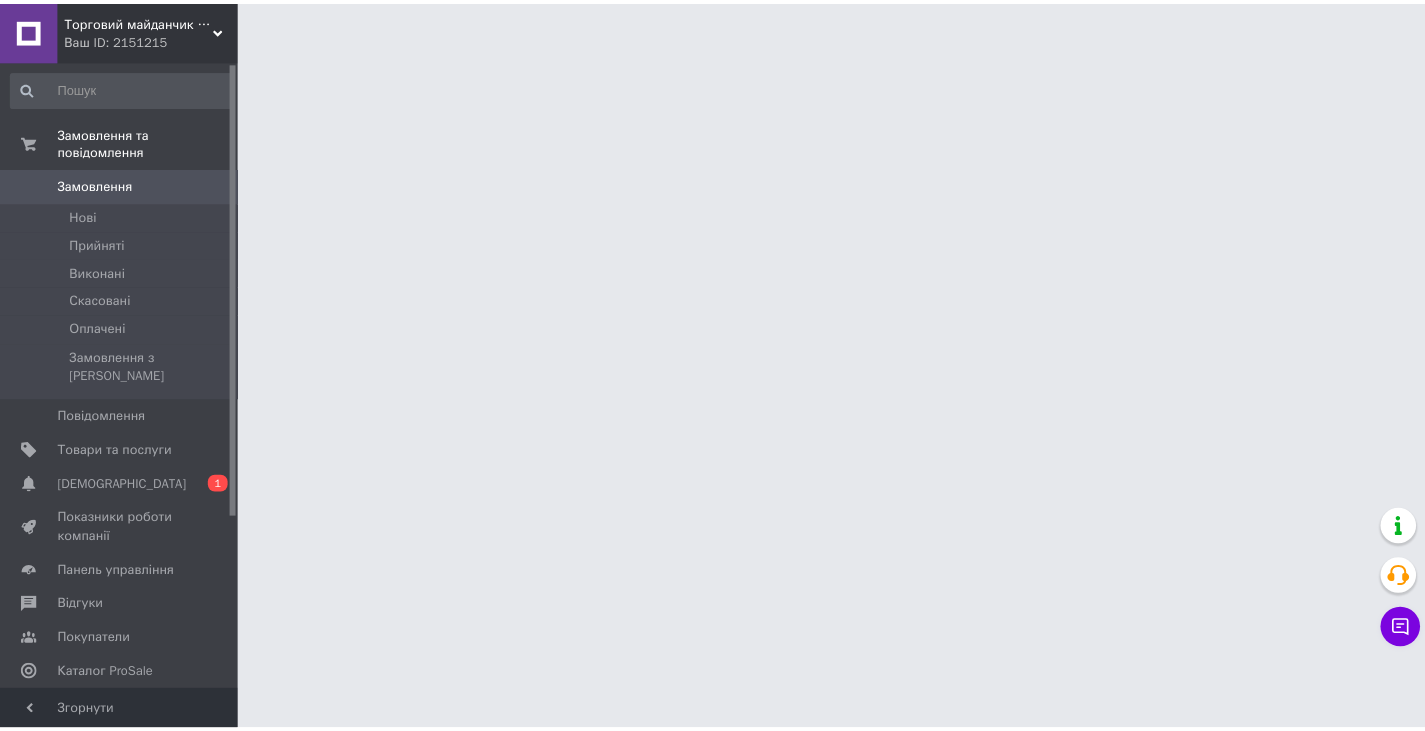 scroll, scrollTop: 0, scrollLeft: 0, axis: both 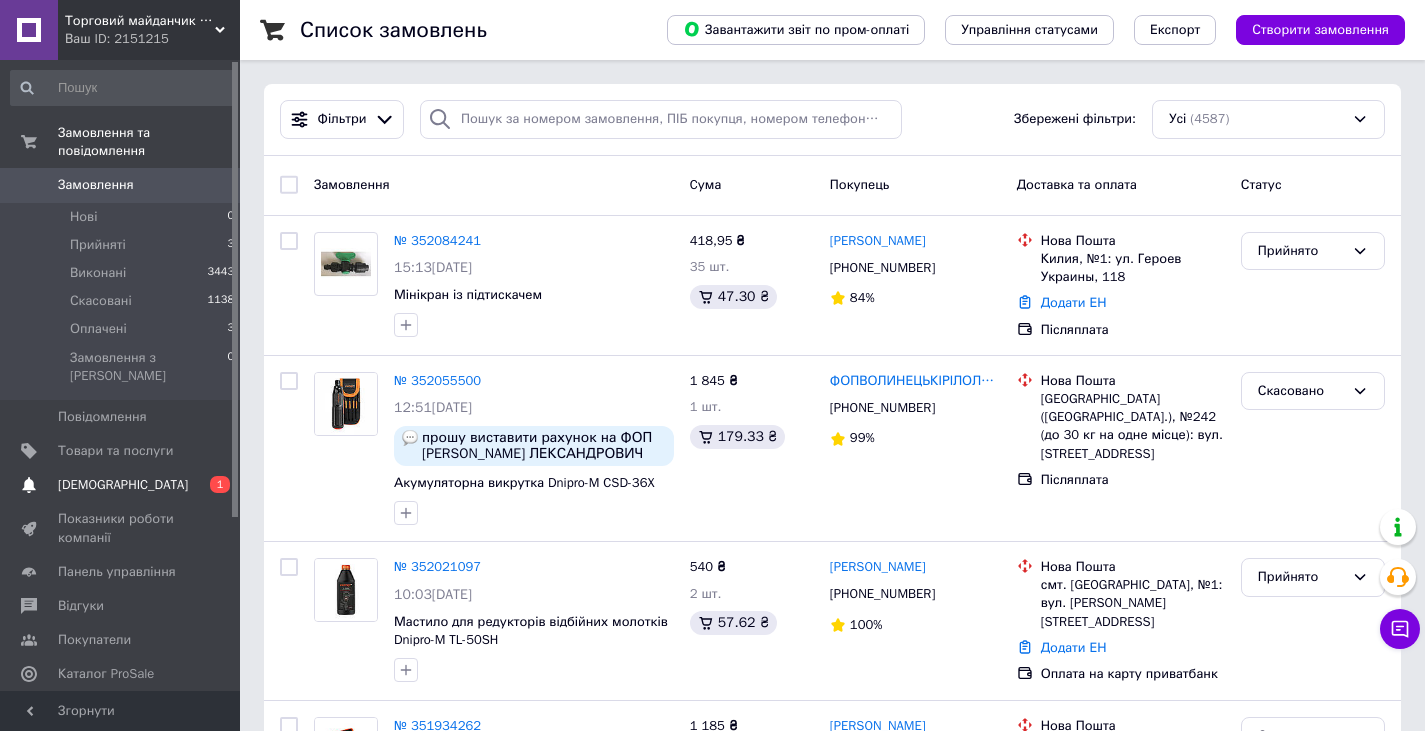 click on "Сповіщення 0 1" at bounding box center (120, 485) 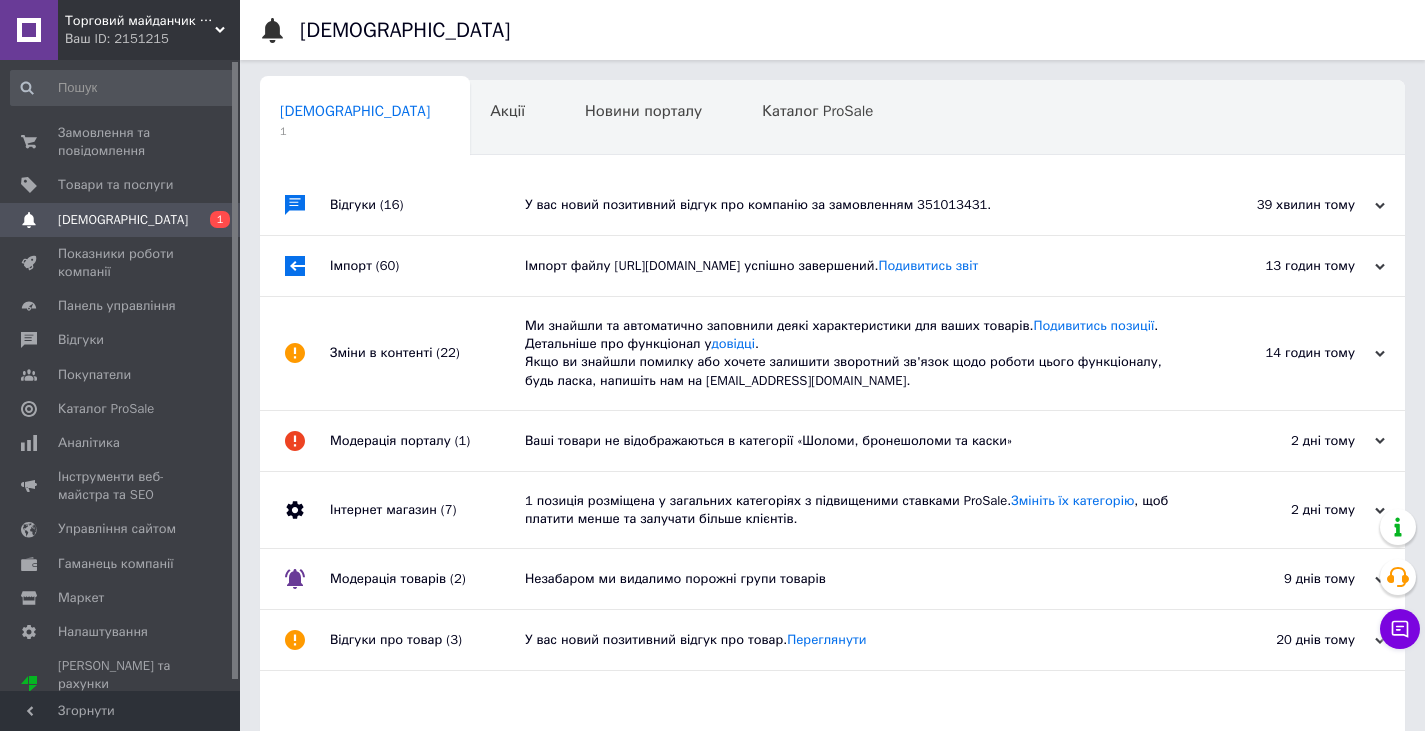 click on "У вас новий позитивний відгук про компанію за замовленням 351013431." at bounding box center (855, 205) 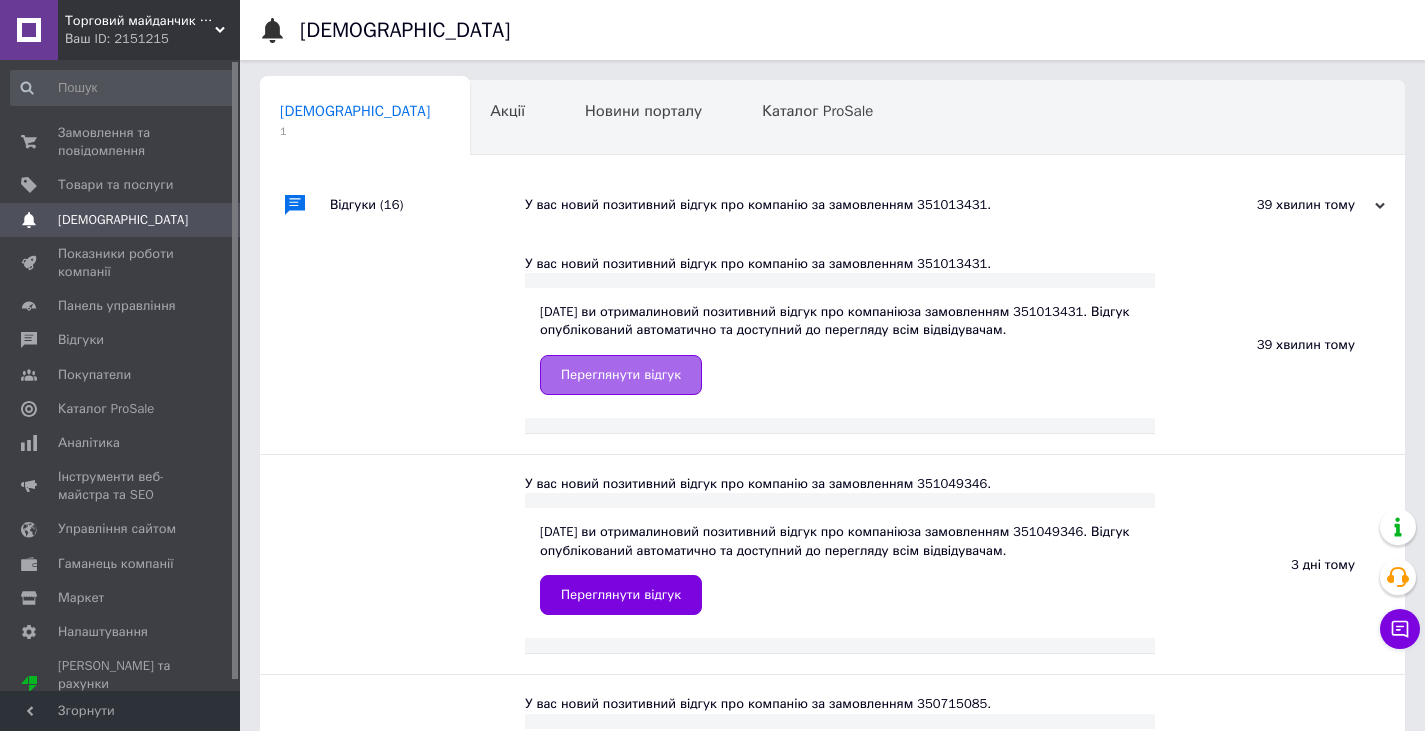click on "Переглянути відгук" at bounding box center [621, 375] 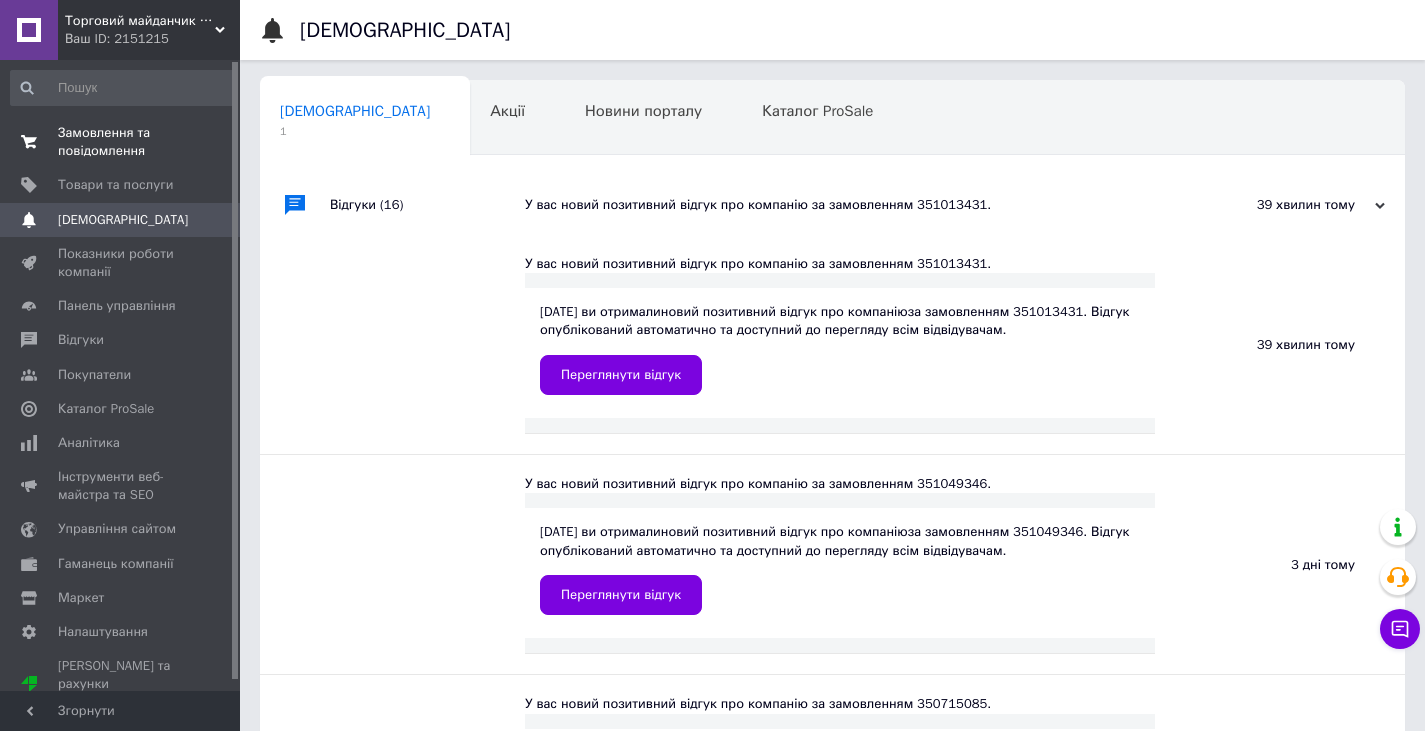 click on "Замовлення та повідомлення" at bounding box center [121, 142] 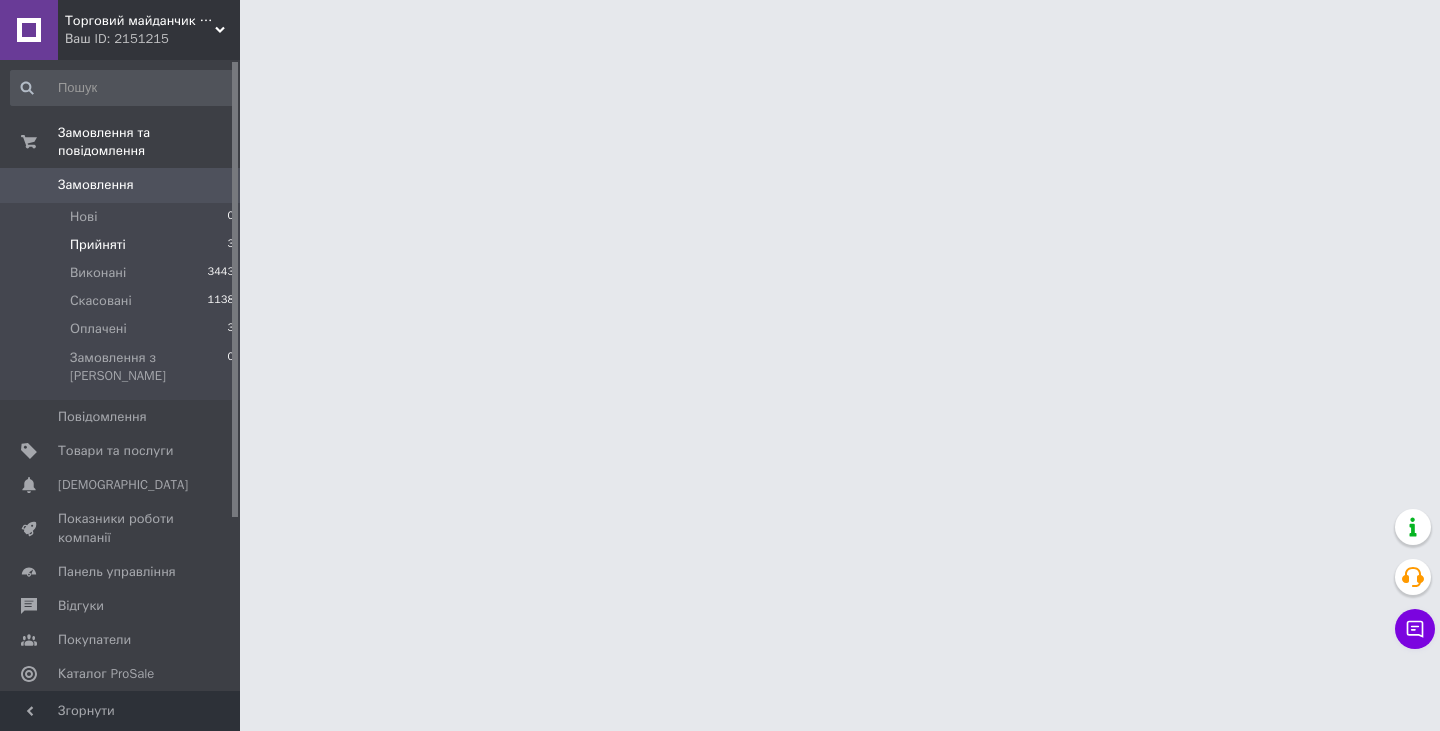 click on "Прийняті 3" at bounding box center [123, 245] 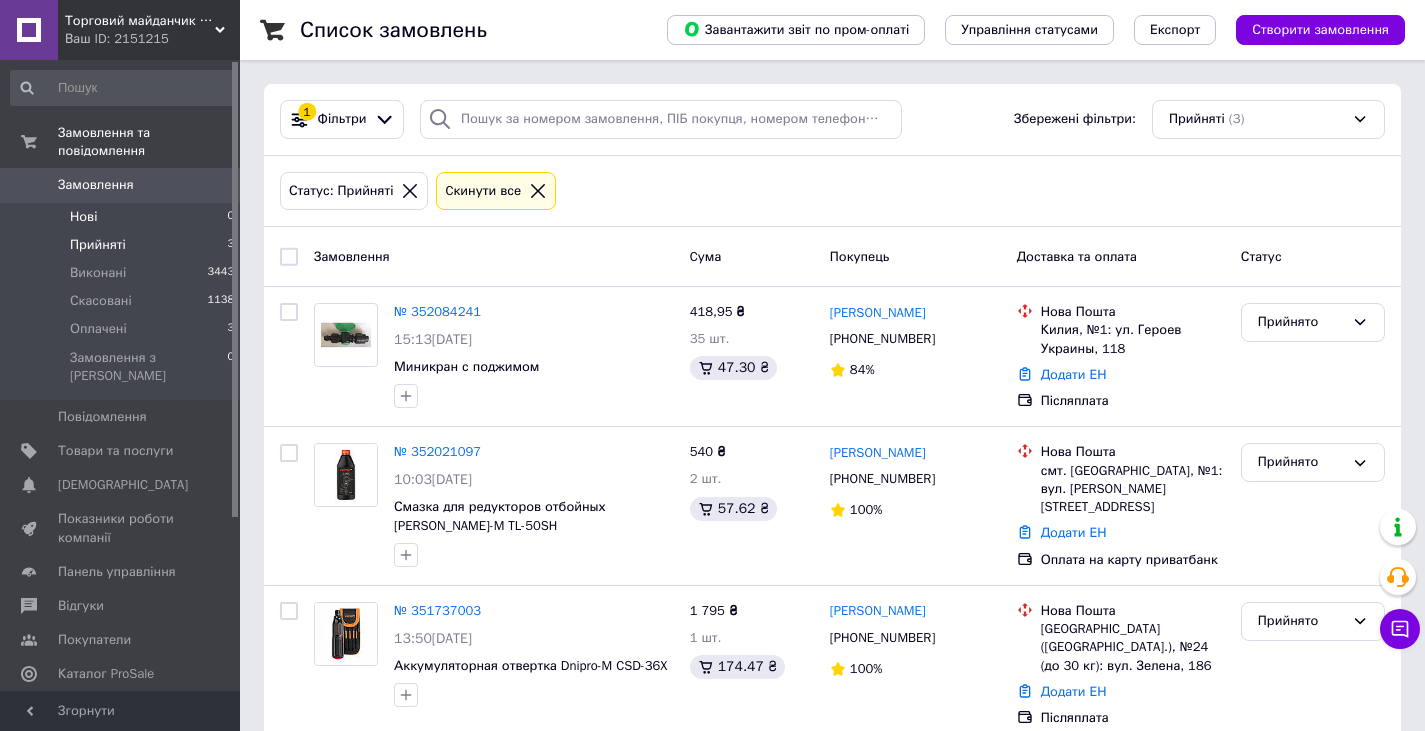 click on "Нові 0" at bounding box center [123, 217] 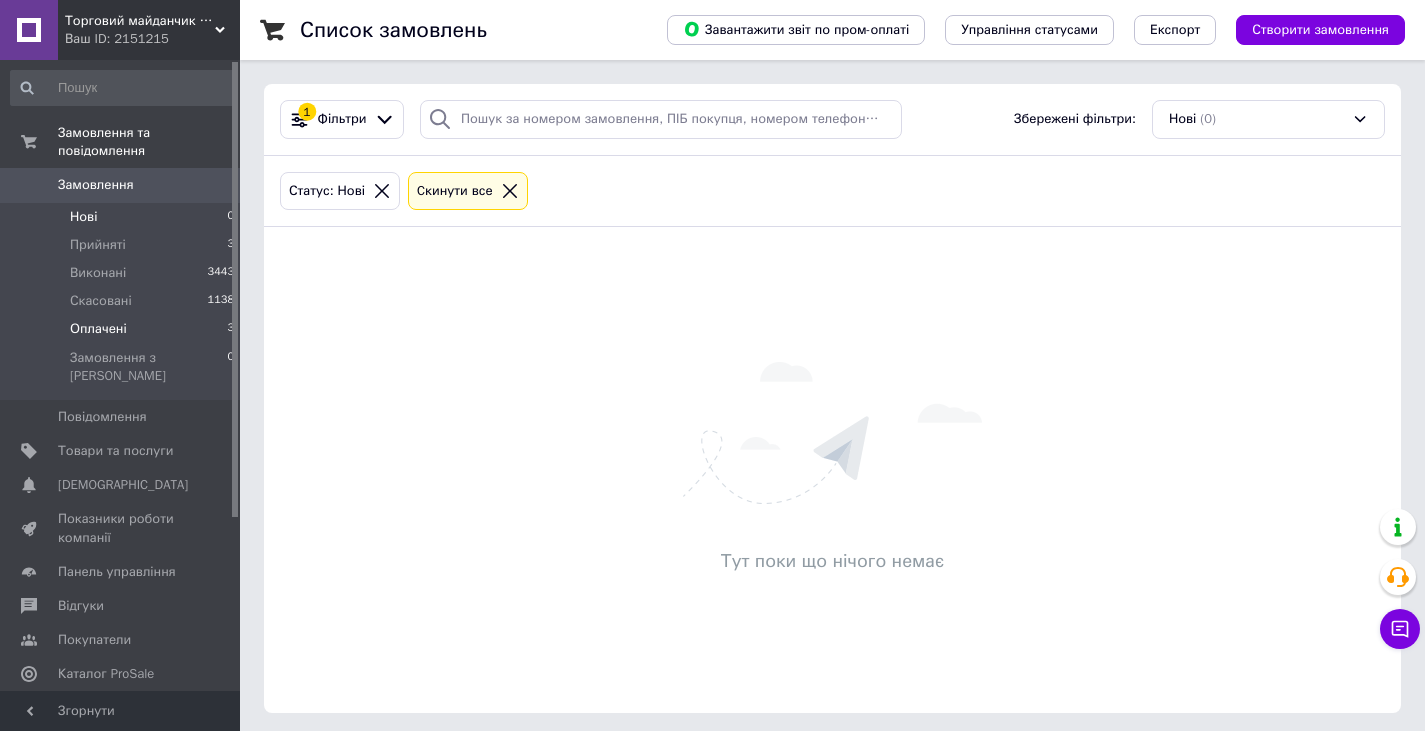 click on "Оплачені 3" at bounding box center [123, 329] 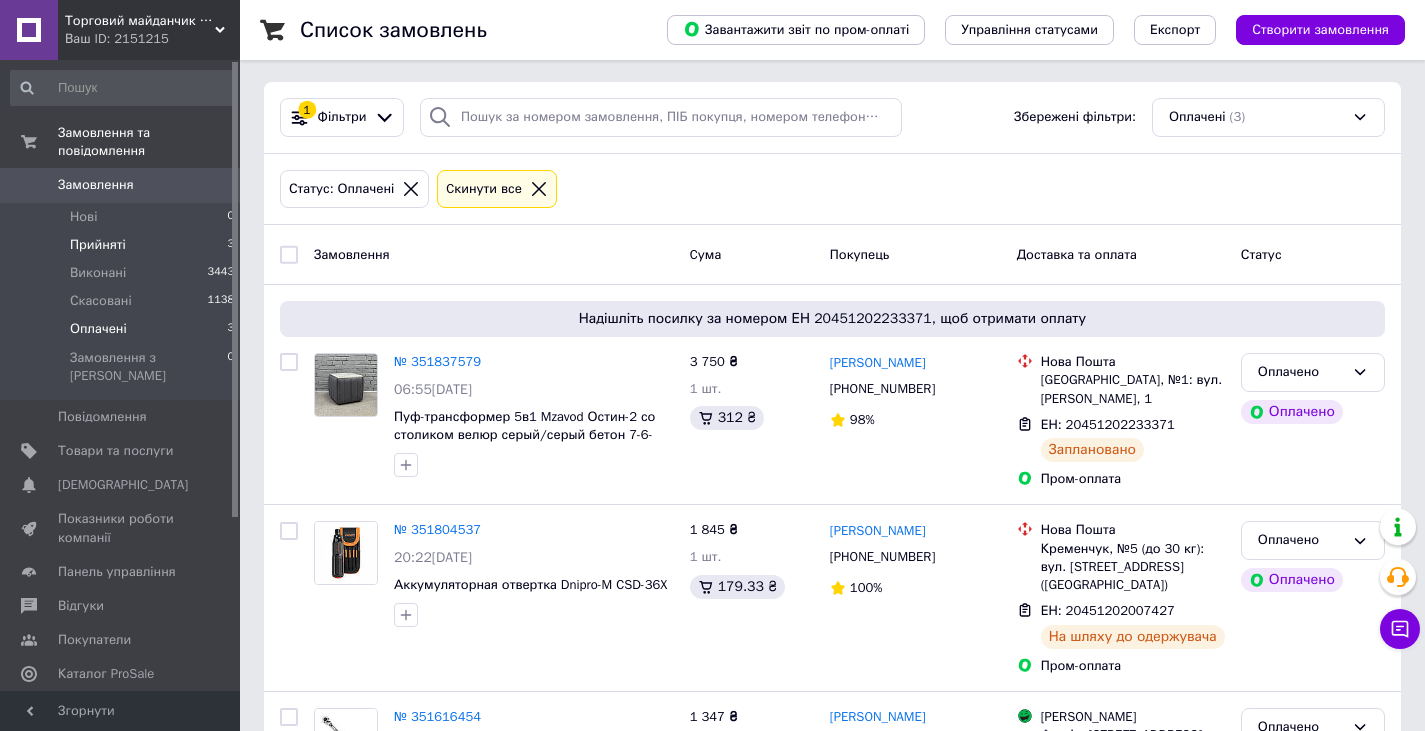 scroll, scrollTop: 0, scrollLeft: 0, axis: both 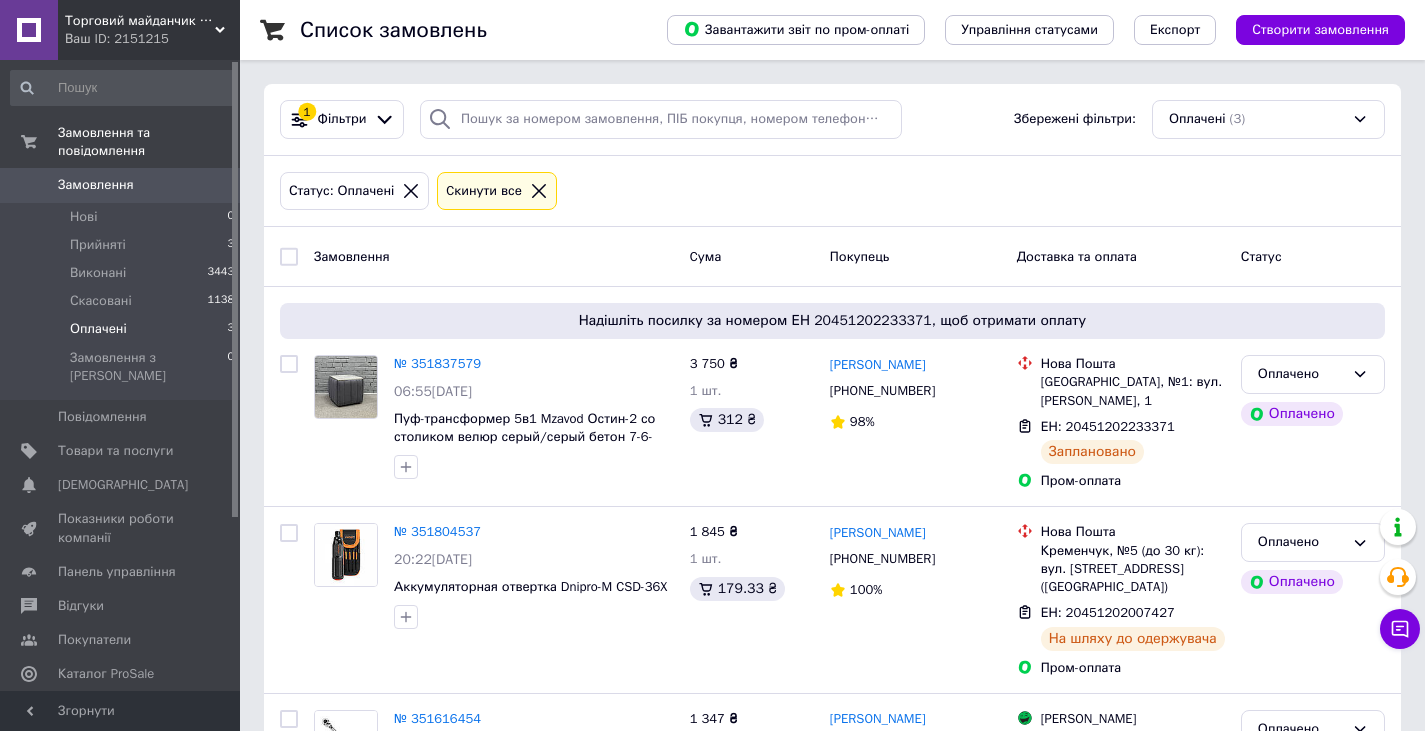 click on "Ваш ID: 2151215" at bounding box center [152, 39] 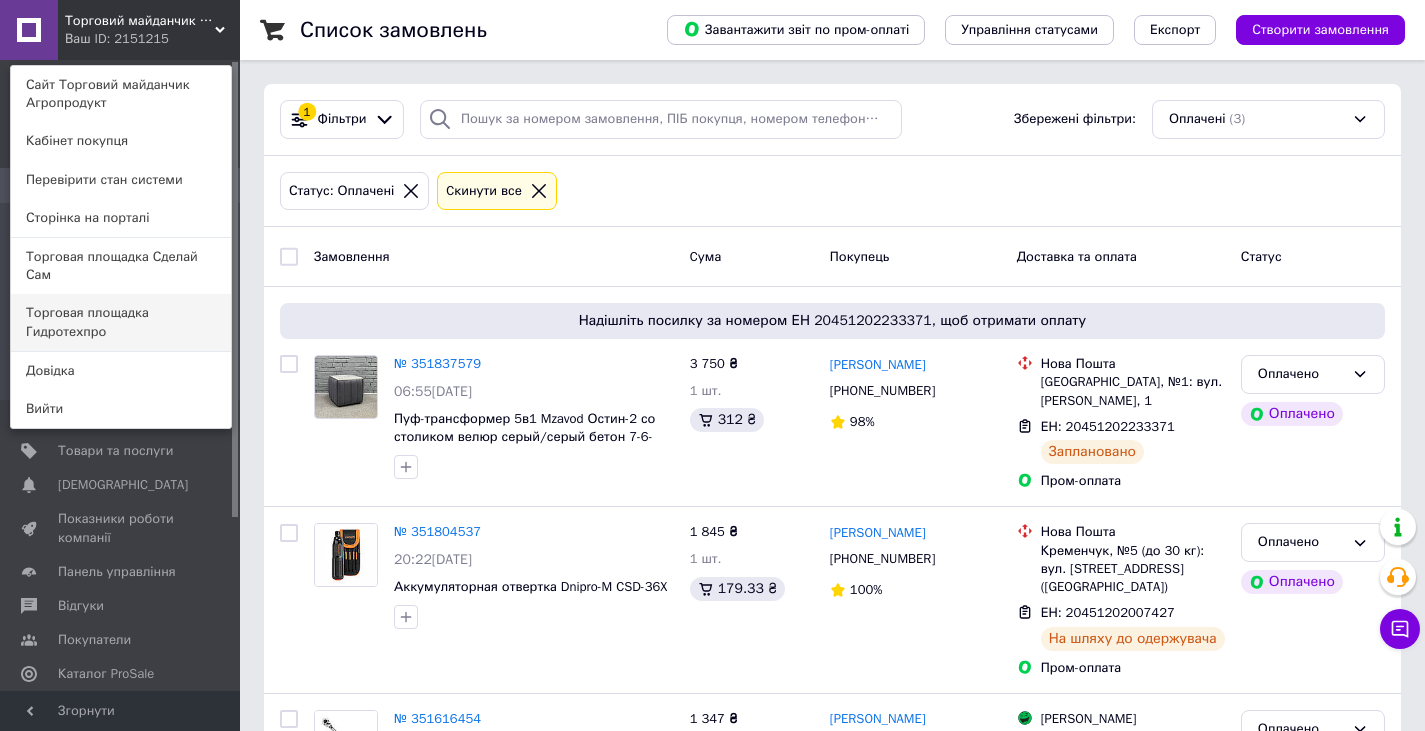 click on "Торговая площадка Гидротехпро" at bounding box center (121, 322) 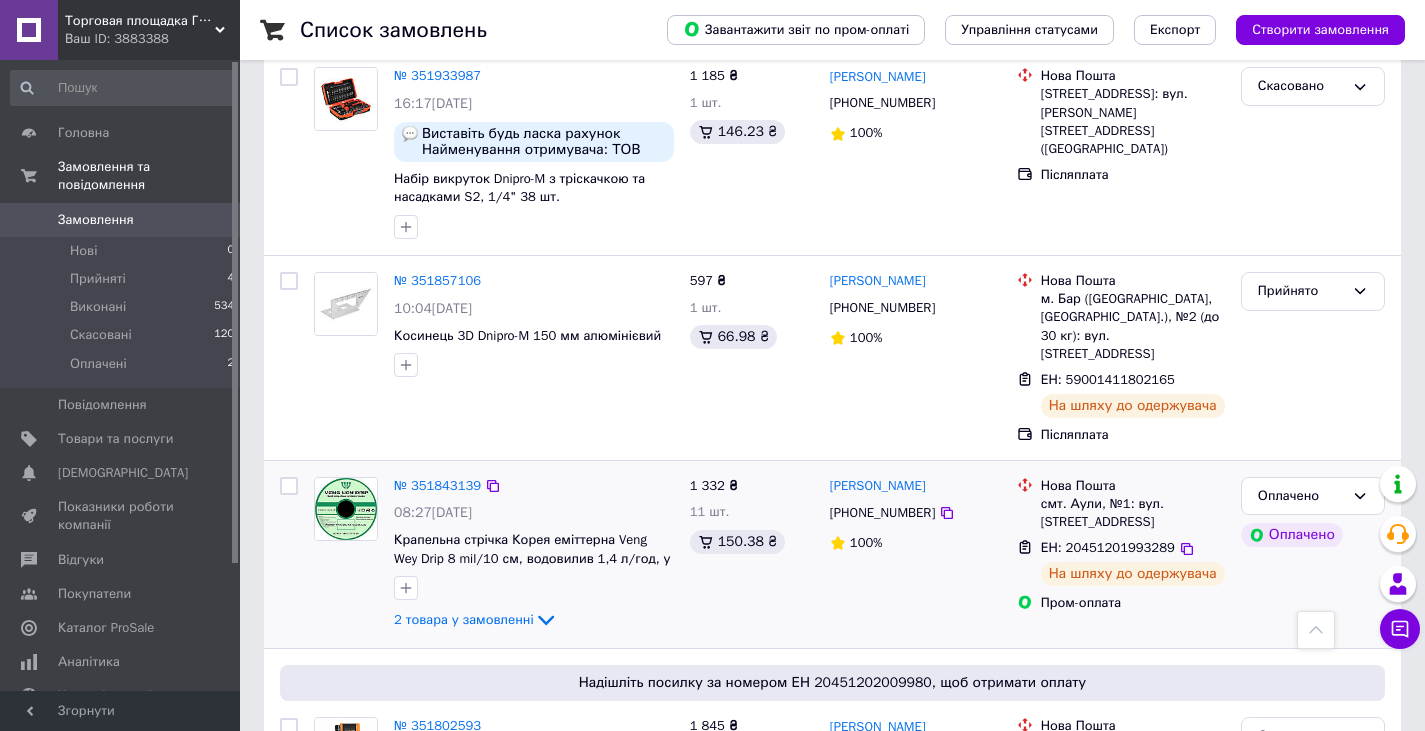 scroll, scrollTop: 500, scrollLeft: 0, axis: vertical 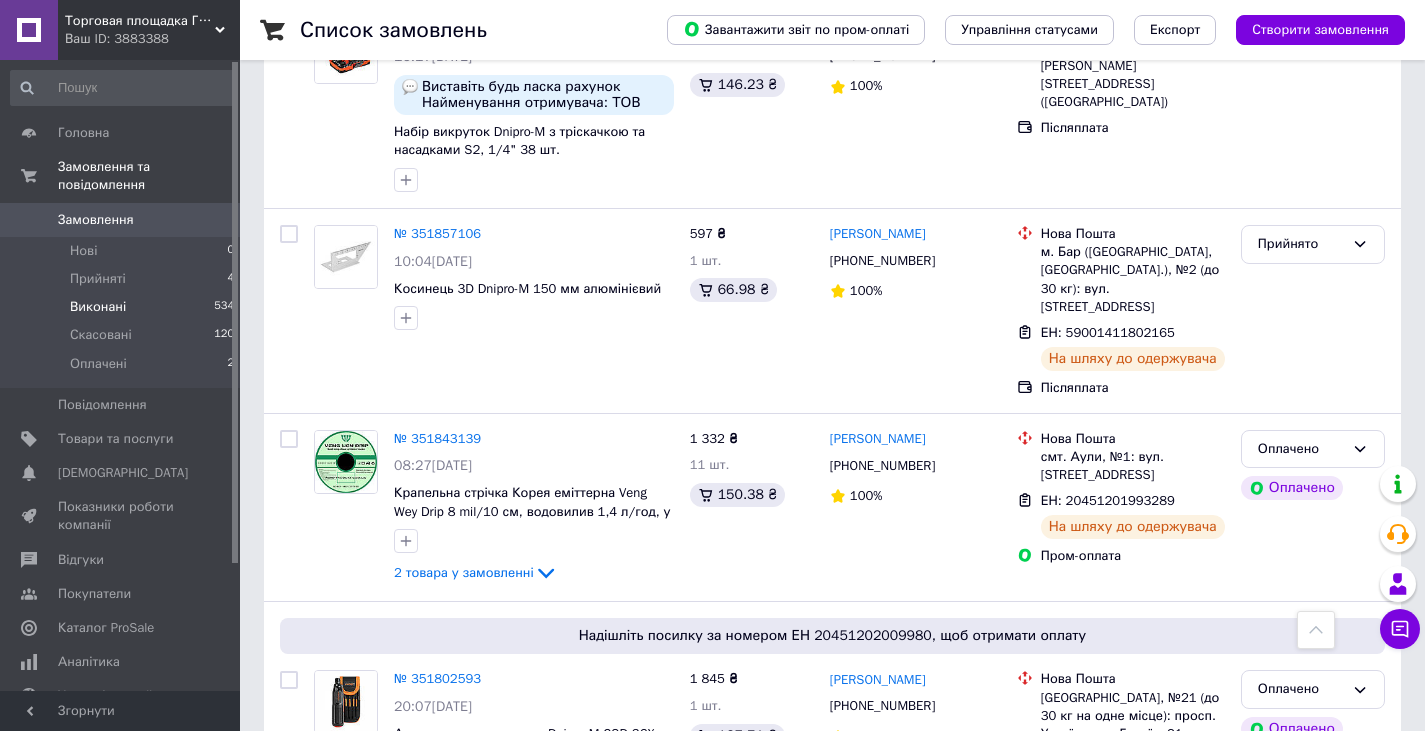 click on "Виконані 534" at bounding box center (123, 307) 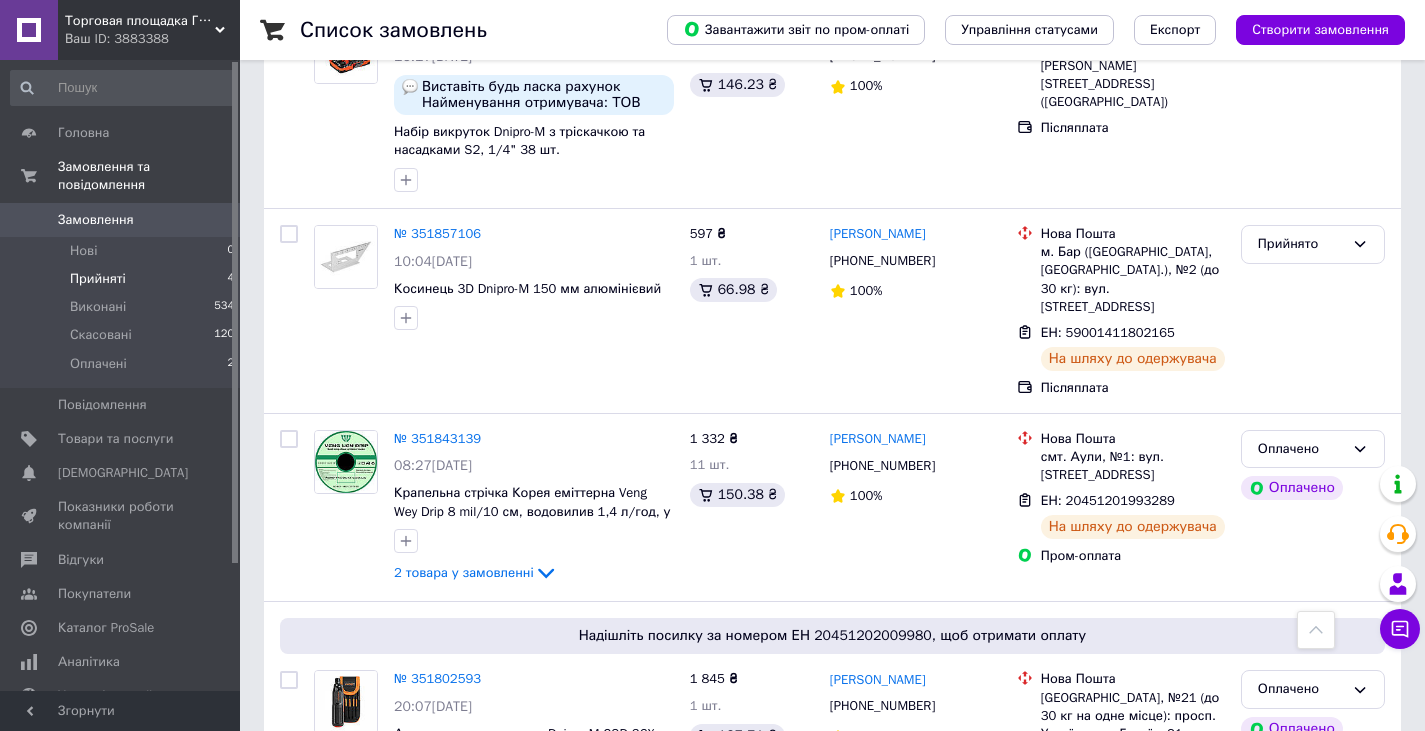 scroll, scrollTop: 571, scrollLeft: 0, axis: vertical 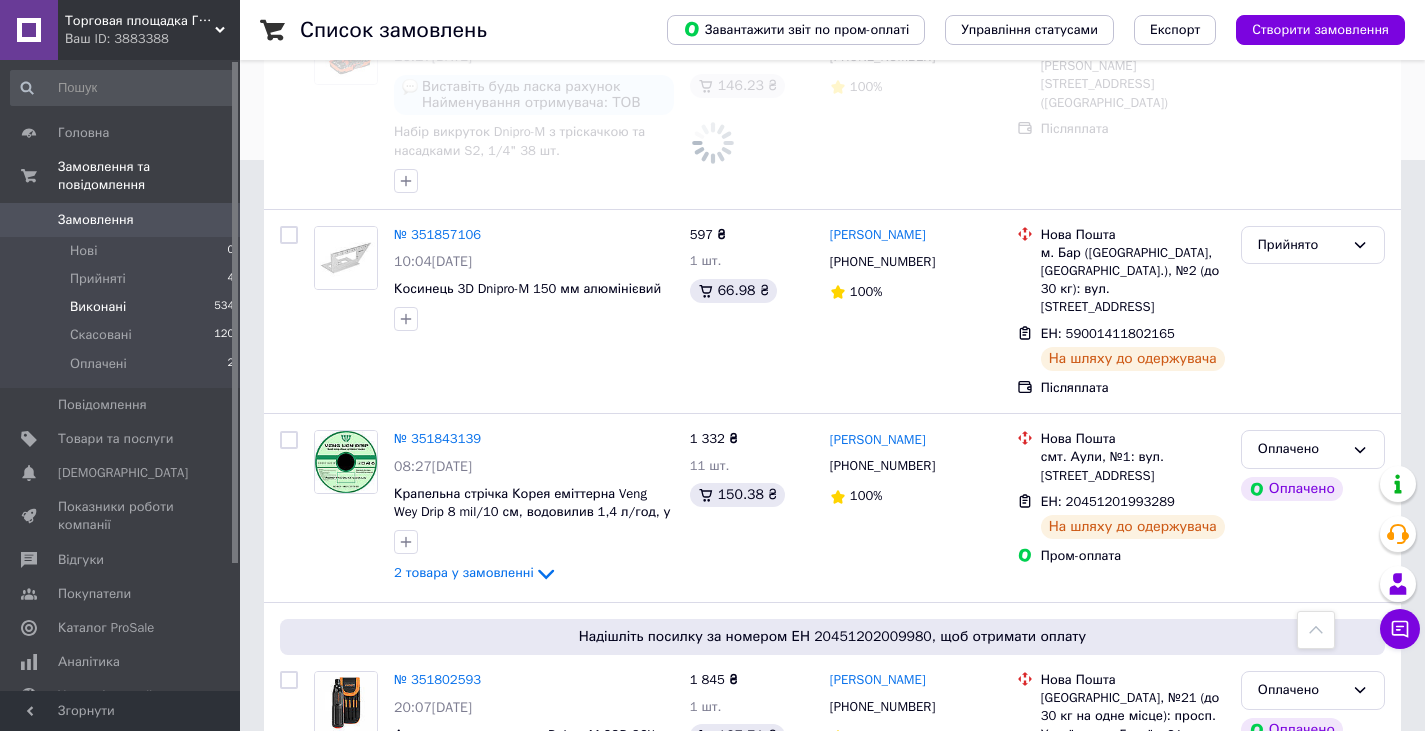 click on "Виконані 534" at bounding box center [123, 307] 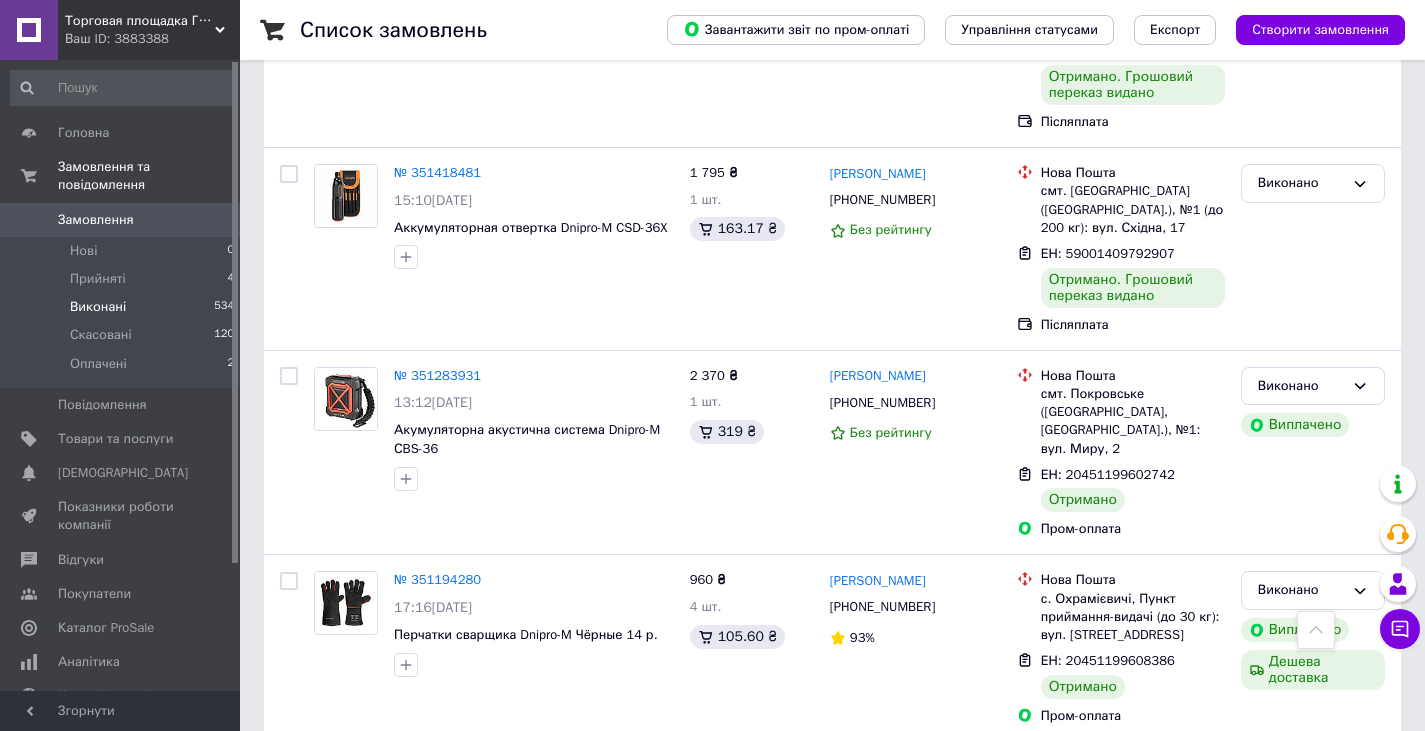 scroll, scrollTop: 1000, scrollLeft: 0, axis: vertical 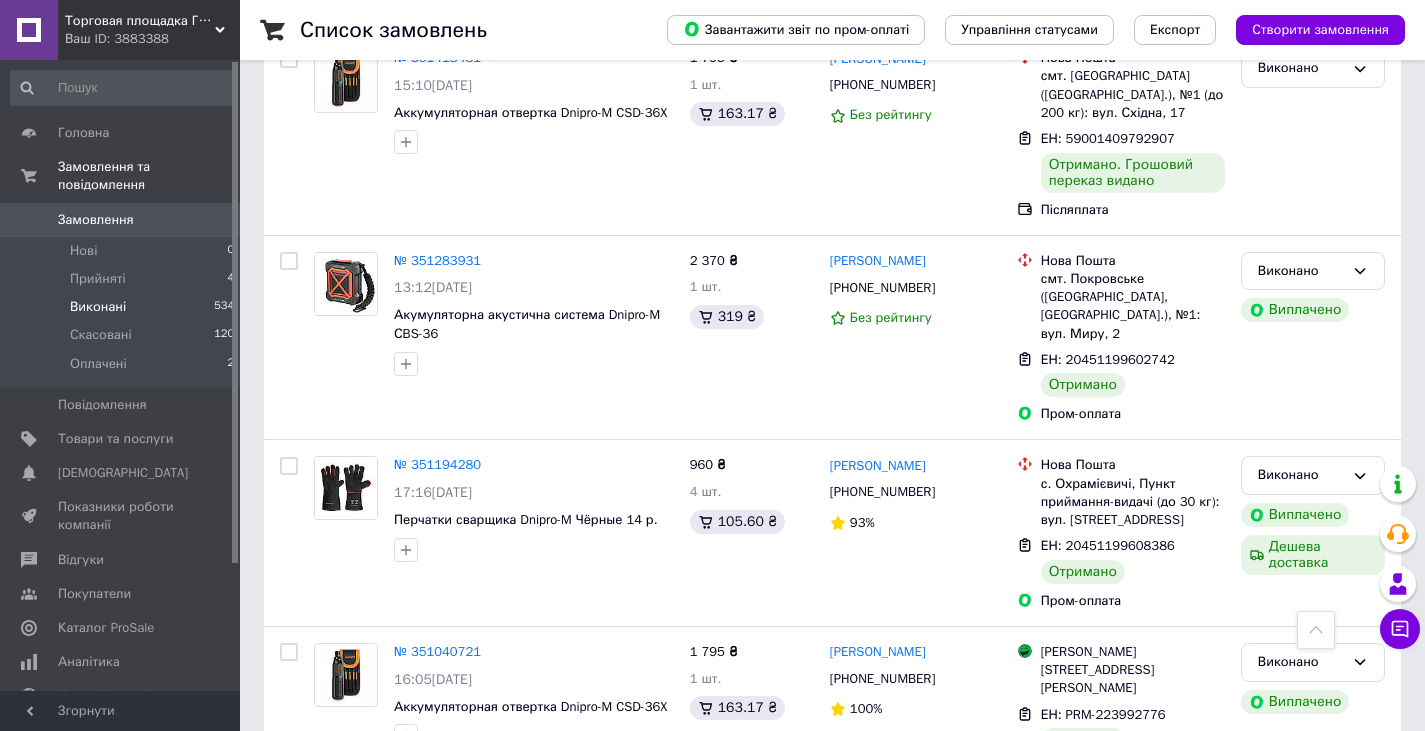 click on "№ 351194280" at bounding box center (437, 464) 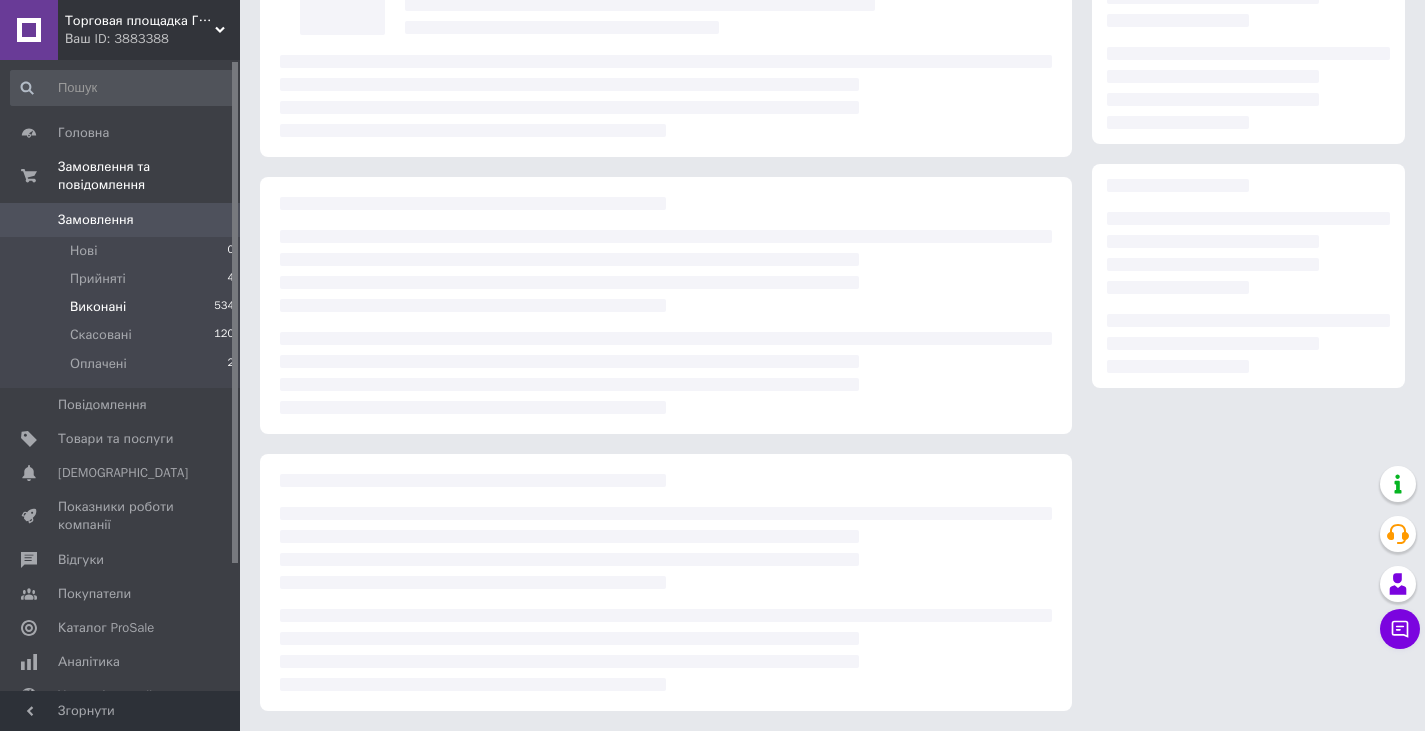 scroll, scrollTop: 0, scrollLeft: 0, axis: both 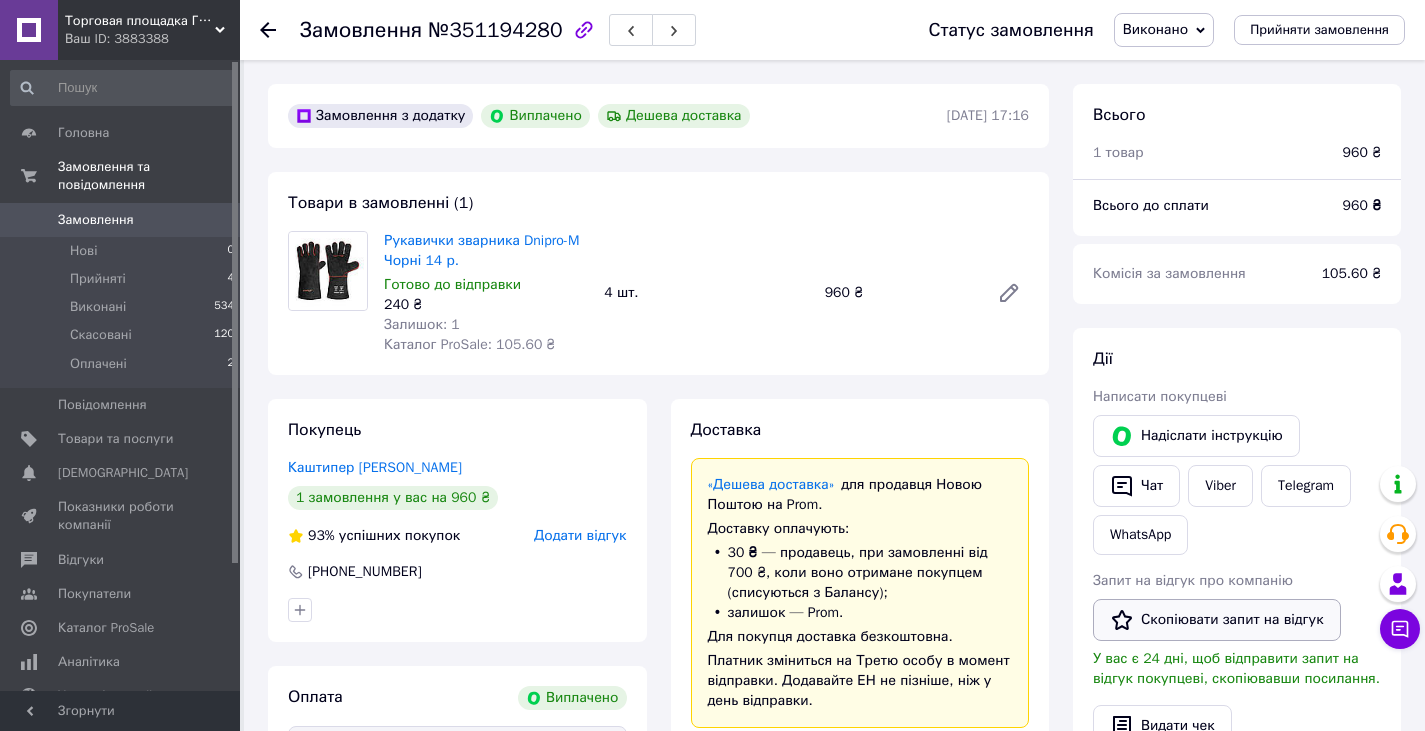 click on "Скопіювати запит на відгук" at bounding box center (1217, 620) 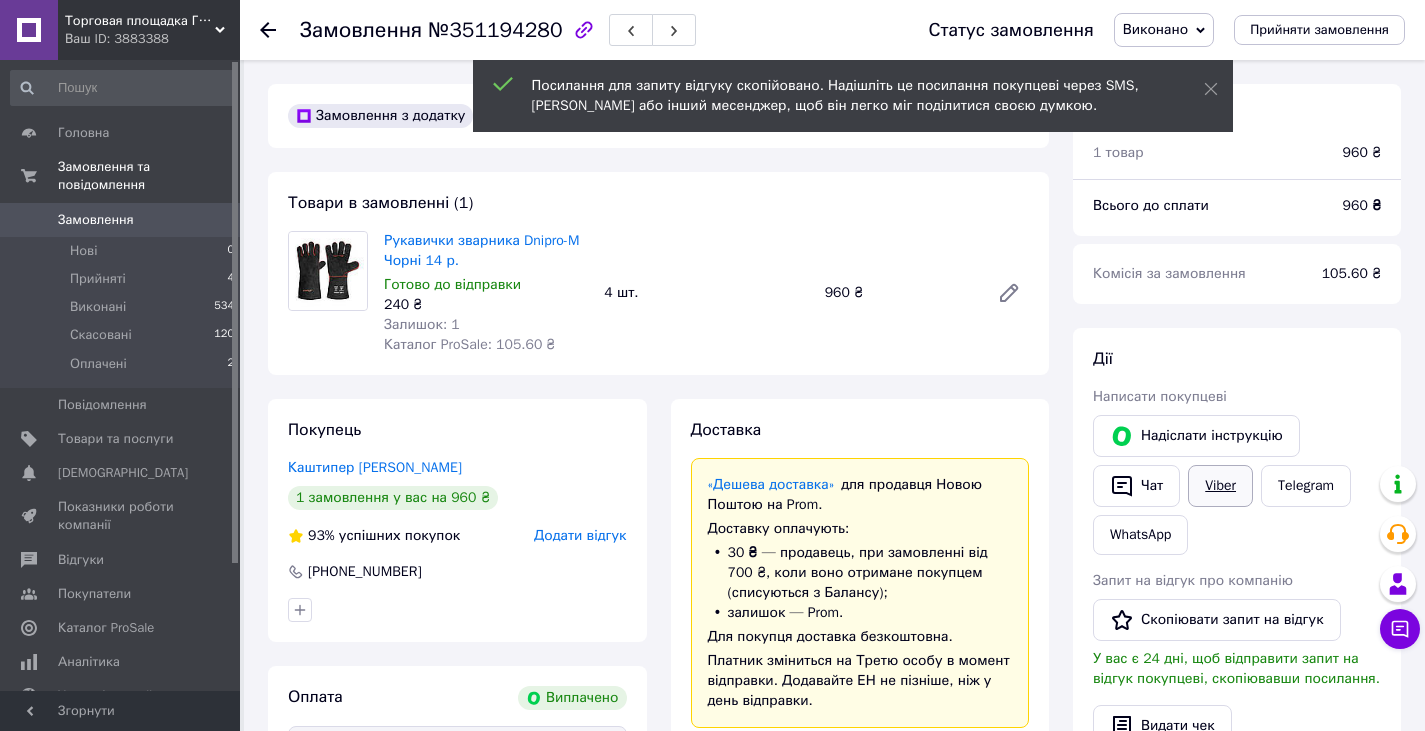 click on "Viber" at bounding box center (1220, 486) 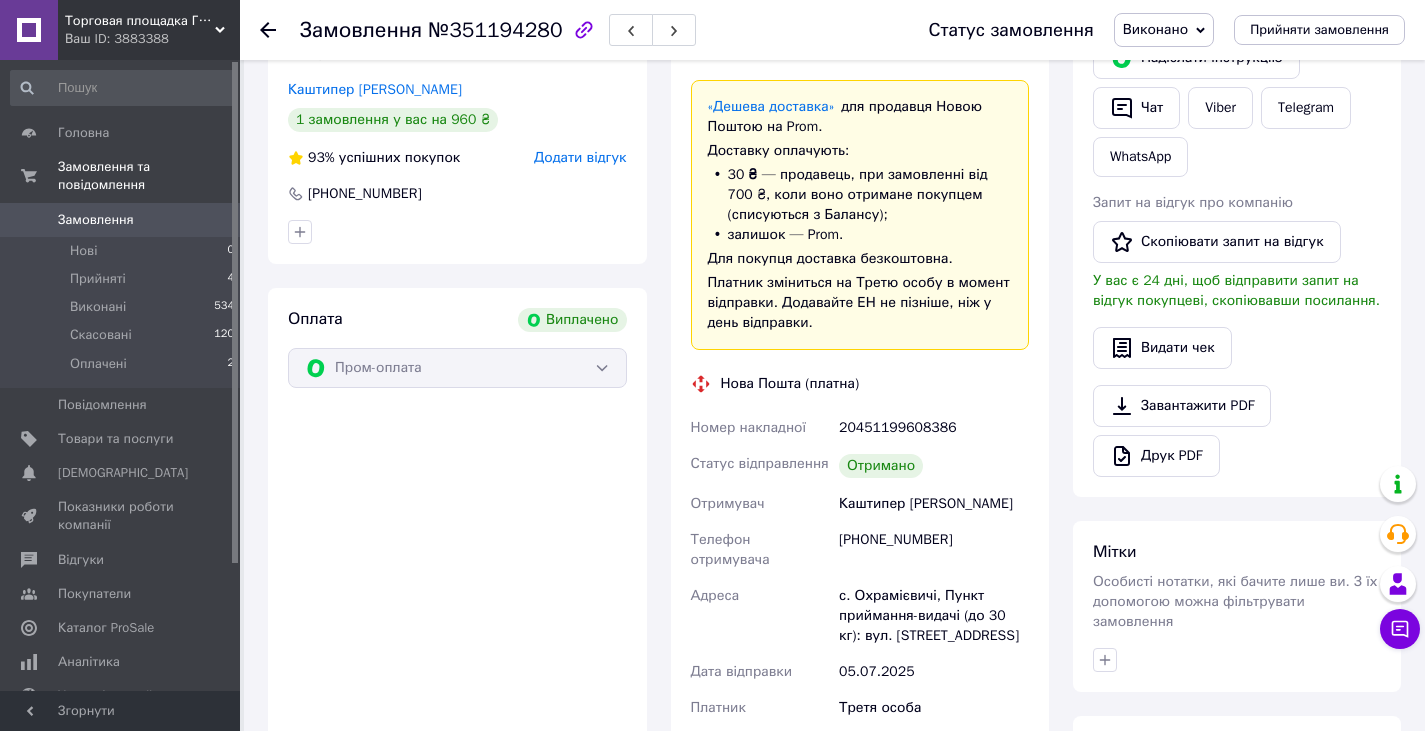 scroll, scrollTop: 100, scrollLeft: 0, axis: vertical 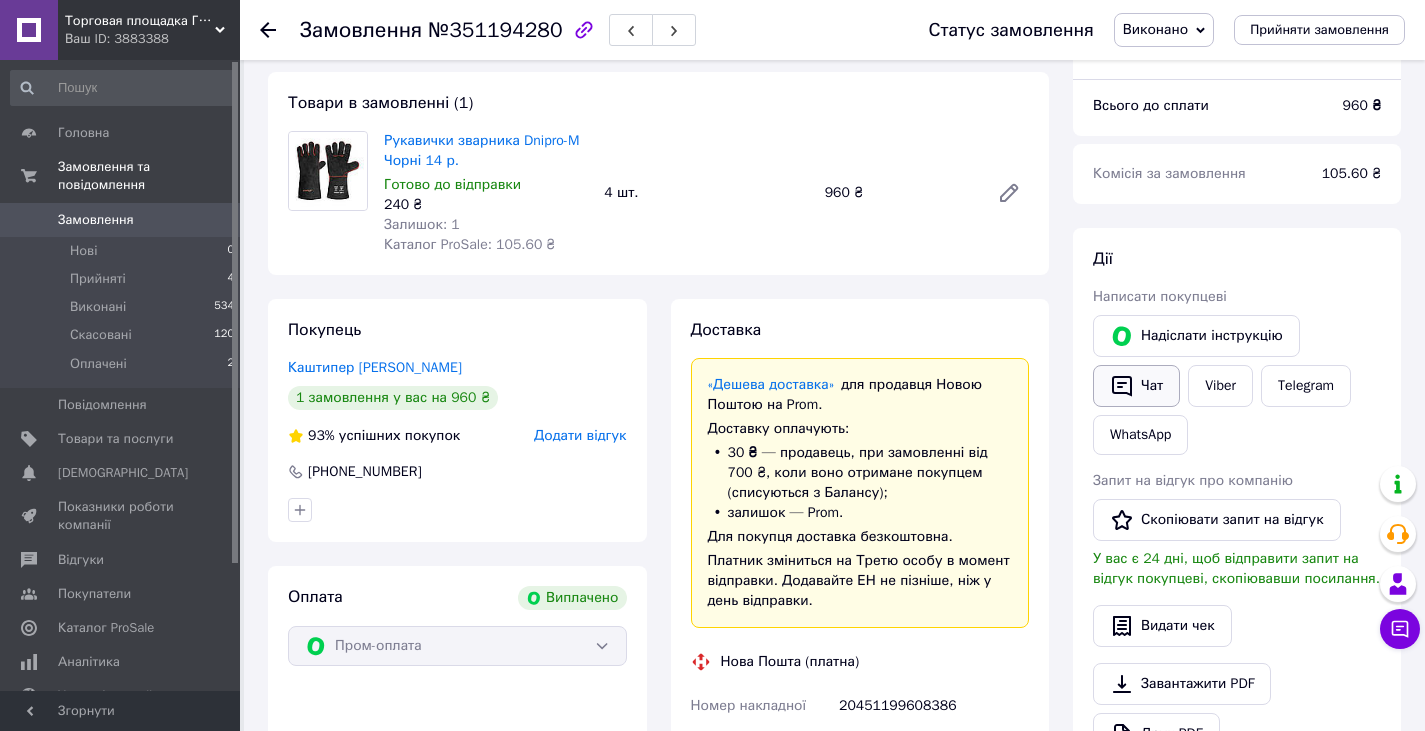 drag, startPoint x: 1152, startPoint y: 378, endPoint x: 1161, endPoint y: 396, distance: 20.12461 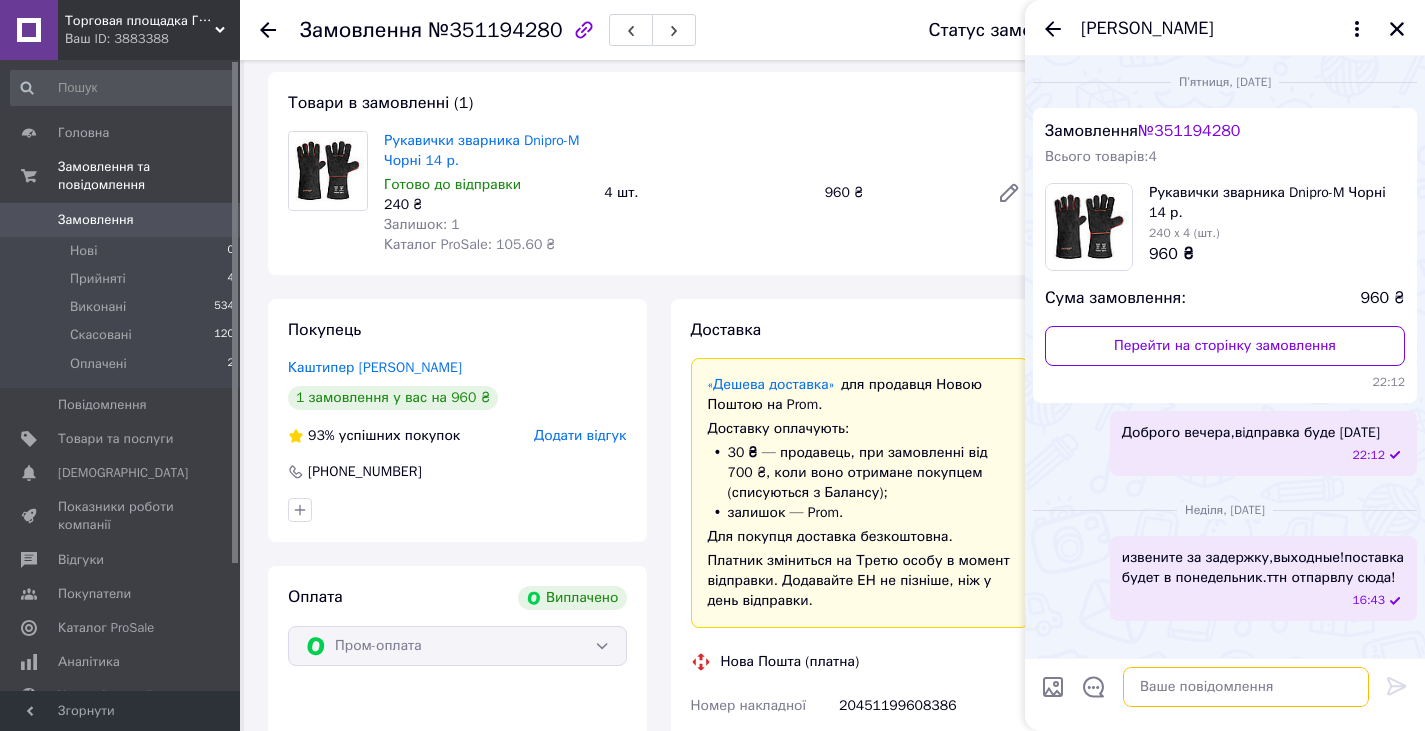 paste on "[URL][DOMAIN_NAME]" 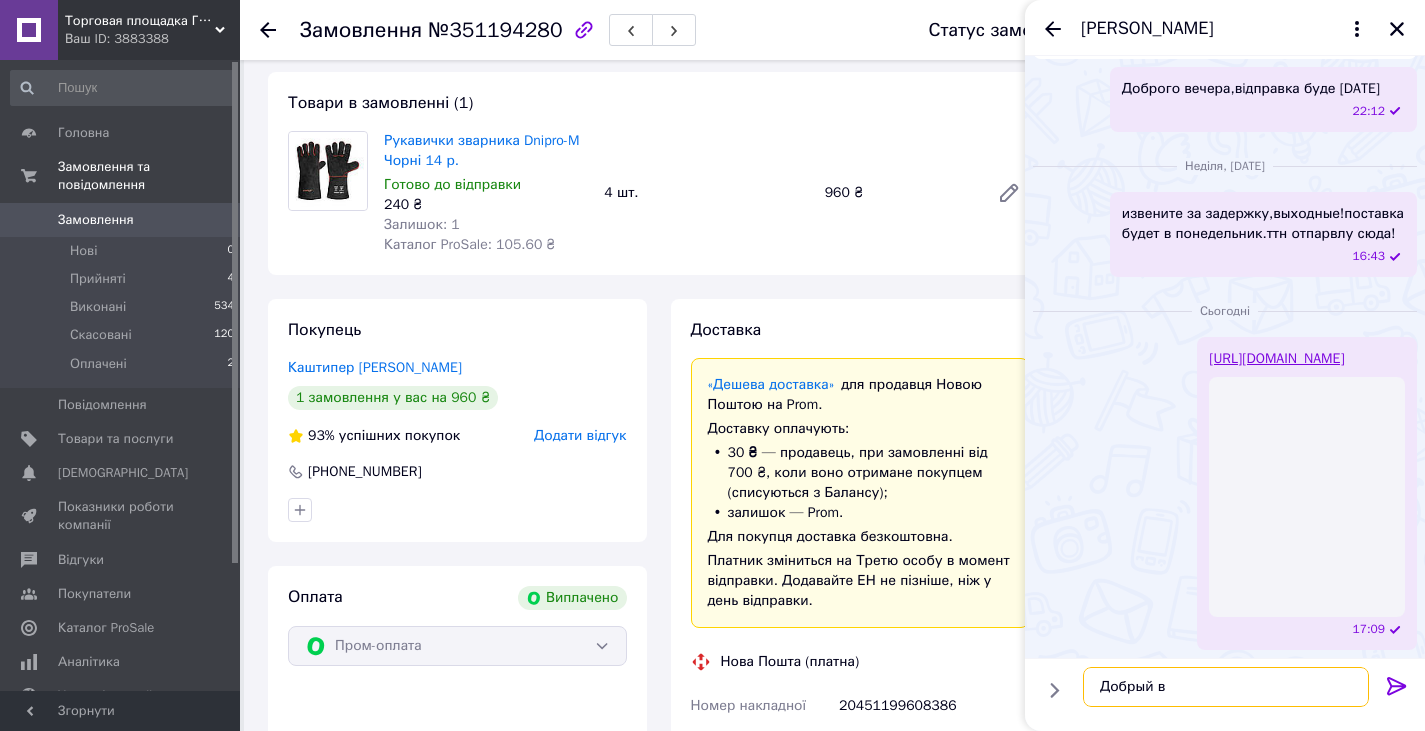 scroll, scrollTop: 244, scrollLeft: 0, axis: vertical 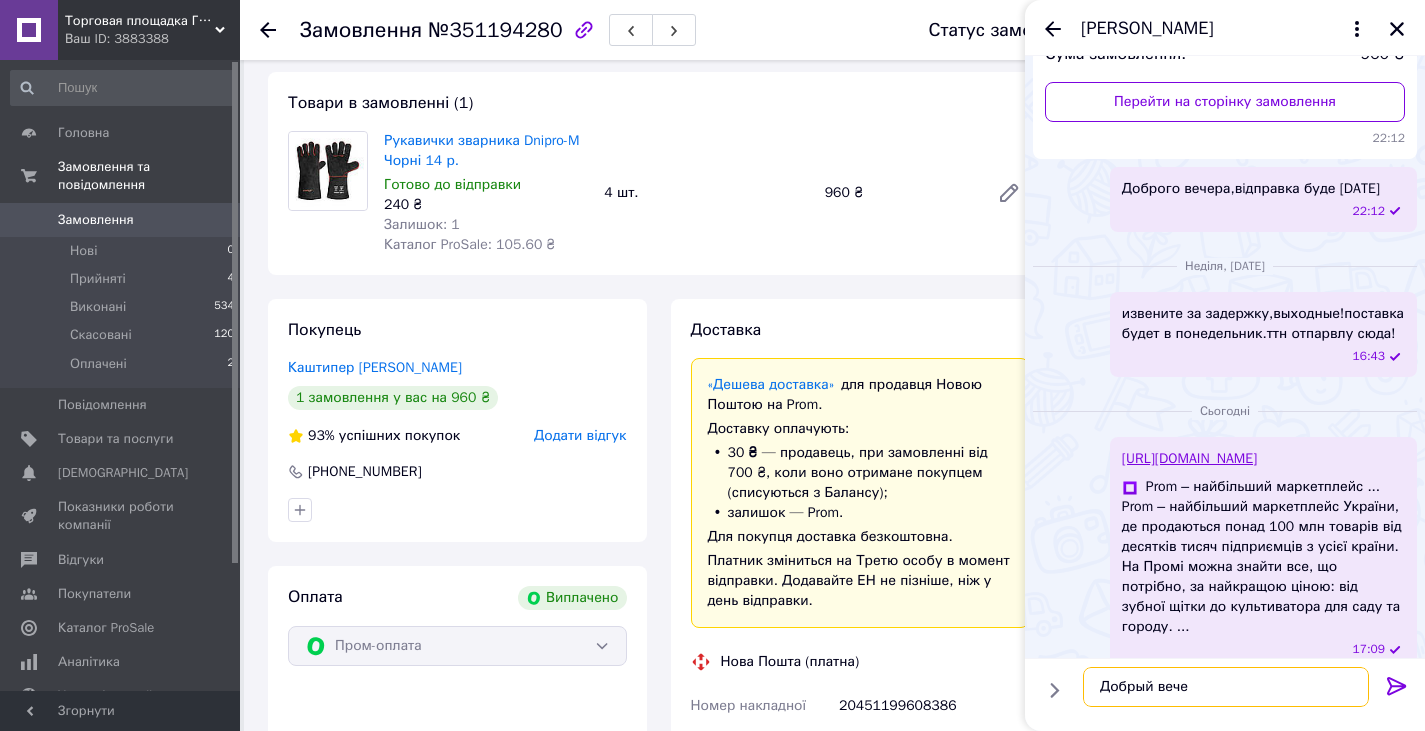 type on "Добрый вечер" 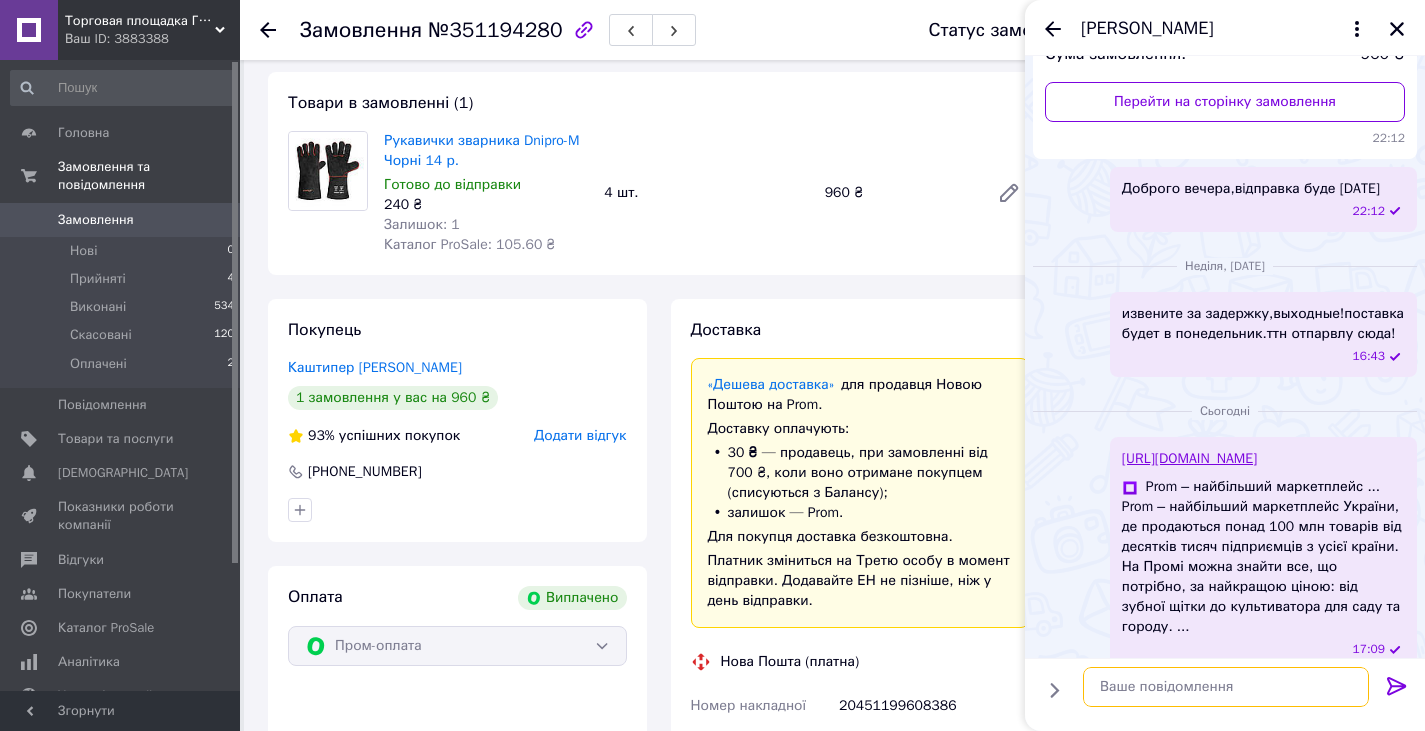 scroll, scrollTop: 297, scrollLeft: 0, axis: vertical 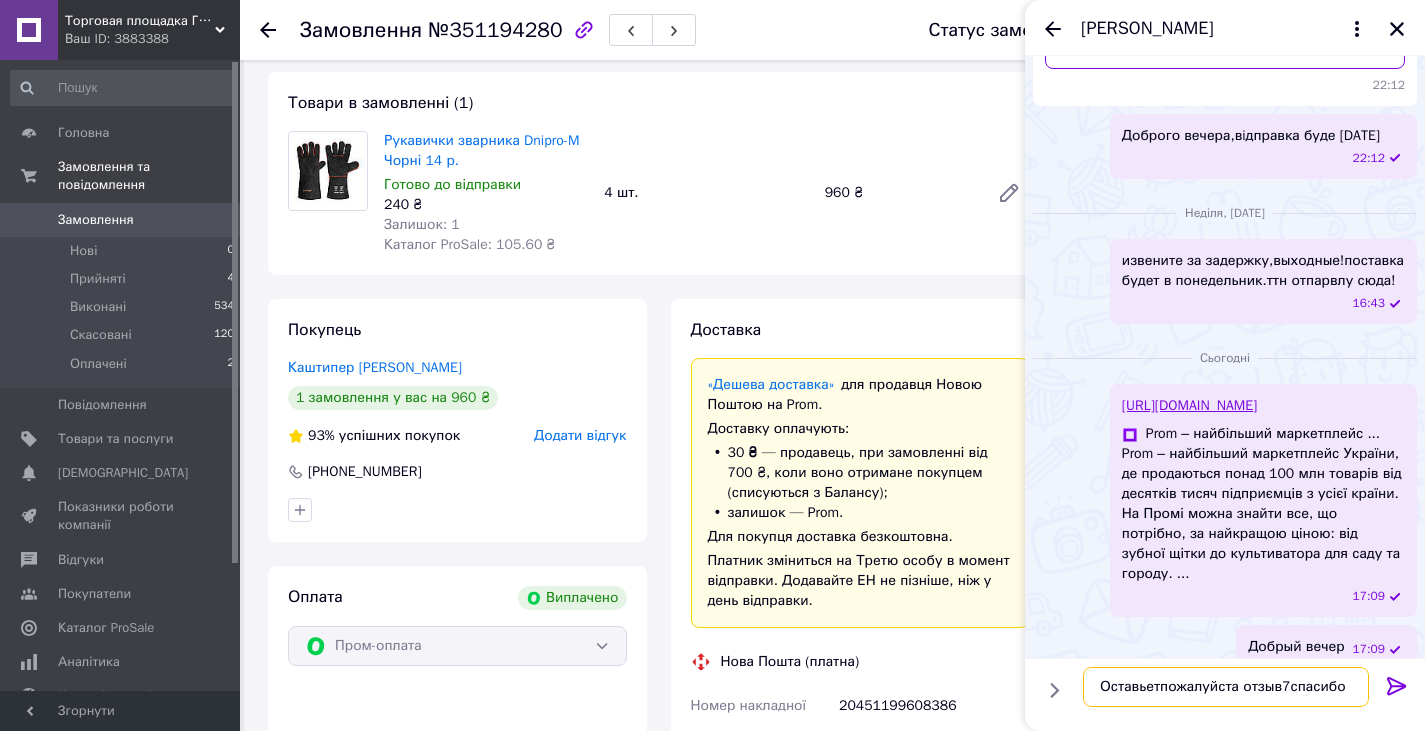 drag, startPoint x: 1280, startPoint y: 688, endPoint x: 1291, endPoint y: 700, distance: 16.27882 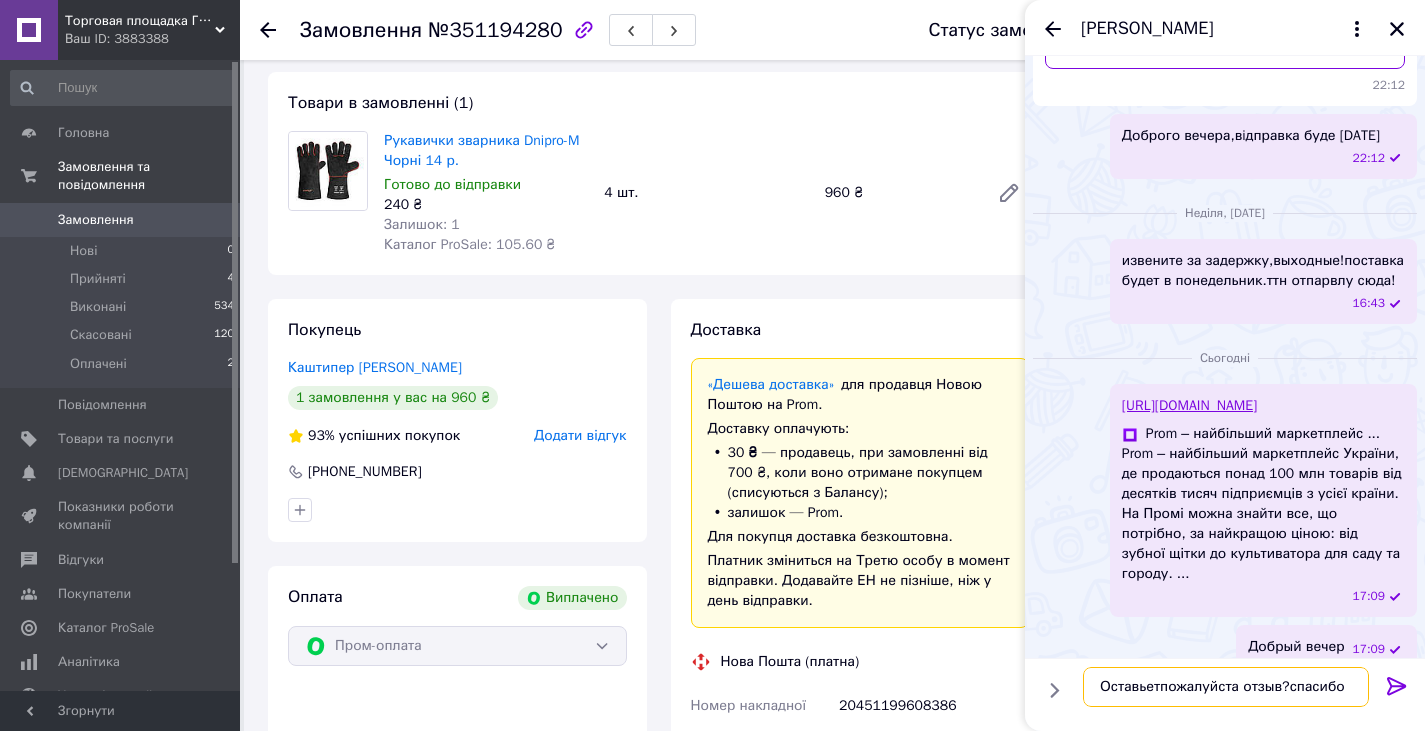 click on "Оставьетпожалуйста отзыв?спасибо" at bounding box center (1226, 687) 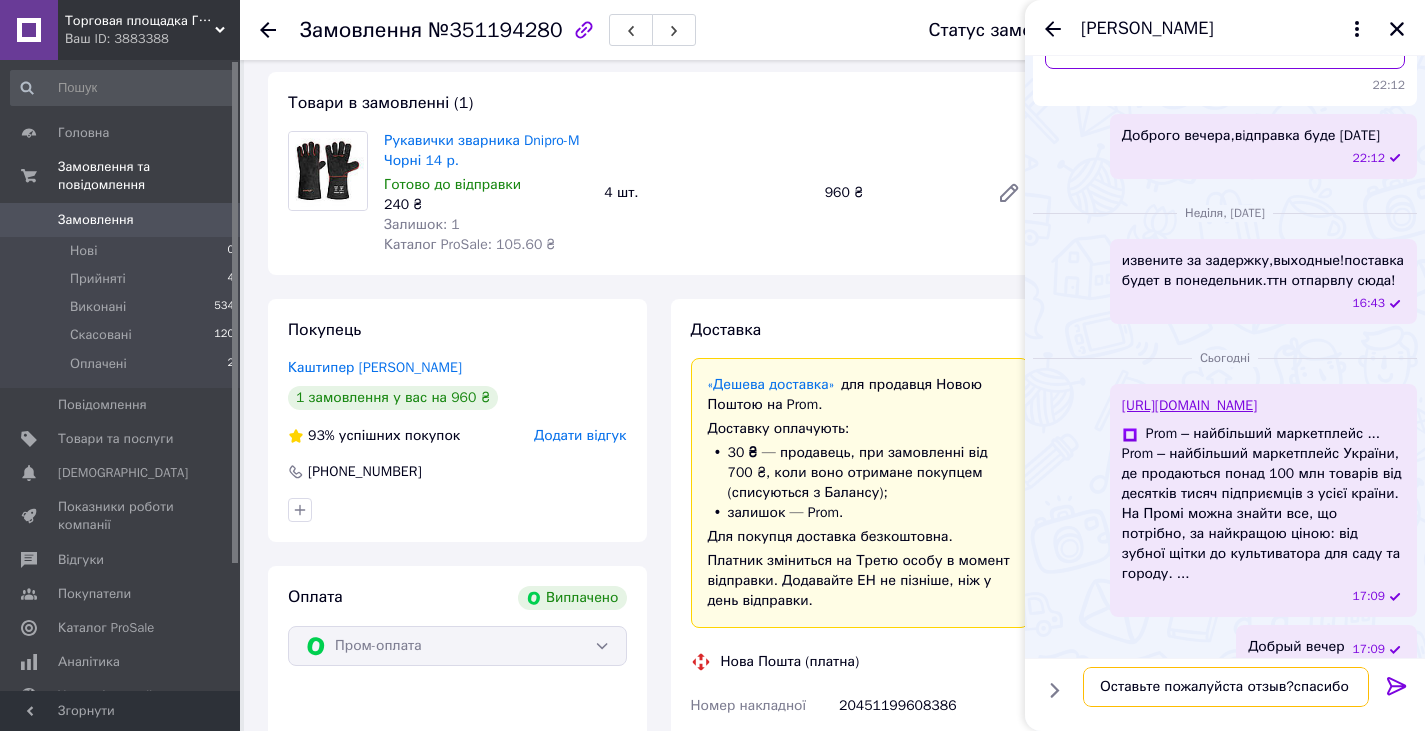 type on "Оставьте пожалуйста отзыв?спасибо" 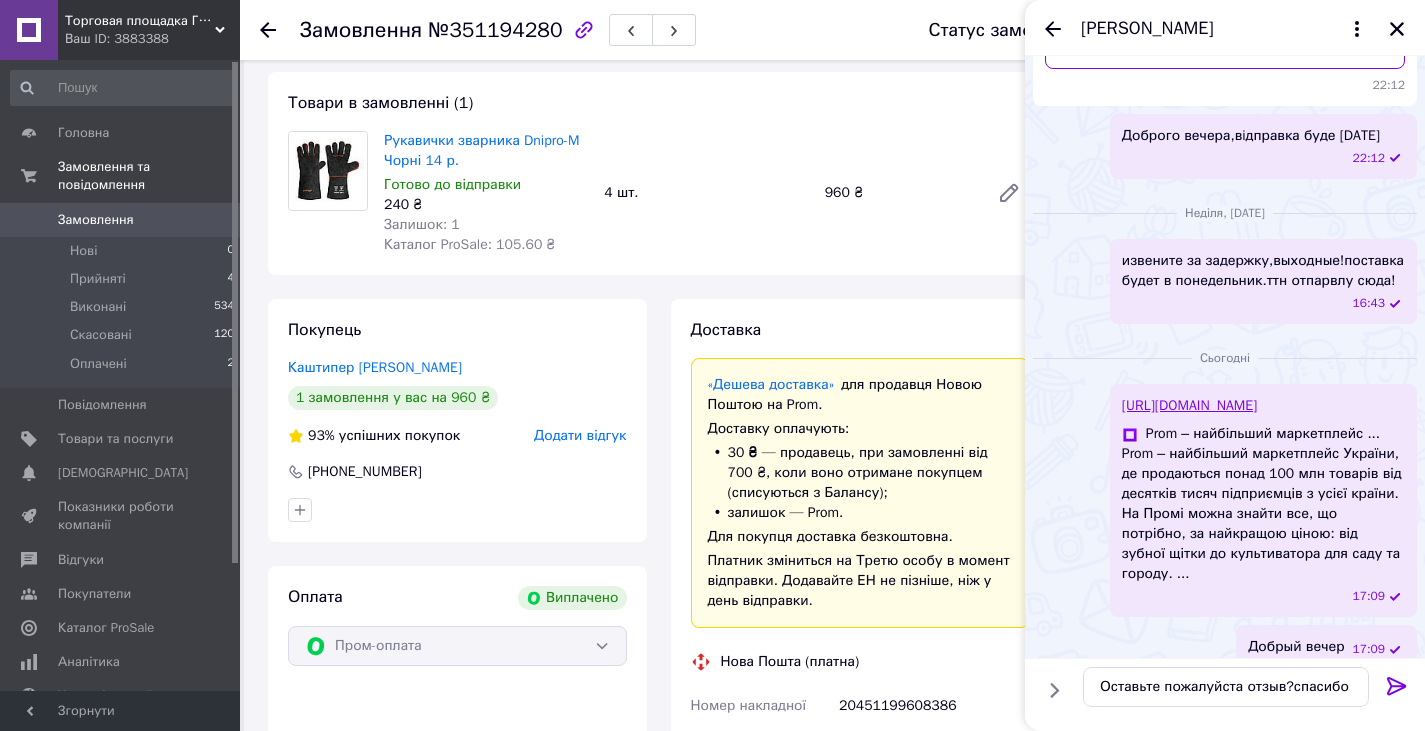 click 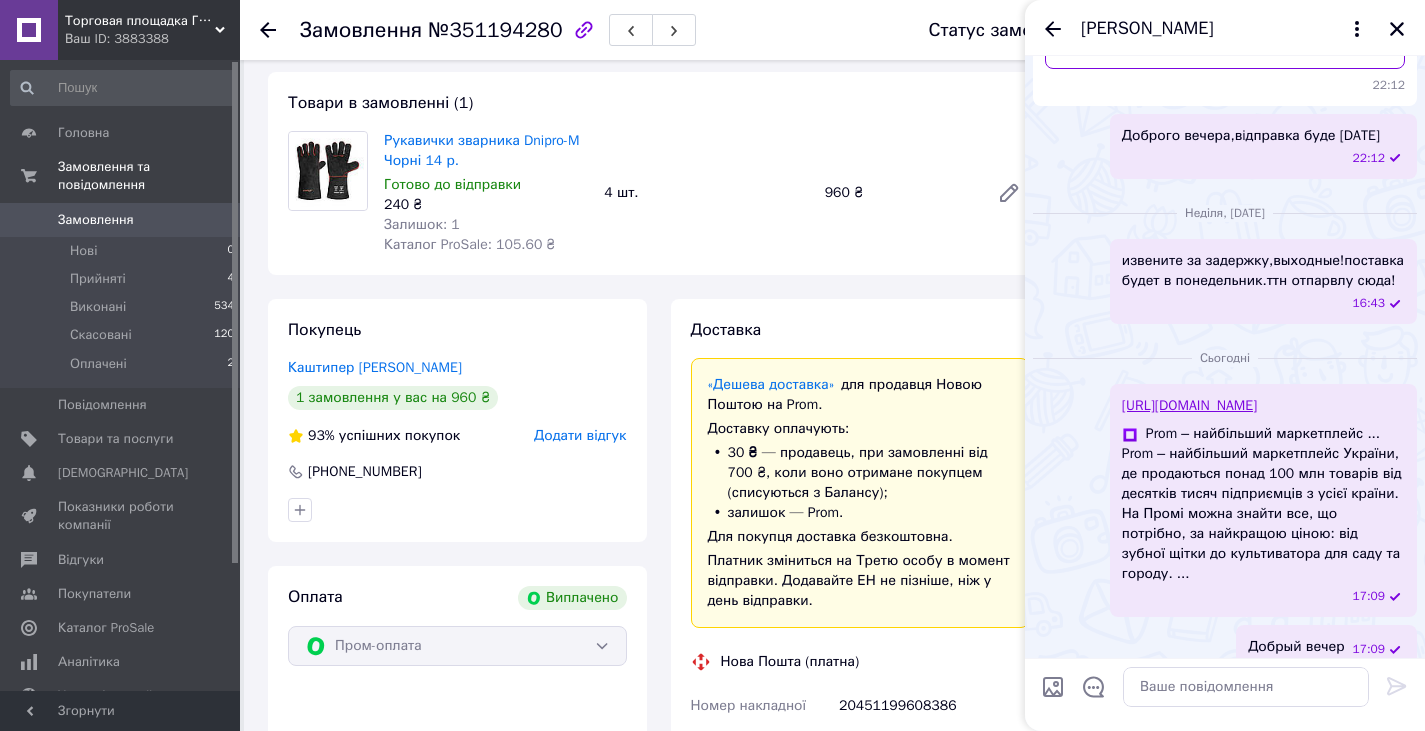 scroll, scrollTop: 371, scrollLeft: 0, axis: vertical 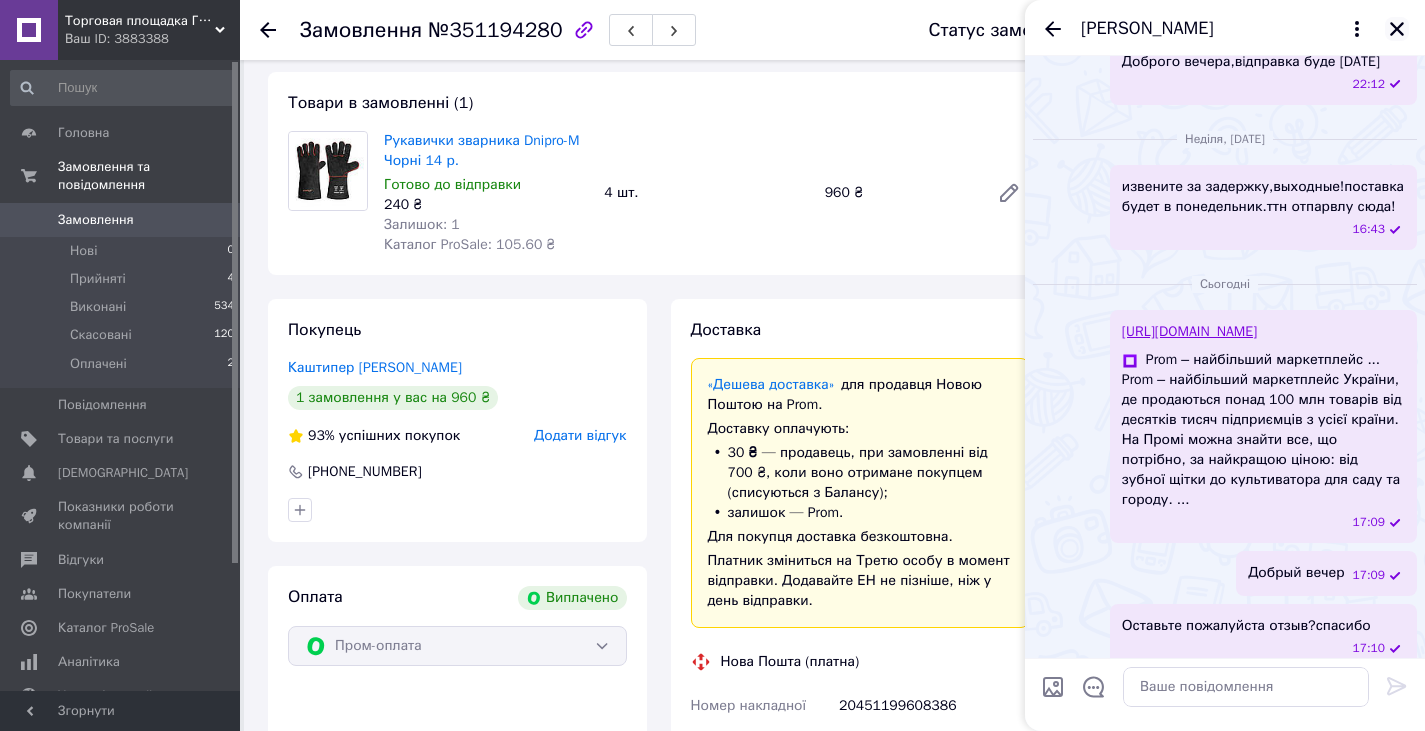 click 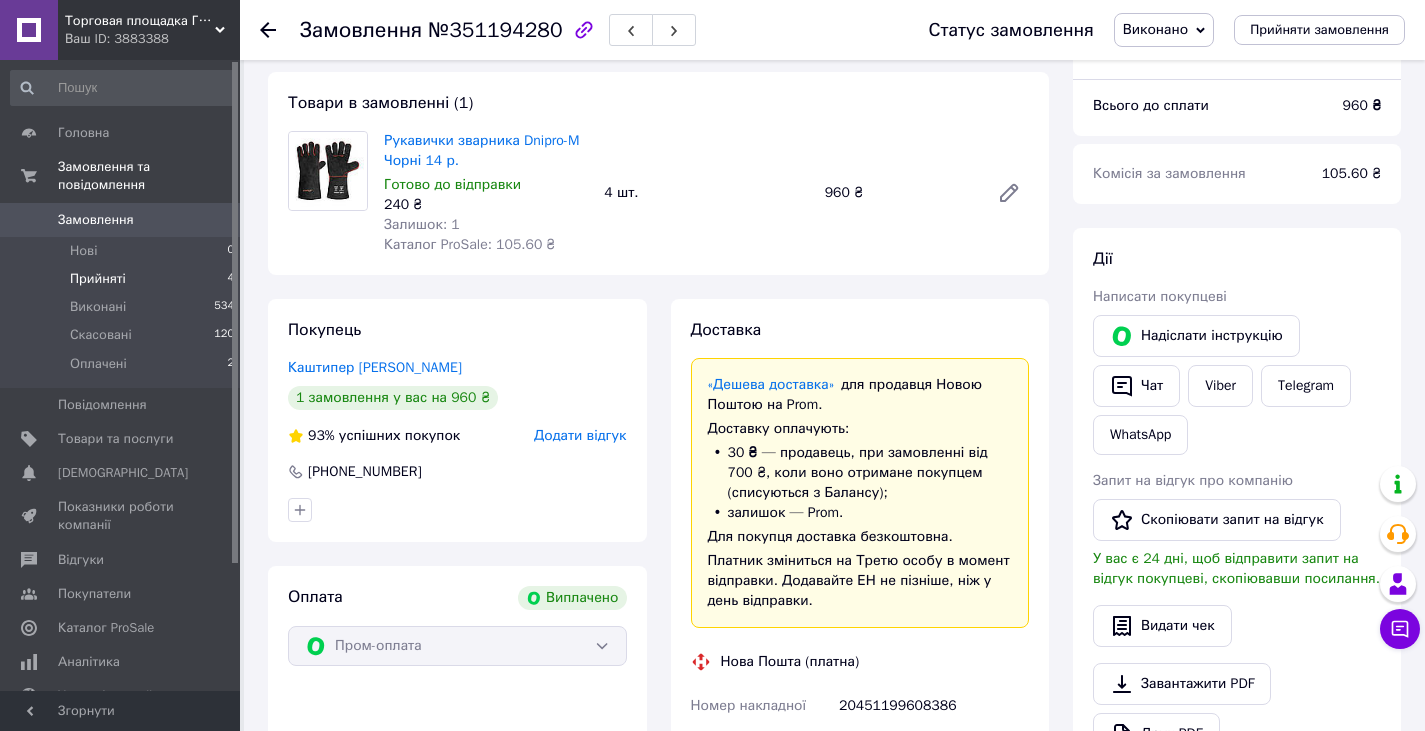 click on "Прийняті 4" at bounding box center (123, 279) 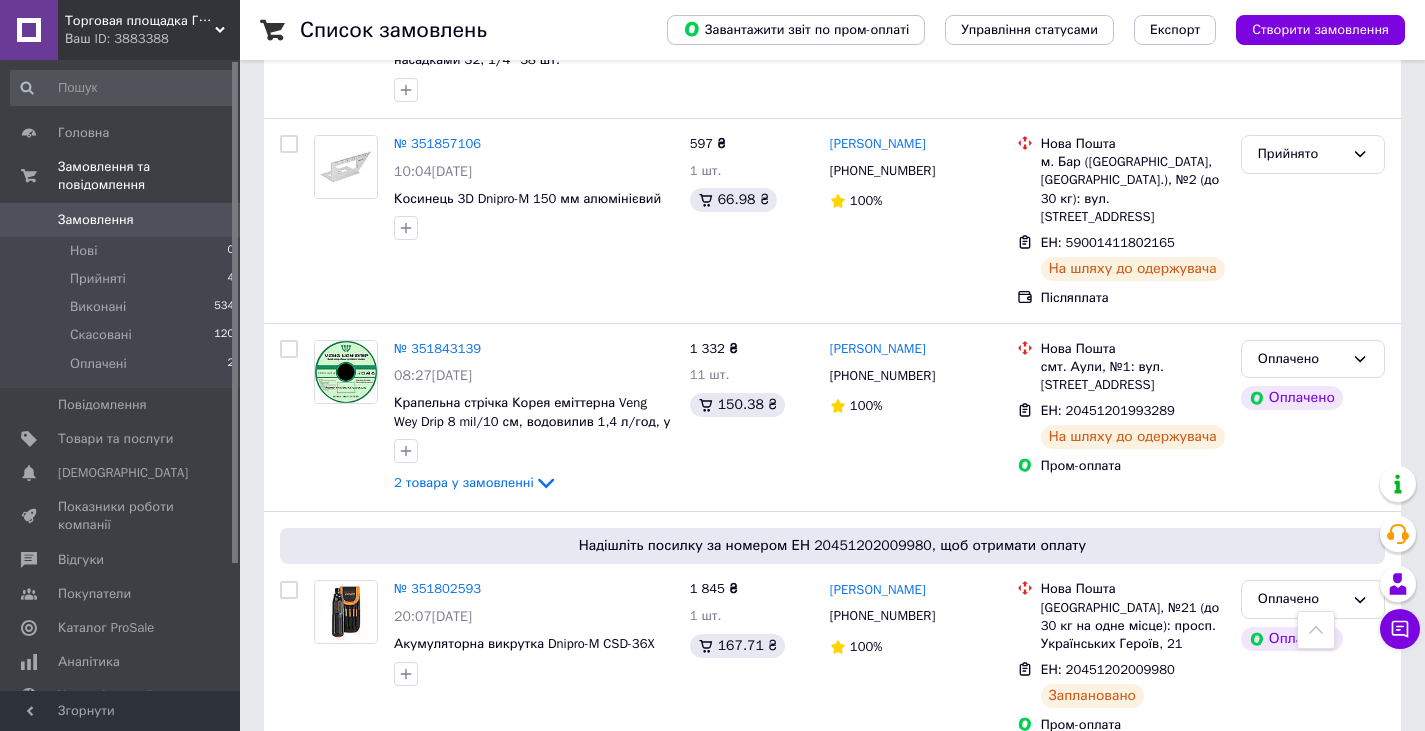 scroll, scrollTop: 600, scrollLeft: 0, axis: vertical 